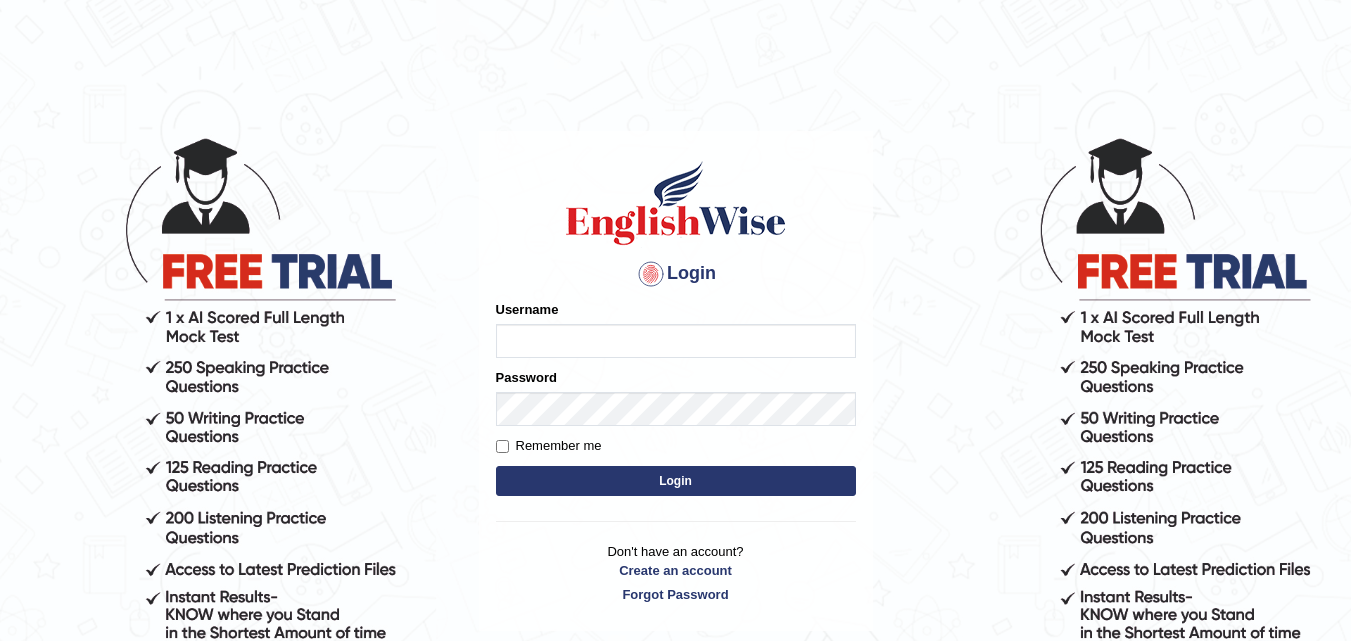 scroll, scrollTop: 0, scrollLeft: 0, axis: both 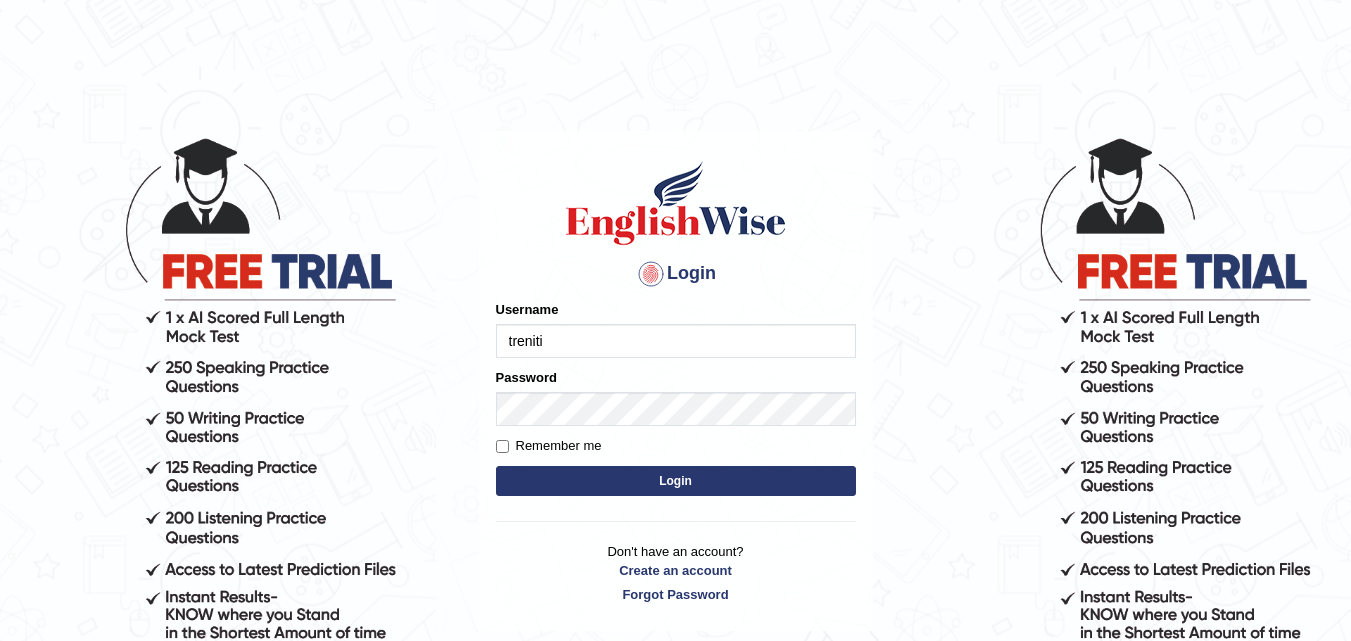 type on "treniti" 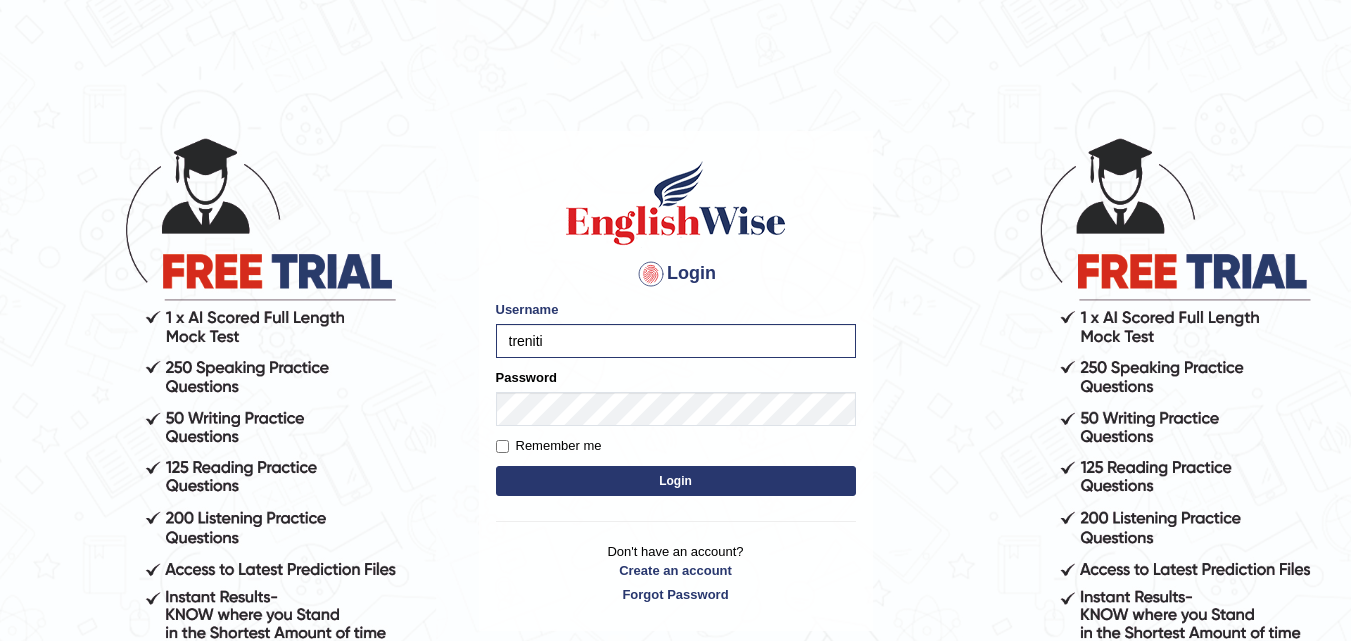 click on "Login" at bounding box center (676, 481) 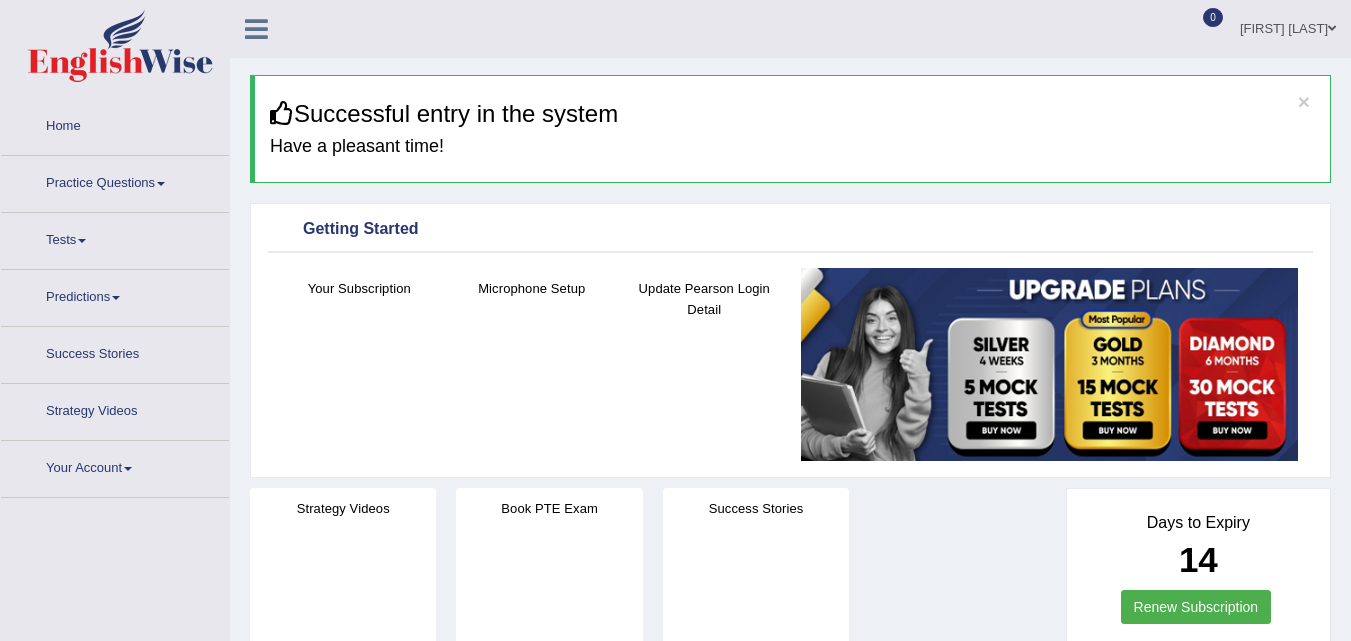 scroll, scrollTop: 0, scrollLeft: 0, axis: both 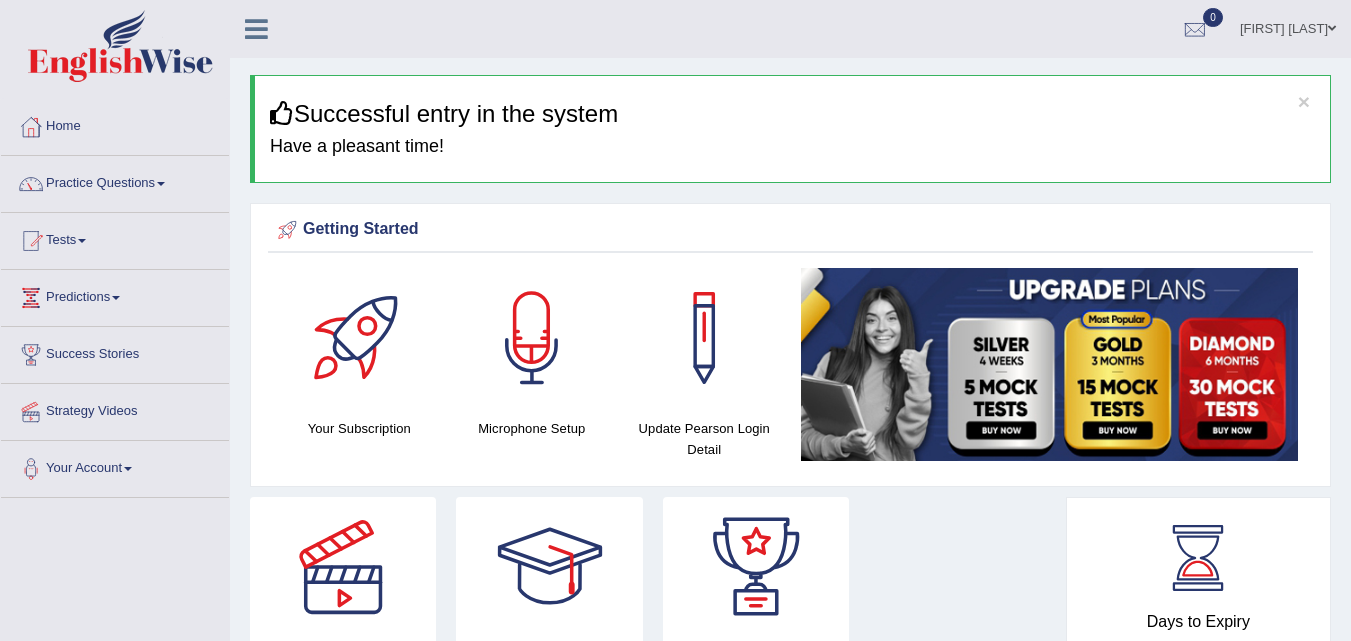 click on "Practice Questions" at bounding box center [115, 181] 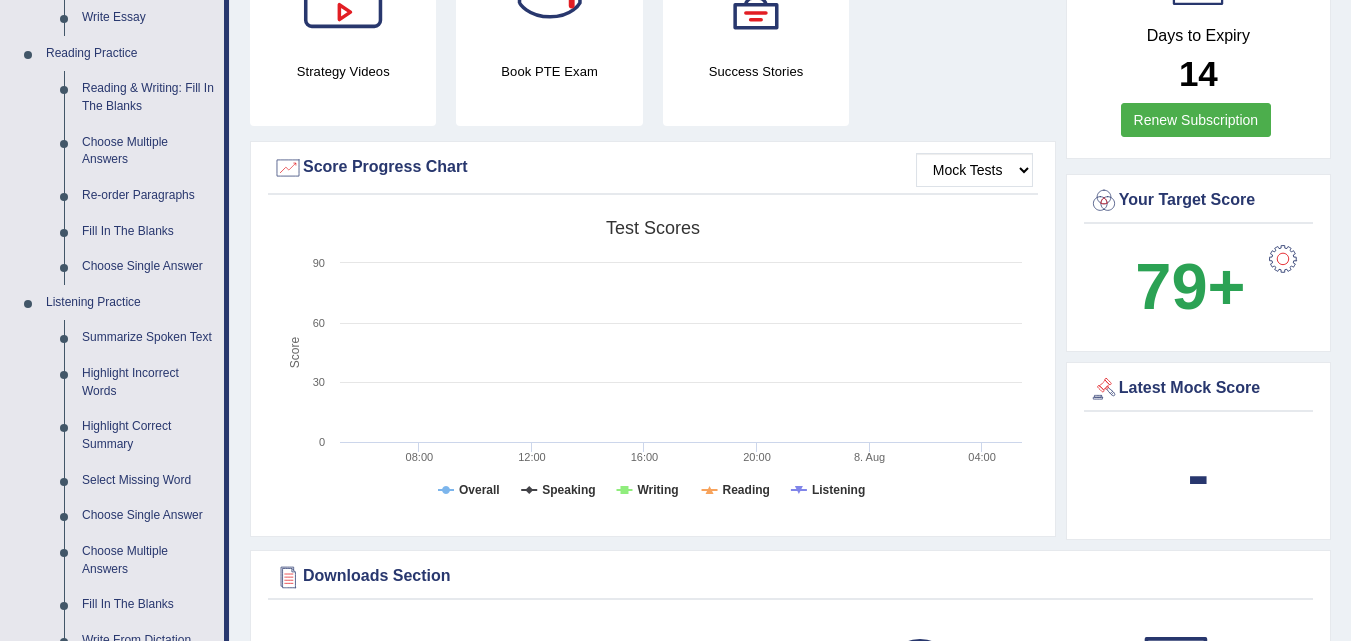 scroll, scrollTop: 600, scrollLeft: 0, axis: vertical 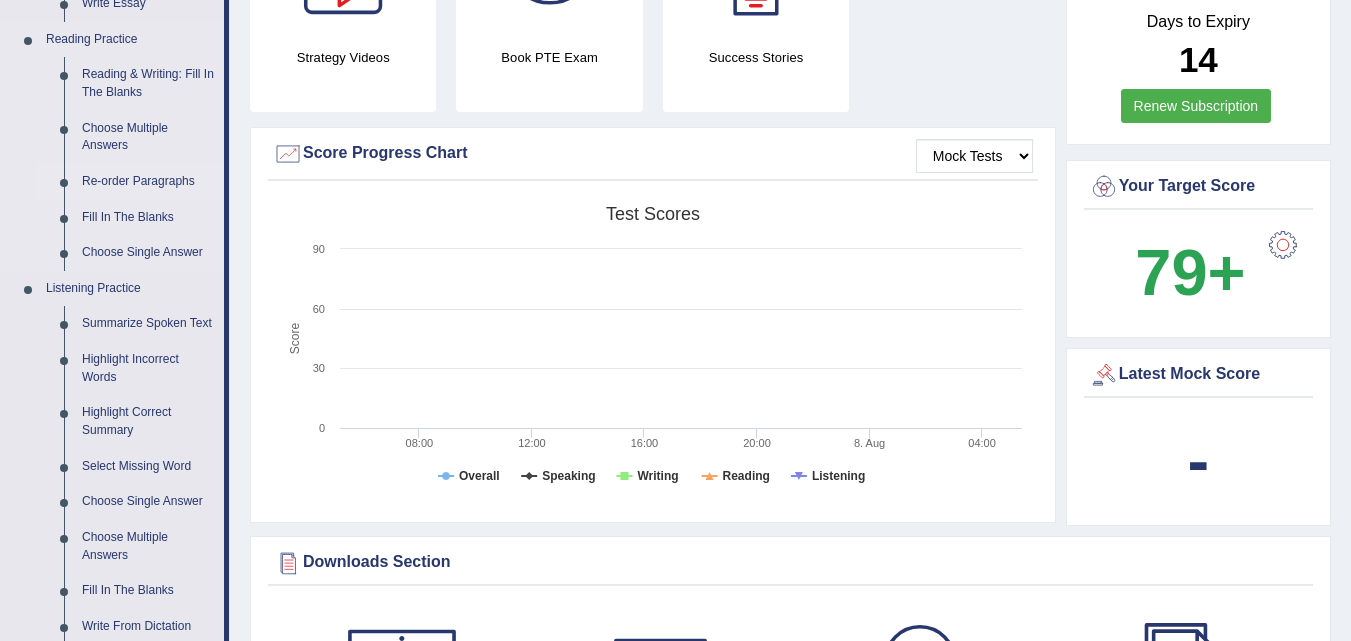 click on "Re-order Paragraphs" at bounding box center (148, 182) 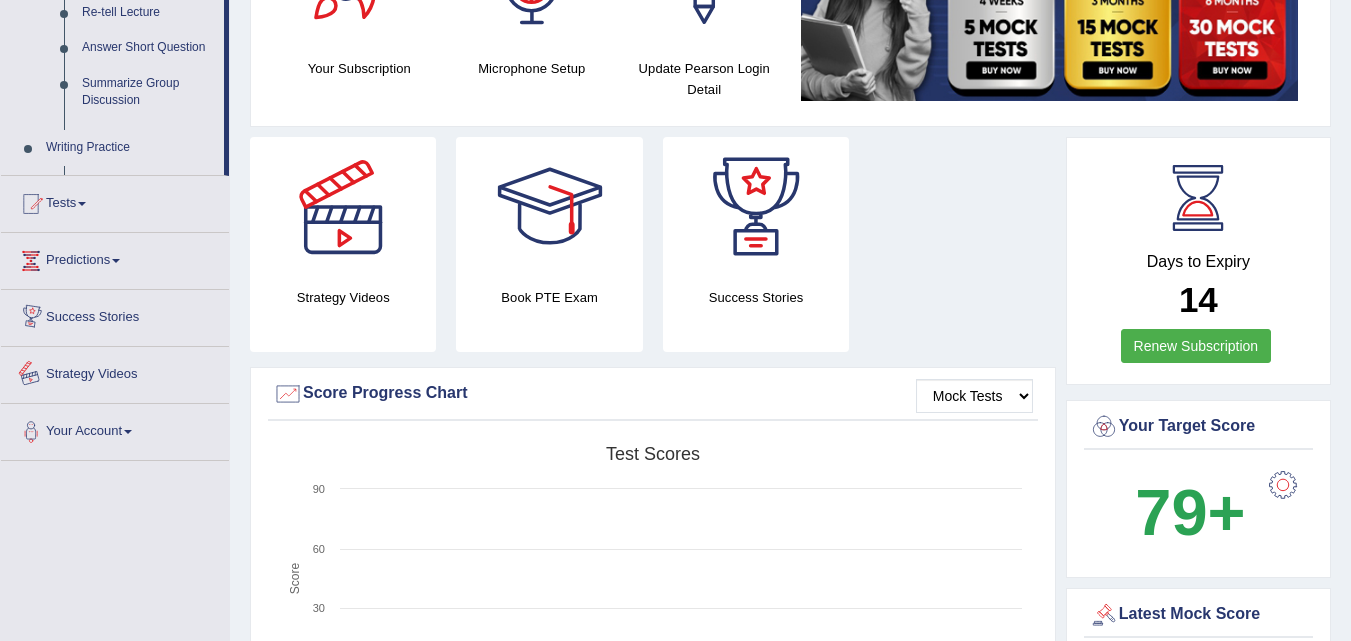 scroll, scrollTop: 1287, scrollLeft: 0, axis: vertical 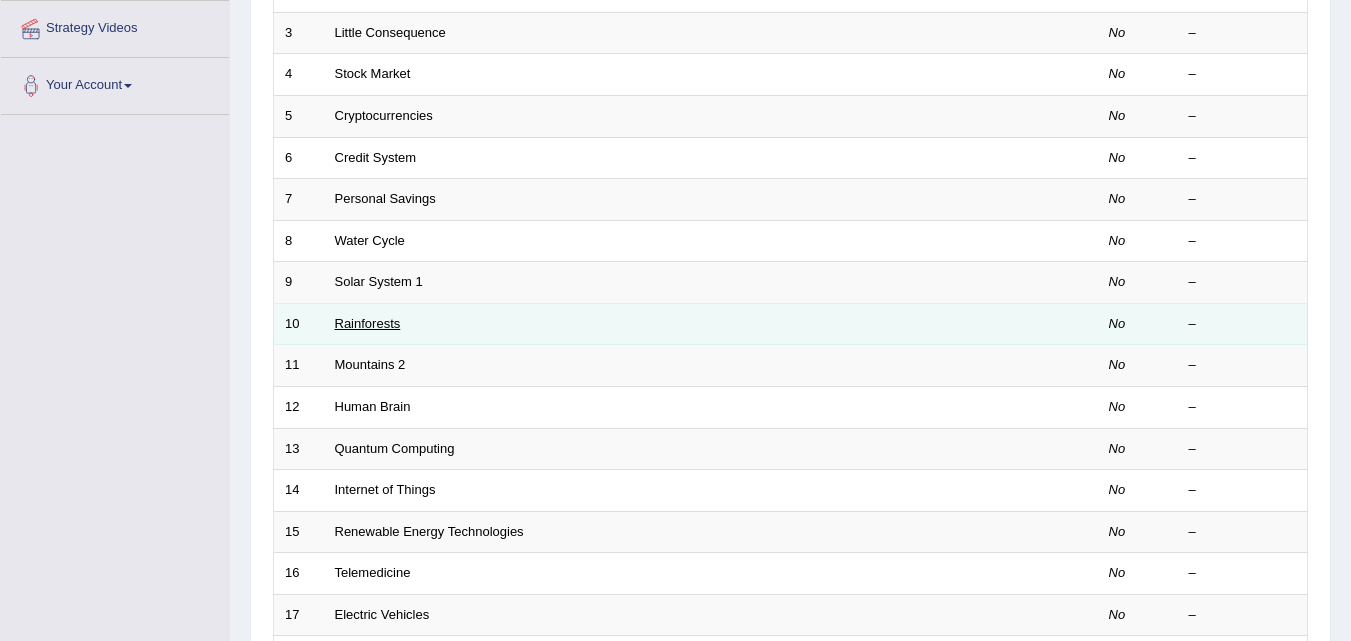 click on "Rainforests" at bounding box center [368, 323] 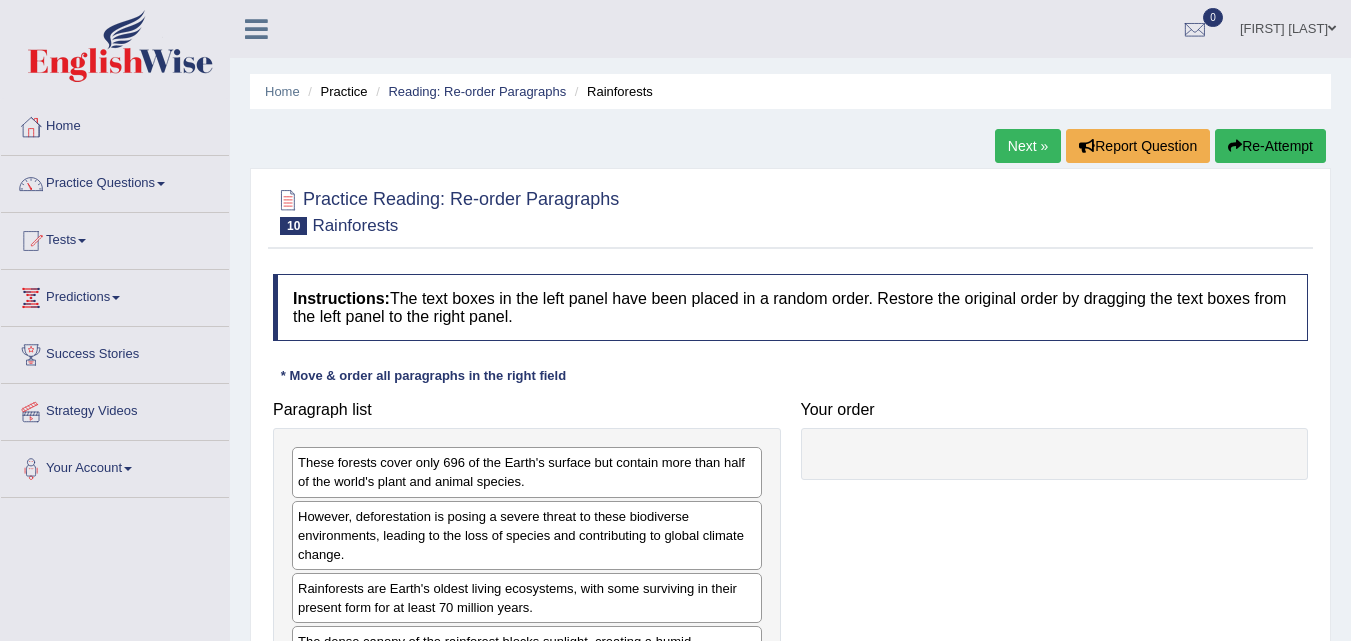 scroll, scrollTop: 0, scrollLeft: 0, axis: both 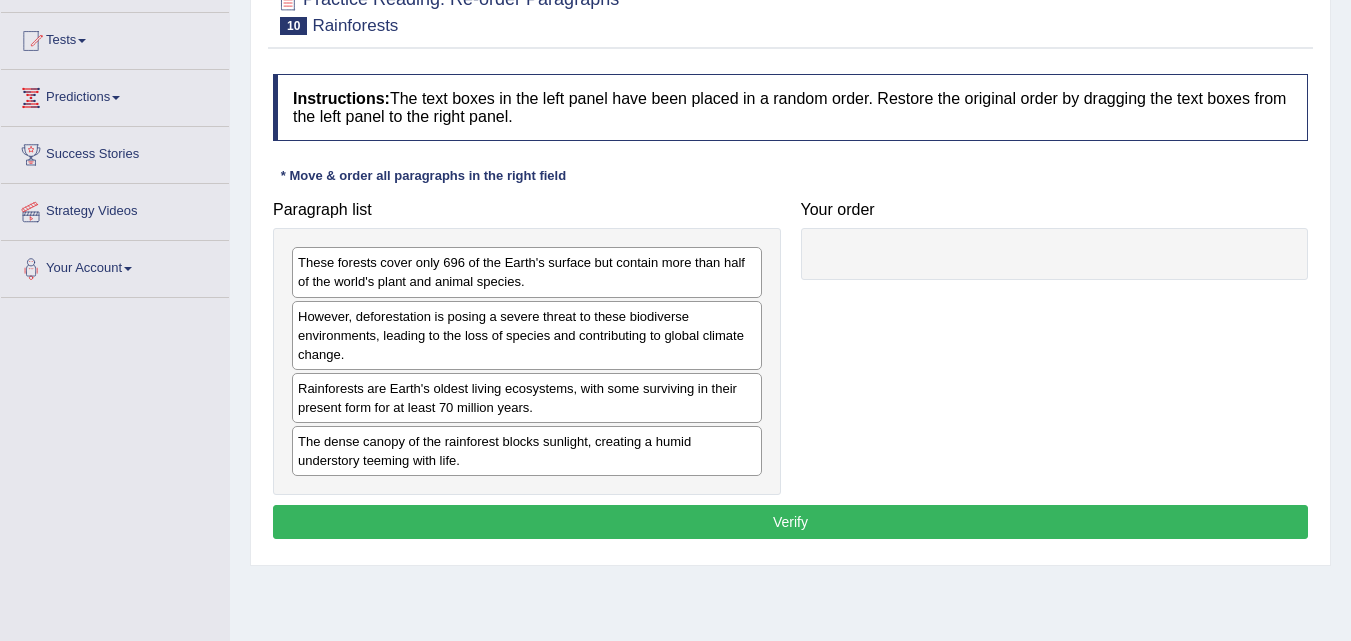 click on "Rainforests are Earth's oldest living ecosystems, with some surviving in their present form for at least 70 million
years." at bounding box center (527, 398) 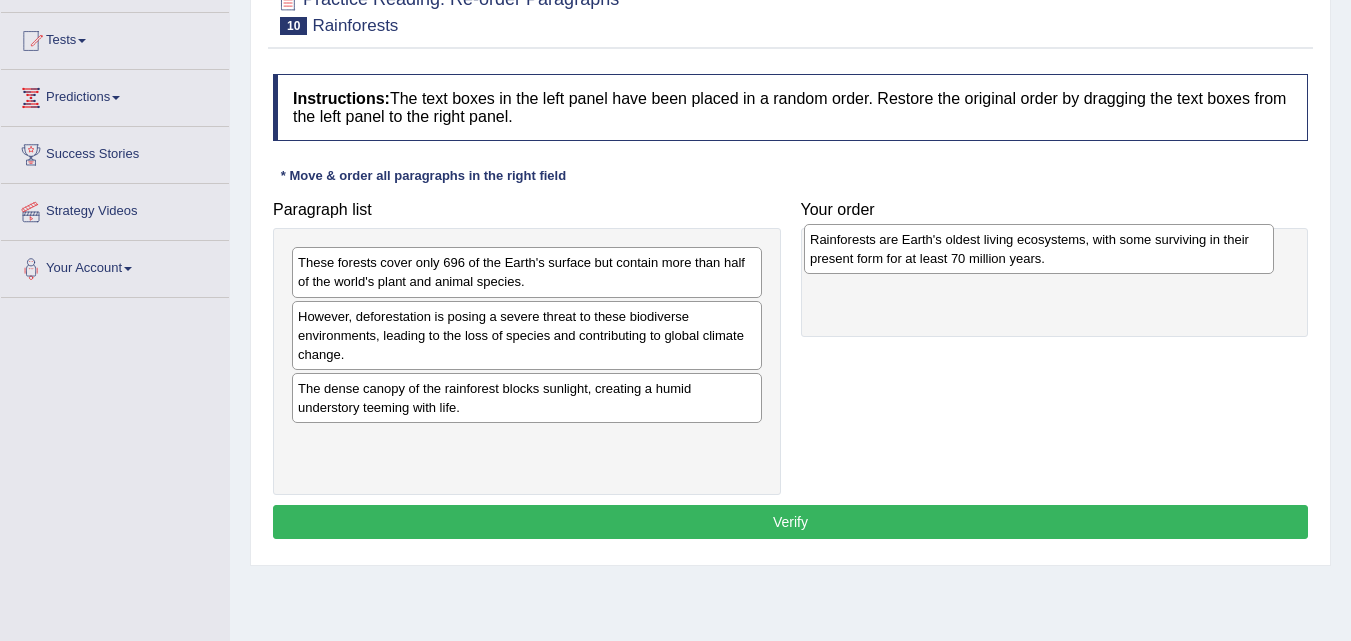 drag, startPoint x: 391, startPoint y: 404, endPoint x: 903, endPoint y: 255, distance: 533.2401 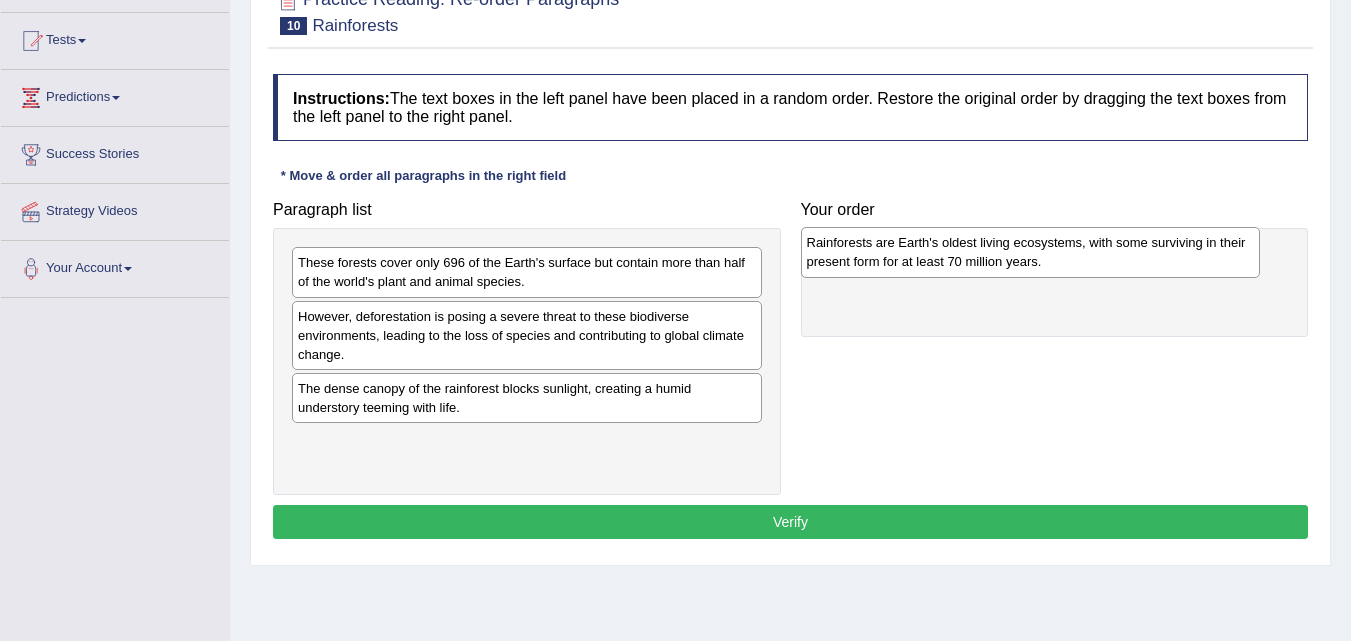 drag, startPoint x: 903, startPoint y: 255, endPoint x: 874, endPoint y: 235, distance: 35.22783 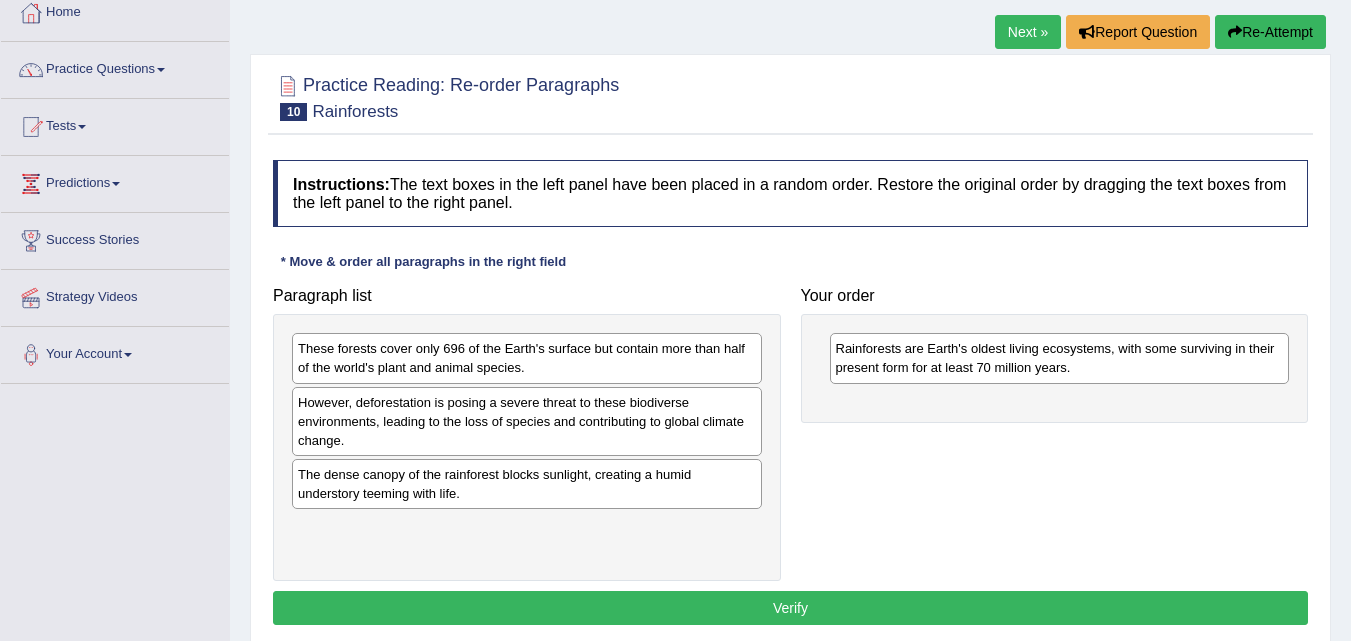 scroll, scrollTop: 0, scrollLeft: 0, axis: both 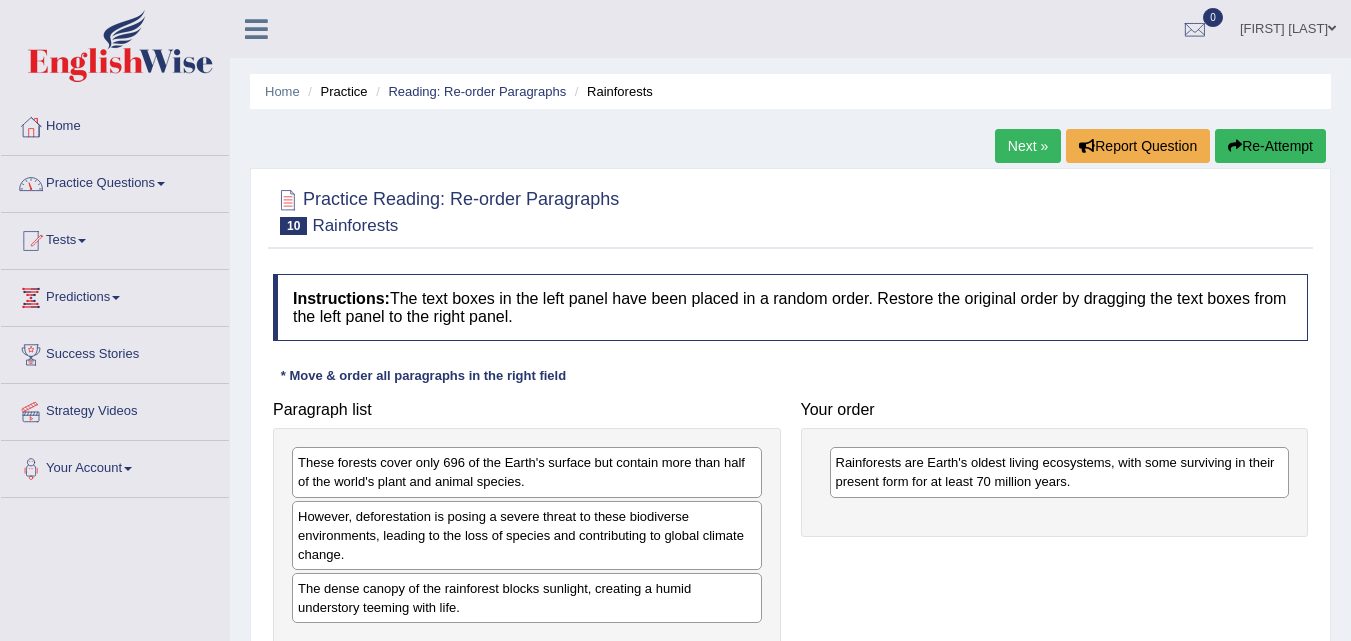 click on "Practice Questions" at bounding box center [115, 181] 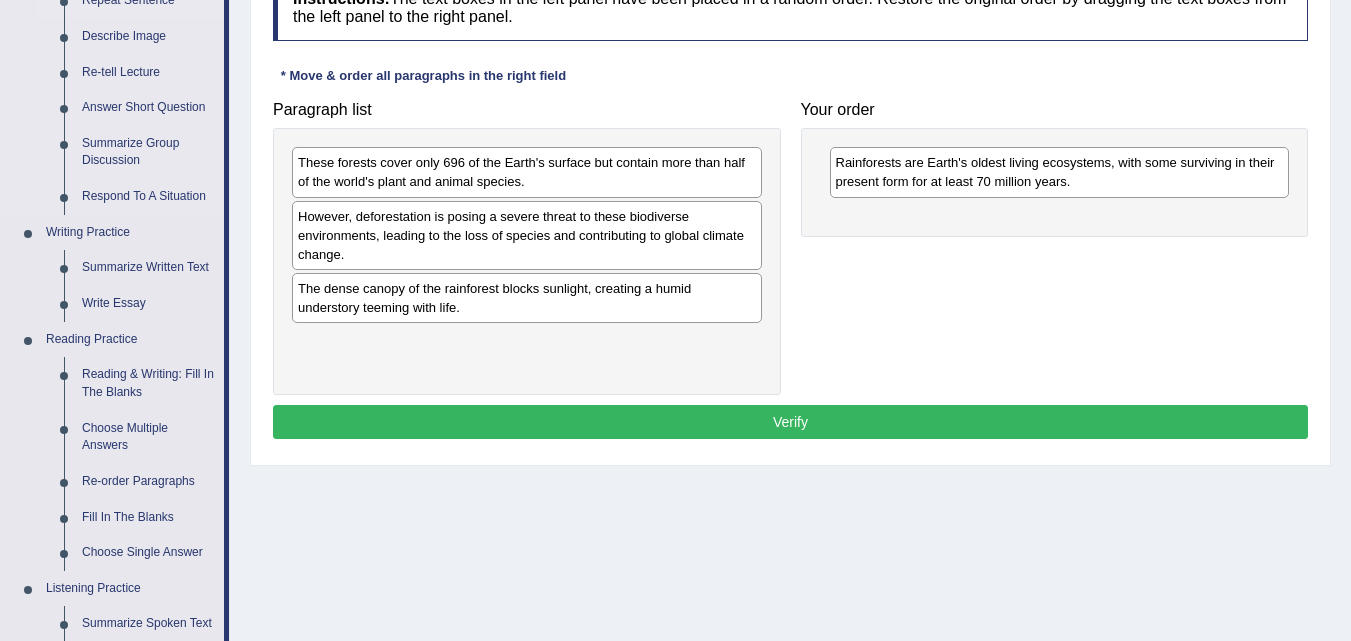 scroll, scrollTop: 400, scrollLeft: 0, axis: vertical 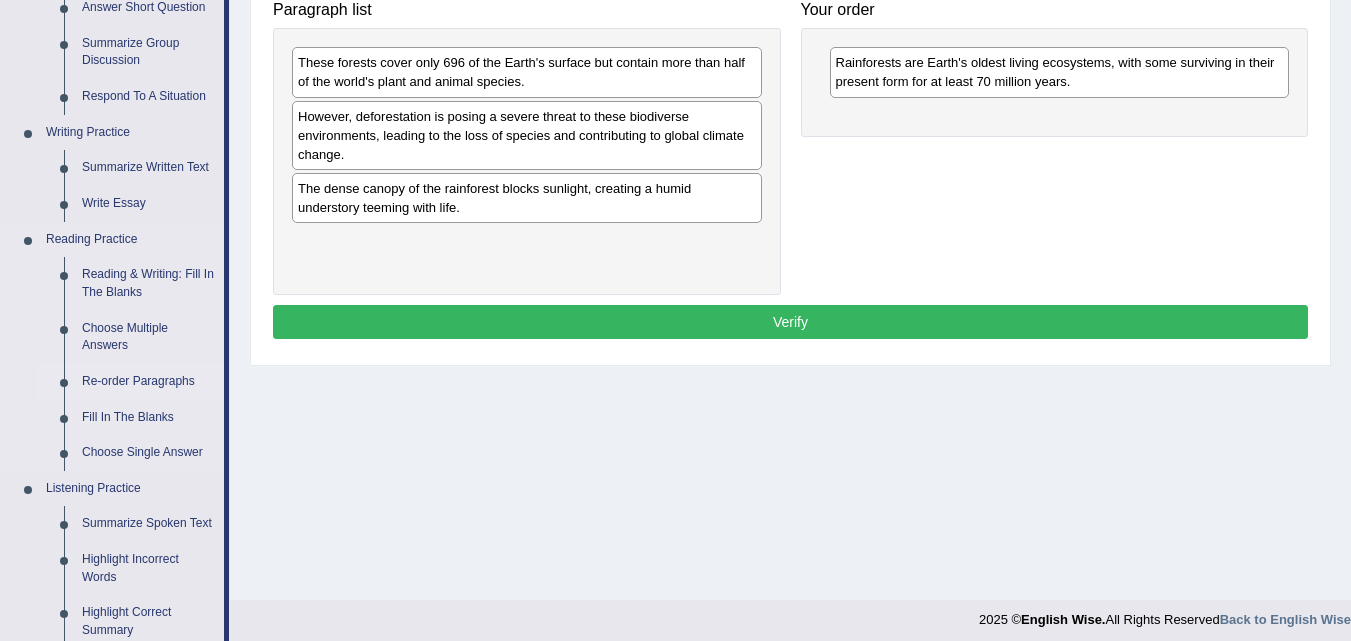 click on "Re-order Paragraphs" at bounding box center [148, 382] 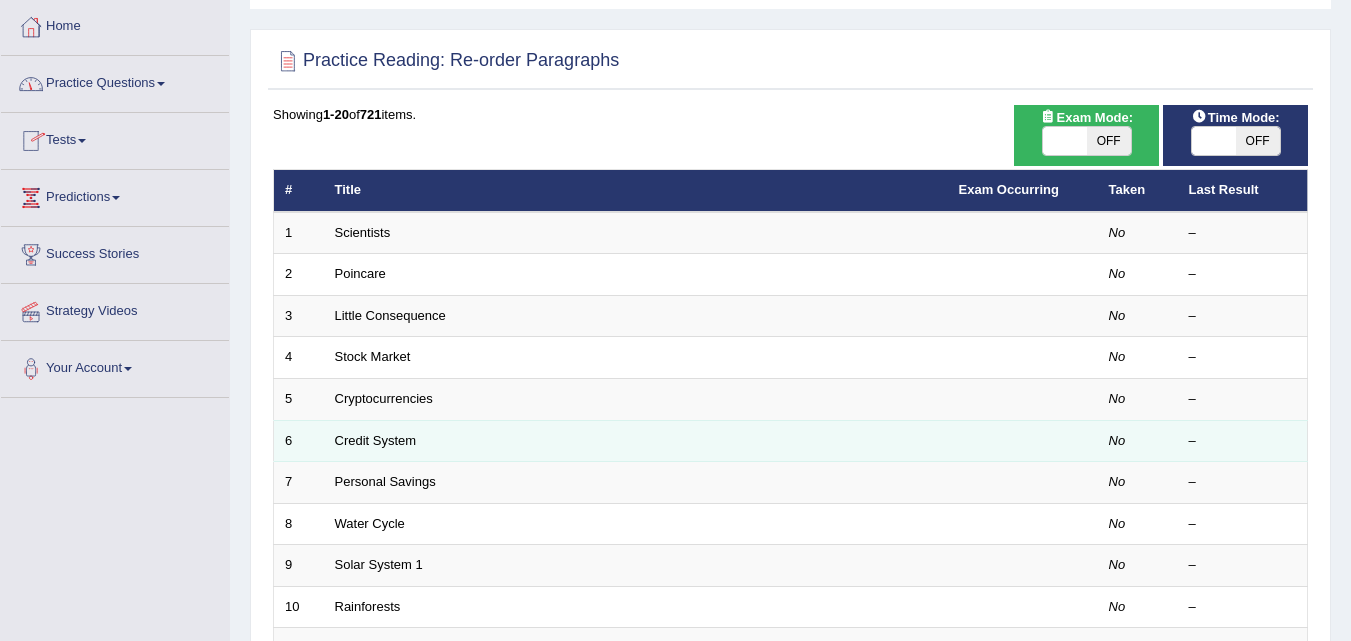 scroll, scrollTop: 100, scrollLeft: 0, axis: vertical 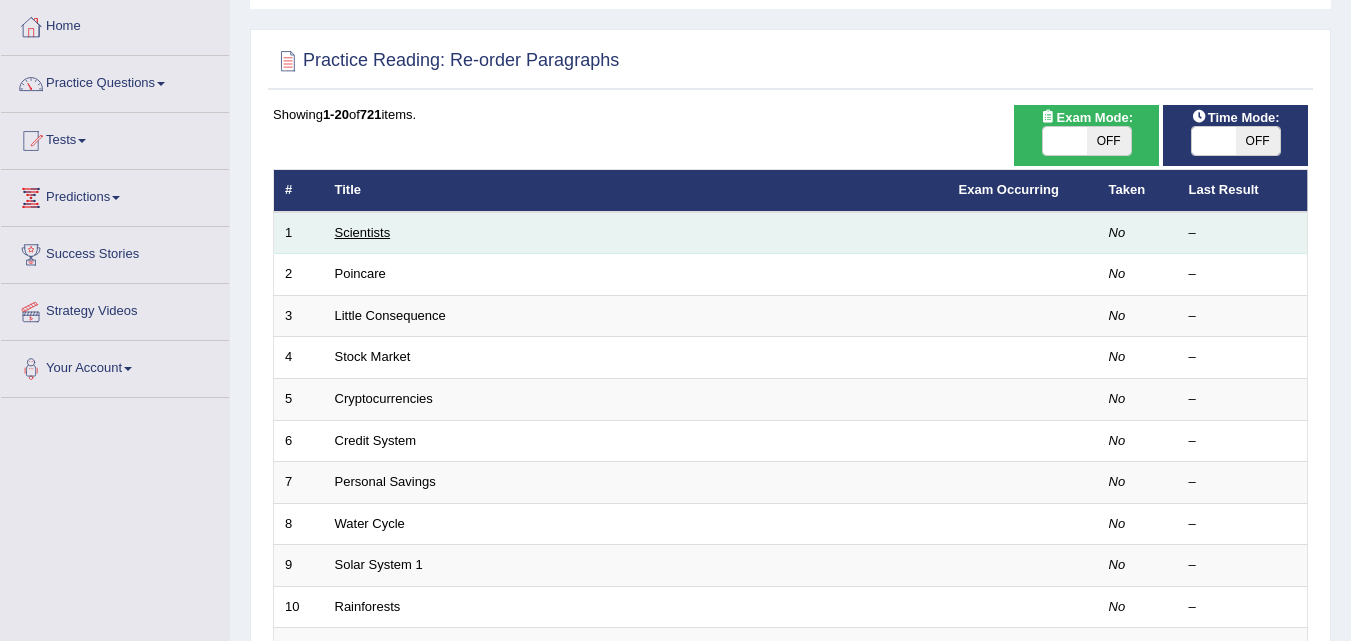 click on "Scientists" at bounding box center [363, 232] 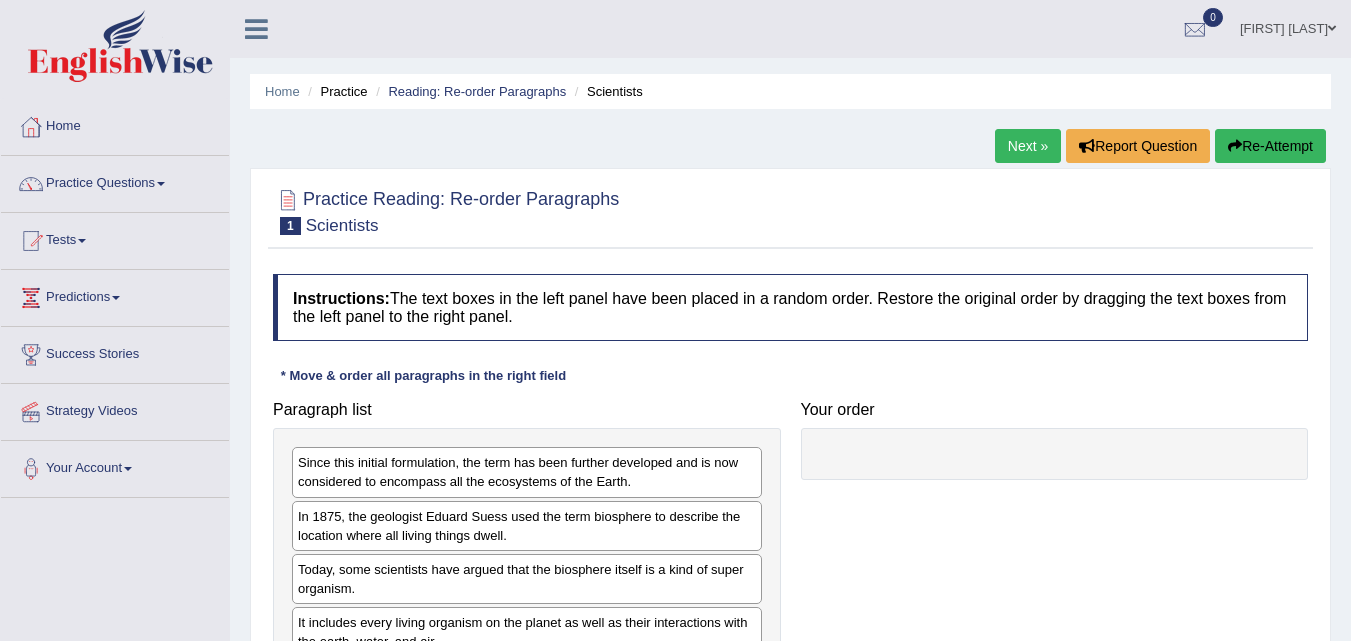 scroll, scrollTop: 0, scrollLeft: 0, axis: both 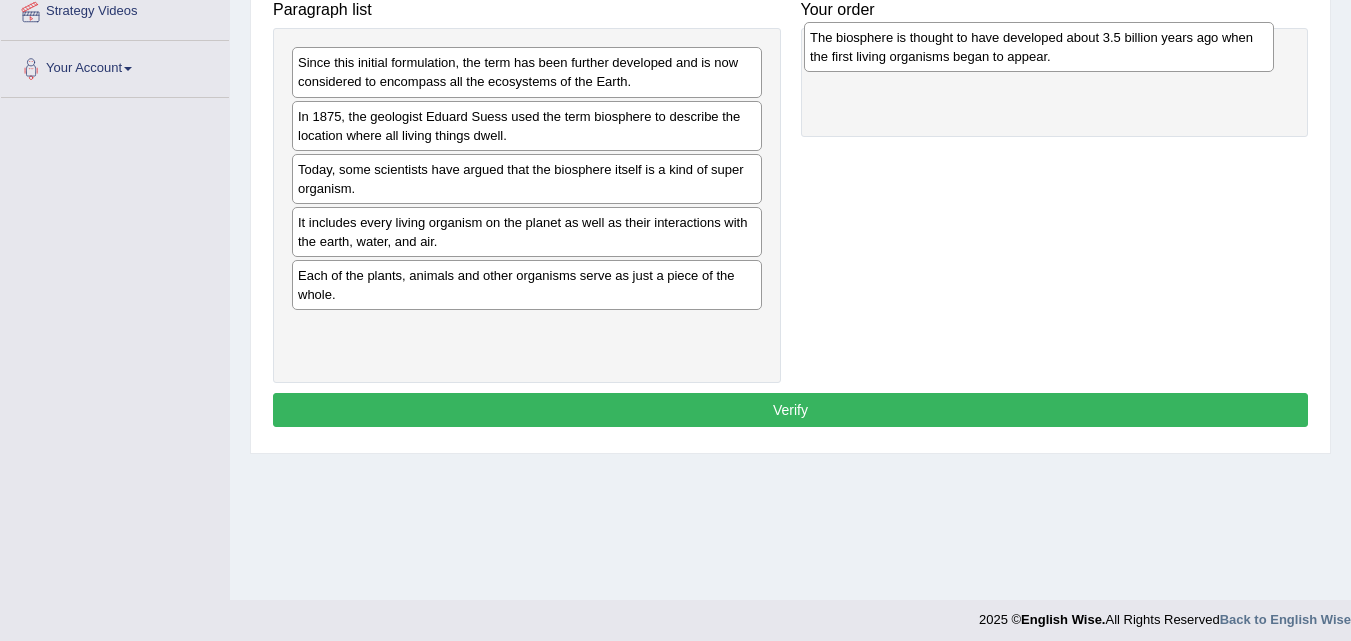 drag, startPoint x: 371, startPoint y: 277, endPoint x: 883, endPoint y: 39, distance: 564.61316 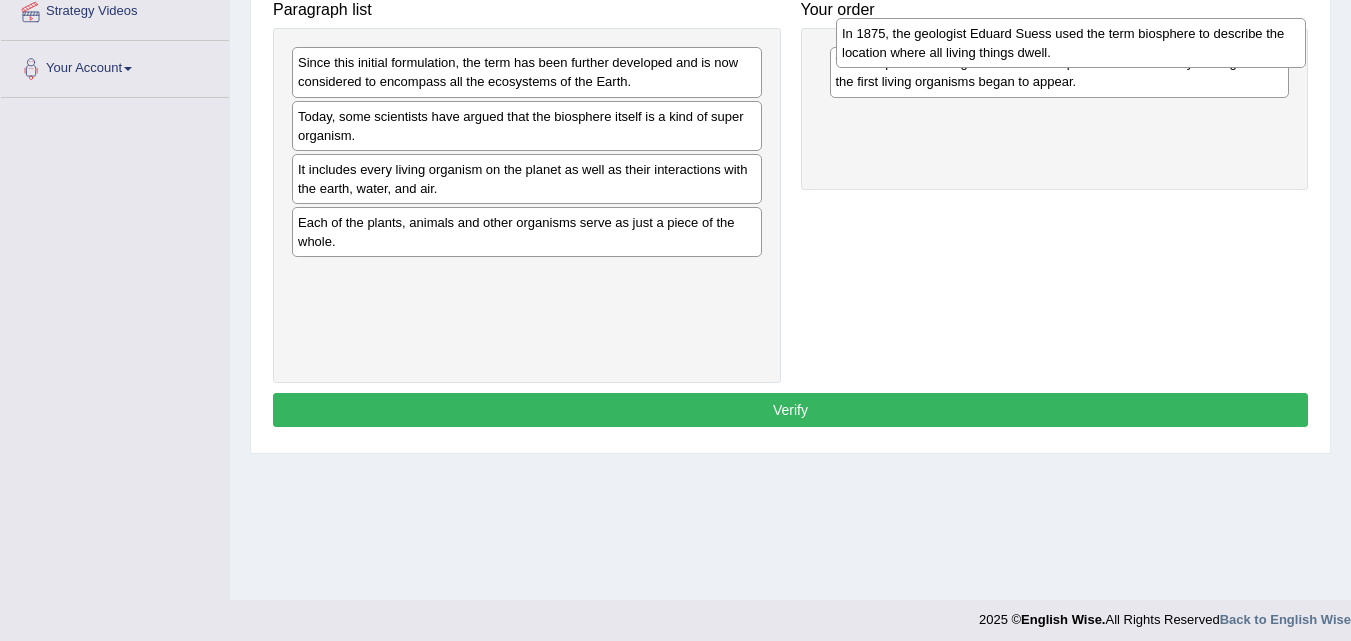 drag, startPoint x: 348, startPoint y: 126, endPoint x: 892, endPoint y: 43, distance: 550.29535 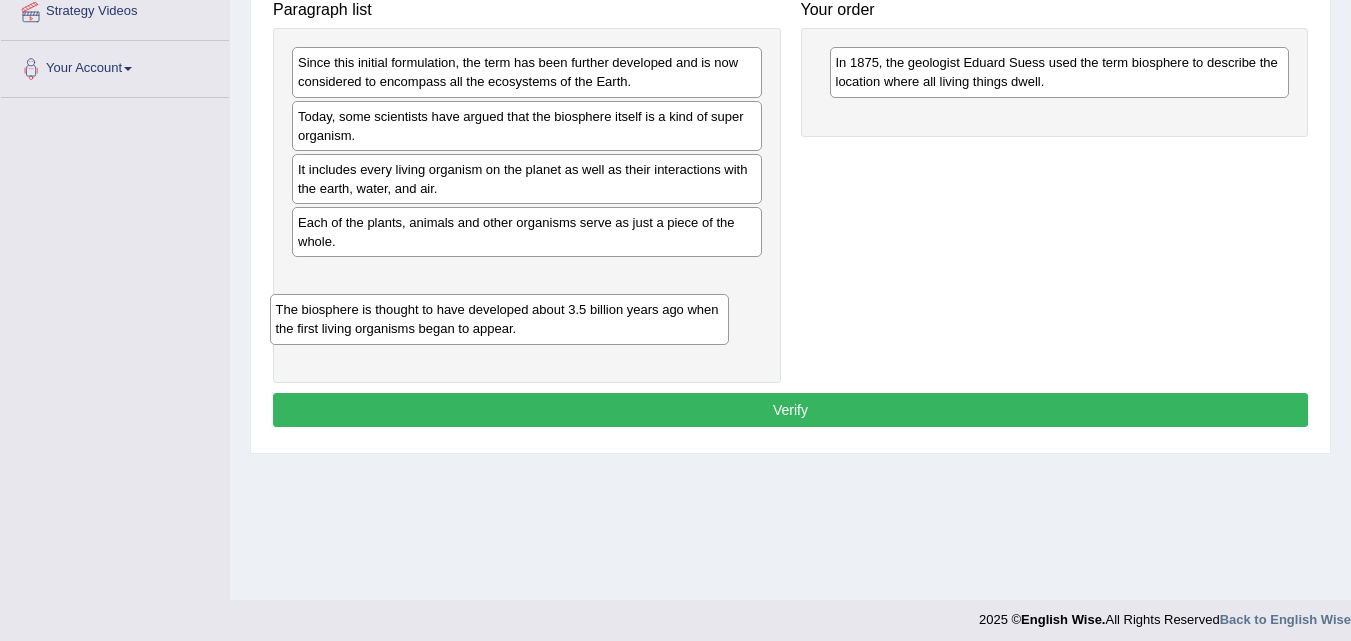 drag, startPoint x: 890, startPoint y: 66, endPoint x: 330, endPoint y: 313, distance: 612.0531 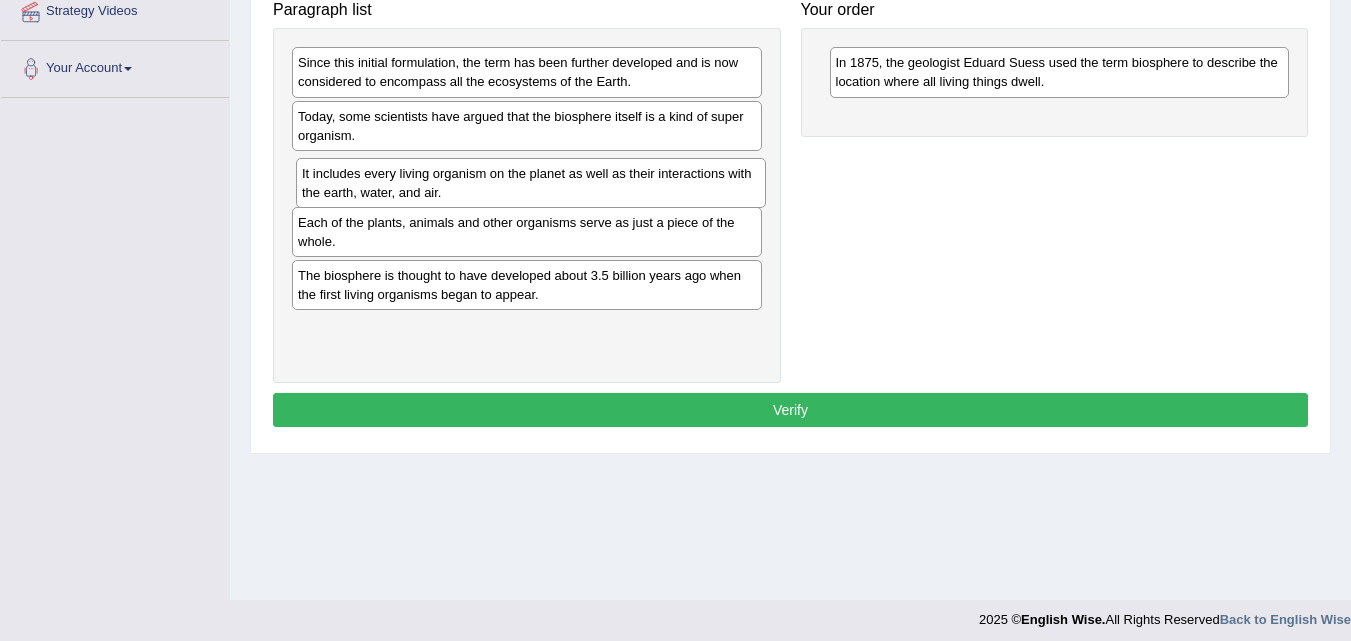 click on "It includes every living organism on the planet as well as their interactions with the earth, water, and air." at bounding box center [531, 183] 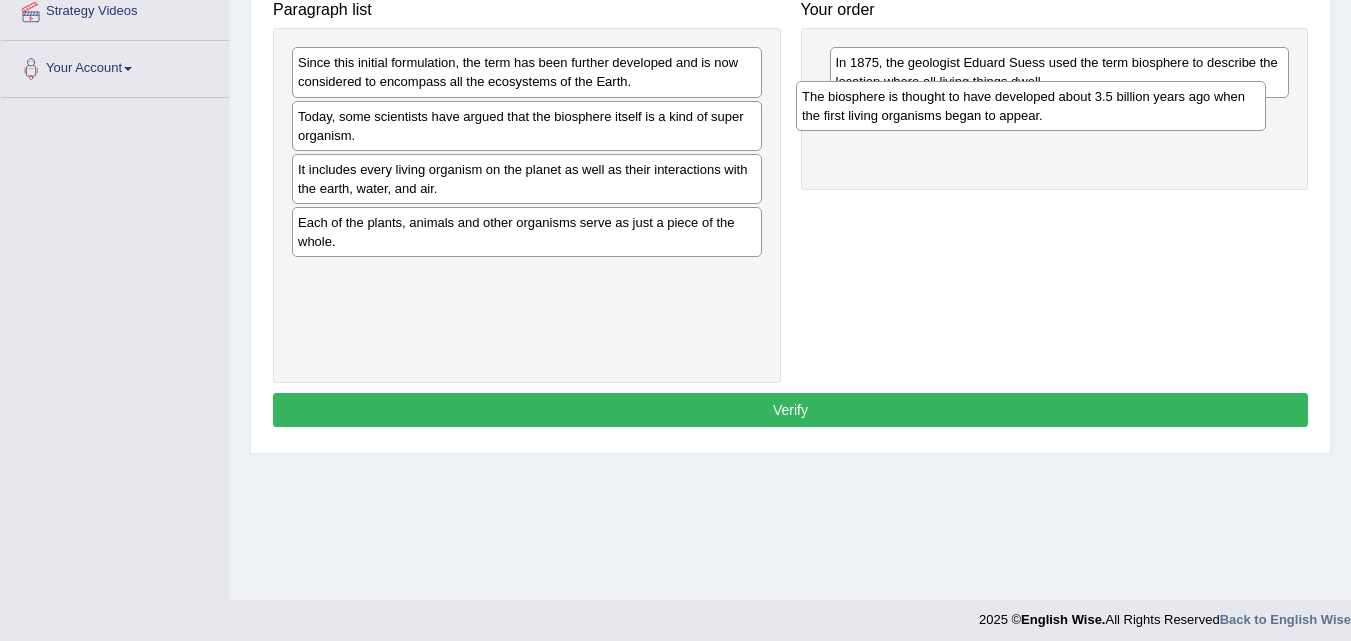 drag, startPoint x: 357, startPoint y: 288, endPoint x: 861, endPoint y: 109, distance: 534.84296 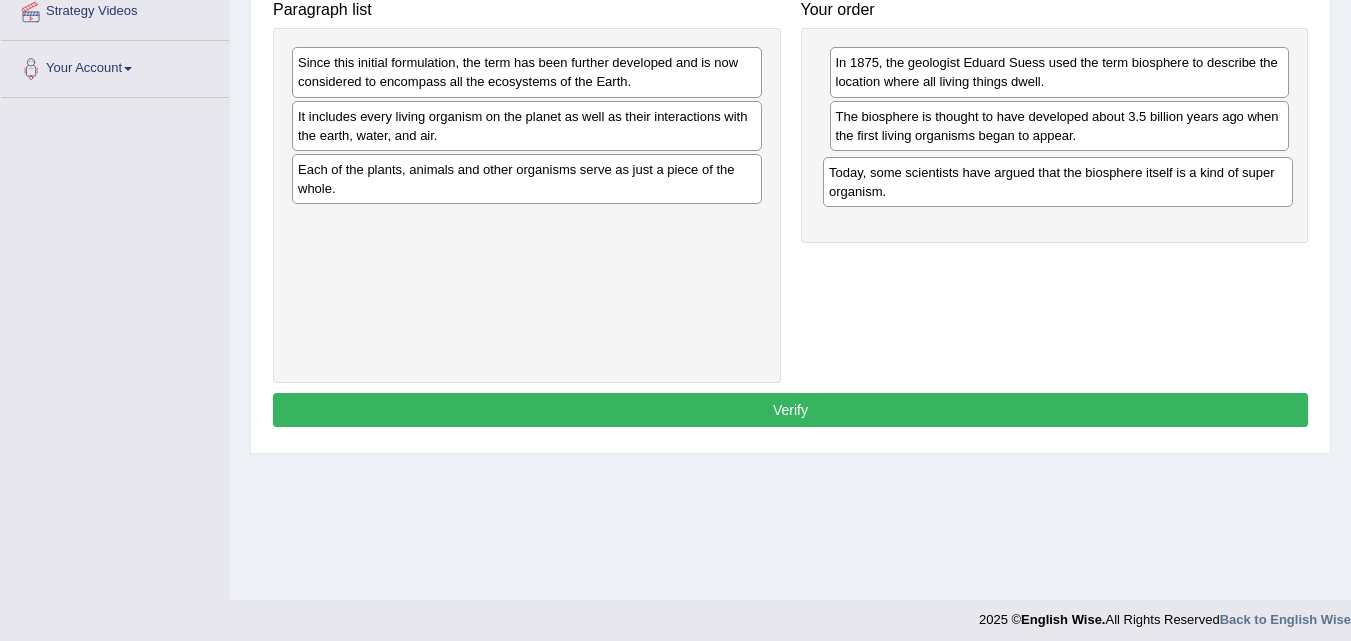 drag, startPoint x: 693, startPoint y: 122, endPoint x: 1224, endPoint y: 178, distance: 533.94476 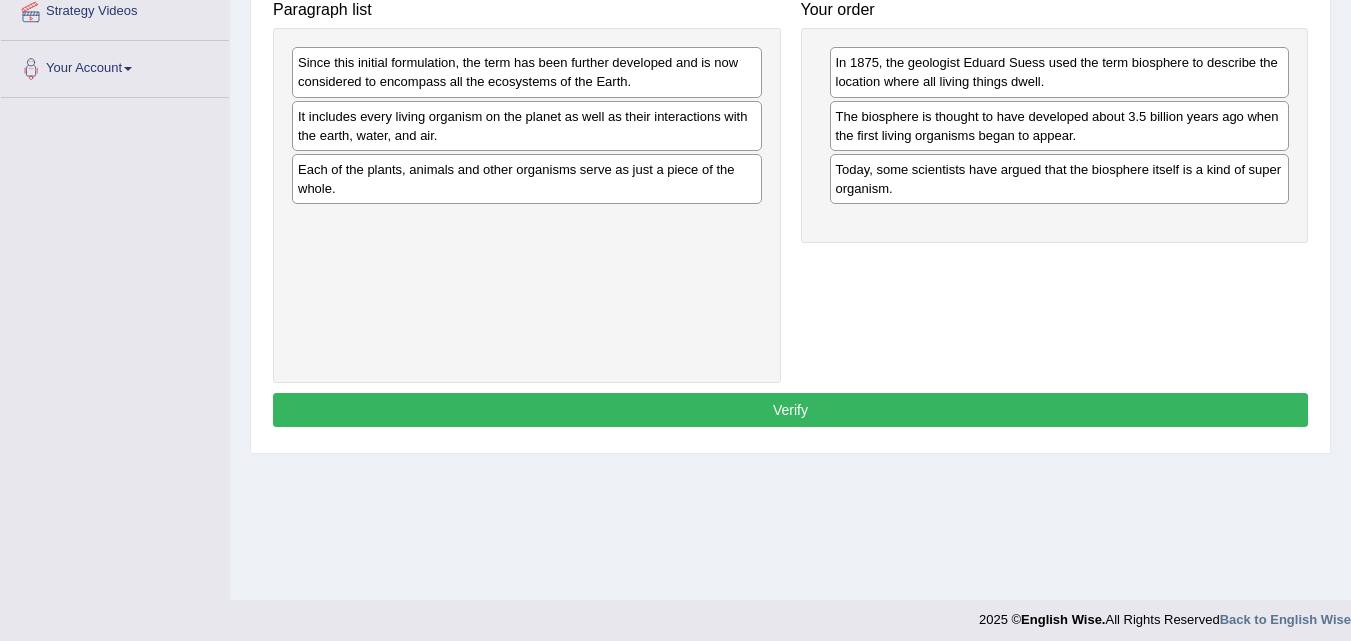 click on "It includes every living organism on the planet as well as their interactions with the earth, water, and air." at bounding box center (527, 126) 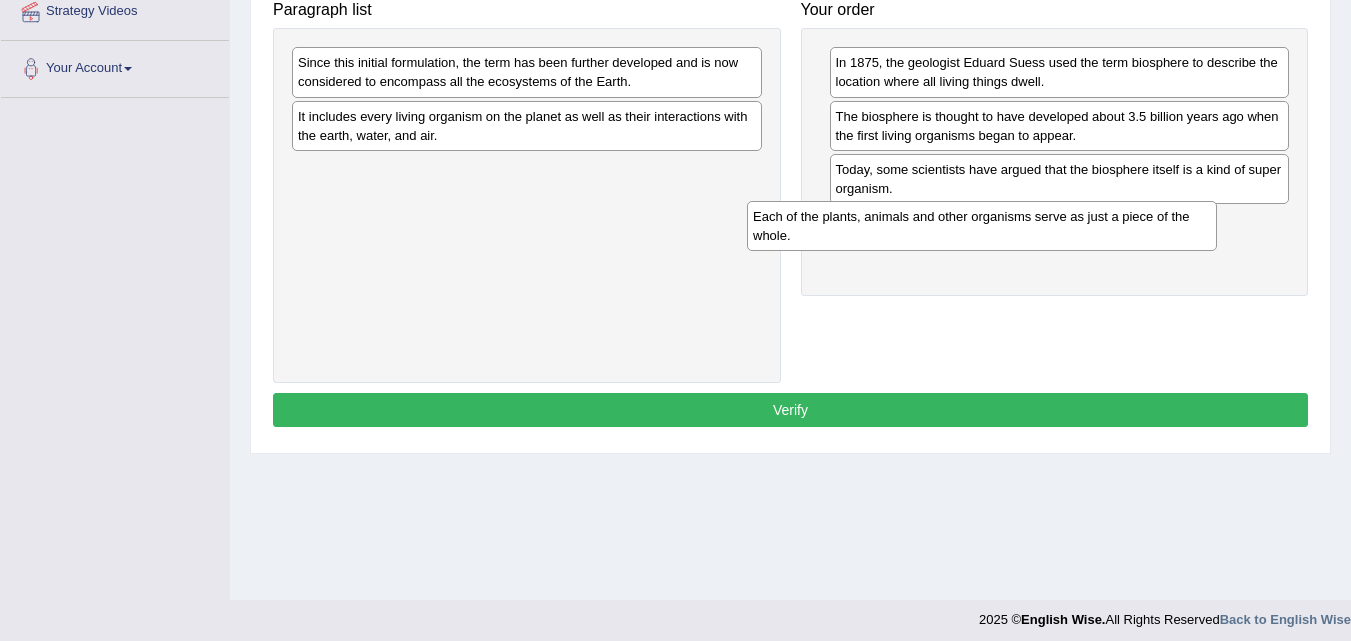 drag, startPoint x: 531, startPoint y: 173, endPoint x: 987, endPoint y: 217, distance: 458.1179 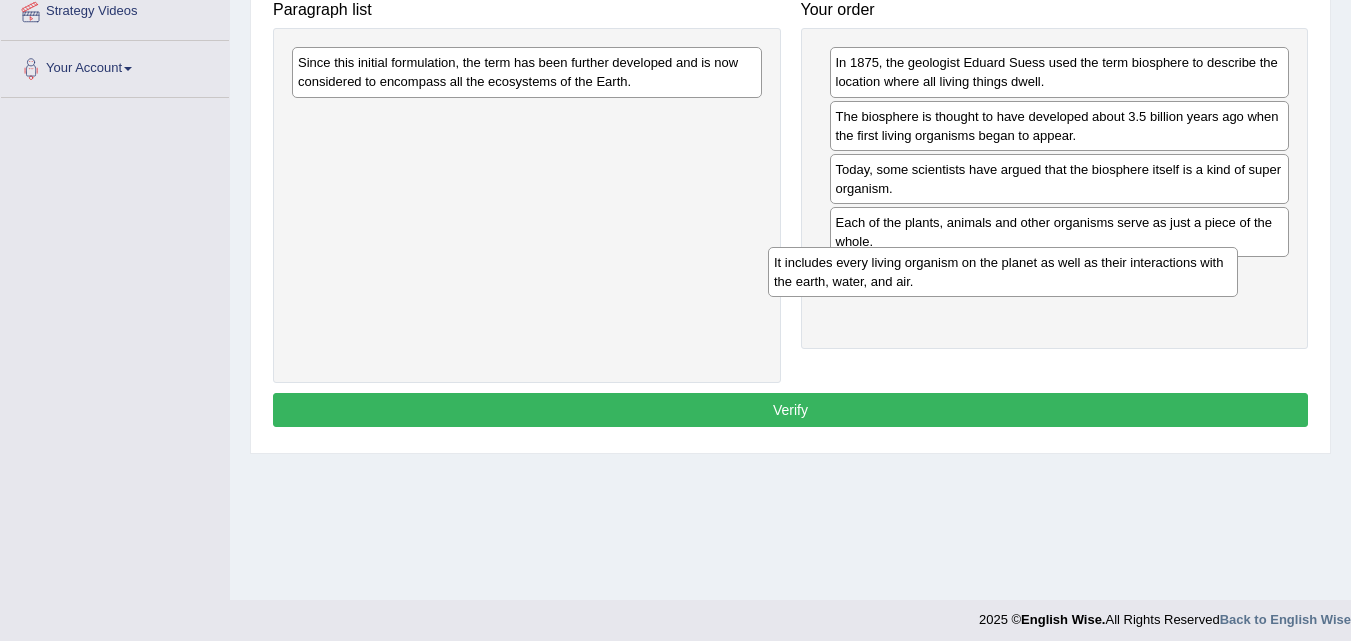 drag, startPoint x: 672, startPoint y: 122, endPoint x: 1148, endPoint y: 268, distance: 497.88754 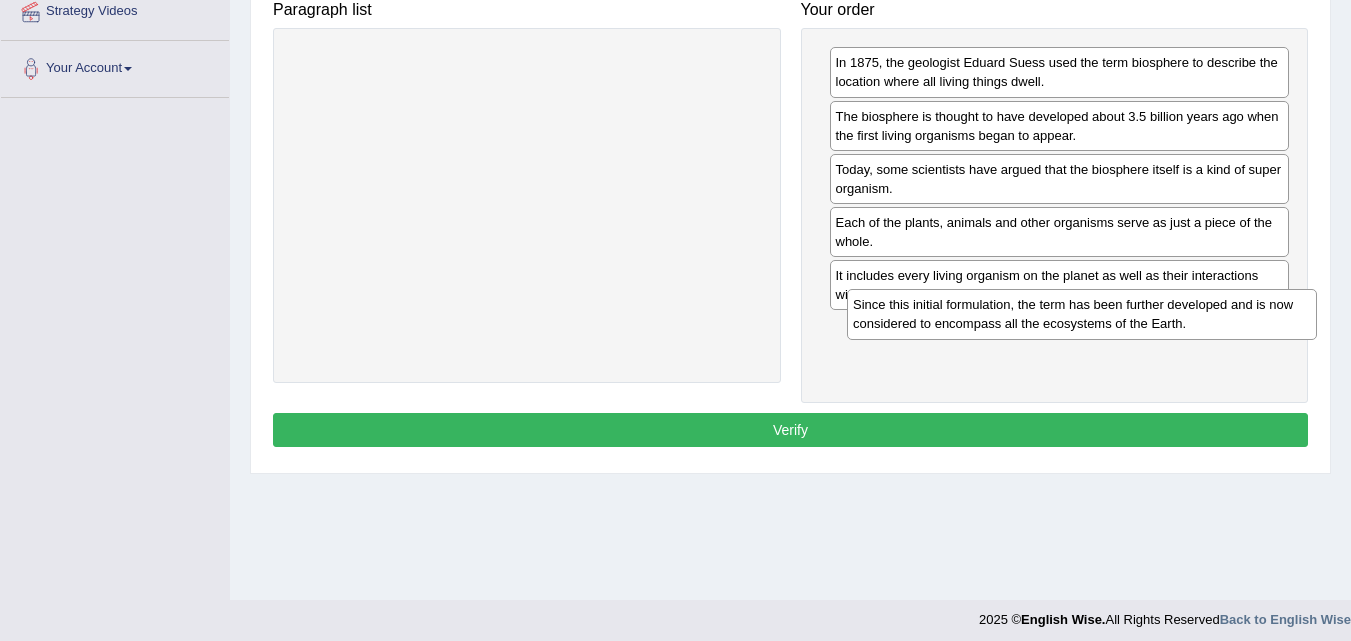 drag, startPoint x: 602, startPoint y: 80, endPoint x: 1157, endPoint y: 322, distance: 605.46594 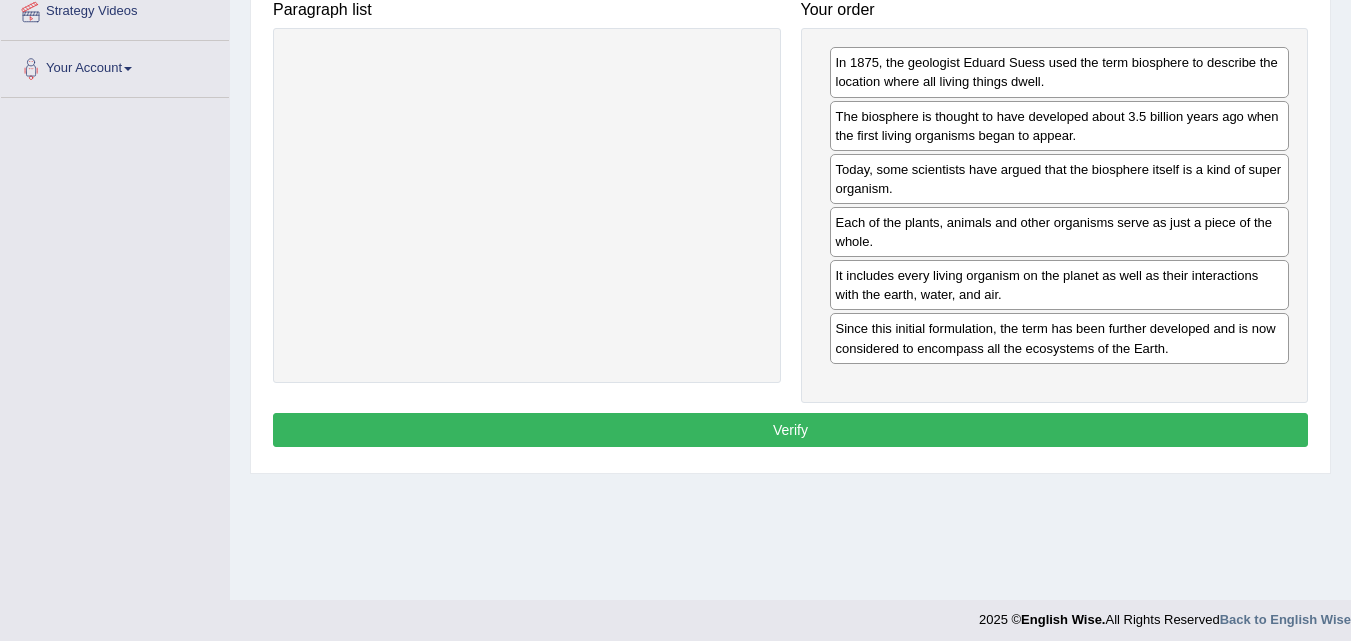 click on "Verify" at bounding box center (790, 430) 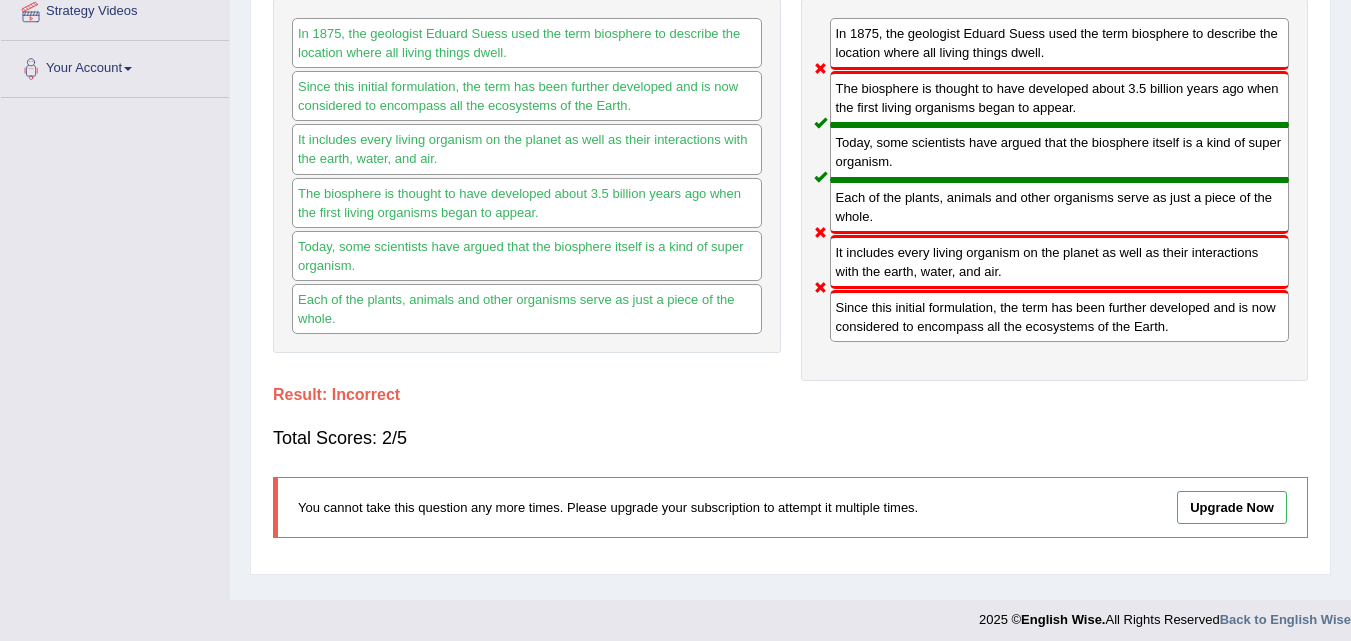 click on "In 1875, the geologist Eduard Suess used the term biosphere to describe the location where all living things dwell." at bounding box center (1060, 44) 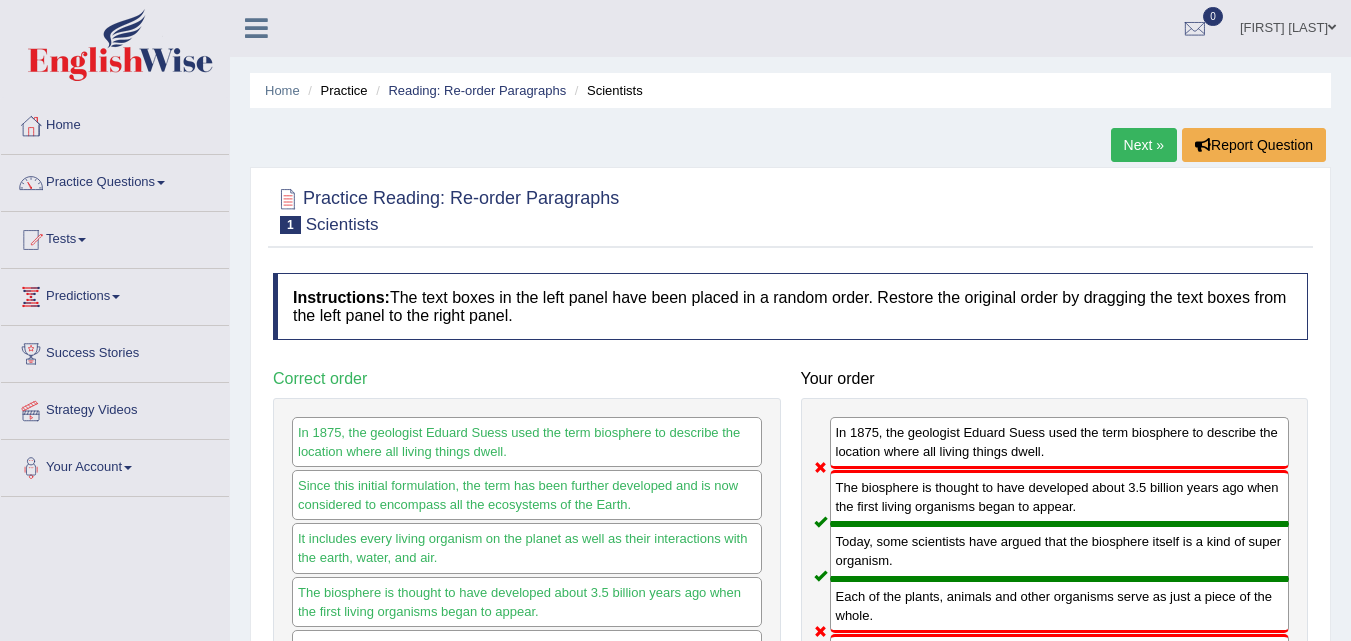 scroll, scrollTop: 0, scrollLeft: 0, axis: both 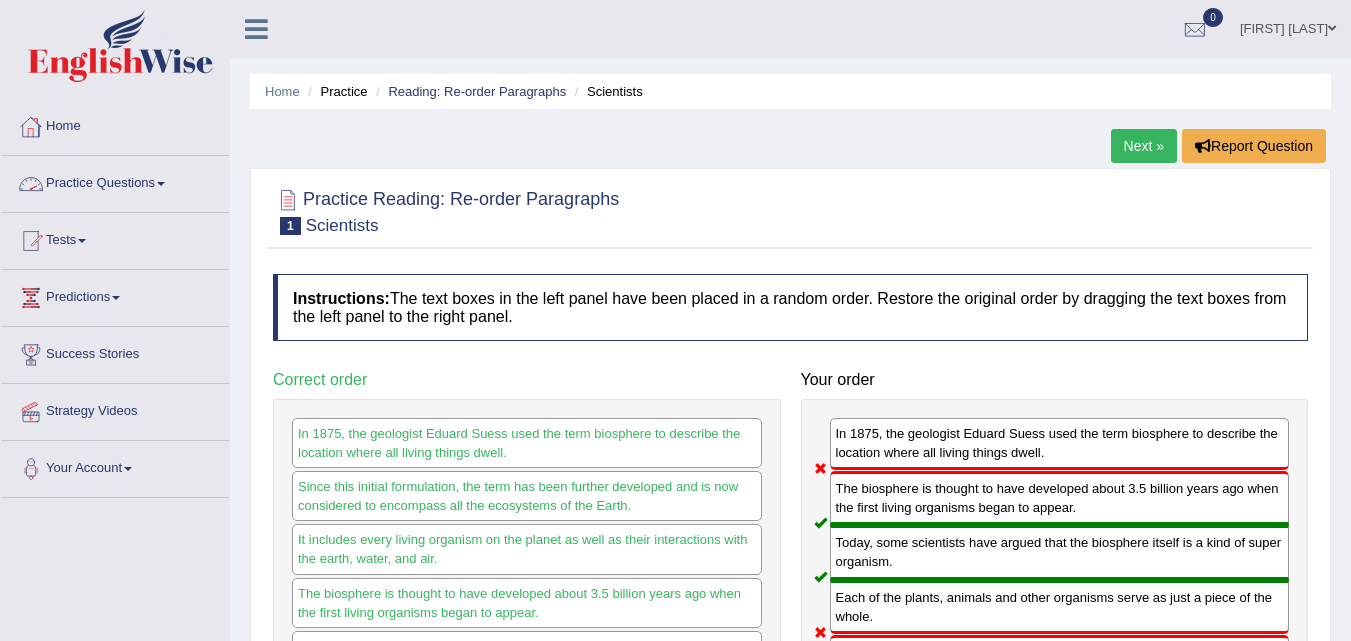 click on "Practice Questions" at bounding box center (115, 181) 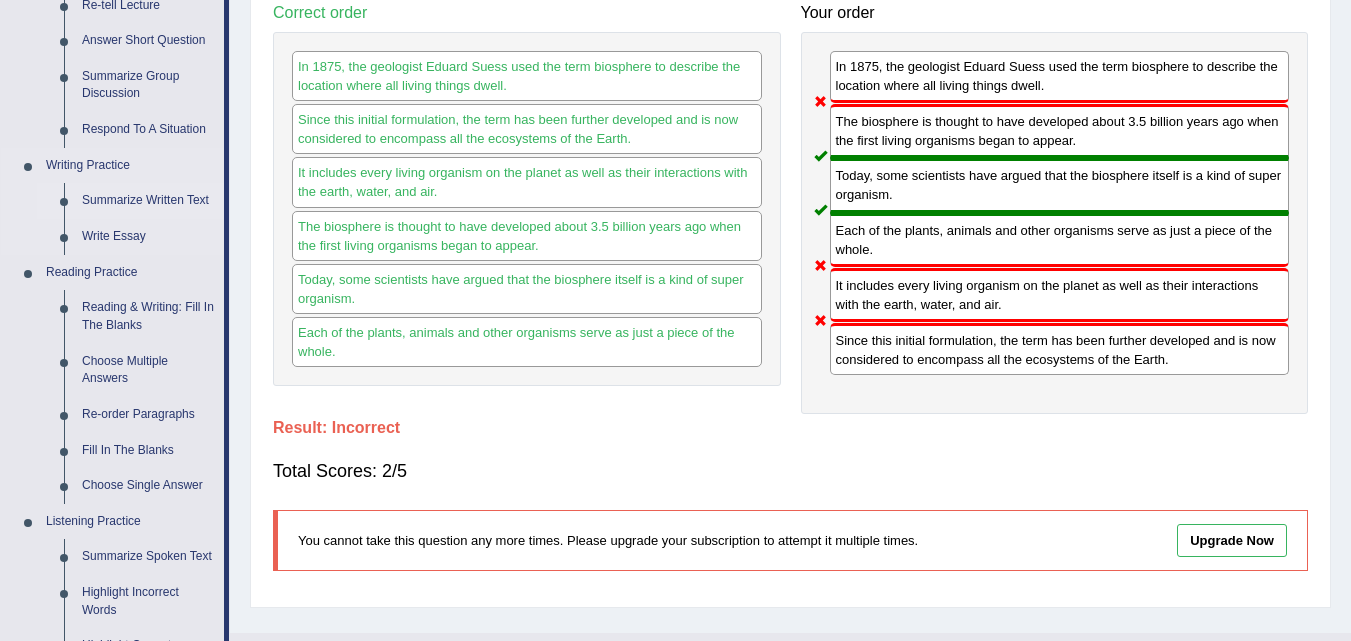 scroll, scrollTop: 400, scrollLeft: 0, axis: vertical 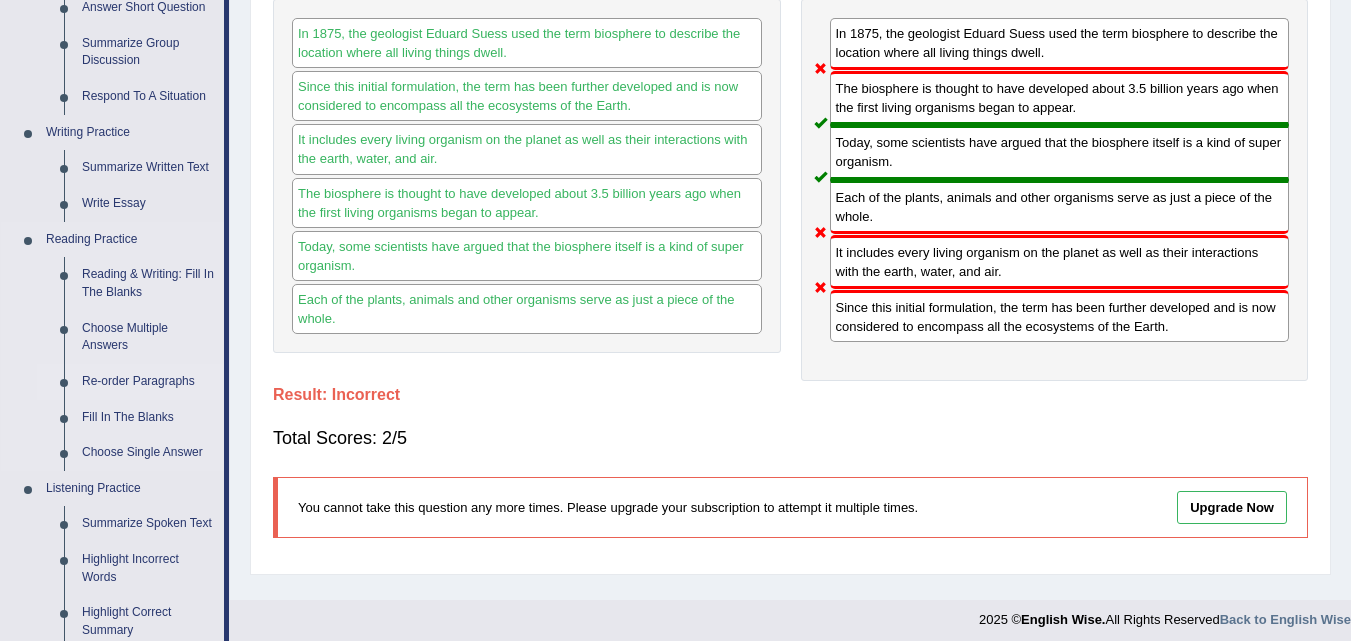 click on "Re-order Paragraphs" at bounding box center [148, 382] 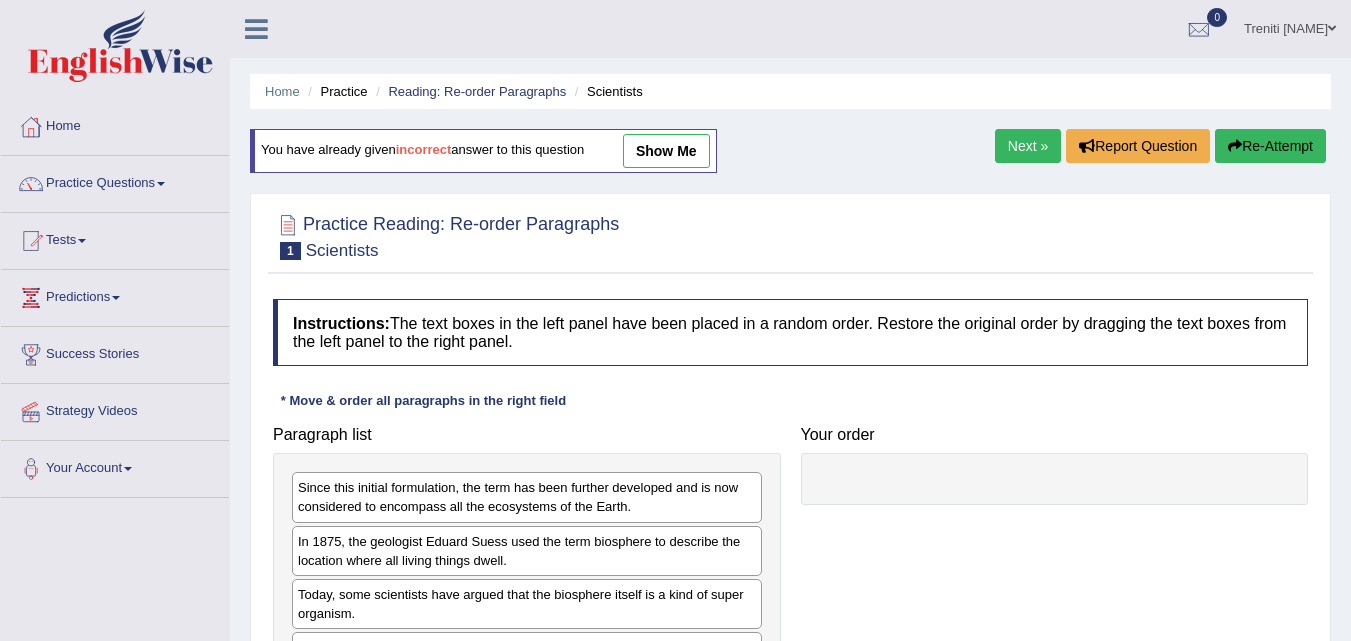 scroll, scrollTop: 300, scrollLeft: 0, axis: vertical 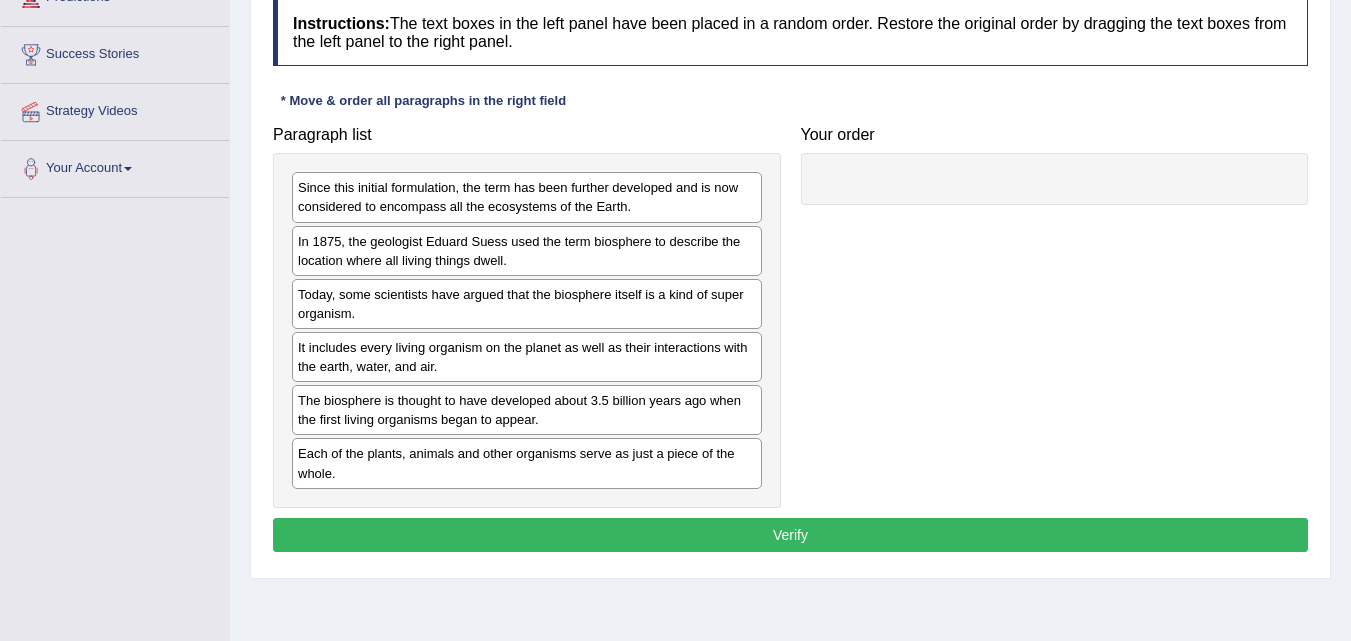 click on "The biosphere is thought to have developed about 3.5 billion years ago when the first living organisms began to appear." at bounding box center [527, 410] 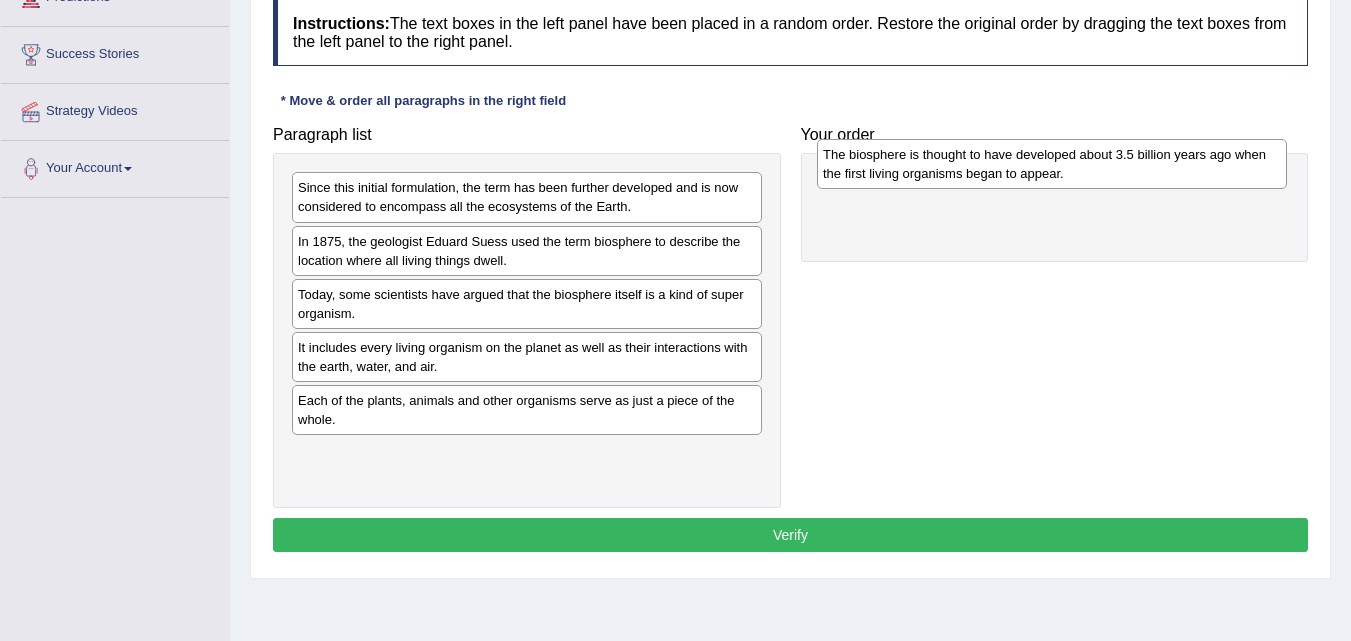 drag, startPoint x: 392, startPoint y: 414, endPoint x: 917, endPoint y: 168, distance: 579.7767 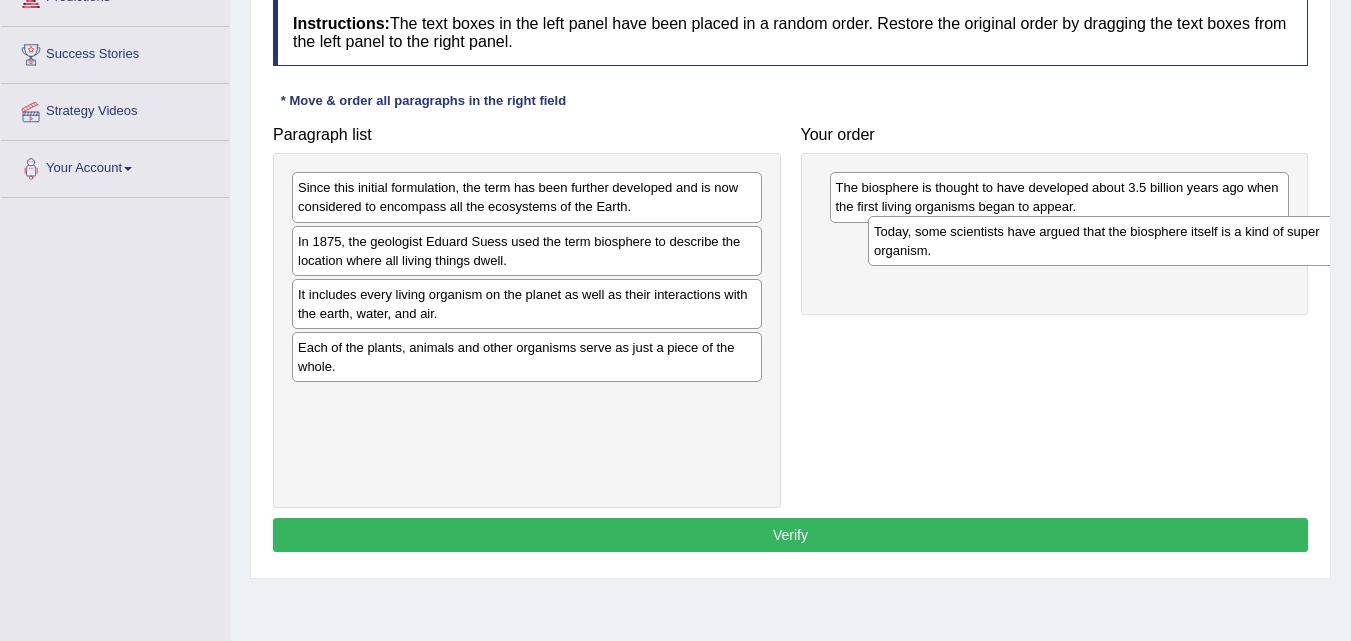 drag, startPoint x: 639, startPoint y: 298, endPoint x: 1215, endPoint y: 235, distance: 579.43506 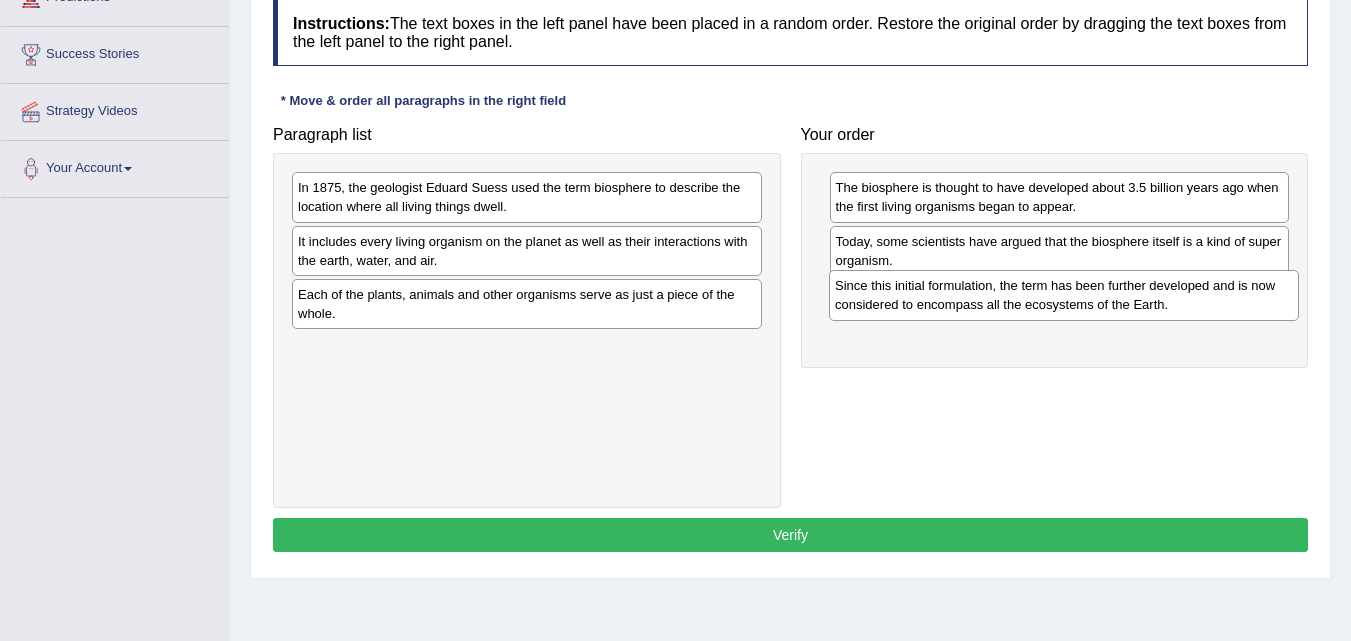 drag, startPoint x: 546, startPoint y: 201, endPoint x: 1083, endPoint y: 299, distance: 545.869 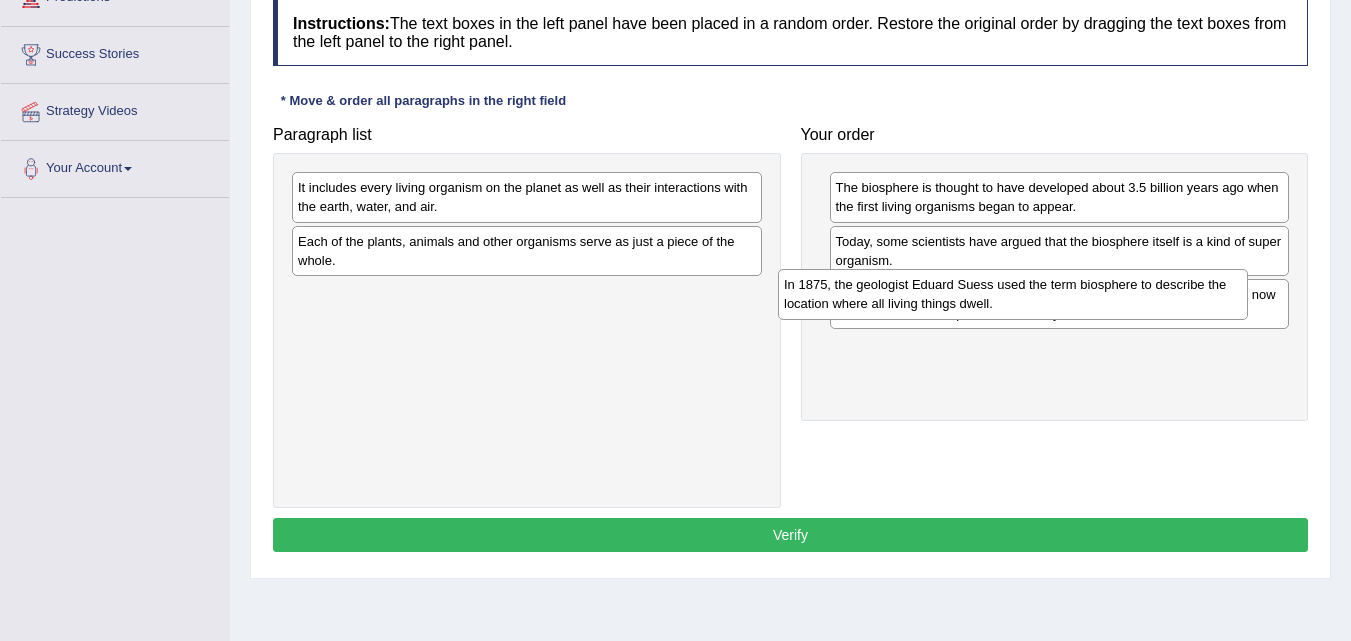 drag, startPoint x: 695, startPoint y: 214, endPoint x: 1182, endPoint y: 311, distance: 496.56622 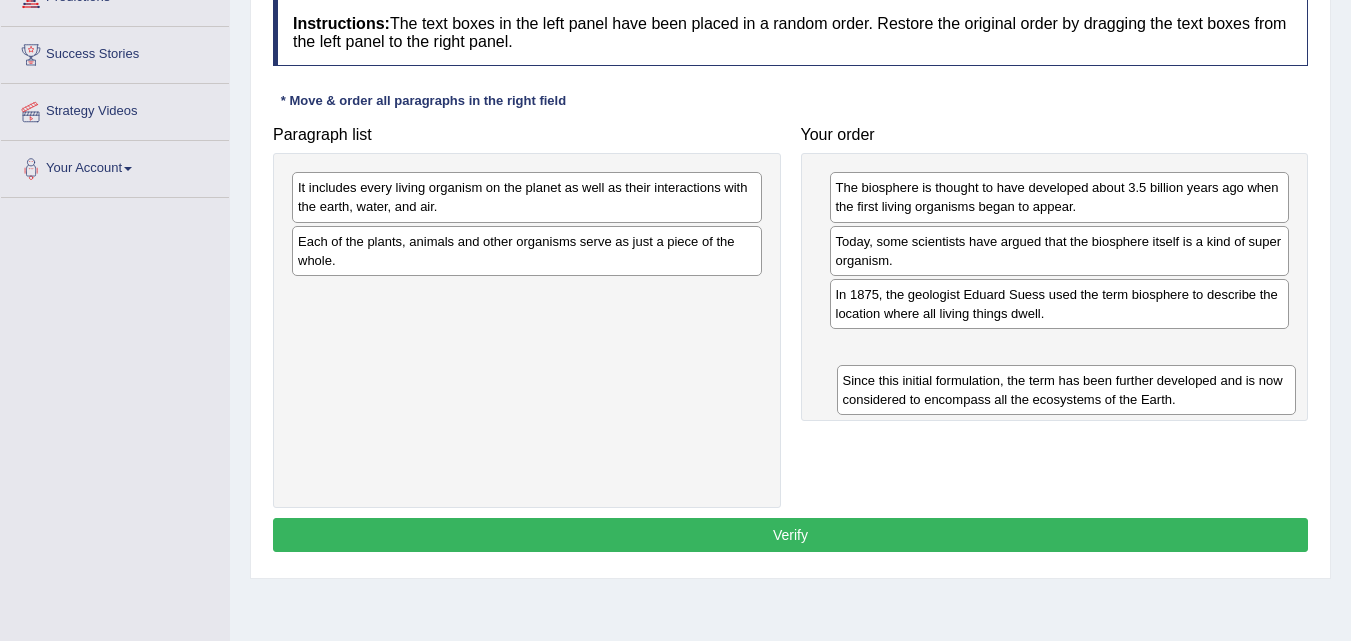 drag, startPoint x: 1144, startPoint y: 300, endPoint x: 1151, endPoint y: 386, distance: 86.28442 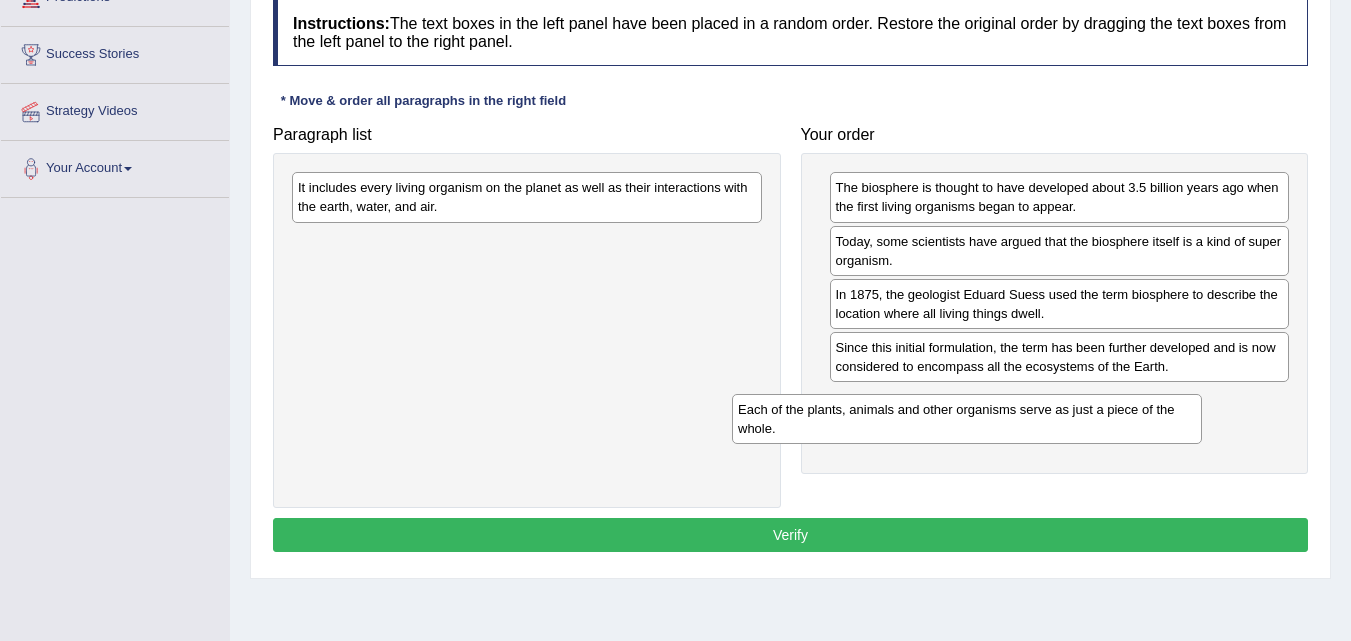 drag, startPoint x: 600, startPoint y: 260, endPoint x: 1054, endPoint y: 423, distance: 482.37433 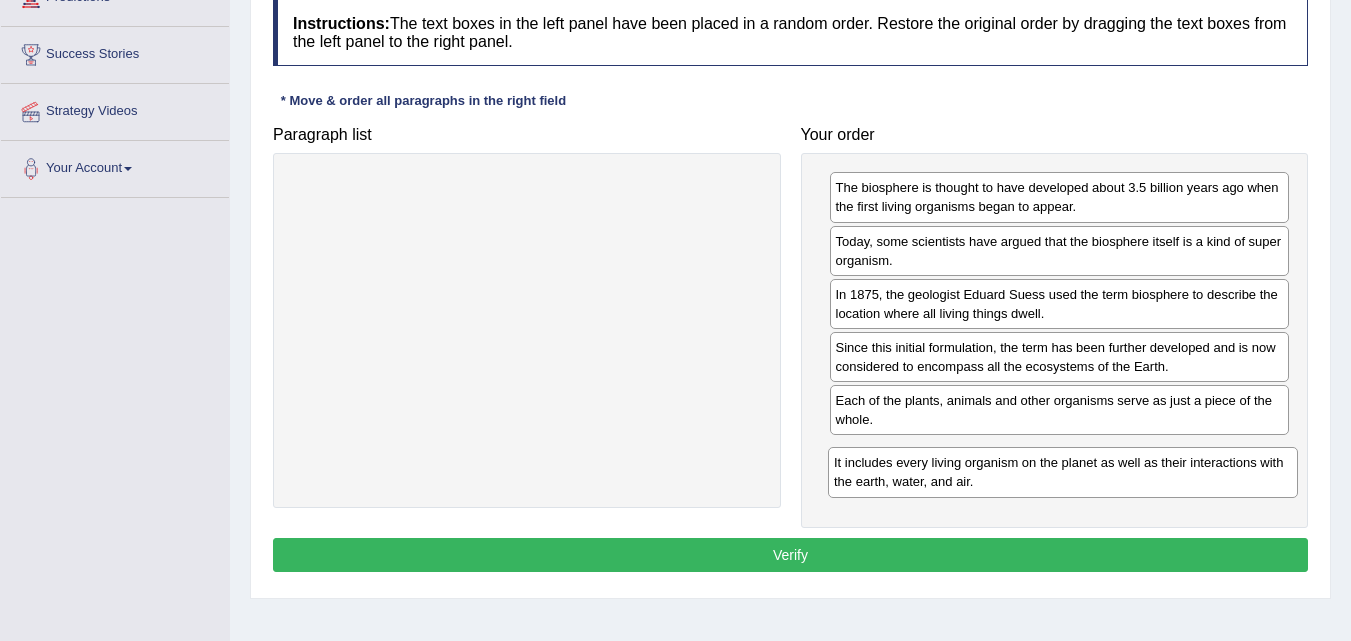 drag, startPoint x: 582, startPoint y: 191, endPoint x: 1116, endPoint y: 459, distance: 597.478 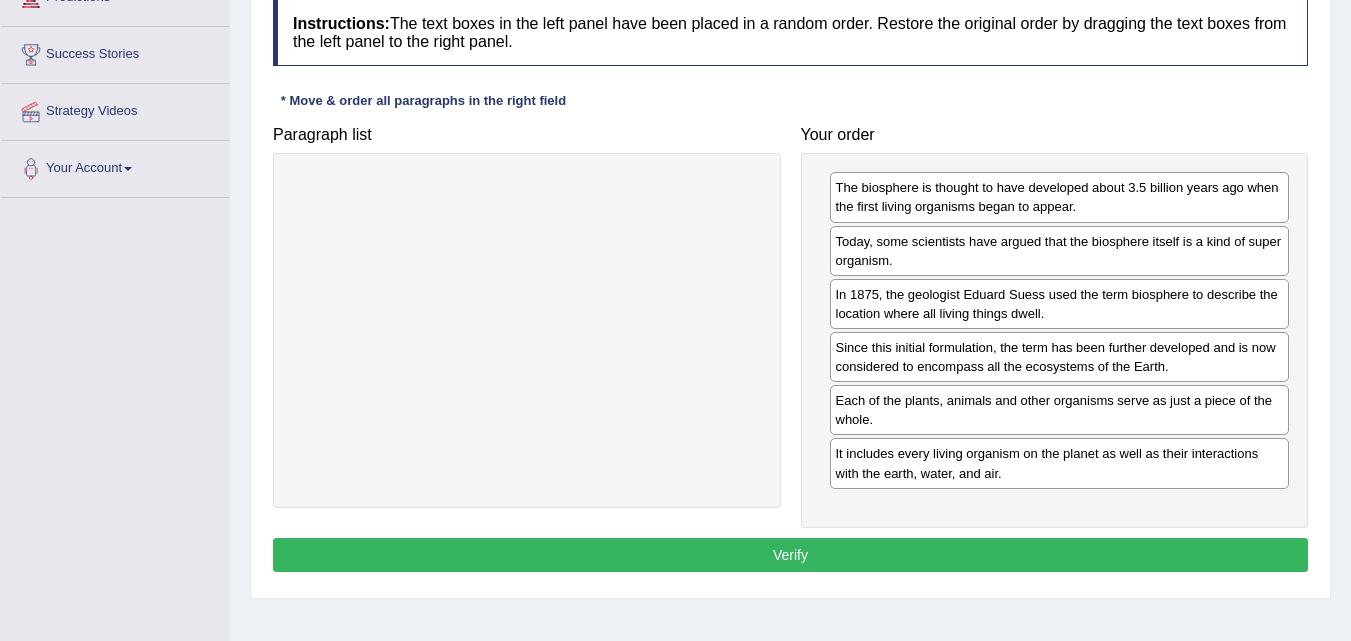 click on "Verify" at bounding box center [790, 555] 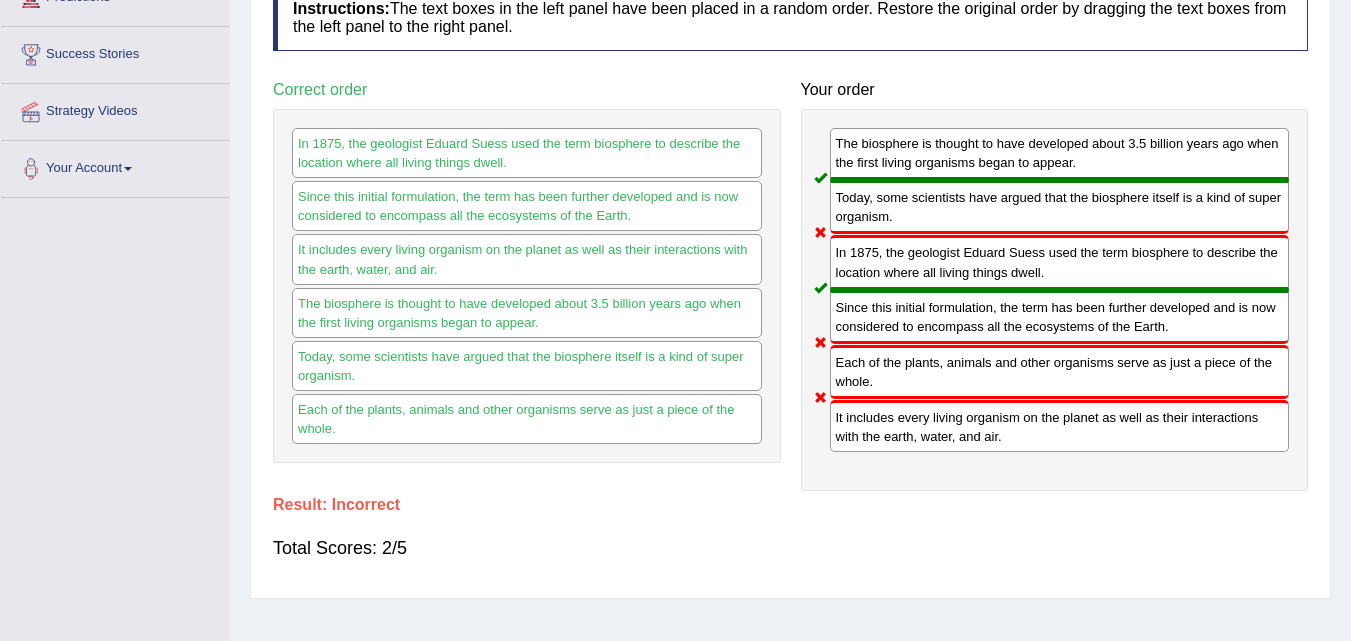 drag, startPoint x: 939, startPoint y: 382, endPoint x: 957, endPoint y: 257, distance: 126.28935 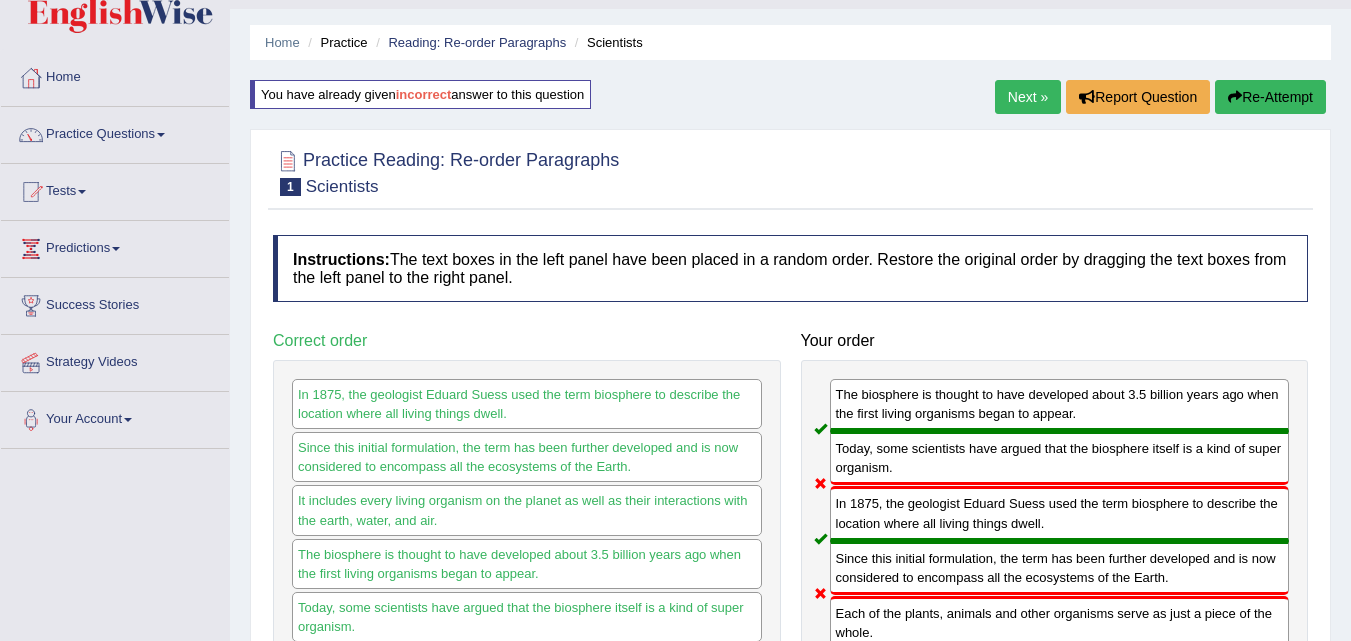scroll, scrollTop: 0, scrollLeft: 0, axis: both 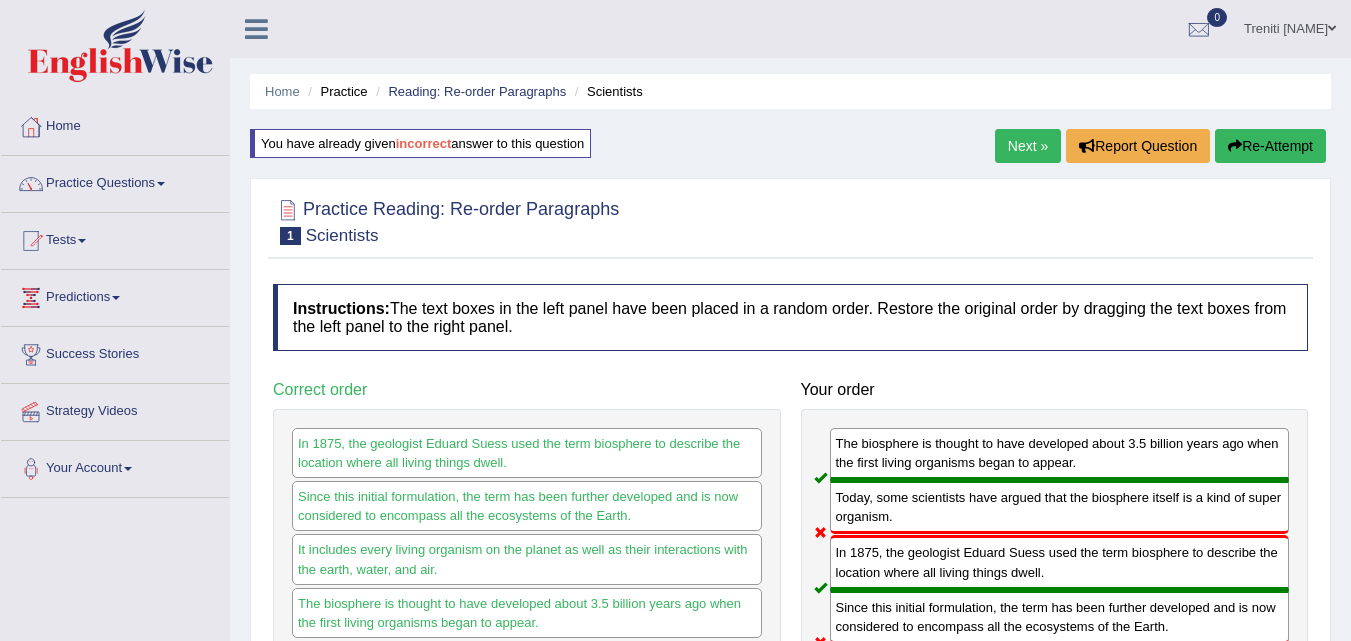click on "Practice Questions" at bounding box center (115, 181) 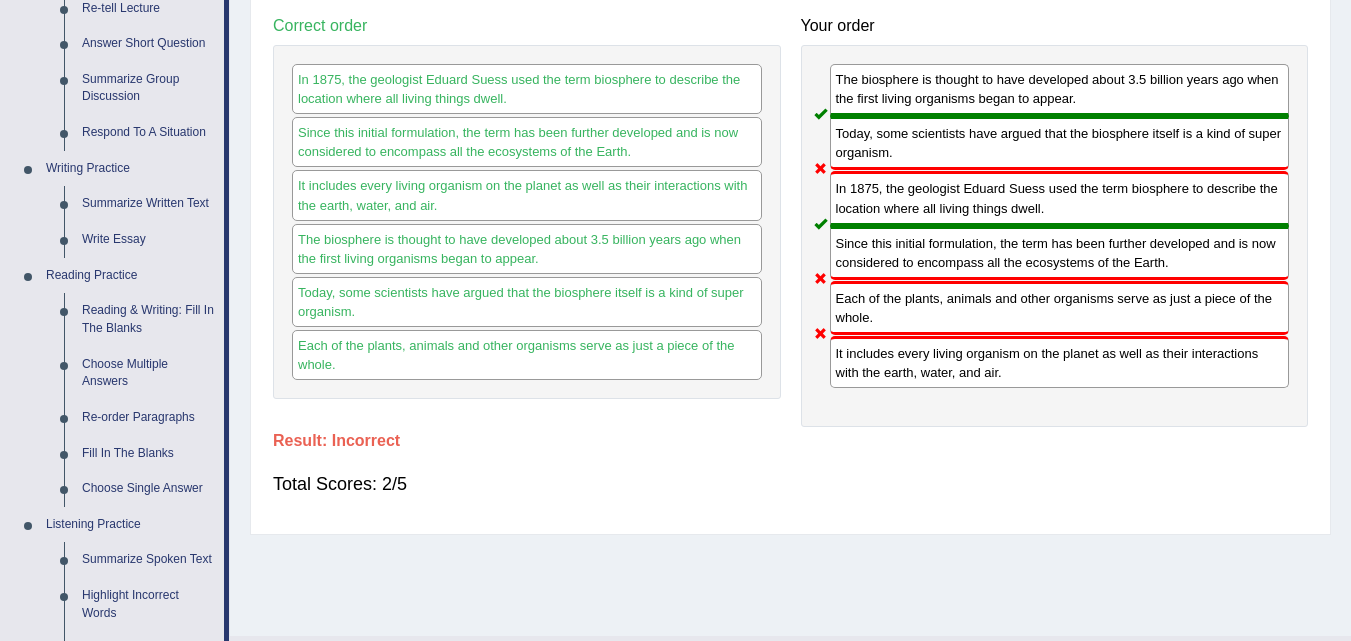 scroll, scrollTop: 400, scrollLeft: 0, axis: vertical 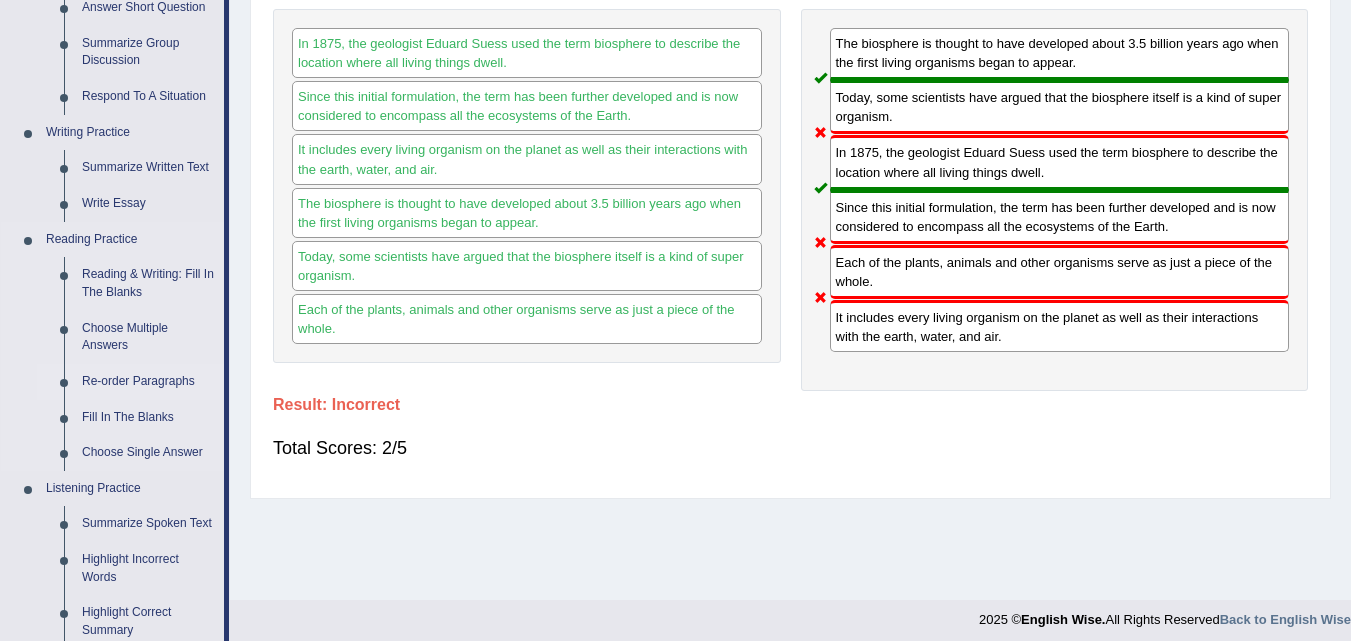 click on "Re-order Paragraphs" at bounding box center (148, 382) 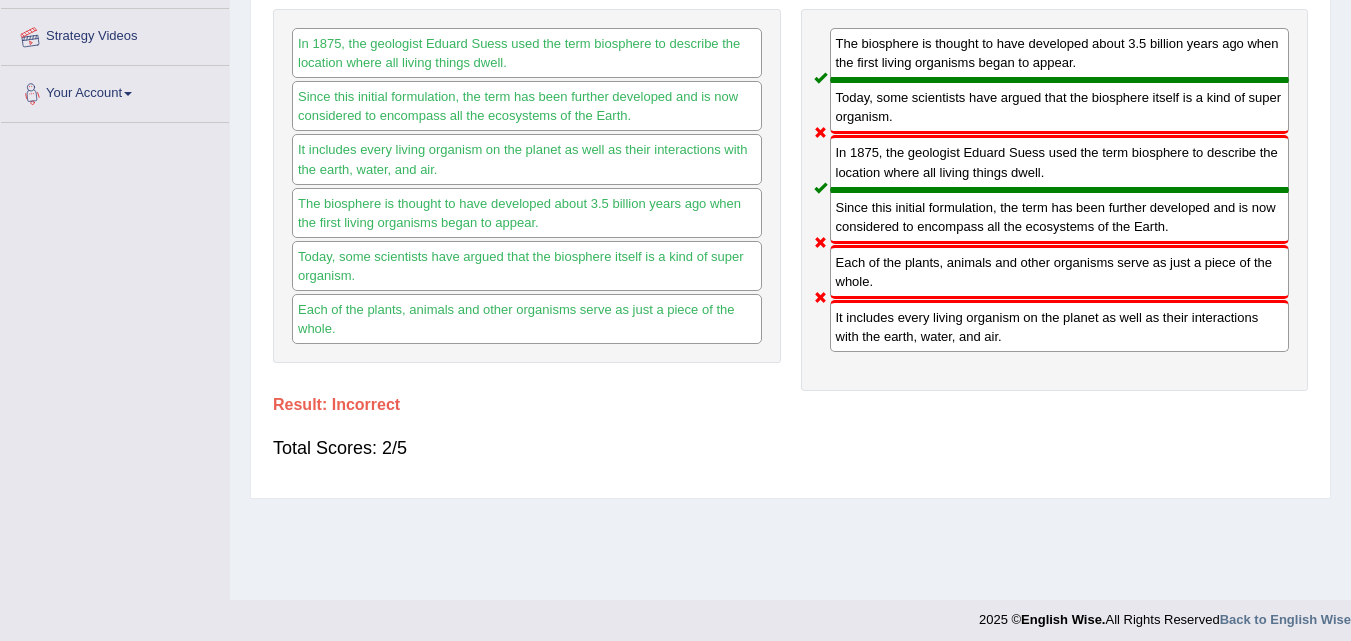 scroll, scrollTop: 409, scrollLeft: 0, axis: vertical 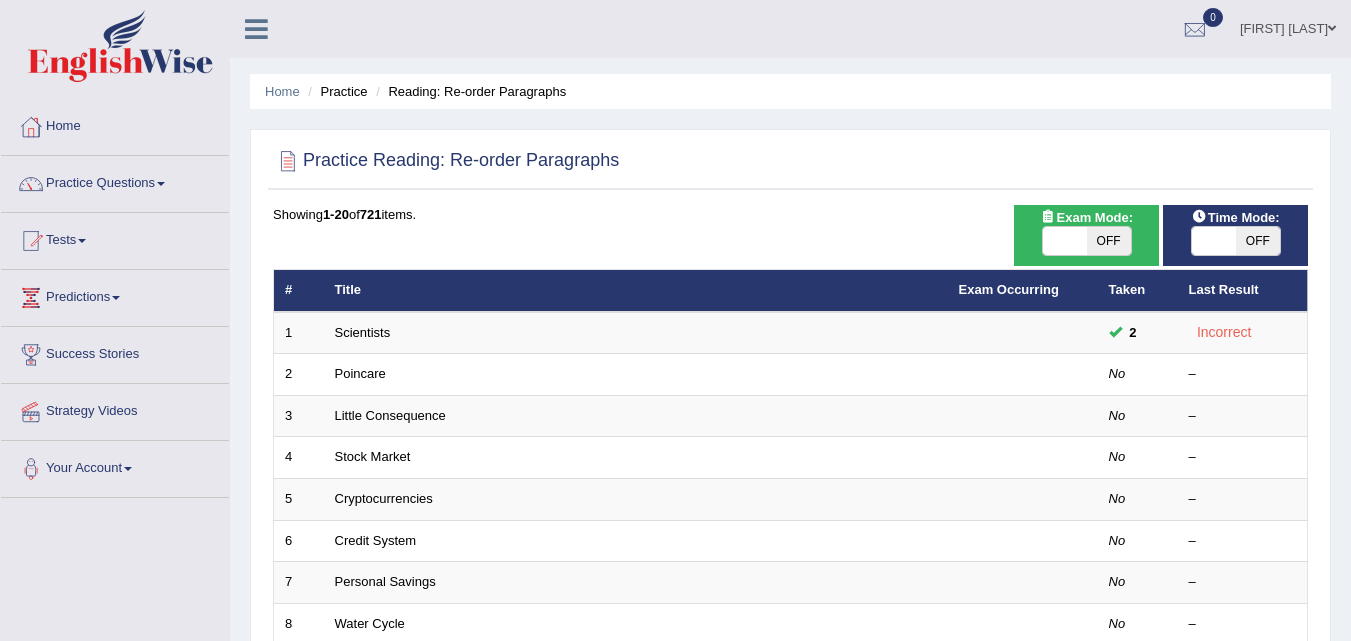 click on "Scientists" at bounding box center [363, 332] 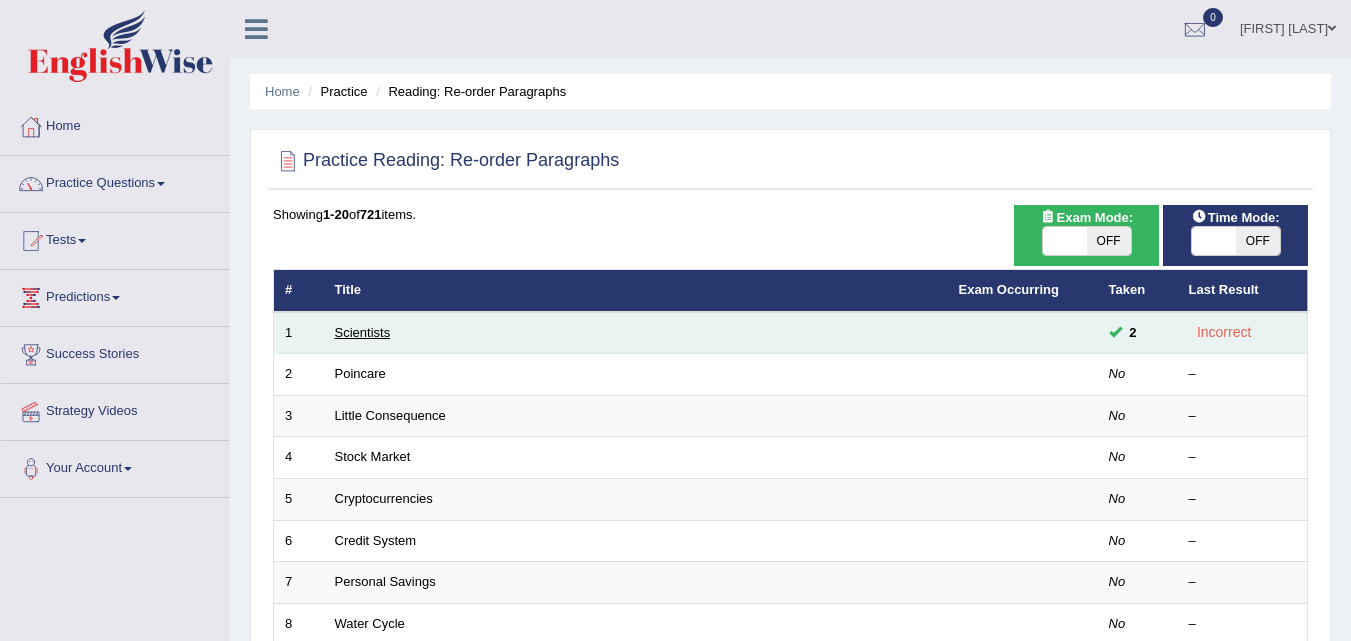 scroll, scrollTop: 0, scrollLeft: 0, axis: both 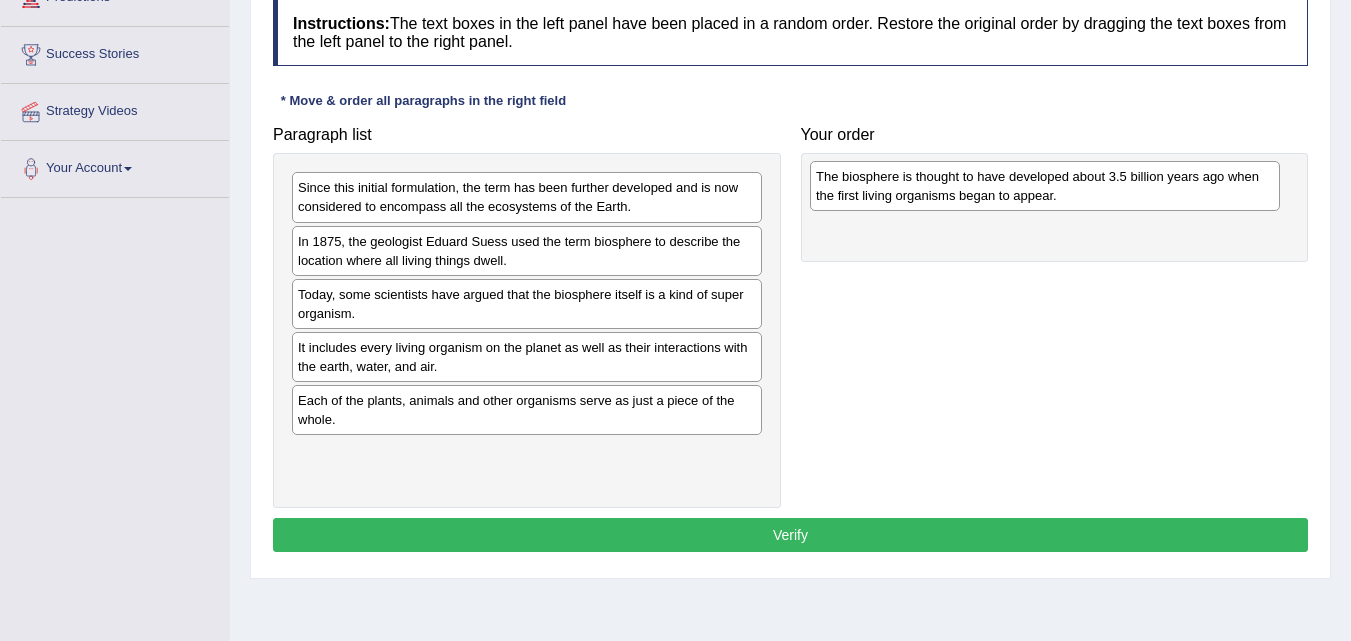 drag, startPoint x: 351, startPoint y: 413, endPoint x: 870, endPoint y: 188, distance: 565.67303 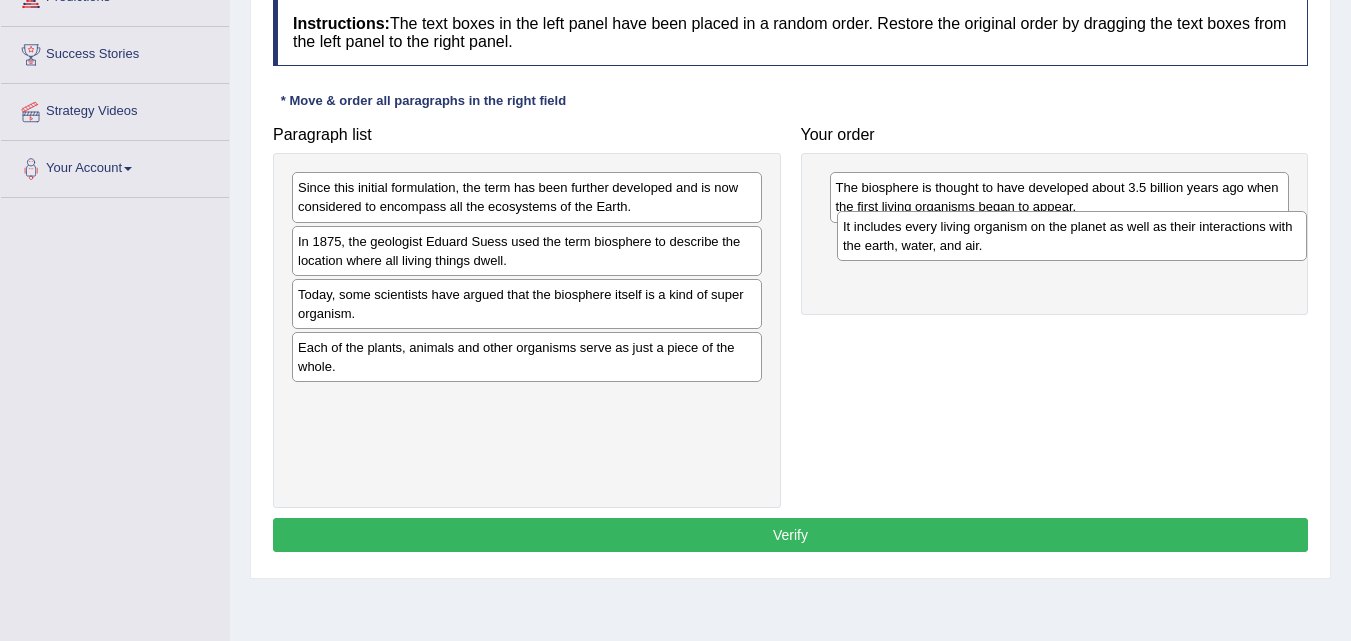 drag, startPoint x: 694, startPoint y: 358, endPoint x: 1239, endPoint y: 237, distance: 558.27057 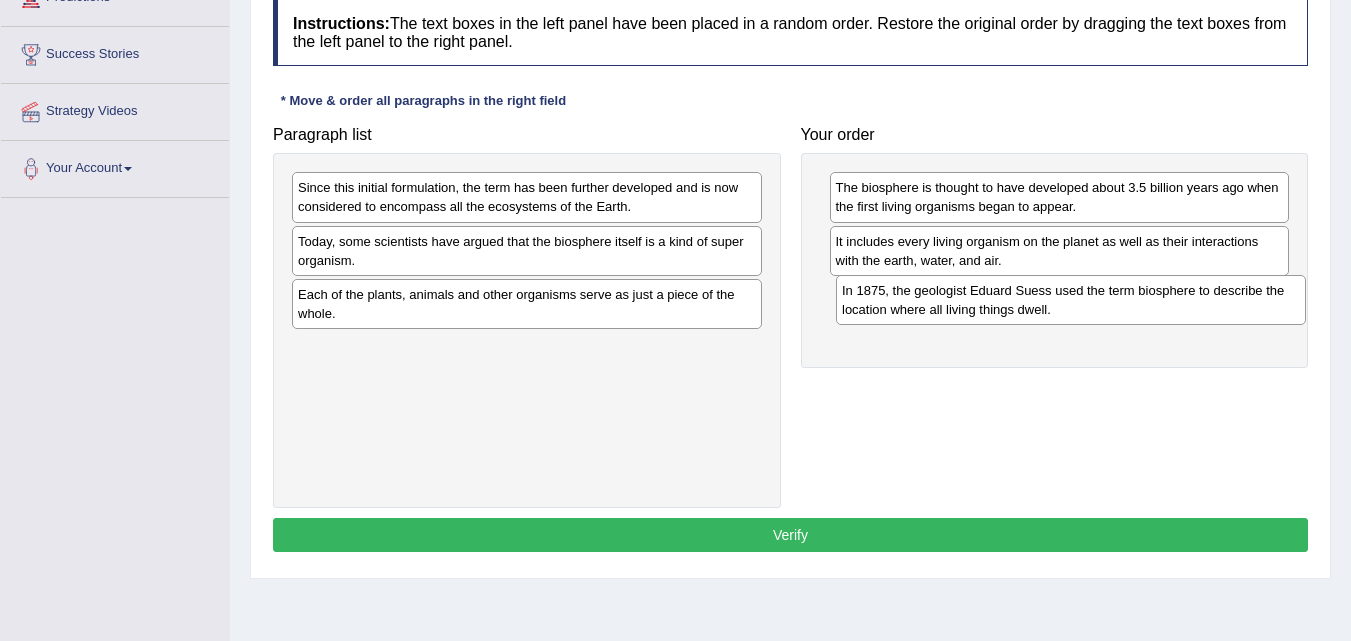 drag, startPoint x: 617, startPoint y: 251, endPoint x: 1161, endPoint y: 300, distance: 546.20233 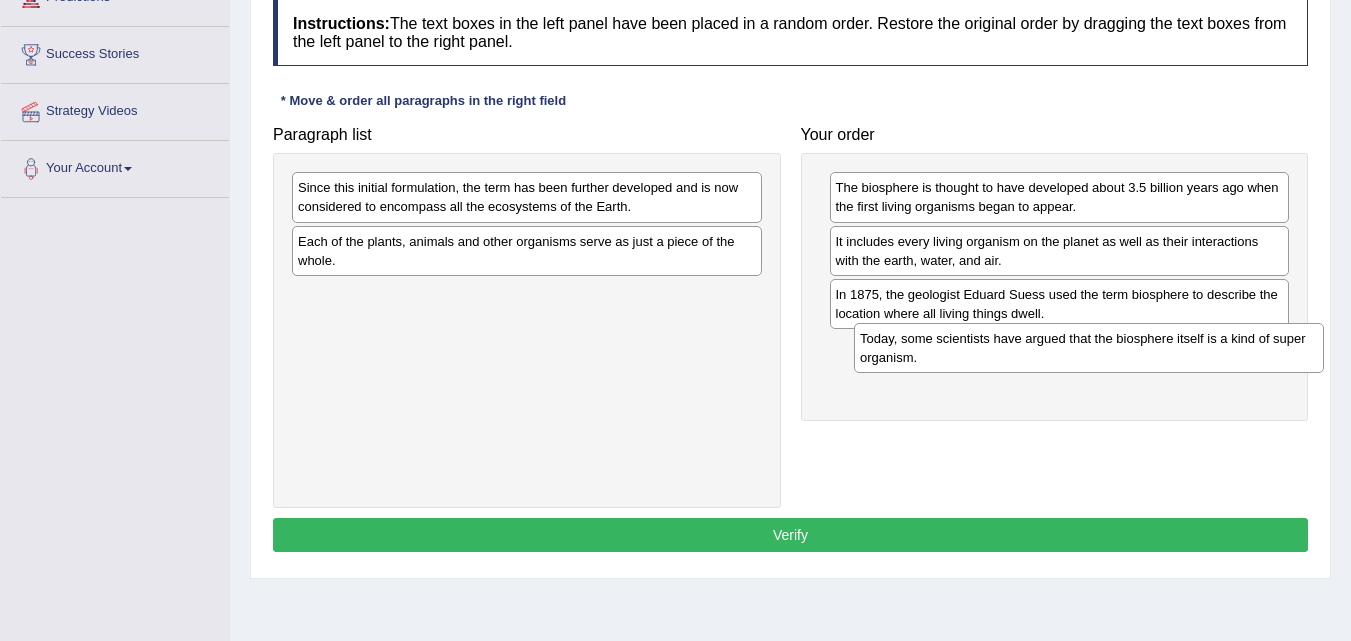 drag, startPoint x: 661, startPoint y: 255, endPoint x: 1223, endPoint y: 352, distance: 570.3096 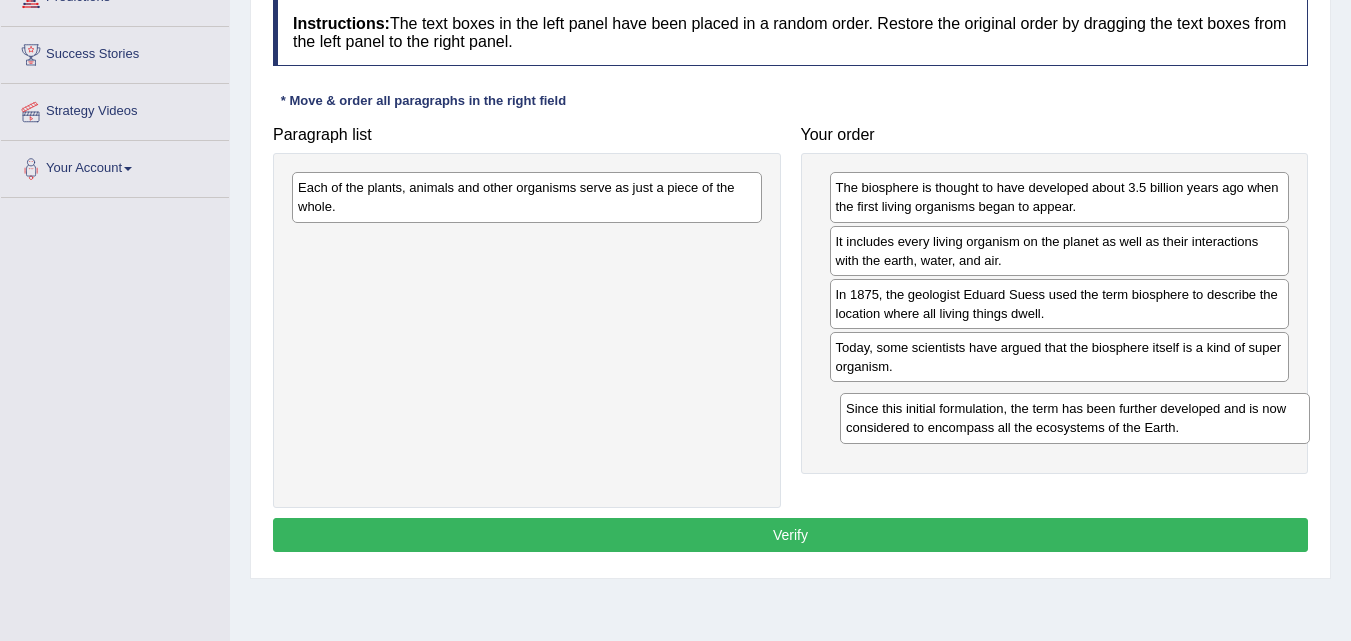 drag, startPoint x: 537, startPoint y: 194, endPoint x: 1085, endPoint y: 415, distance: 590.88495 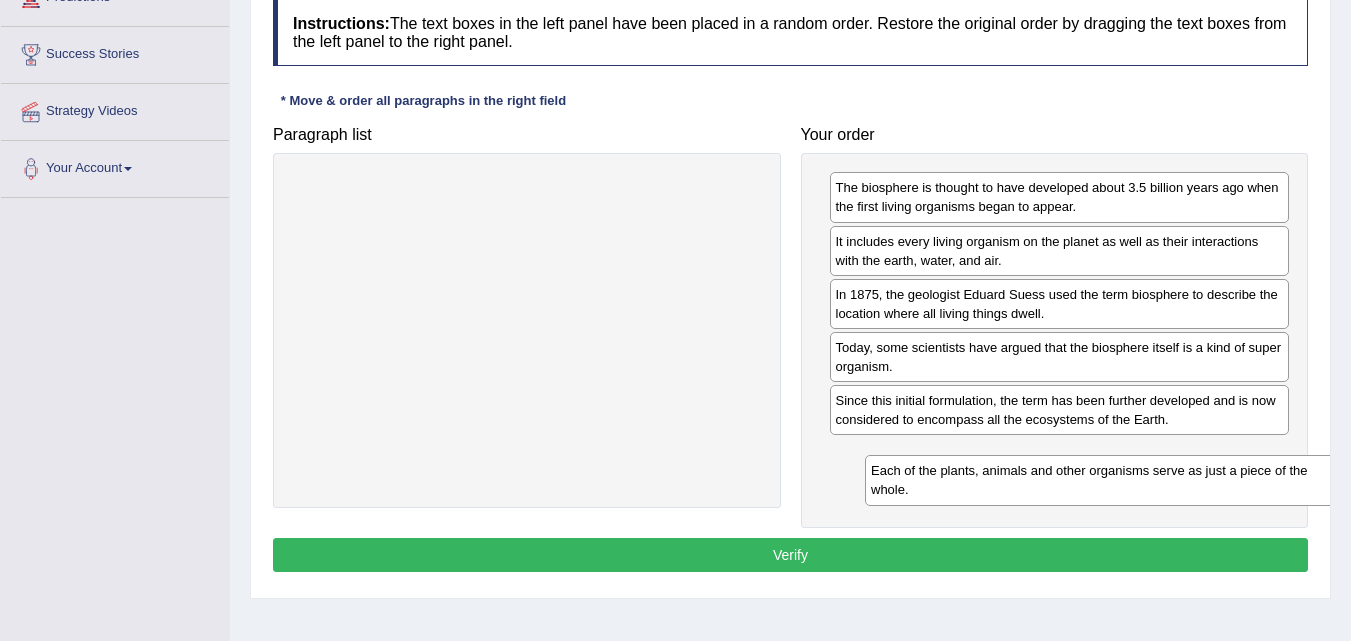 drag, startPoint x: 347, startPoint y: 176, endPoint x: 919, endPoint y: 458, distance: 637.73663 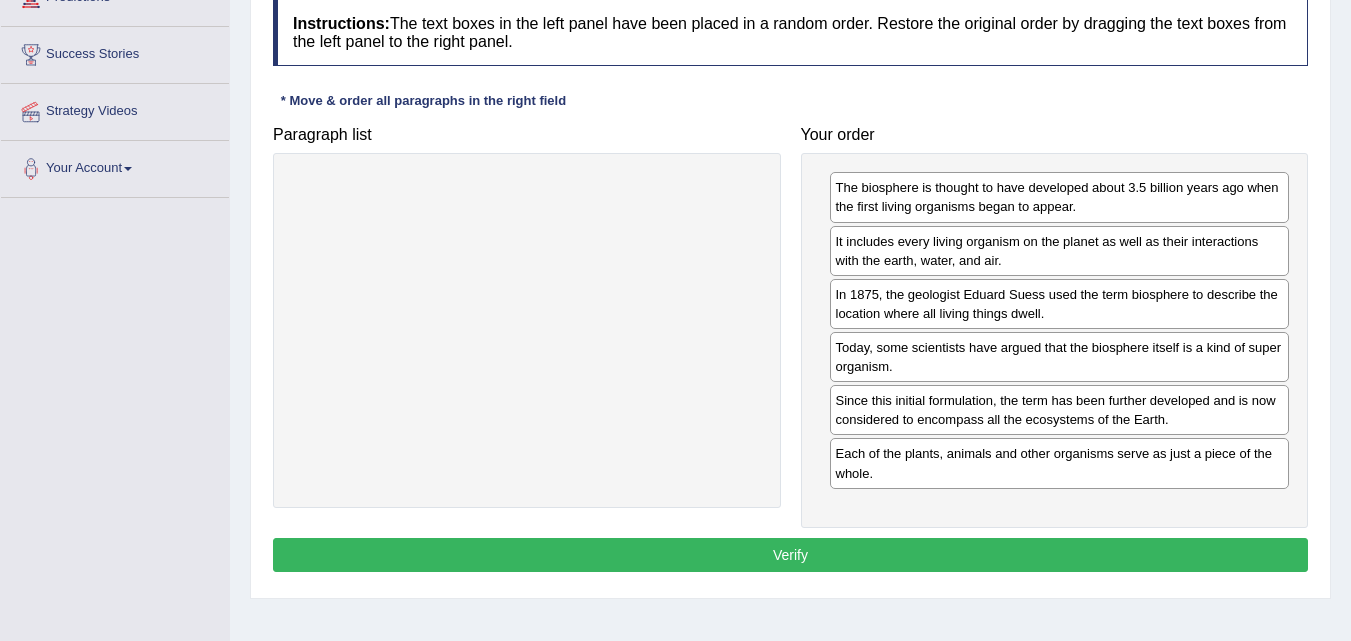 click on "Verify" at bounding box center (790, 555) 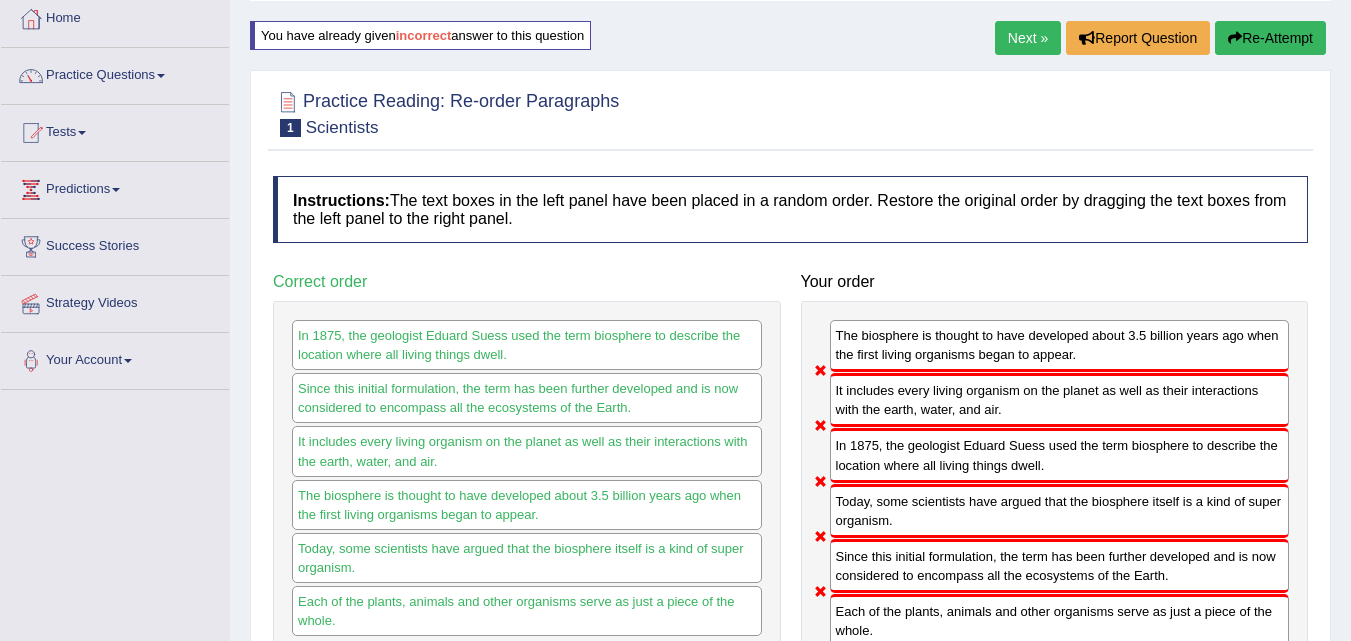scroll, scrollTop: 0, scrollLeft: 0, axis: both 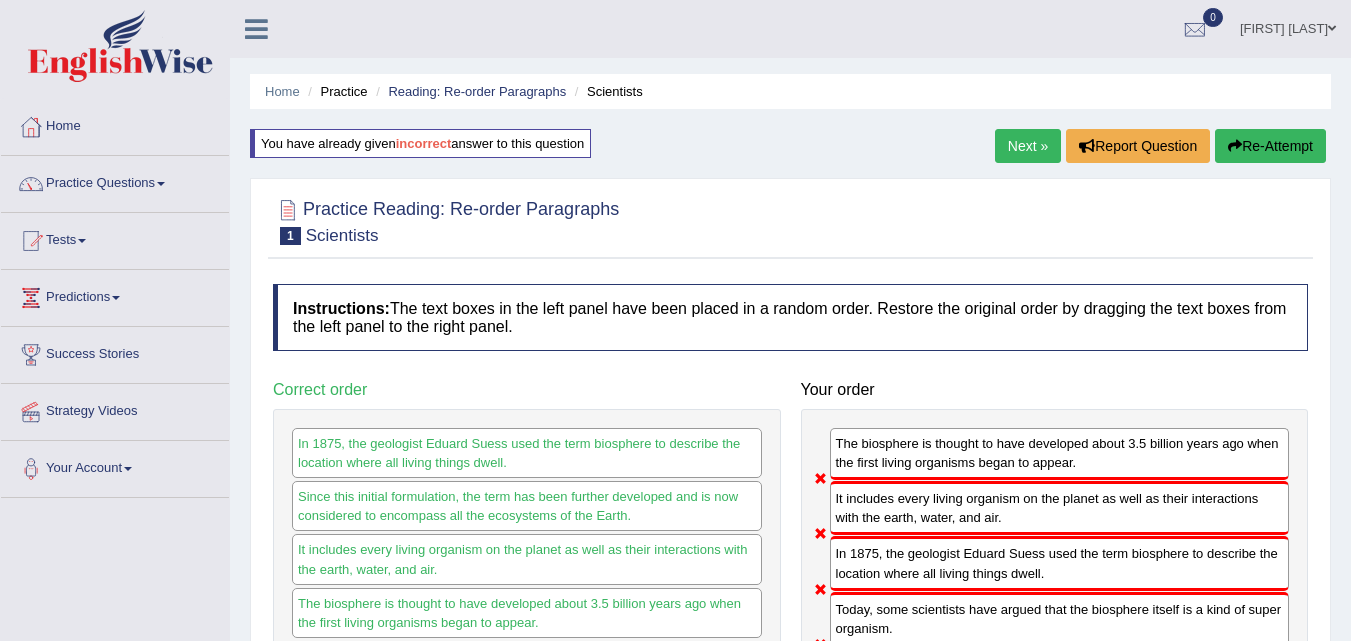 click on "Re-Attempt" at bounding box center (1270, 146) 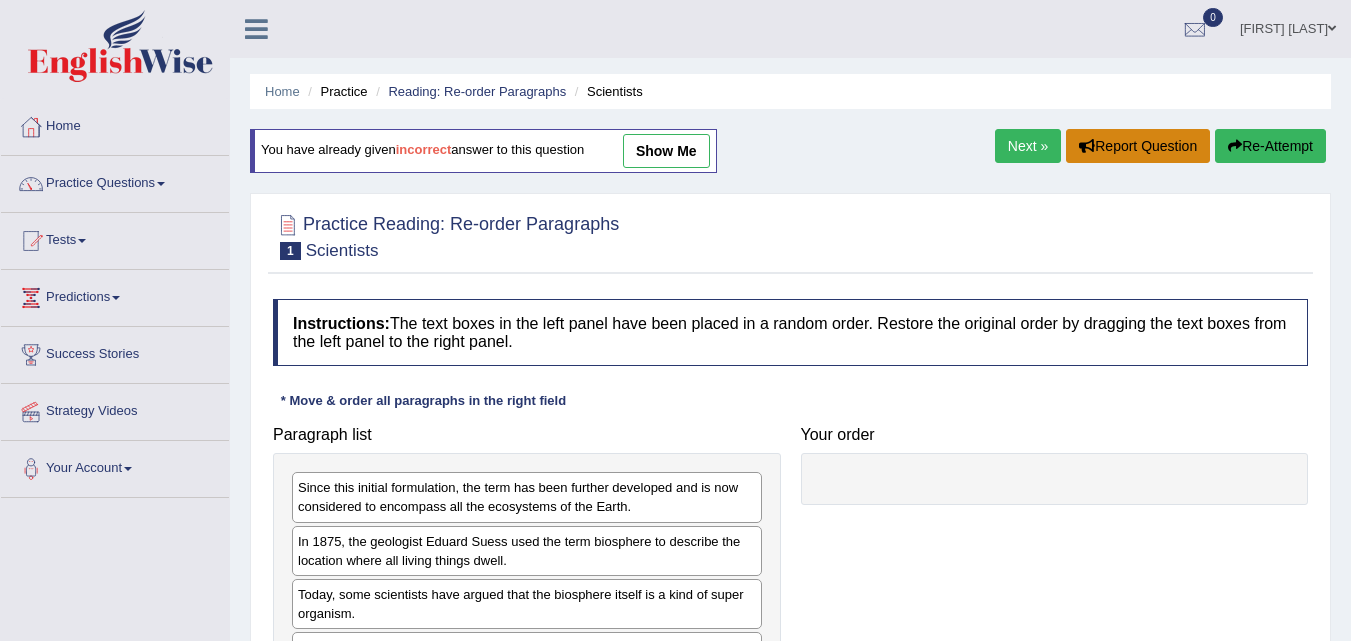 scroll, scrollTop: 0, scrollLeft: 0, axis: both 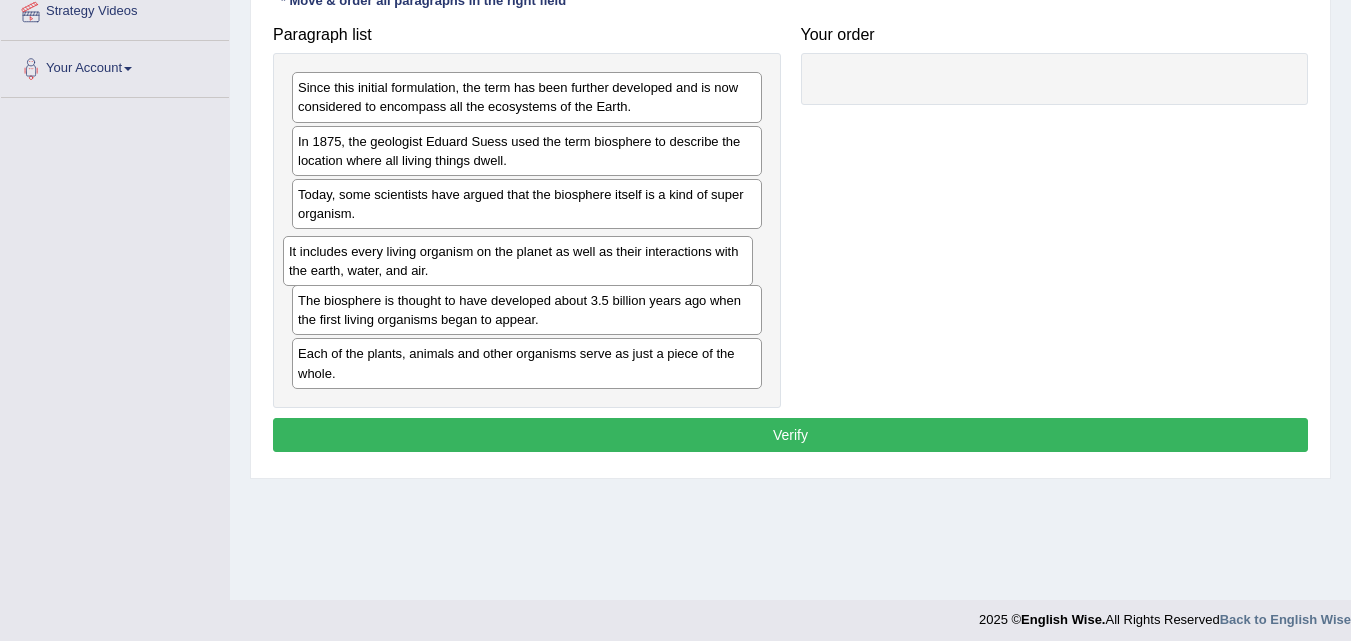 click on "It includes every living organism on the planet as well as their interactions with the earth, water, and air." at bounding box center [518, 261] 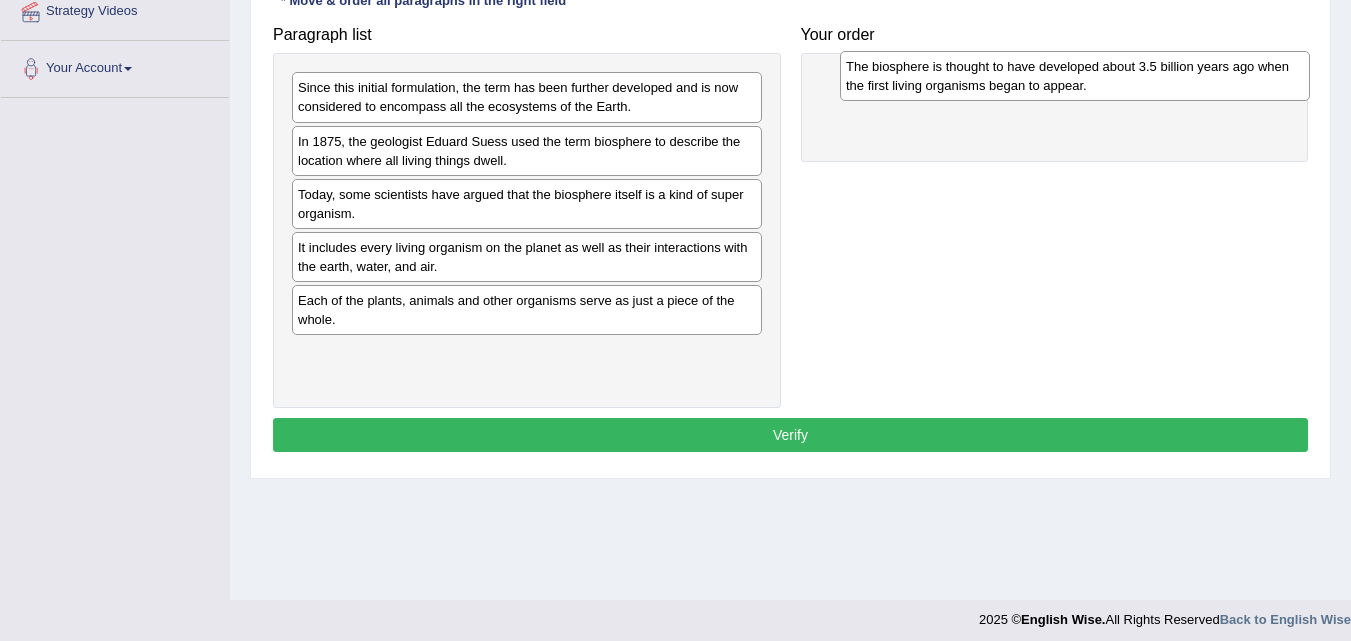 drag, startPoint x: 485, startPoint y: 306, endPoint x: 1023, endPoint y: 74, distance: 585.89075 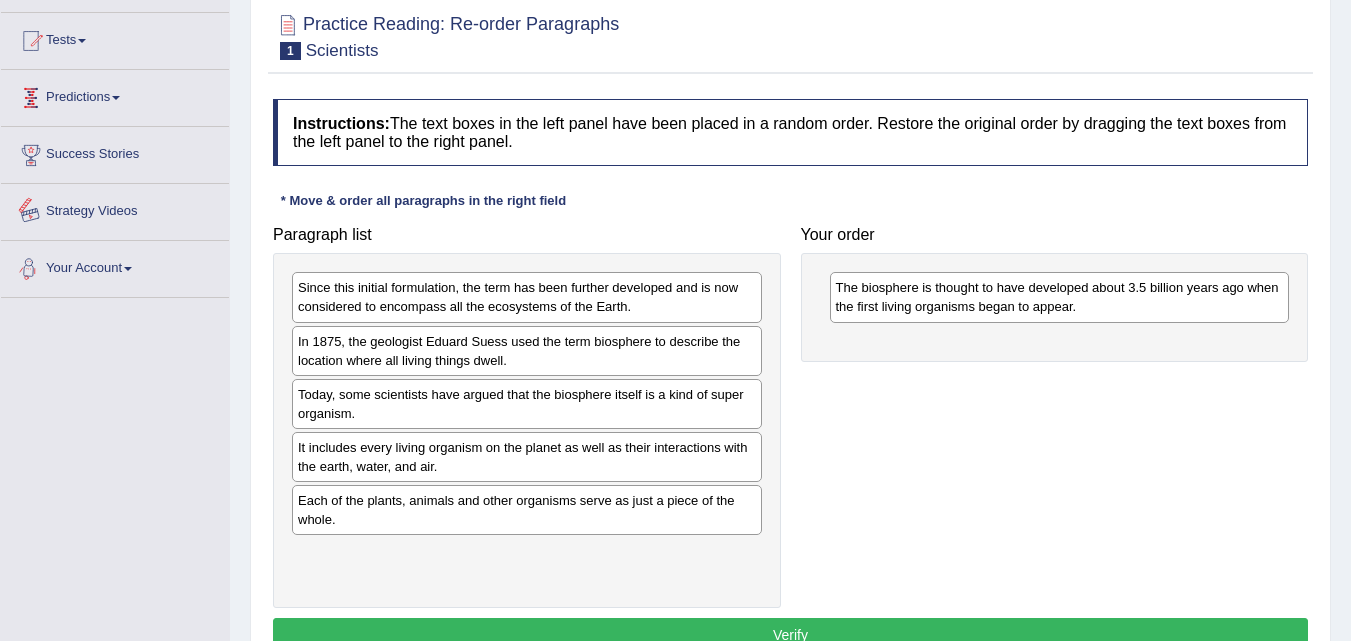 scroll, scrollTop: 100, scrollLeft: 0, axis: vertical 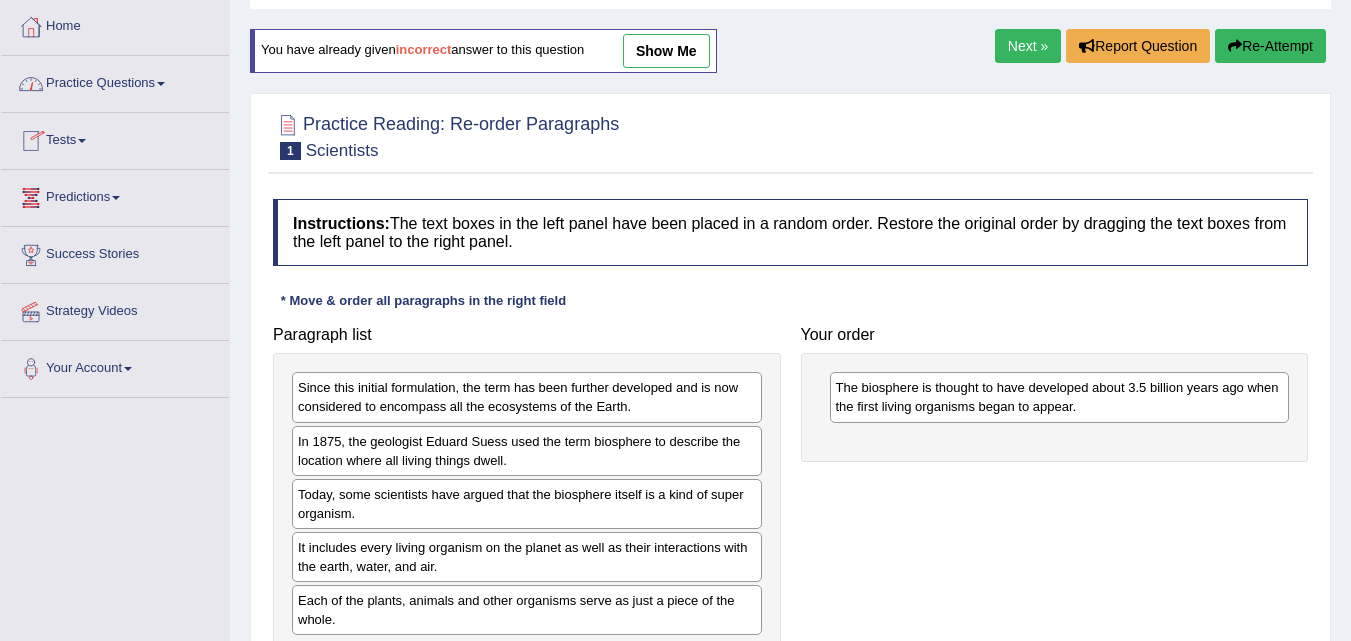 click on "Practice Questions" at bounding box center [115, 81] 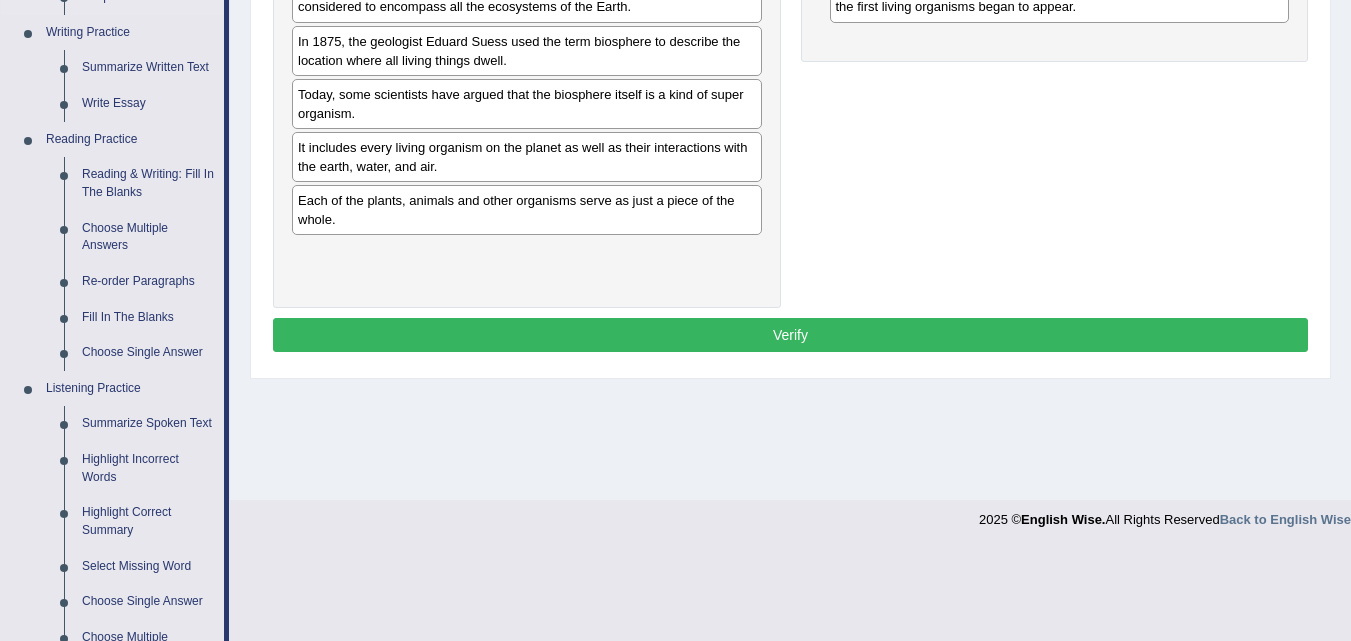 scroll, scrollTop: 600, scrollLeft: 0, axis: vertical 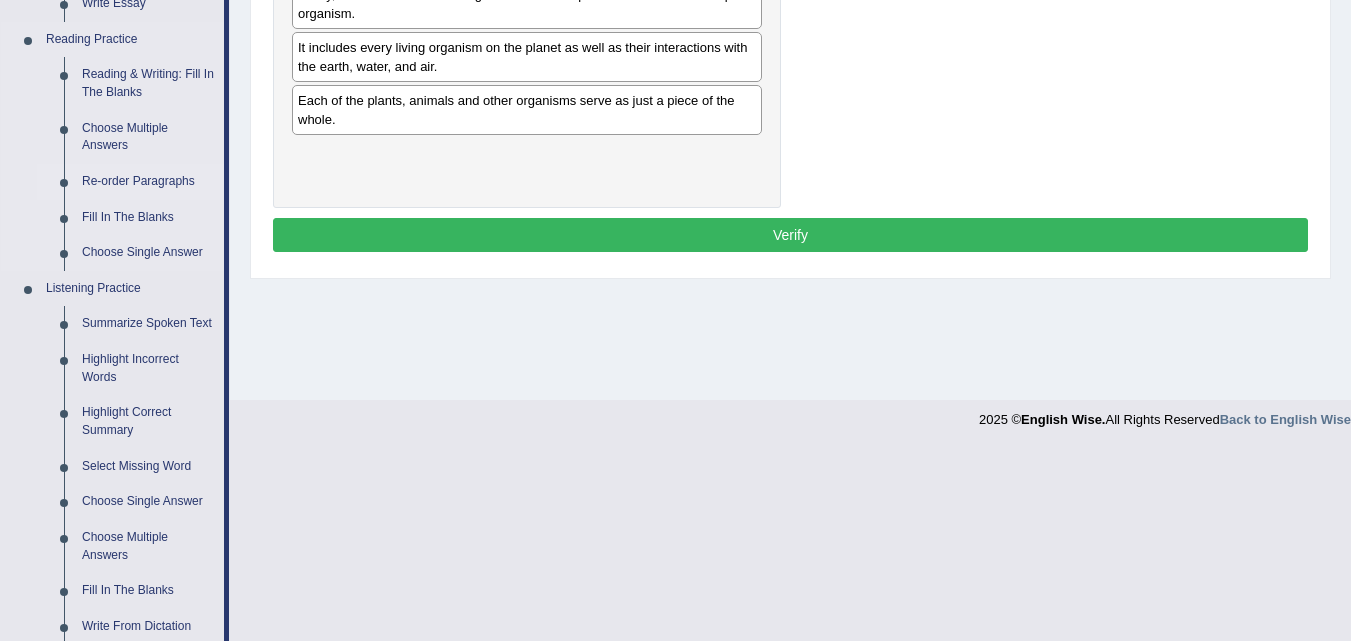 click on "Re-order Paragraphs" at bounding box center (148, 182) 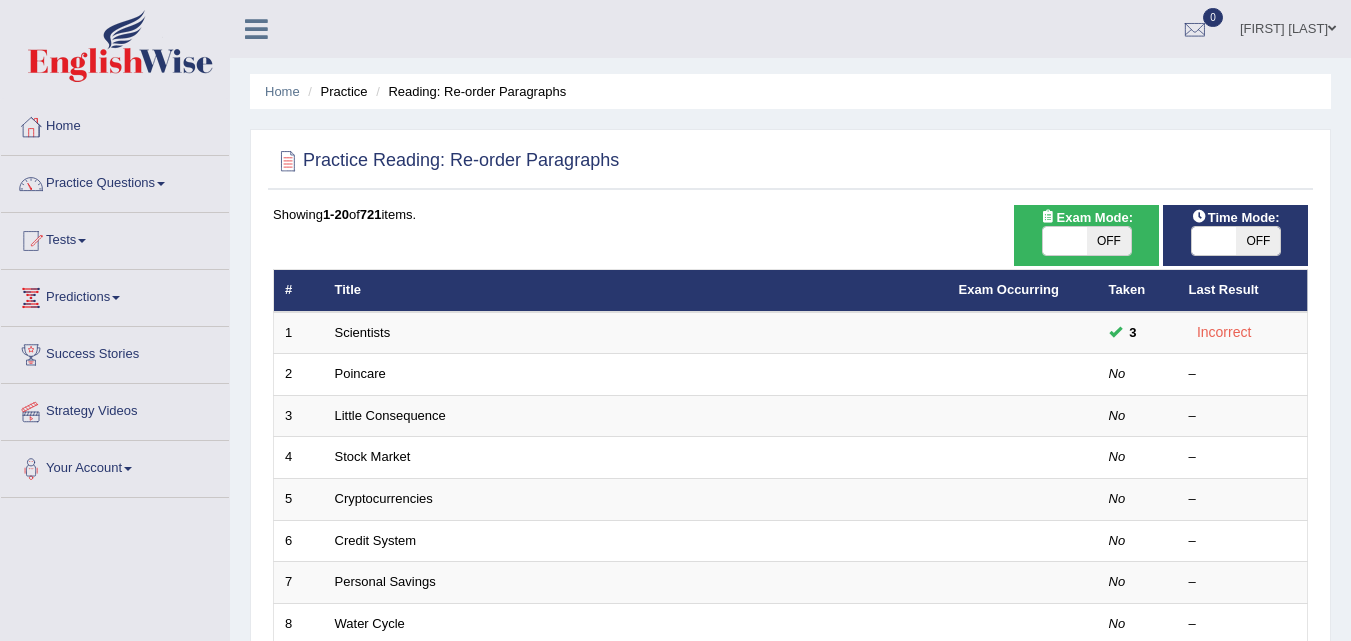 scroll, scrollTop: 200, scrollLeft: 0, axis: vertical 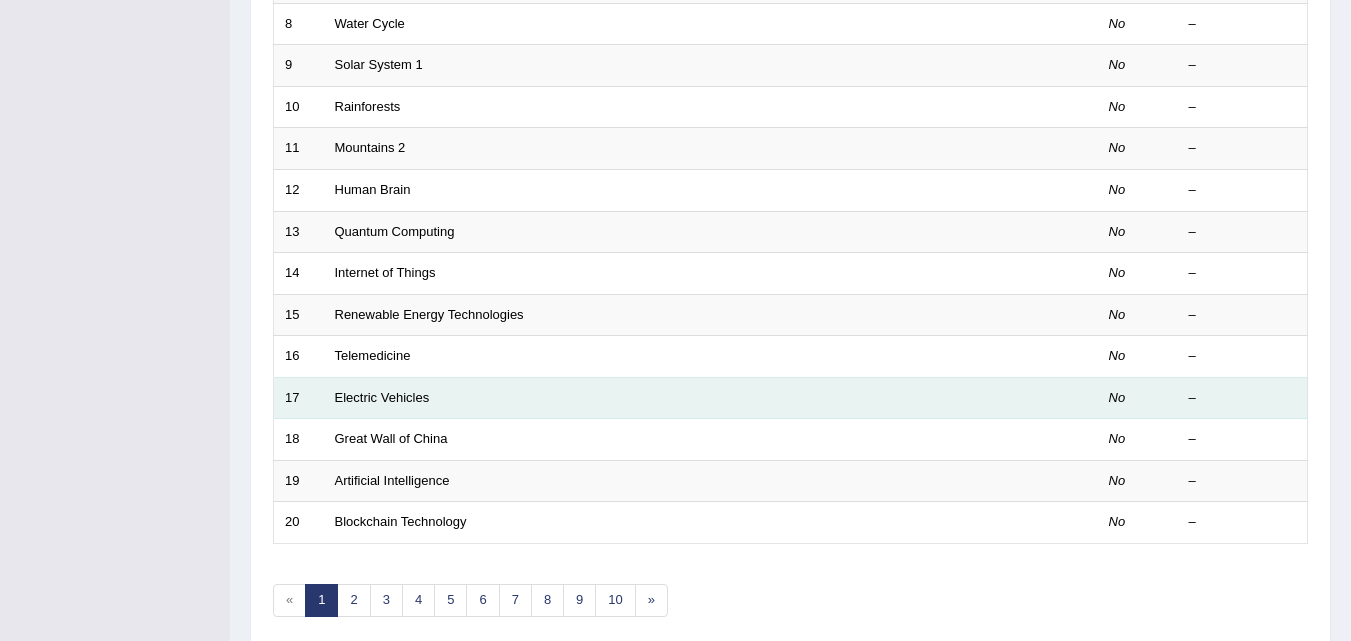 click on "Electric Vehicles" at bounding box center (636, 398) 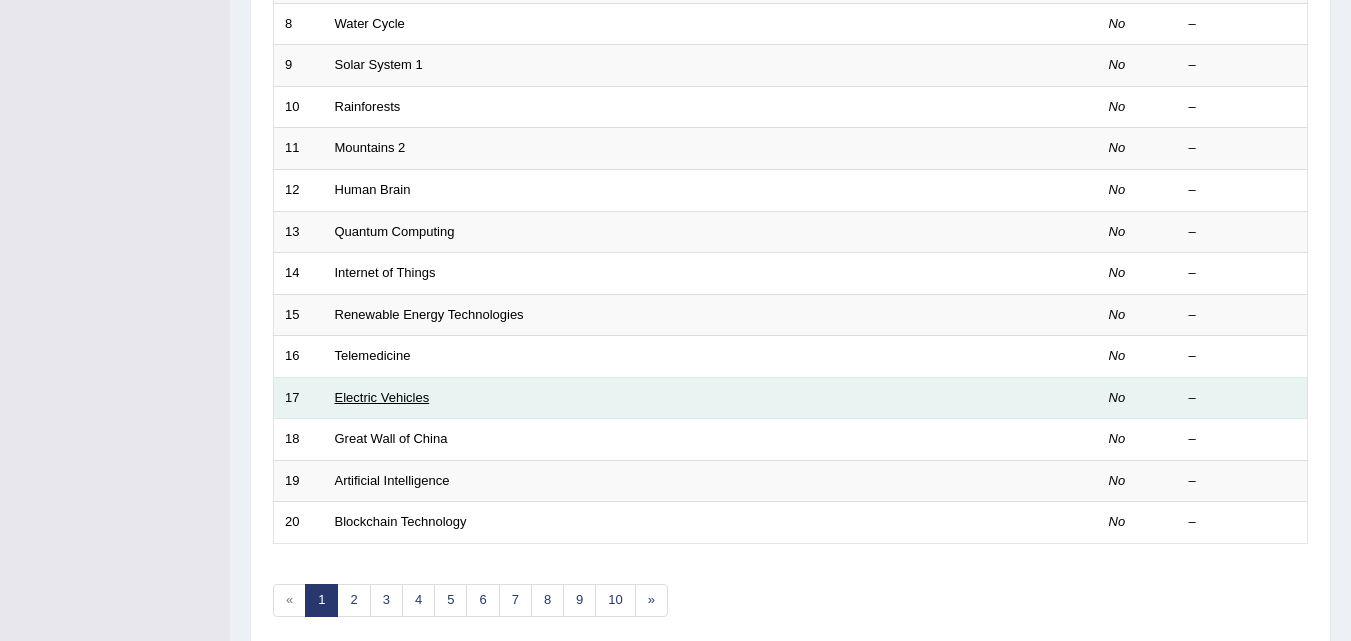 click on "Electric Vehicles" at bounding box center [382, 397] 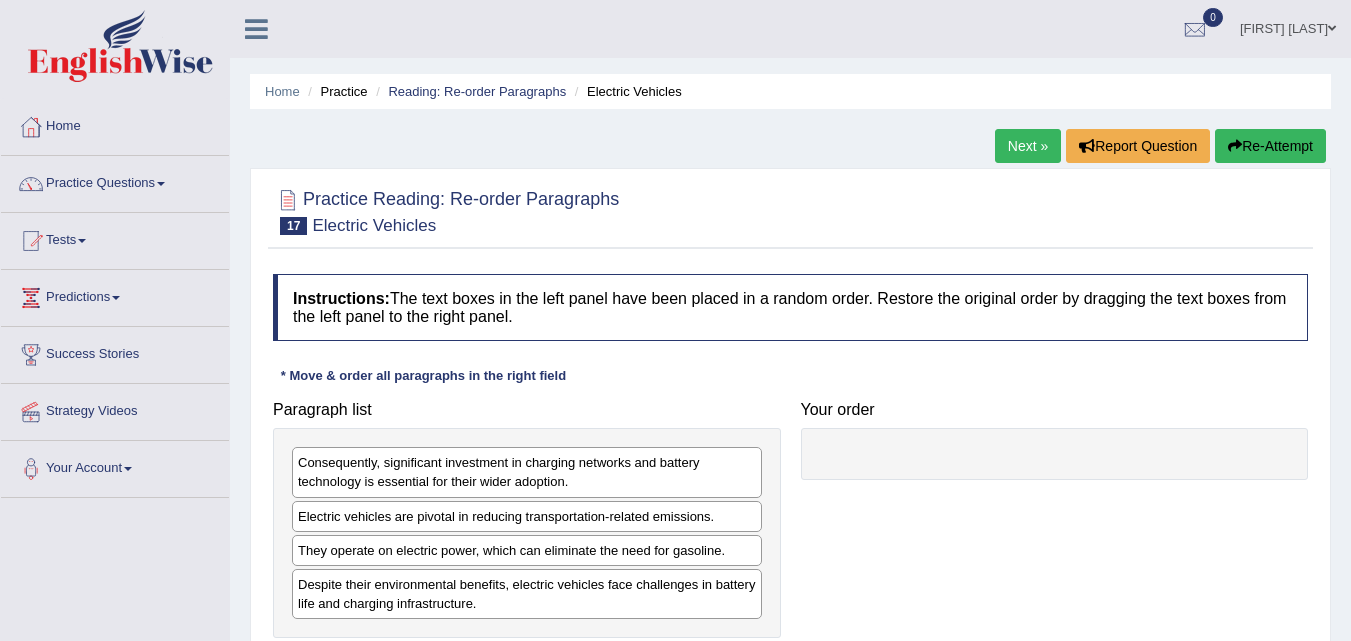 scroll, scrollTop: 200, scrollLeft: 0, axis: vertical 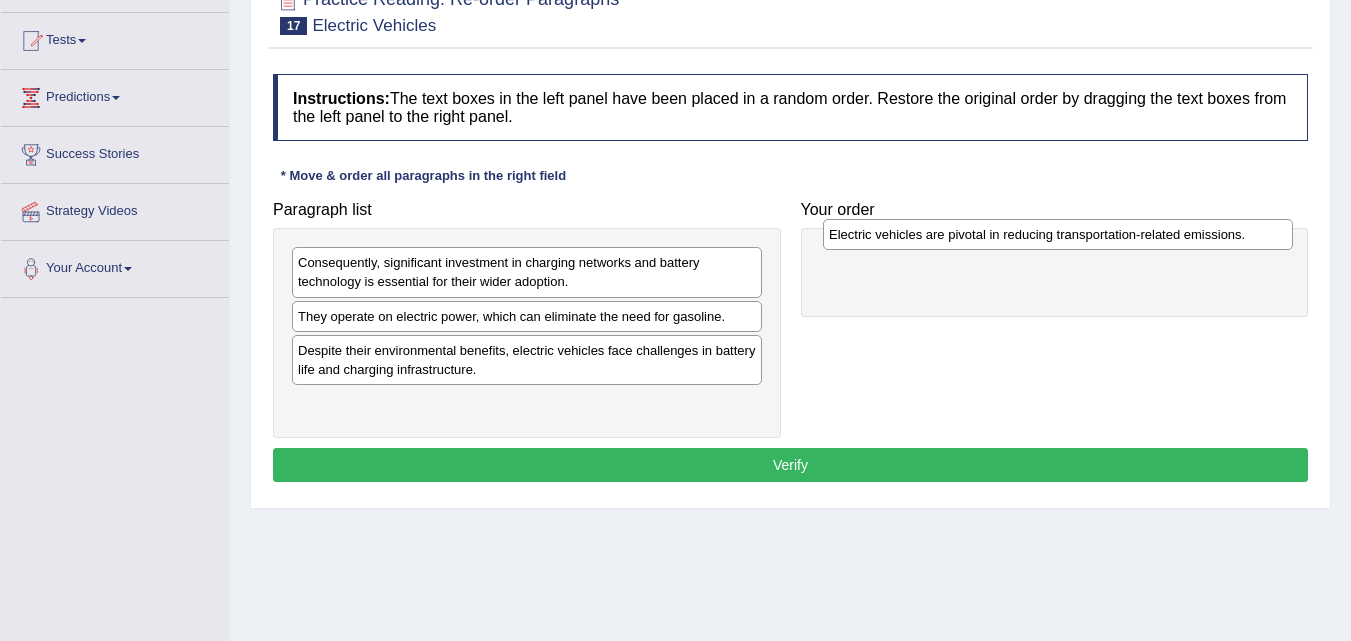 drag, startPoint x: 457, startPoint y: 315, endPoint x: 988, endPoint y: 233, distance: 537.2941 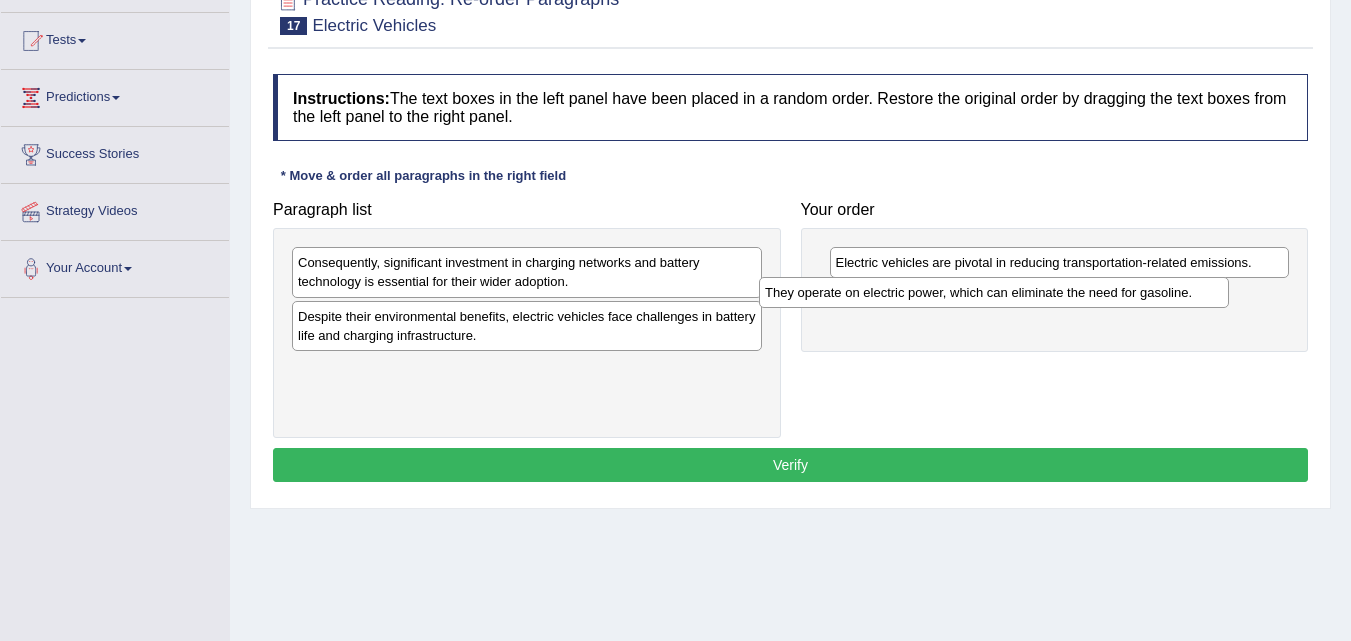 drag, startPoint x: 558, startPoint y: 315, endPoint x: 1030, endPoint y: 290, distance: 472.66162 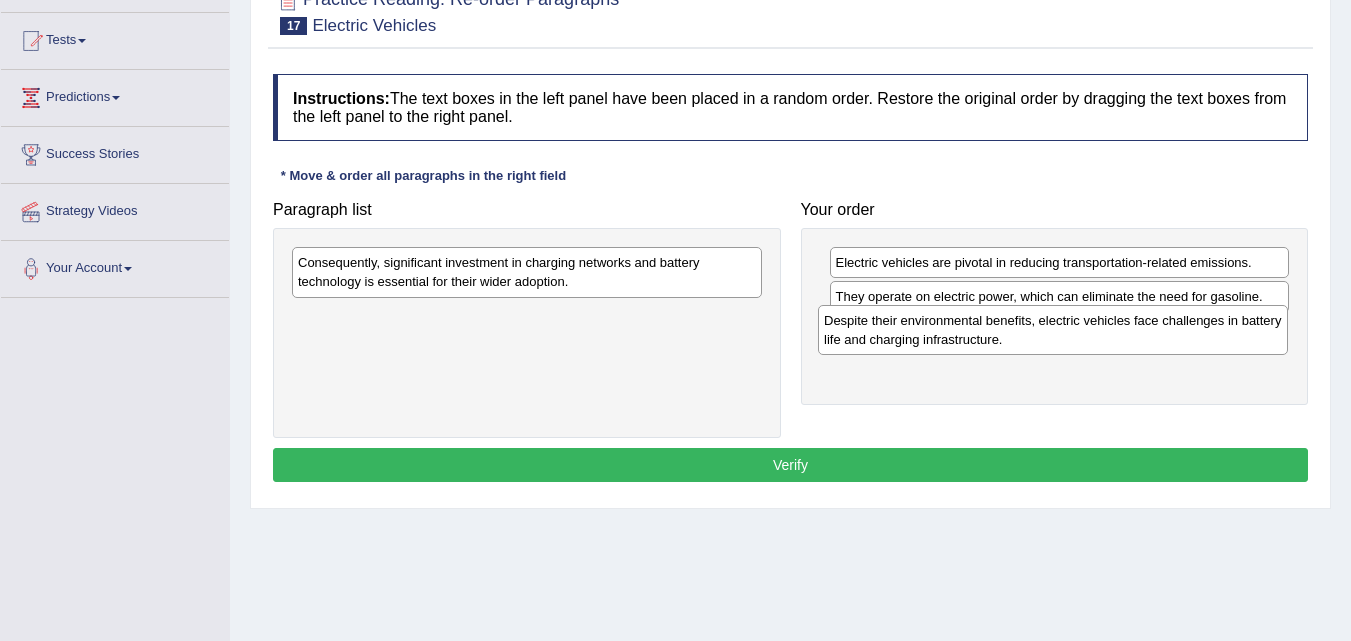 drag, startPoint x: 633, startPoint y: 322, endPoint x: 1159, endPoint y: 326, distance: 526.0152 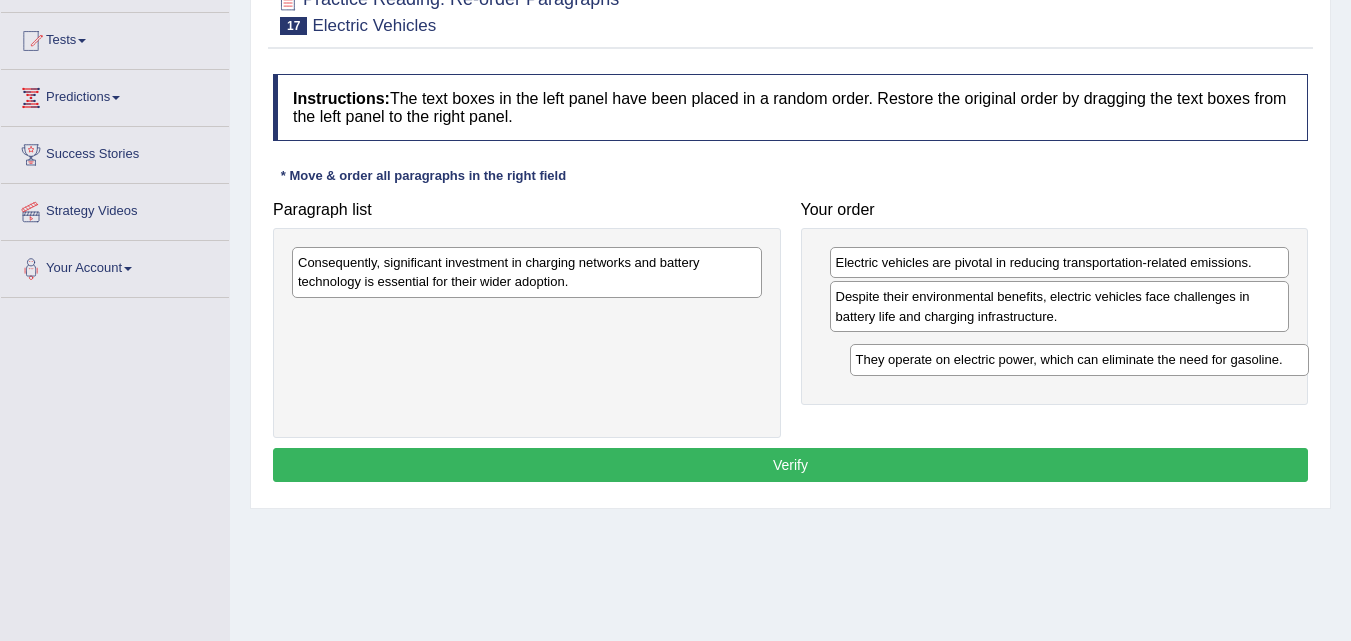 drag, startPoint x: 1144, startPoint y: 299, endPoint x: 1164, endPoint y: 359, distance: 63.245552 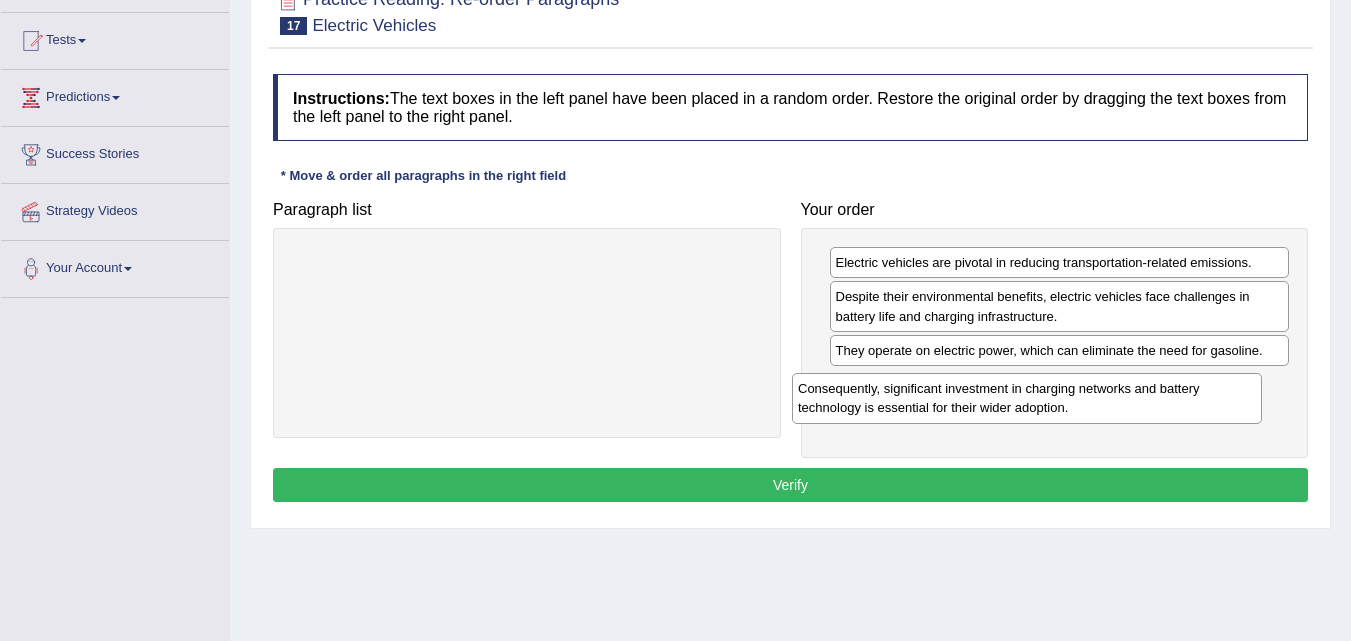 drag, startPoint x: 453, startPoint y: 263, endPoint x: 953, endPoint y: 389, distance: 515.63165 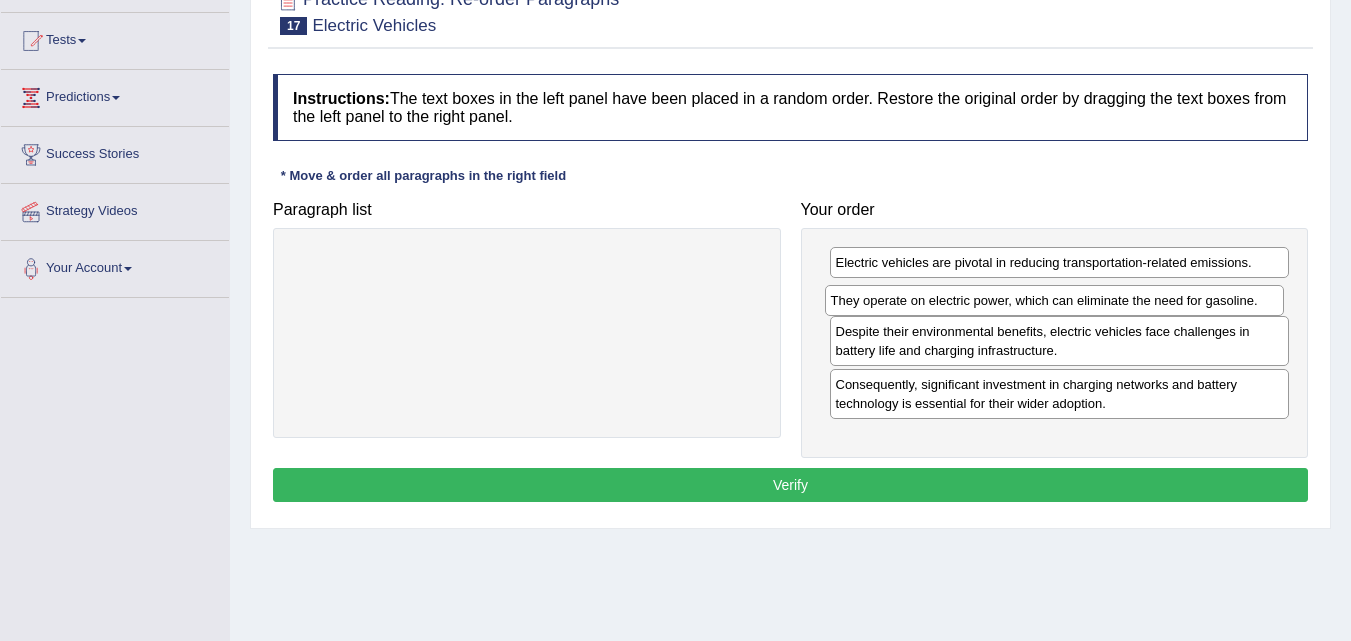 drag, startPoint x: 860, startPoint y: 346, endPoint x: 855, endPoint y: 296, distance: 50.24938 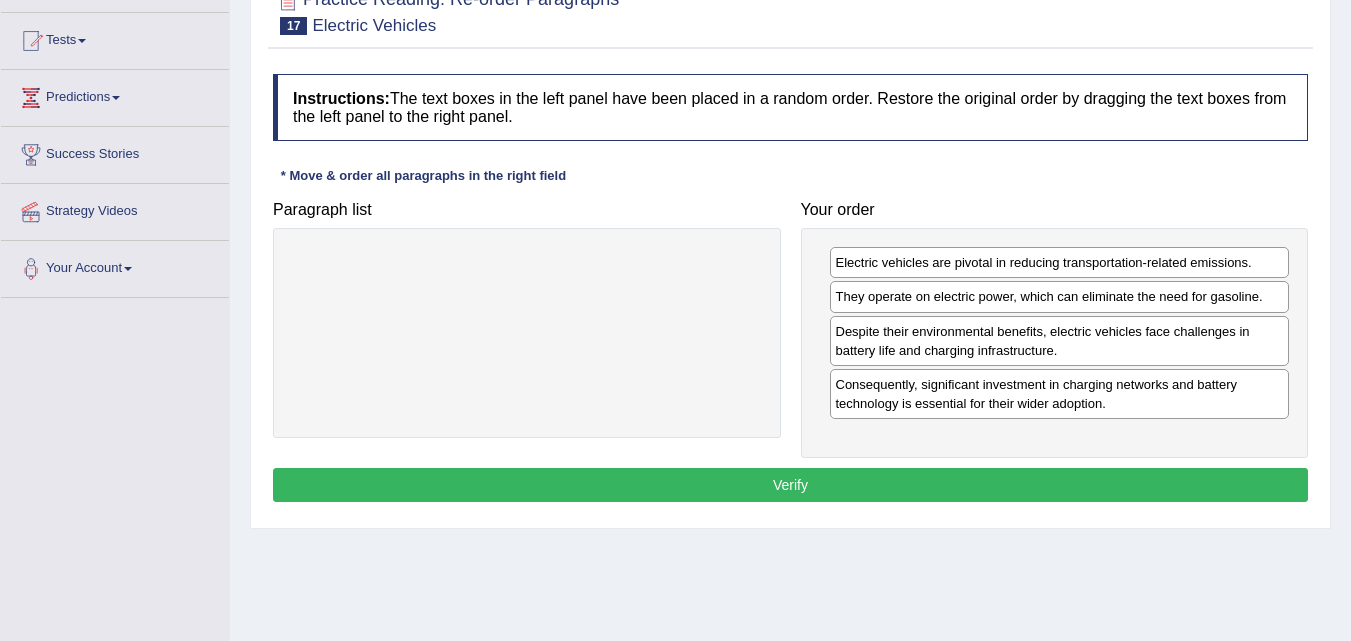 click on "Verify" at bounding box center [790, 485] 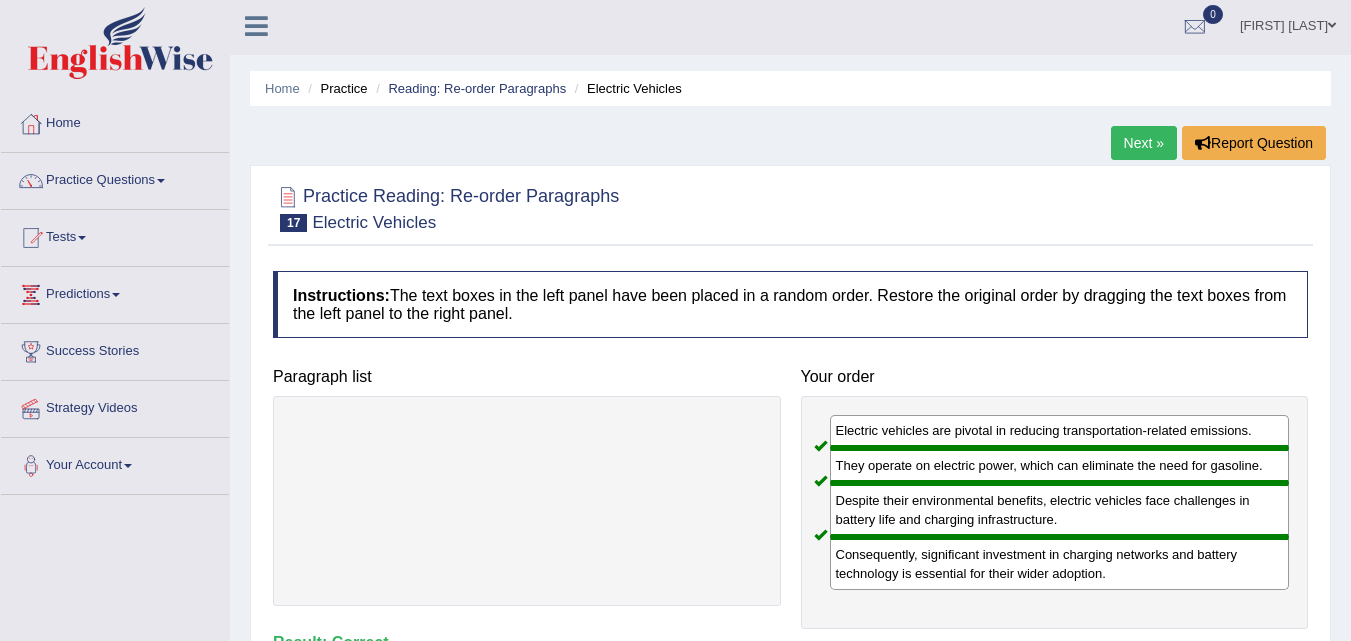 scroll, scrollTop: 0, scrollLeft: 0, axis: both 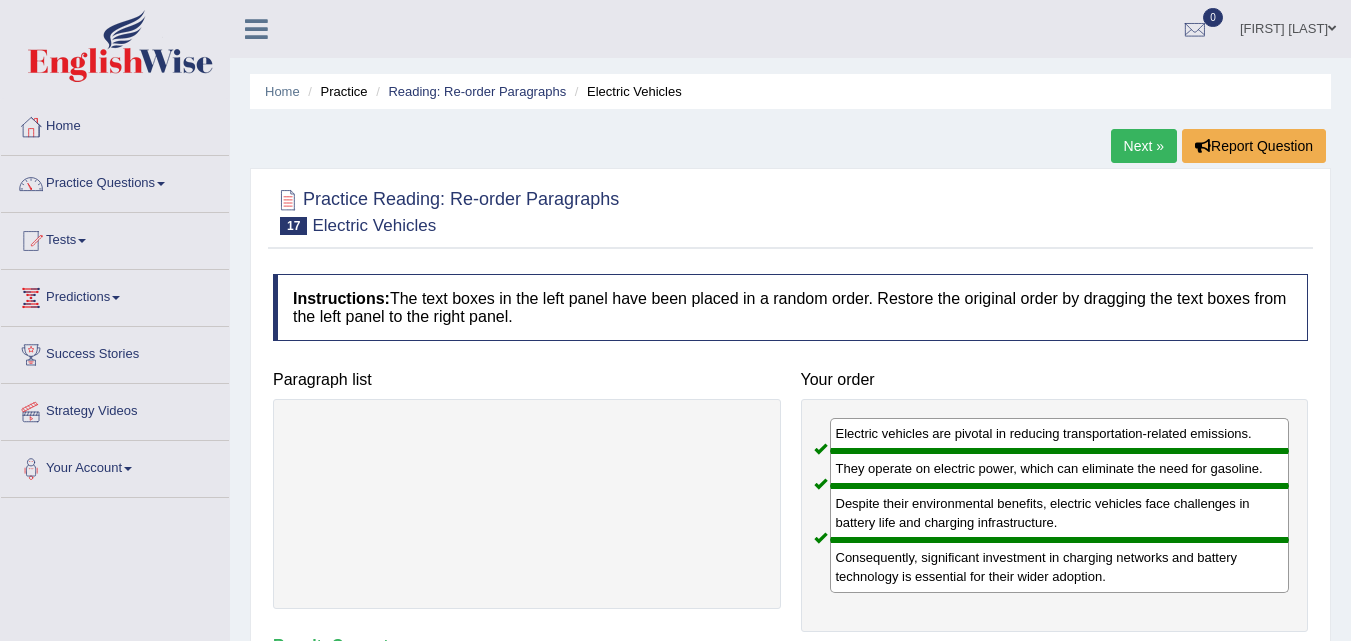 click on "Next »" at bounding box center (1144, 146) 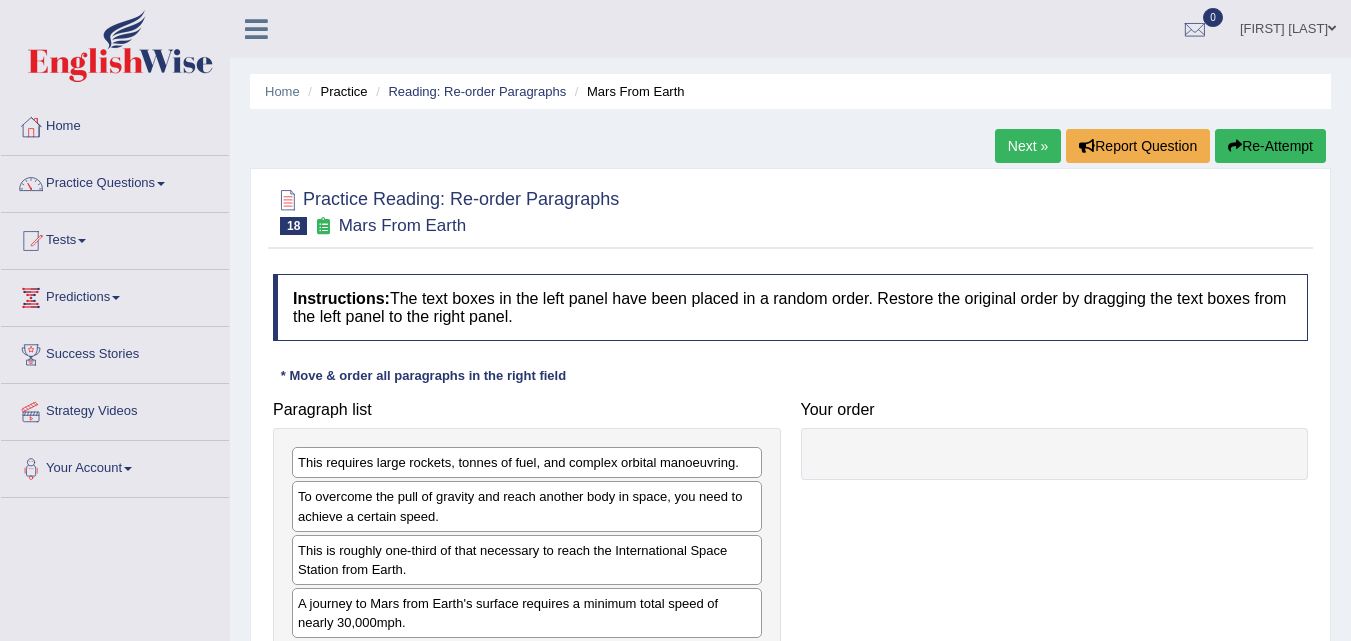 scroll, scrollTop: 292, scrollLeft: 0, axis: vertical 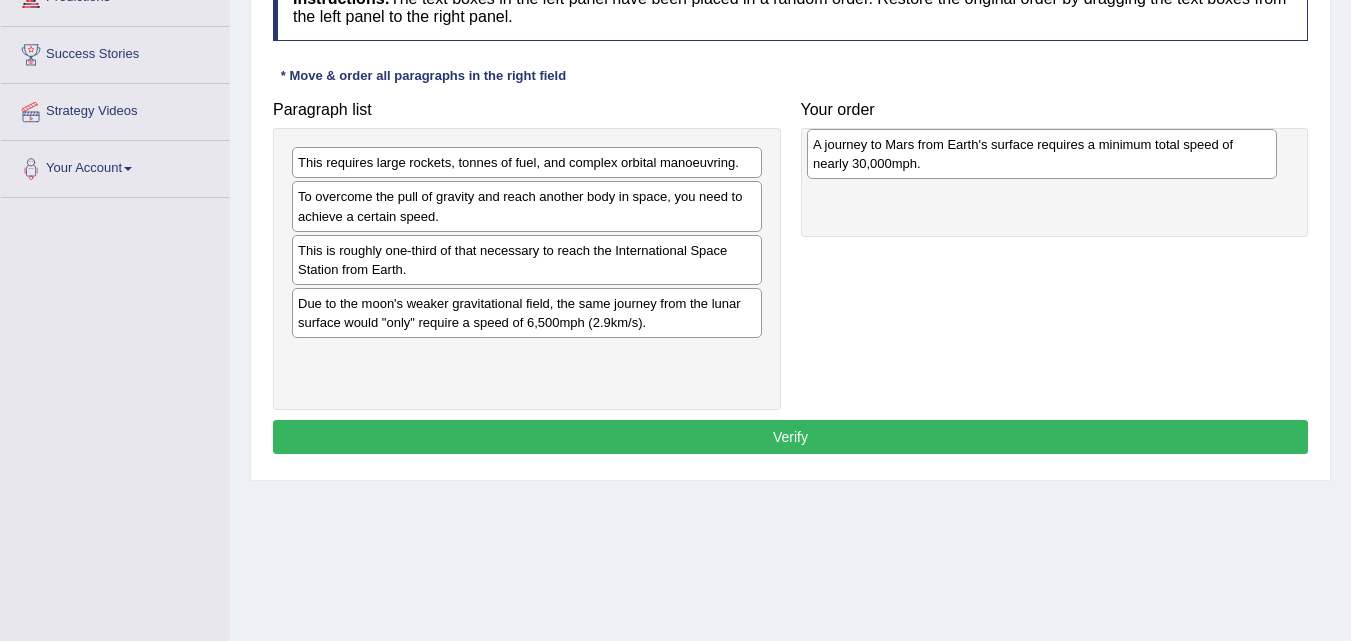 drag, startPoint x: 388, startPoint y: 319, endPoint x: 903, endPoint y: 160, distance: 538.9861 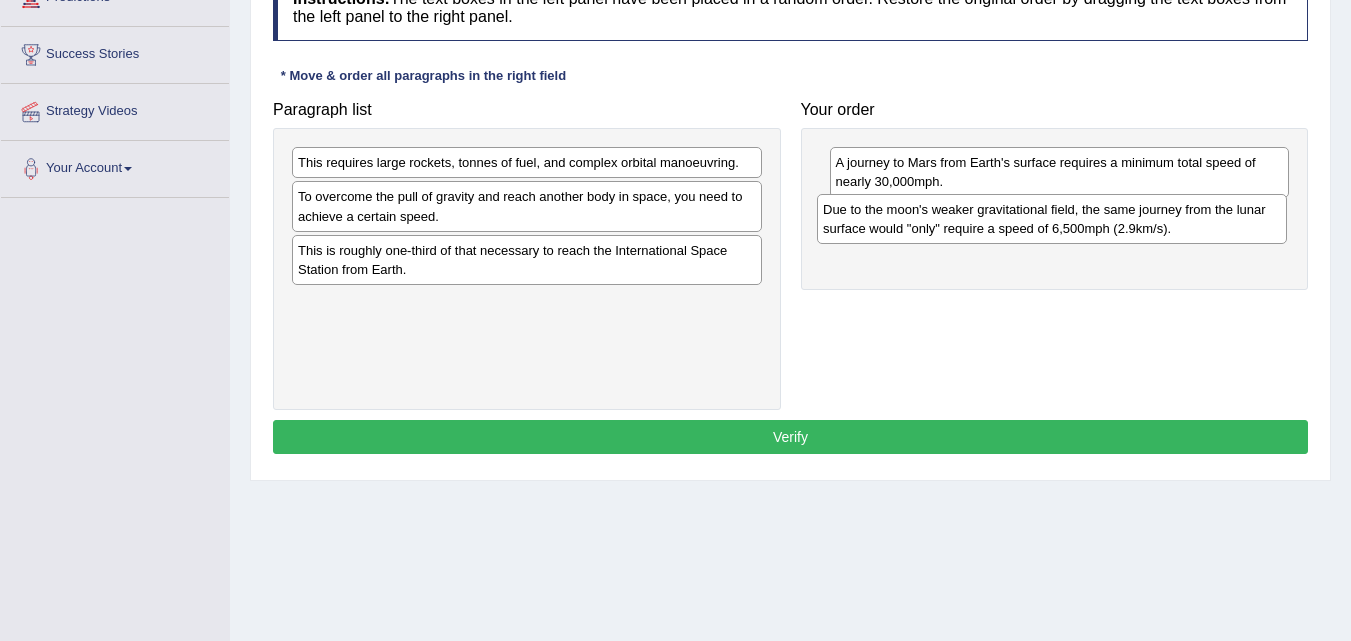 drag, startPoint x: 489, startPoint y: 324, endPoint x: 1015, endPoint y: 229, distance: 534.5101 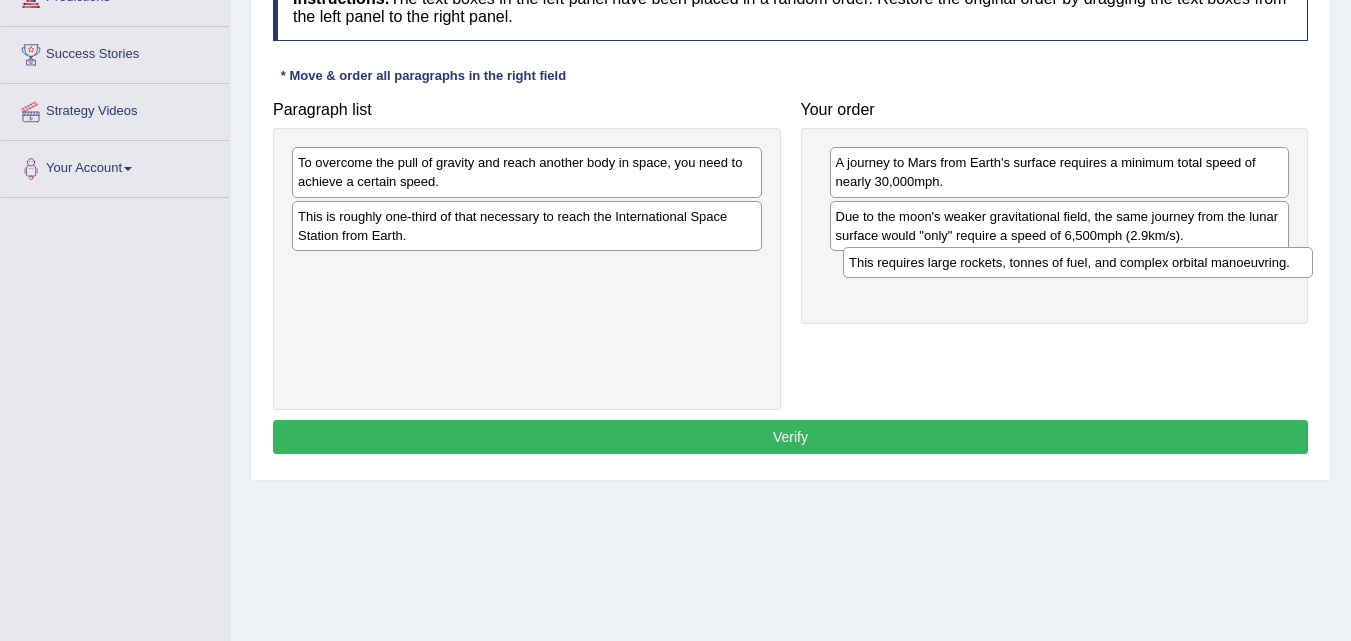 drag, startPoint x: 468, startPoint y: 165, endPoint x: 1019, endPoint y: 265, distance: 560.0009 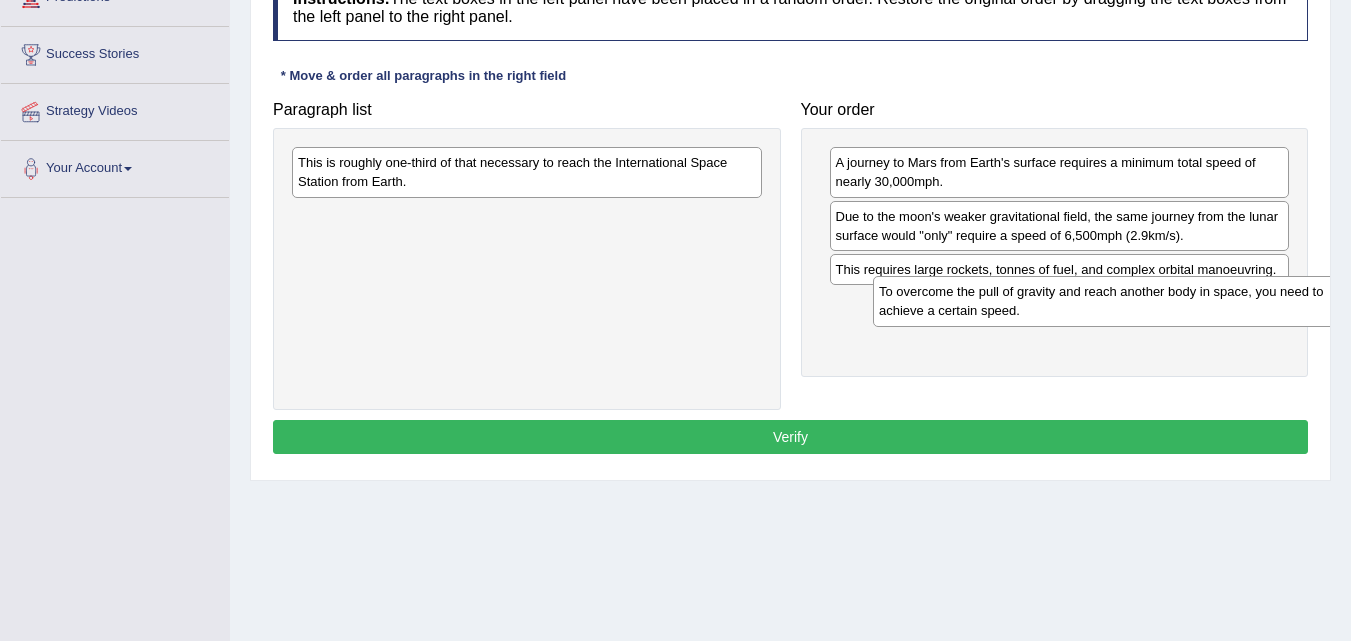 drag, startPoint x: 626, startPoint y: 177, endPoint x: 1207, endPoint y: 306, distance: 595.14874 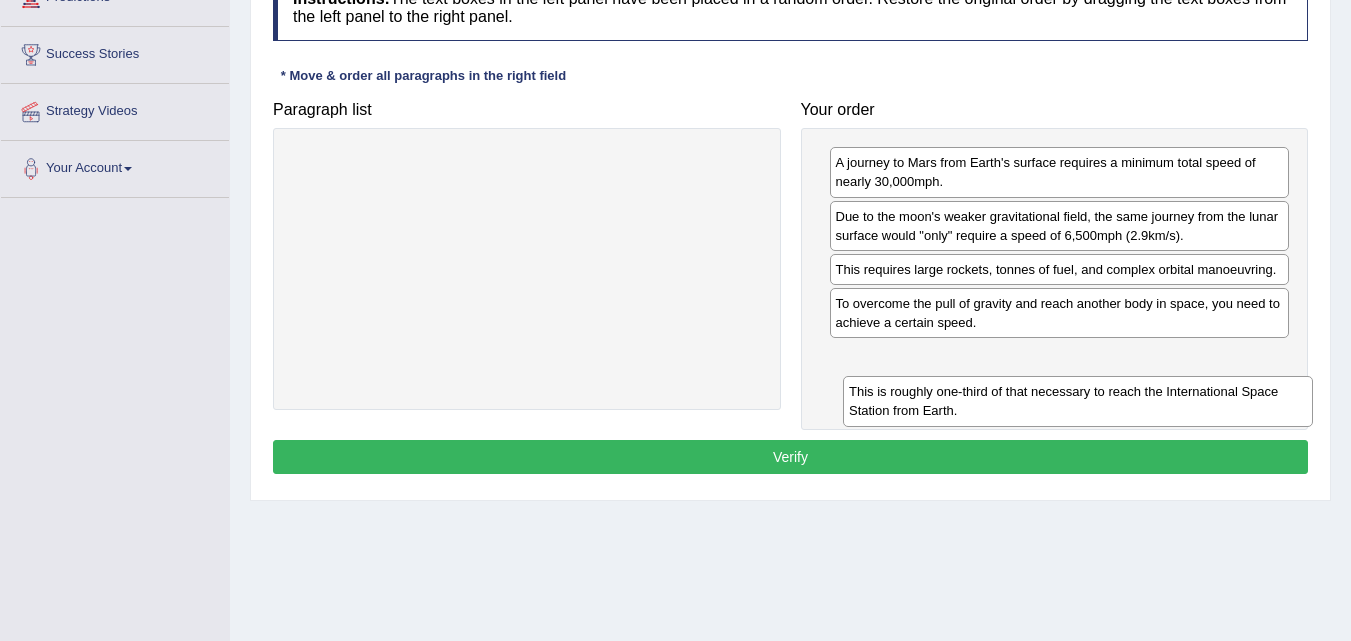 drag, startPoint x: 472, startPoint y: 161, endPoint x: 1019, endPoint y: 391, distance: 593.38776 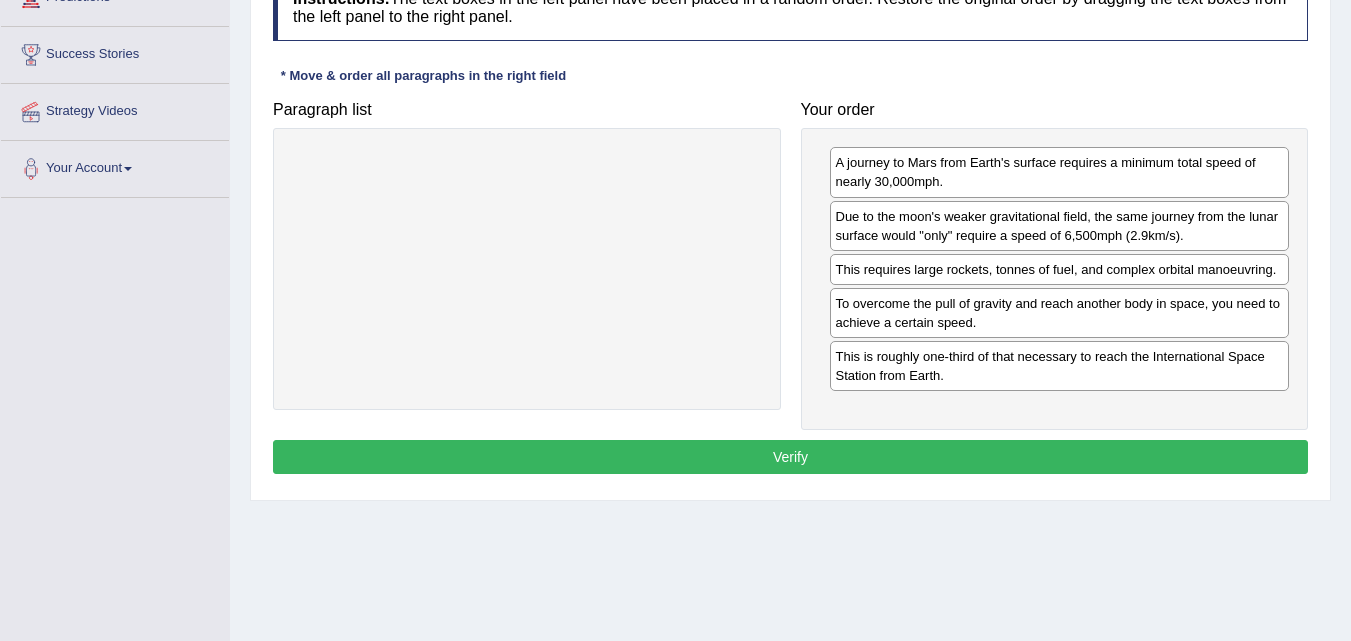 click on "Verify" at bounding box center (790, 457) 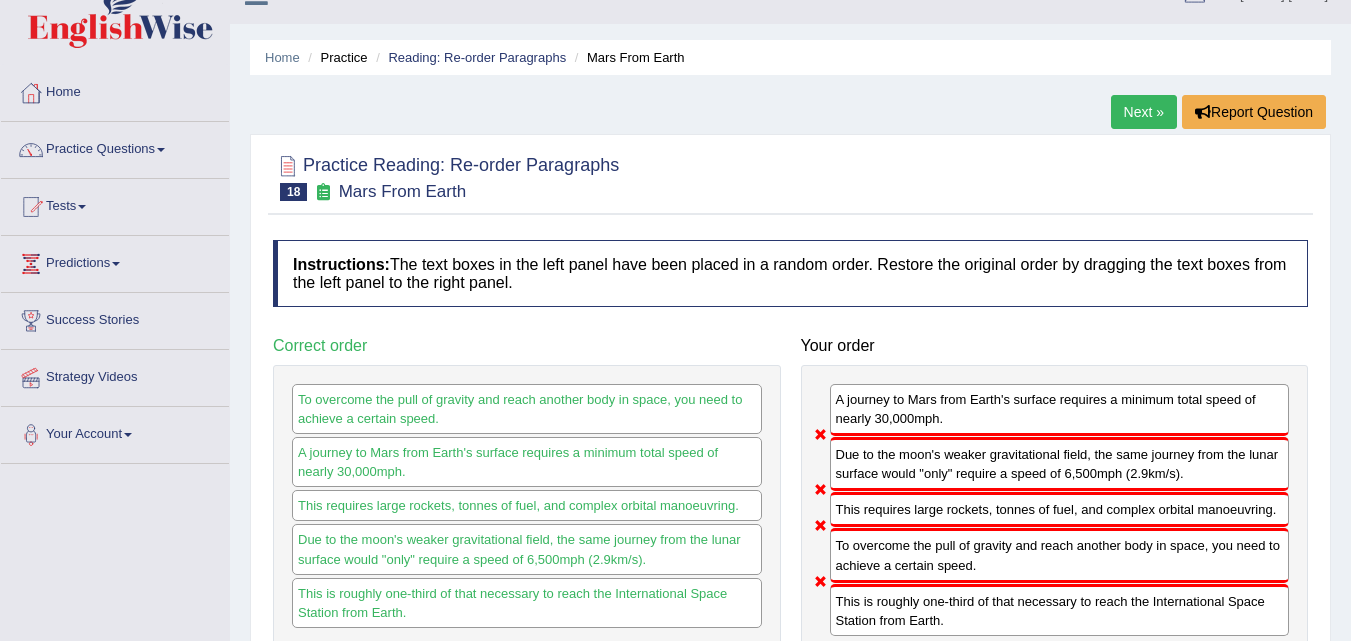 scroll, scrollTop: 0, scrollLeft: 0, axis: both 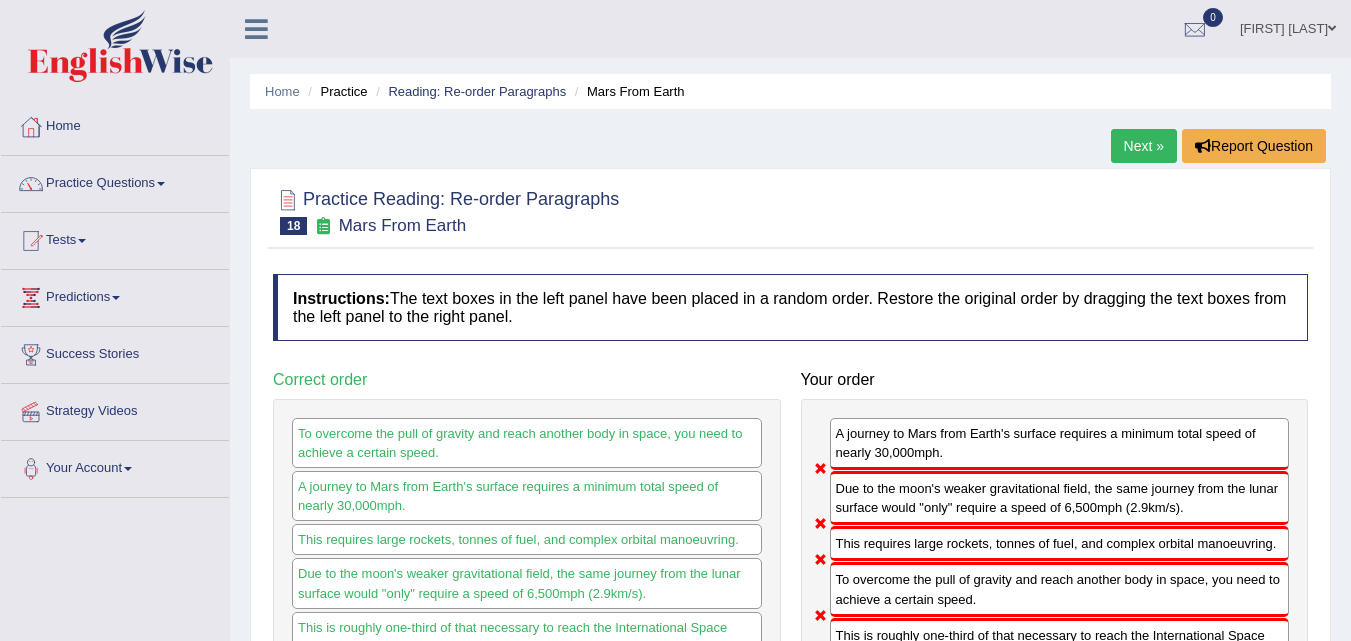 click on "Next »" at bounding box center [1144, 146] 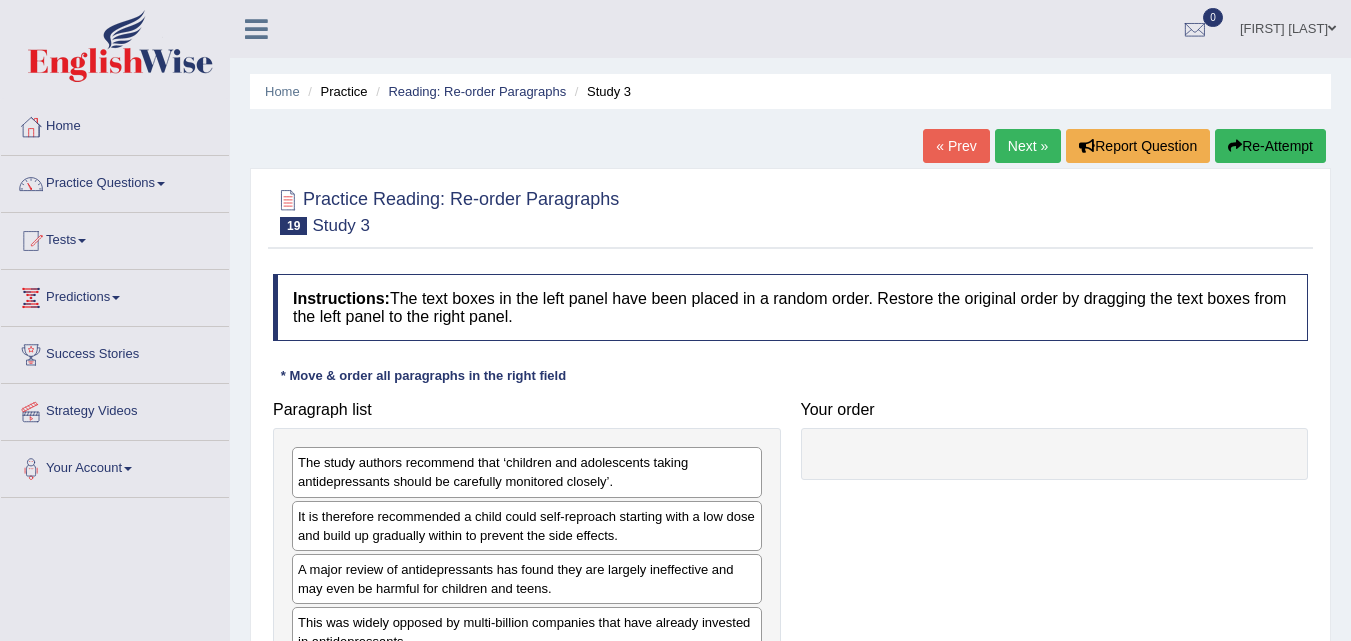 click on "« Prev" at bounding box center [956, 146] 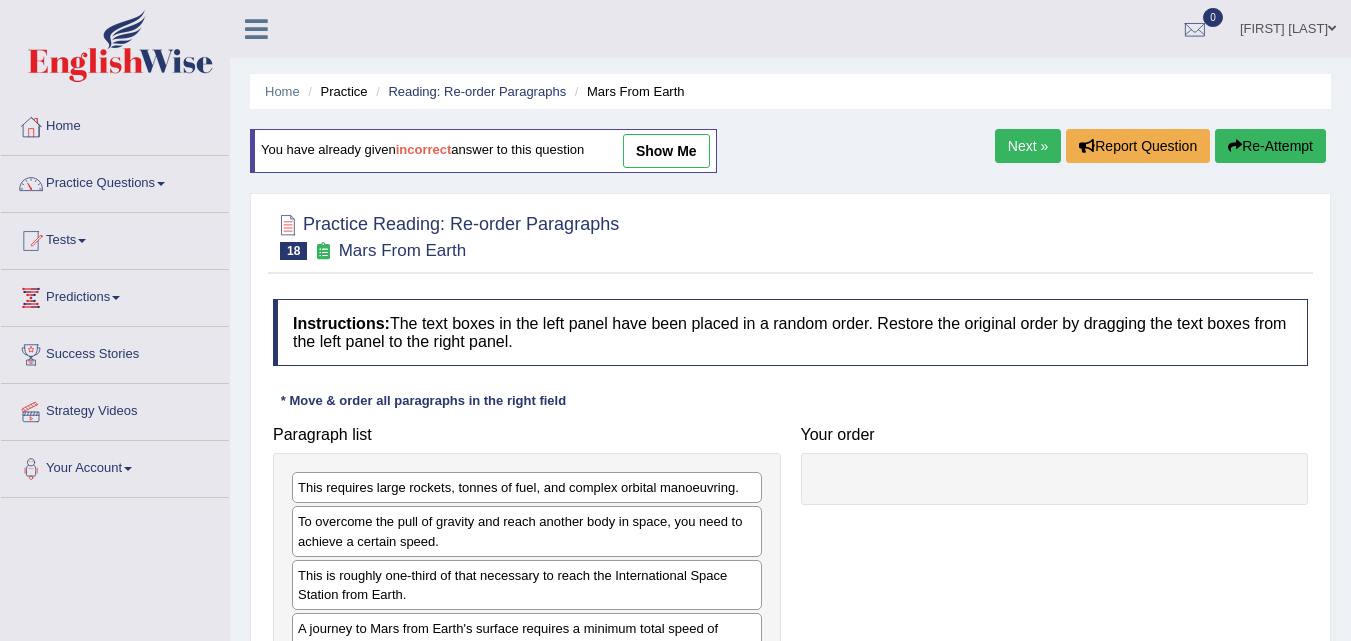 scroll, scrollTop: 0, scrollLeft: 0, axis: both 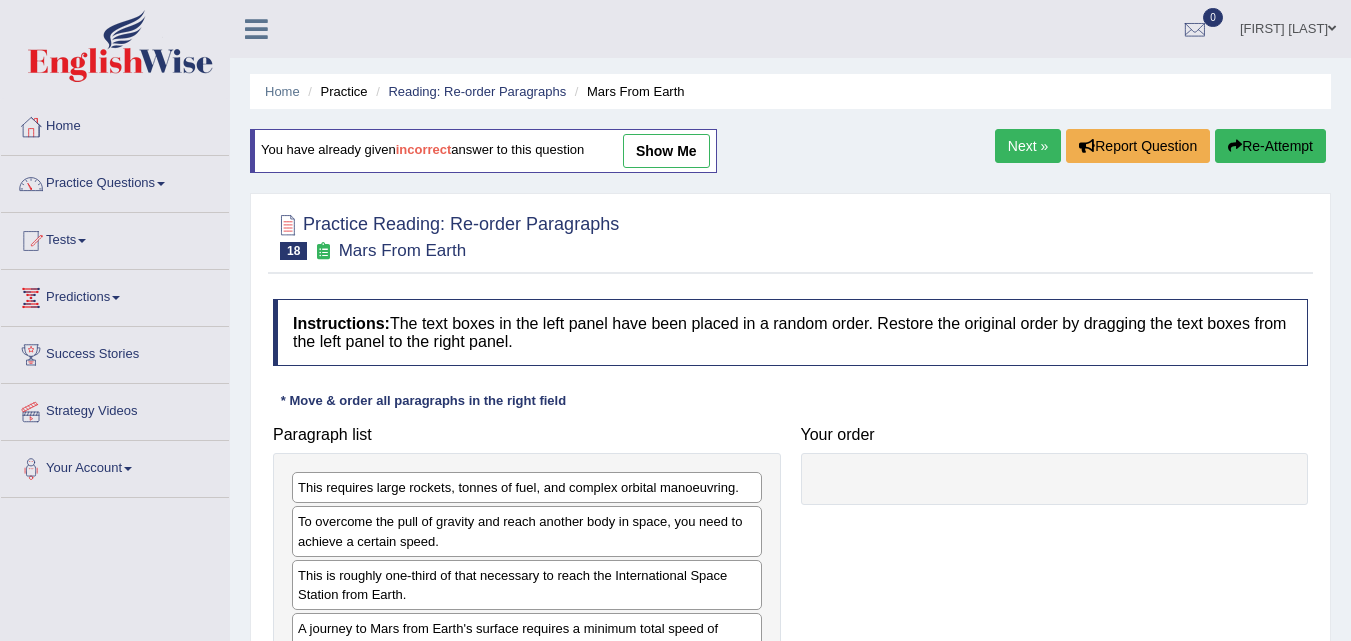 click on "Re-Attempt" at bounding box center (1270, 146) 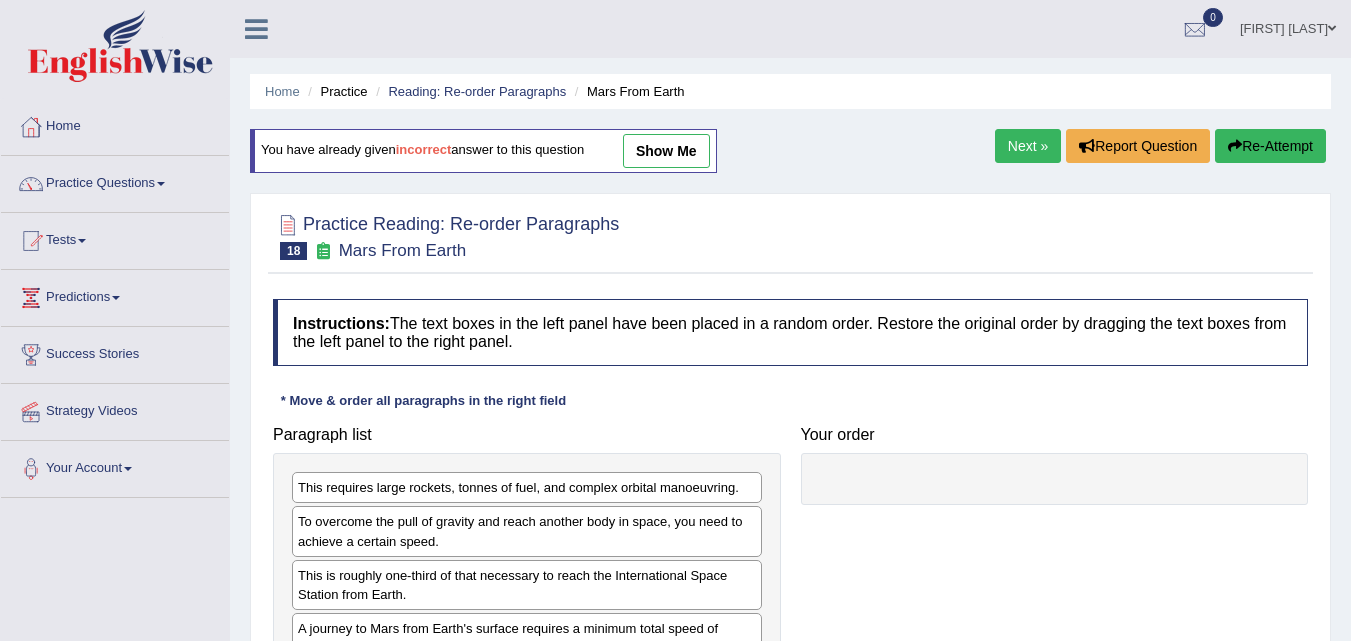 scroll, scrollTop: 0, scrollLeft: 0, axis: both 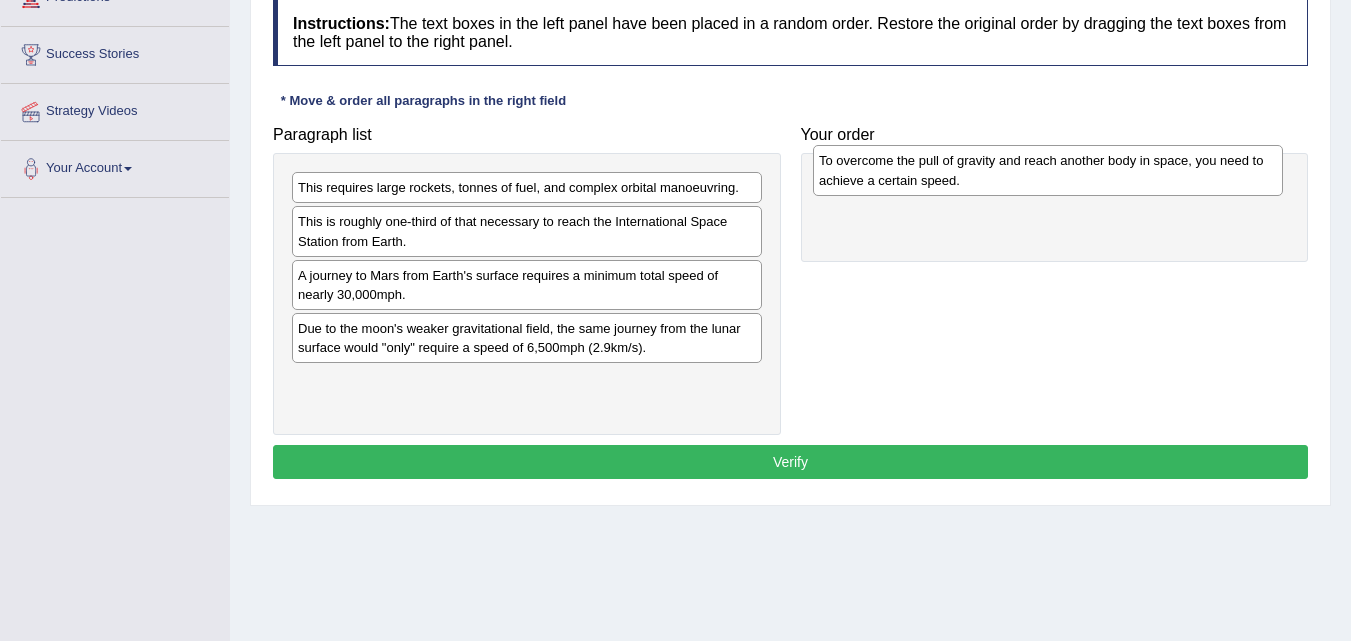 drag, startPoint x: 455, startPoint y: 241, endPoint x: 976, endPoint y: 180, distance: 524.55884 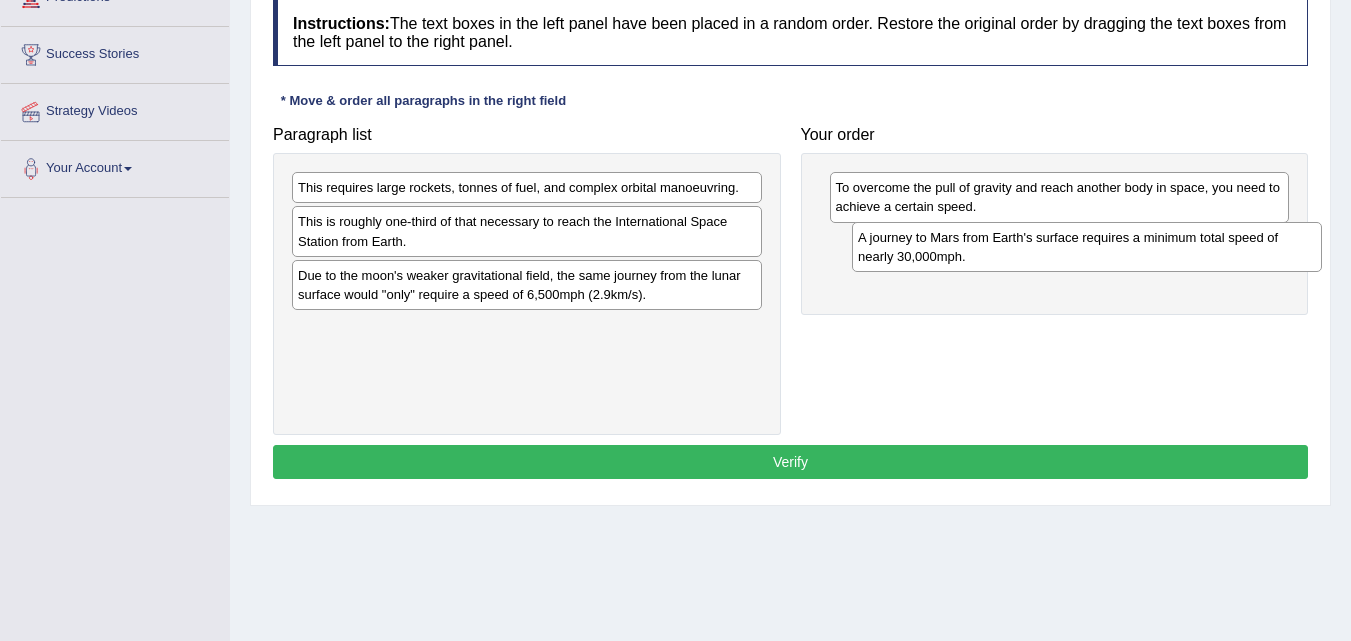 drag, startPoint x: 504, startPoint y: 281, endPoint x: 1064, endPoint y: 243, distance: 561.2878 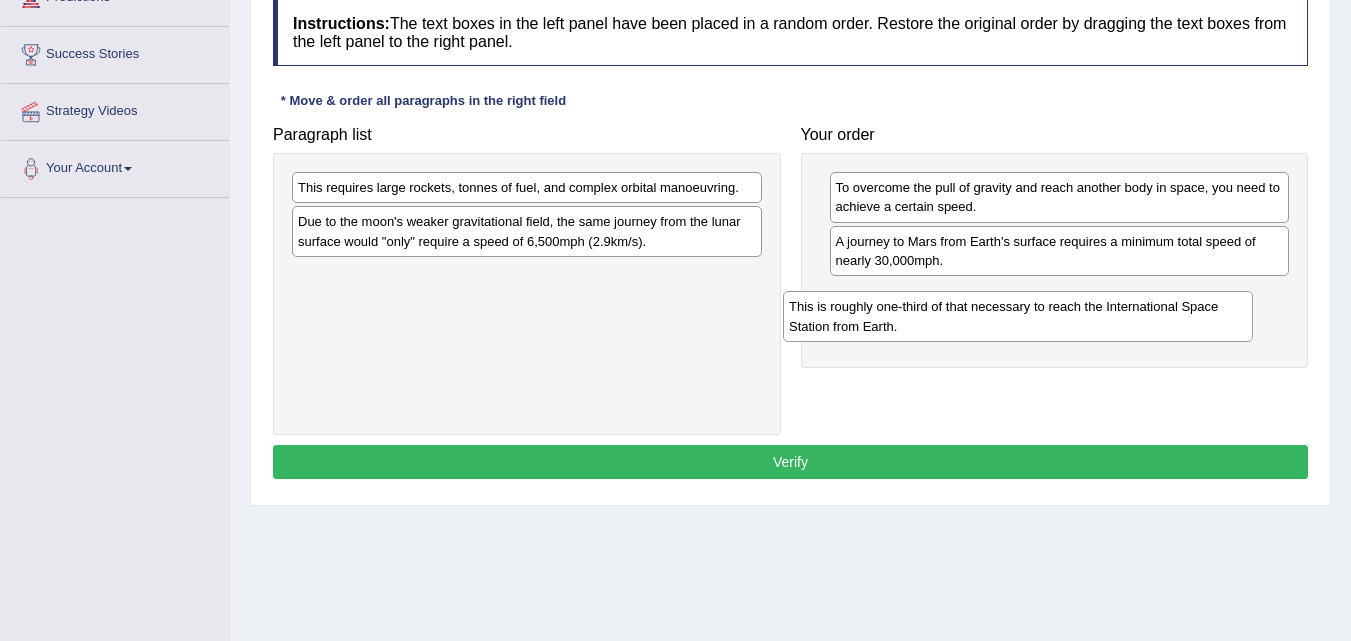 drag, startPoint x: 474, startPoint y: 231, endPoint x: 965, endPoint y: 316, distance: 498.30313 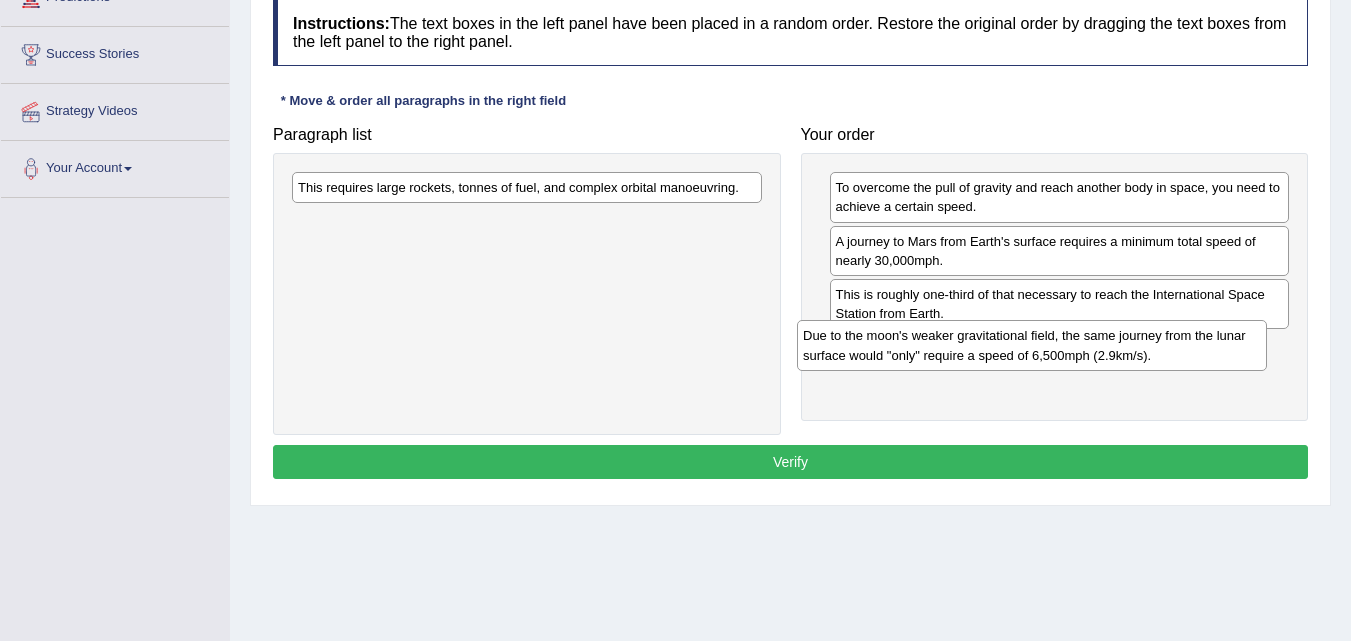drag, startPoint x: 426, startPoint y: 225, endPoint x: 942, endPoint y: 339, distance: 528.443 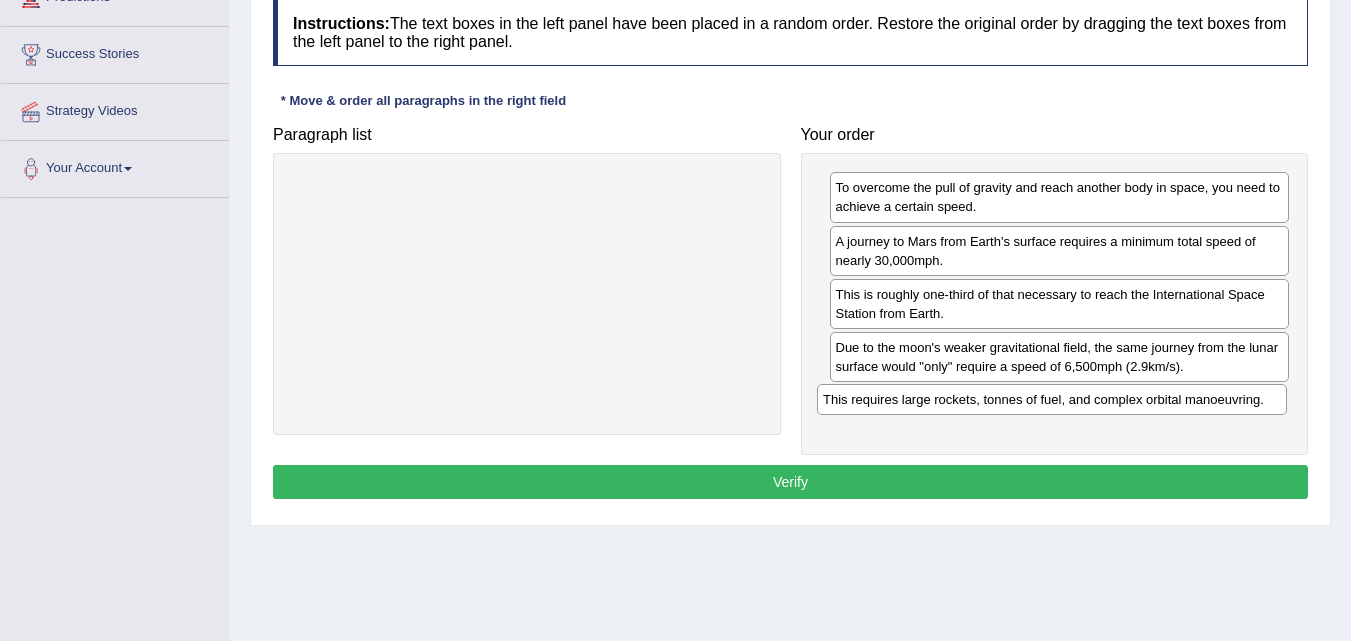 drag, startPoint x: 616, startPoint y: 194, endPoint x: 1160, endPoint y: 402, distance: 582.4088 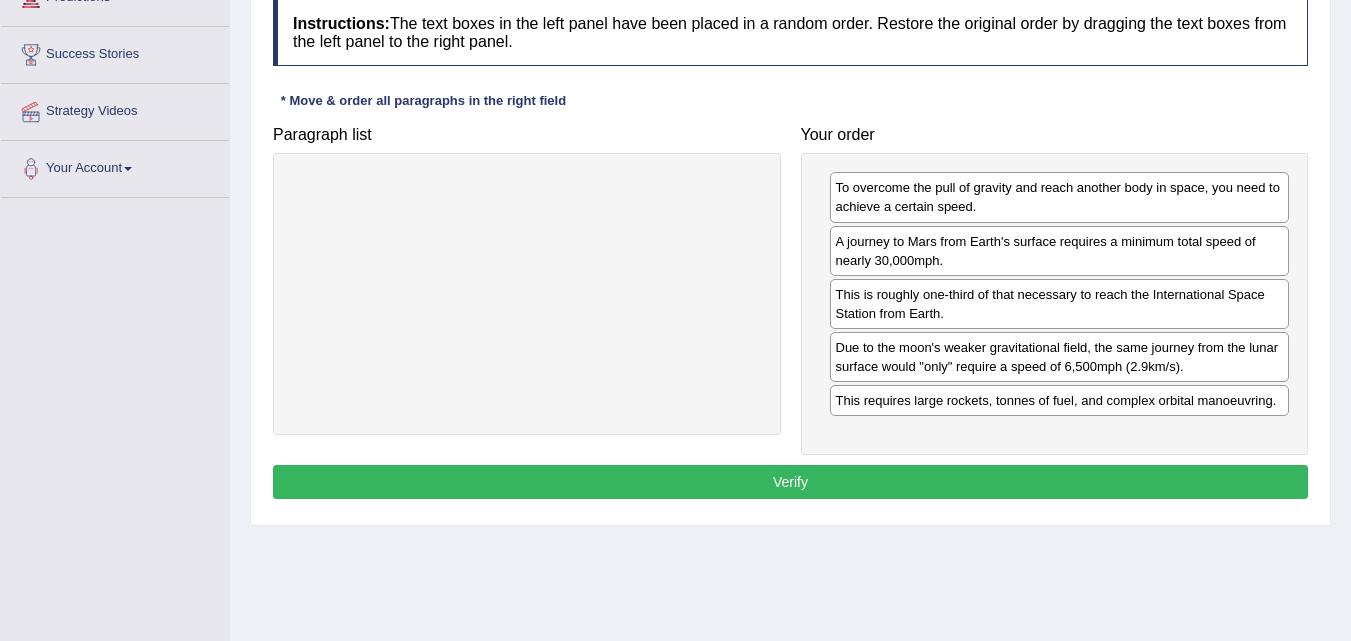 click on "Verify" at bounding box center (790, 482) 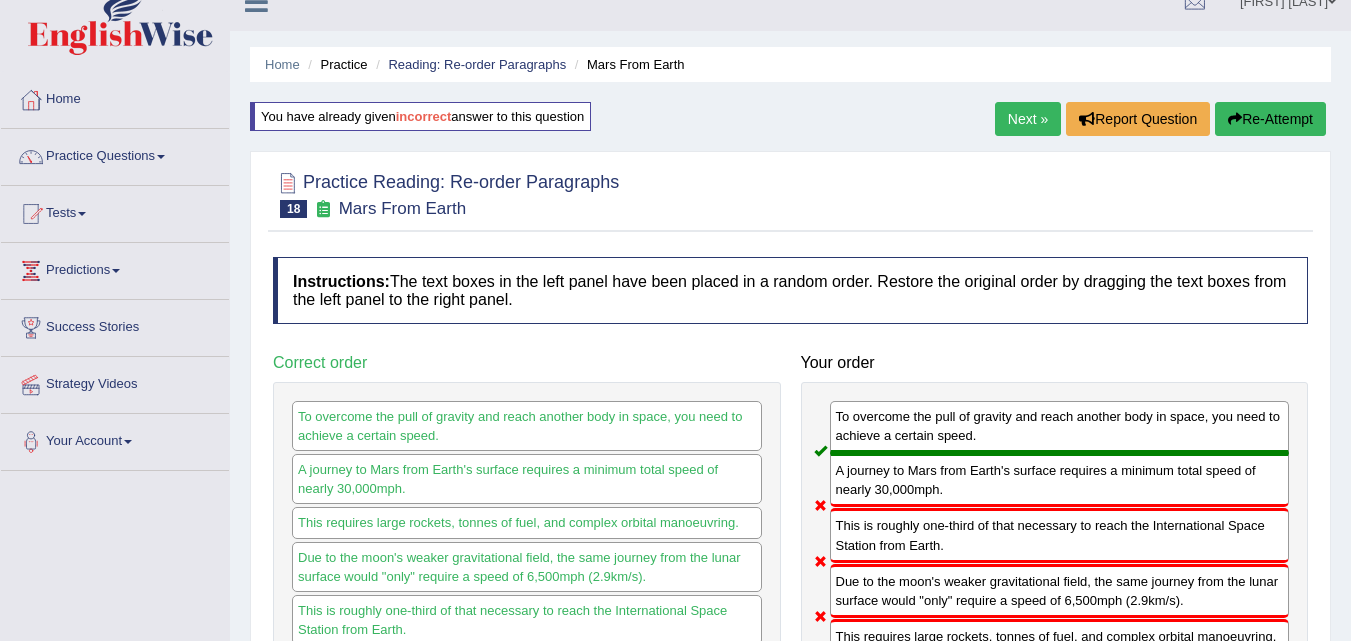 scroll, scrollTop: 0, scrollLeft: 0, axis: both 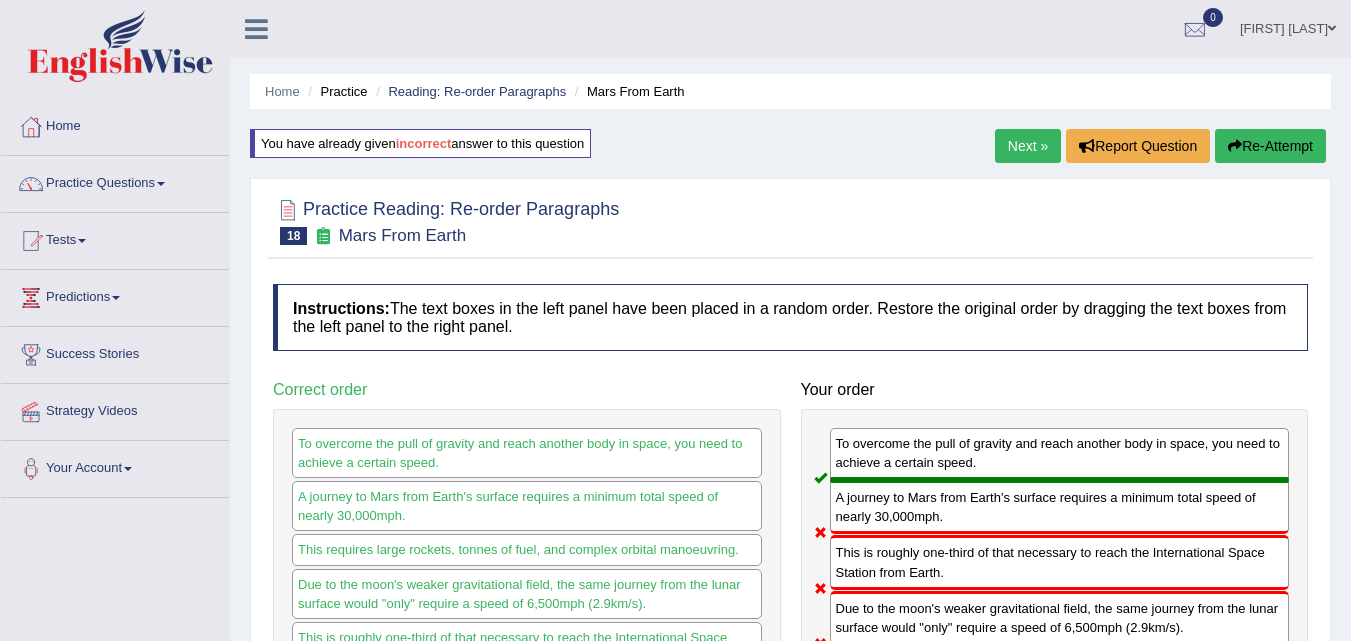 click on "Re-Attempt" at bounding box center [1270, 146] 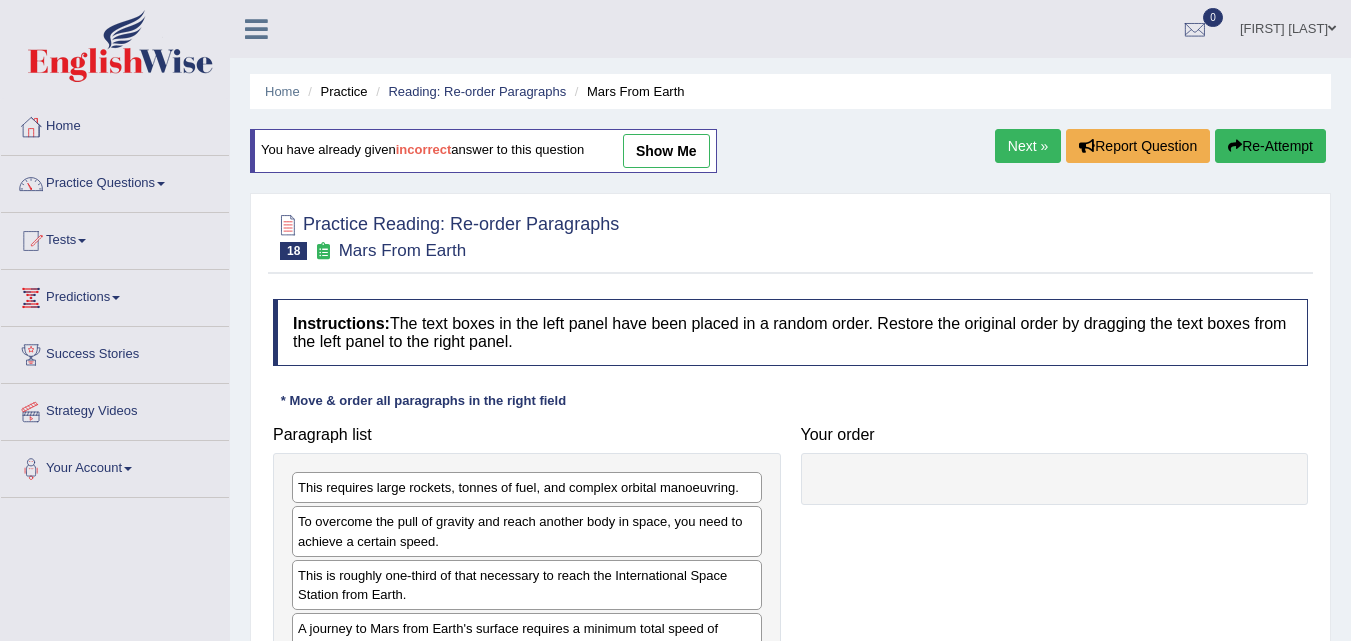 scroll, scrollTop: 0, scrollLeft: 0, axis: both 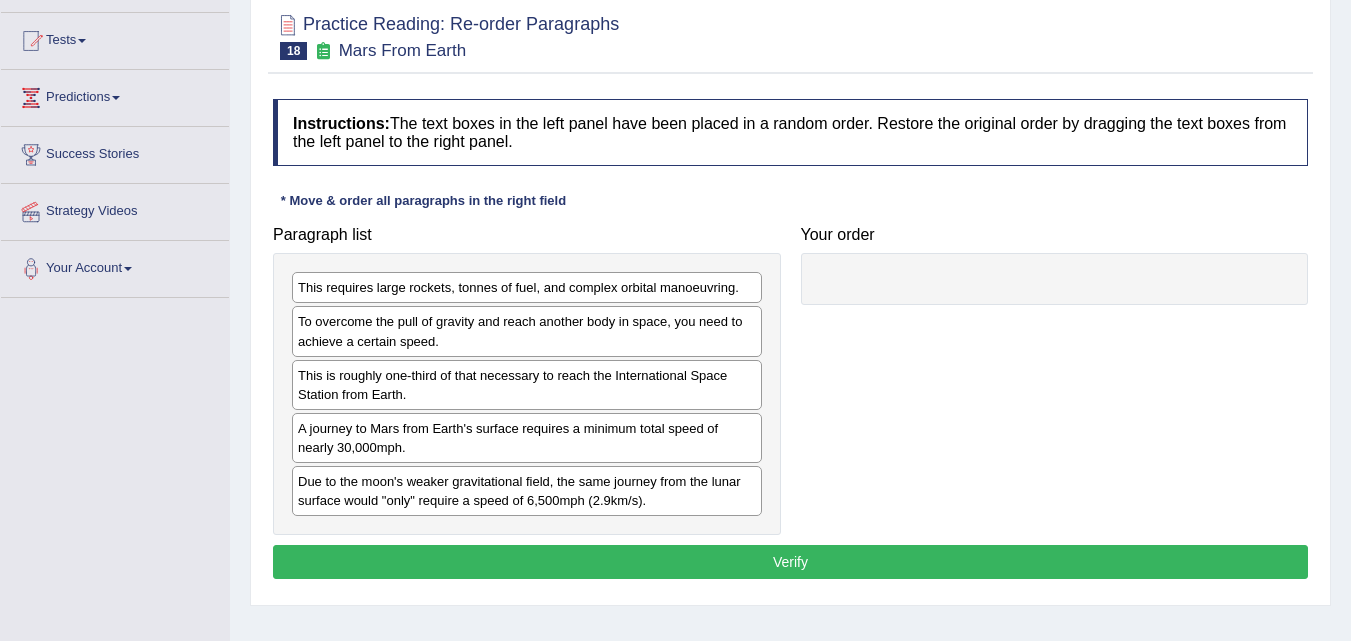 click on "To overcome the pull of gravity and reach another body in space, you need to achieve a certain speed." at bounding box center [527, 331] 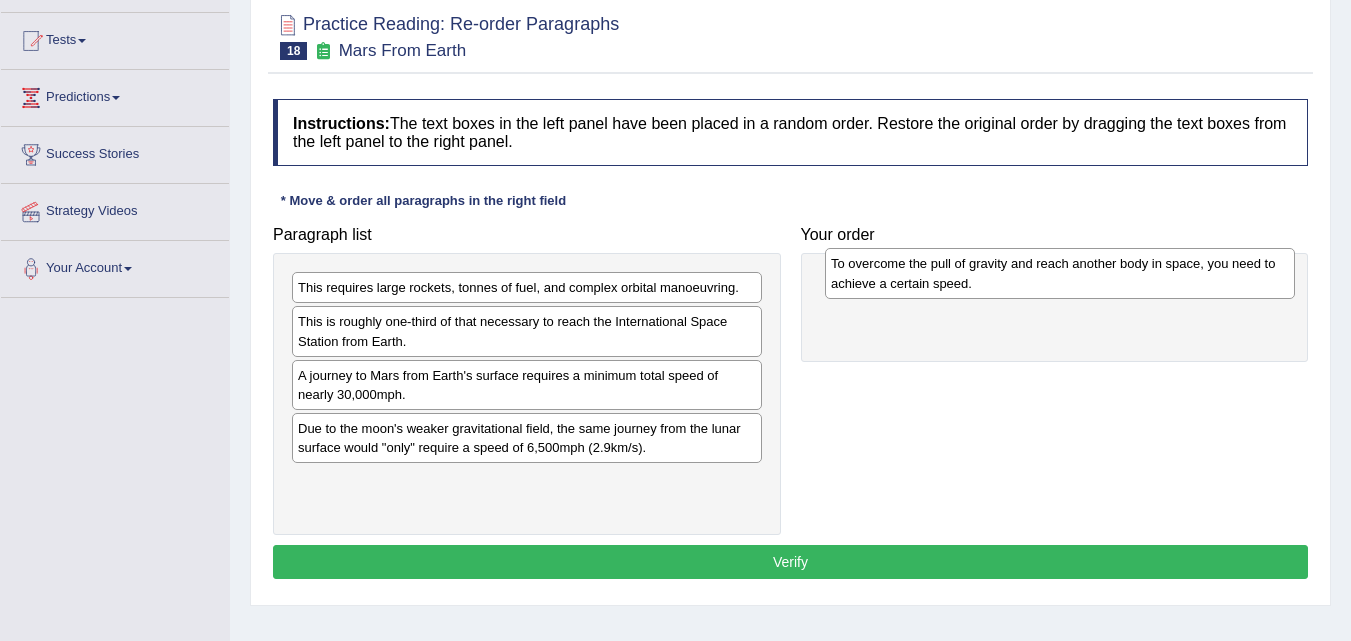drag, startPoint x: 529, startPoint y: 336, endPoint x: 1062, endPoint y: 278, distance: 536.1464 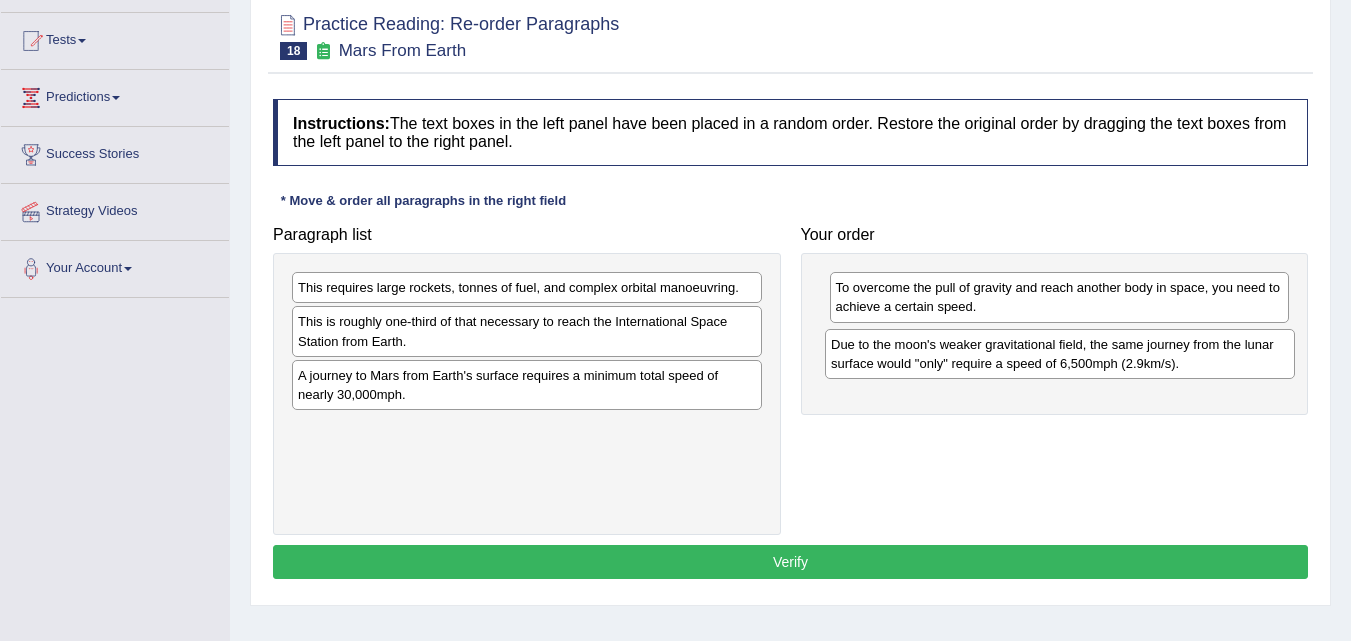 drag, startPoint x: 626, startPoint y: 444, endPoint x: 1159, endPoint y: 360, distance: 539.57855 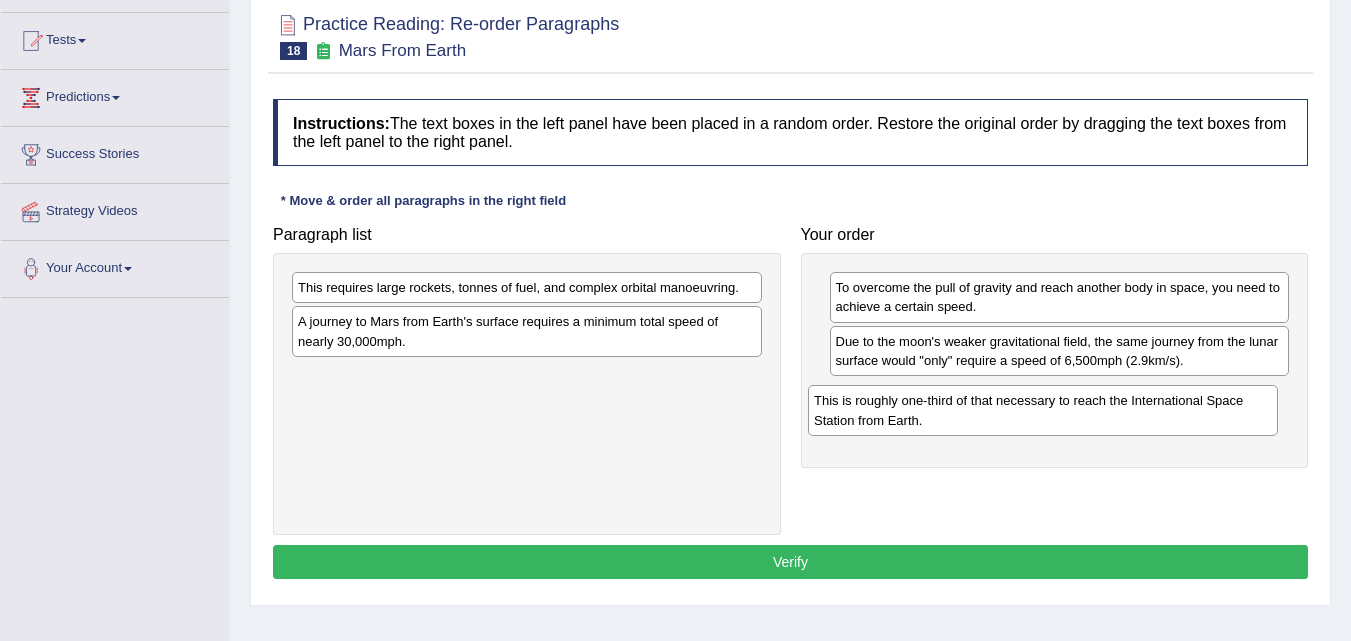 drag, startPoint x: 555, startPoint y: 330, endPoint x: 1078, endPoint y: 406, distance: 528.49316 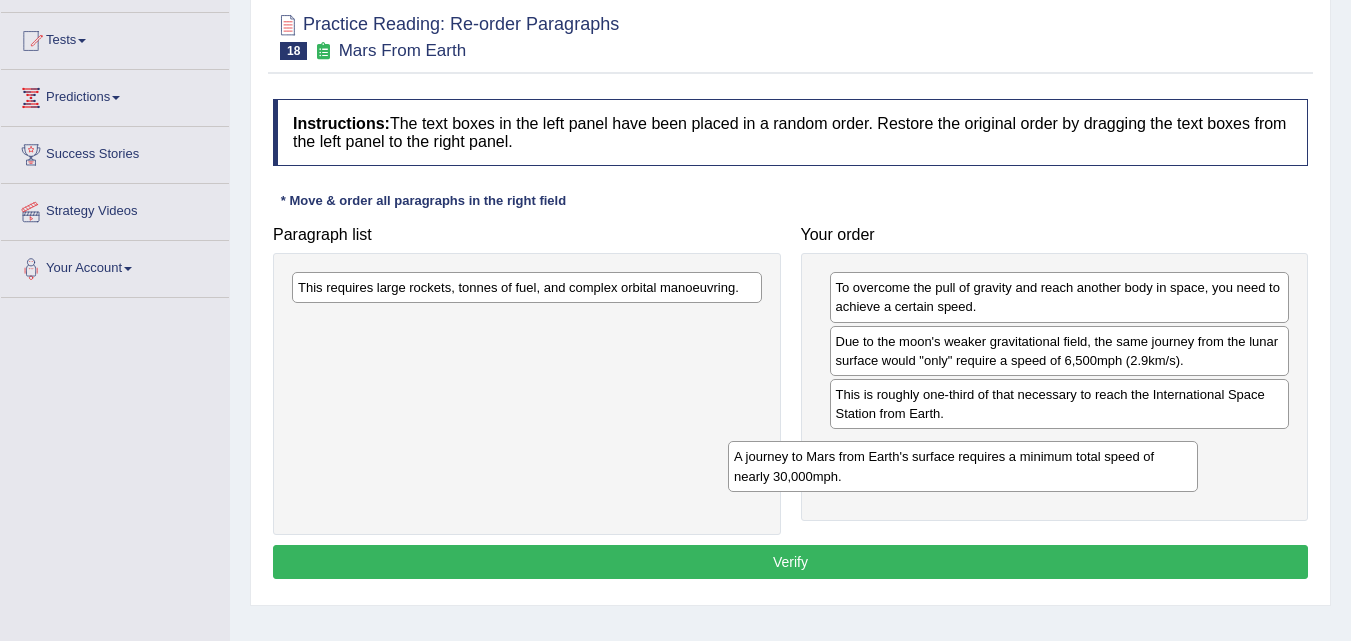 drag, startPoint x: 691, startPoint y: 334, endPoint x: 1132, endPoint y: 467, distance: 460.61914 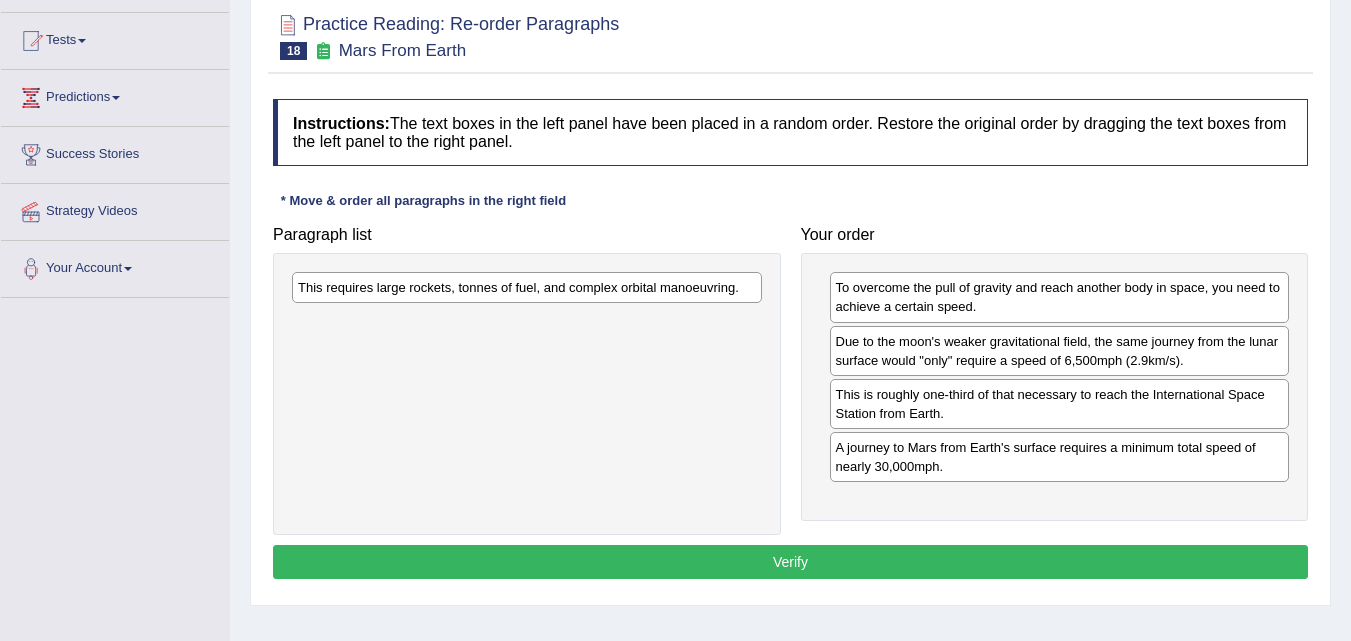 drag, startPoint x: 713, startPoint y: 608, endPoint x: 747, endPoint y: 612, distance: 34.234486 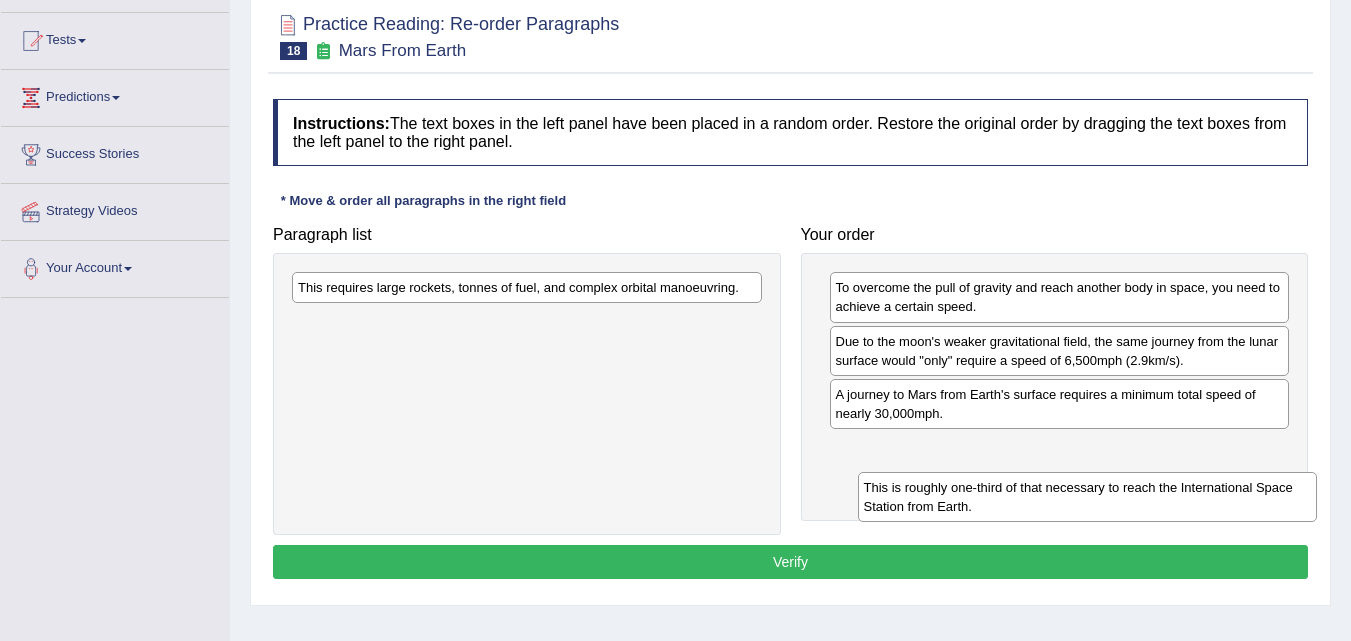 drag, startPoint x: 866, startPoint y: 398, endPoint x: 891, endPoint y: 480, distance: 85.72631 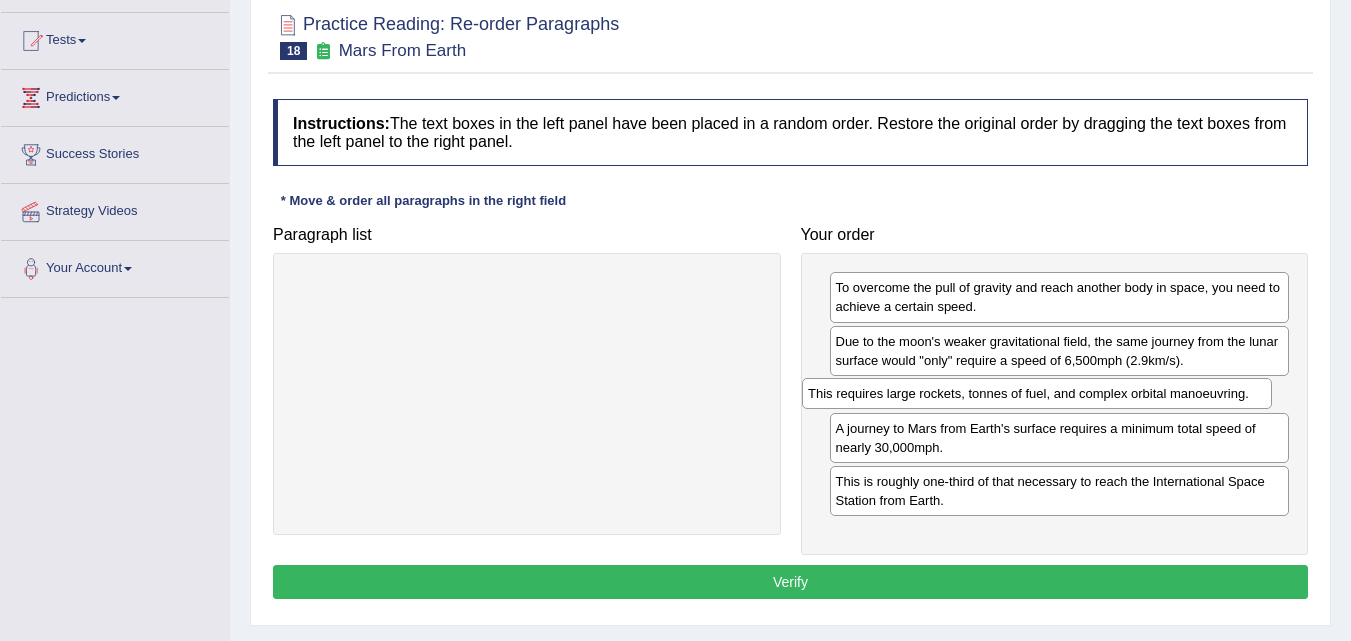 drag, startPoint x: 568, startPoint y: 289, endPoint x: 1078, endPoint y: 395, distance: 520.89923 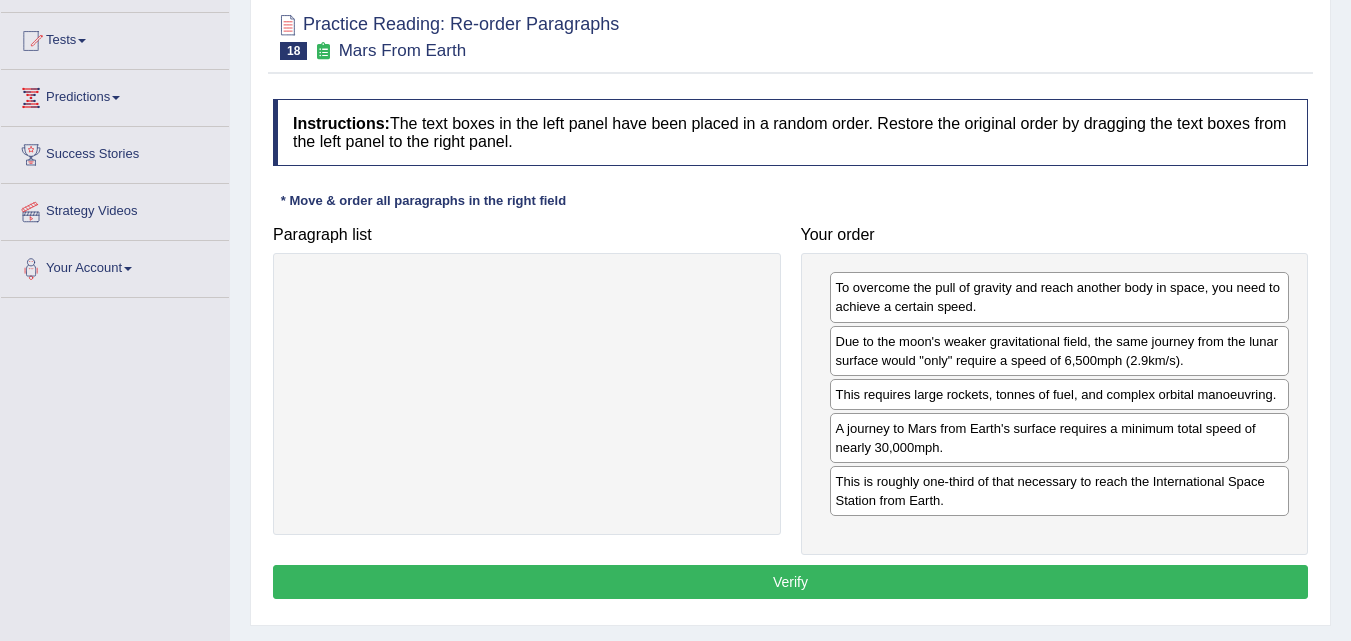 click on "Verify" at bounding box center [790, 582] 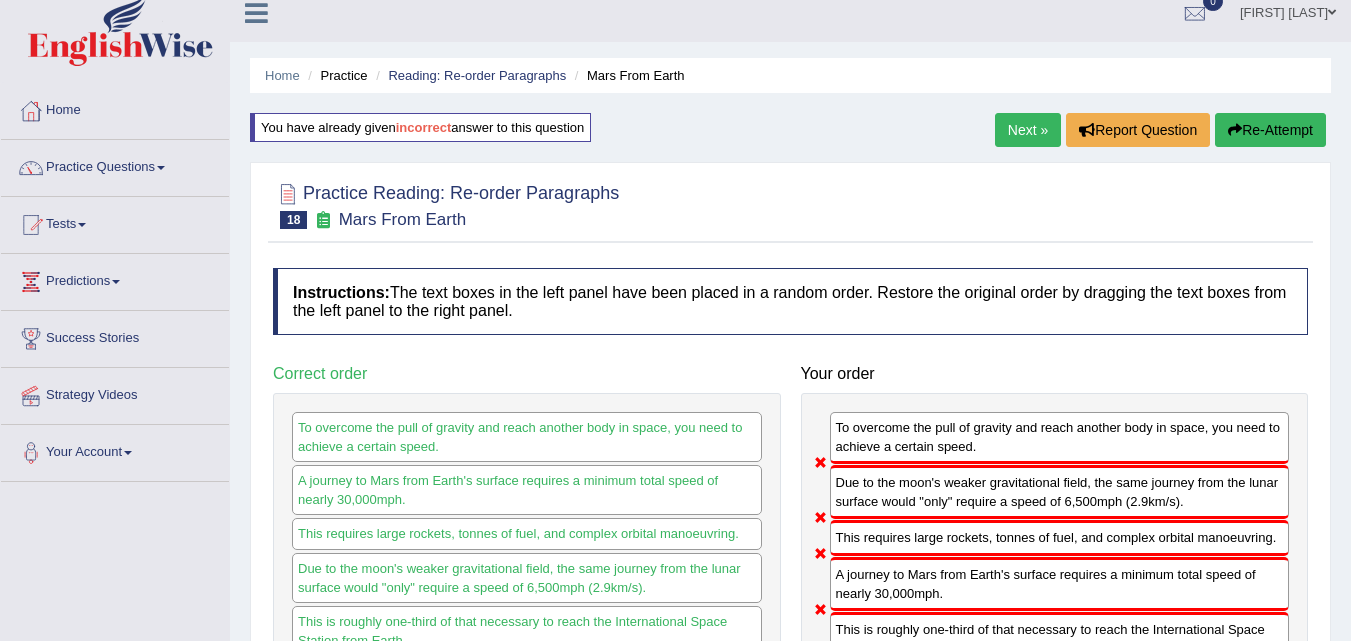 scroll, scrollTop: 0, scrollLeft: 0, axis: both 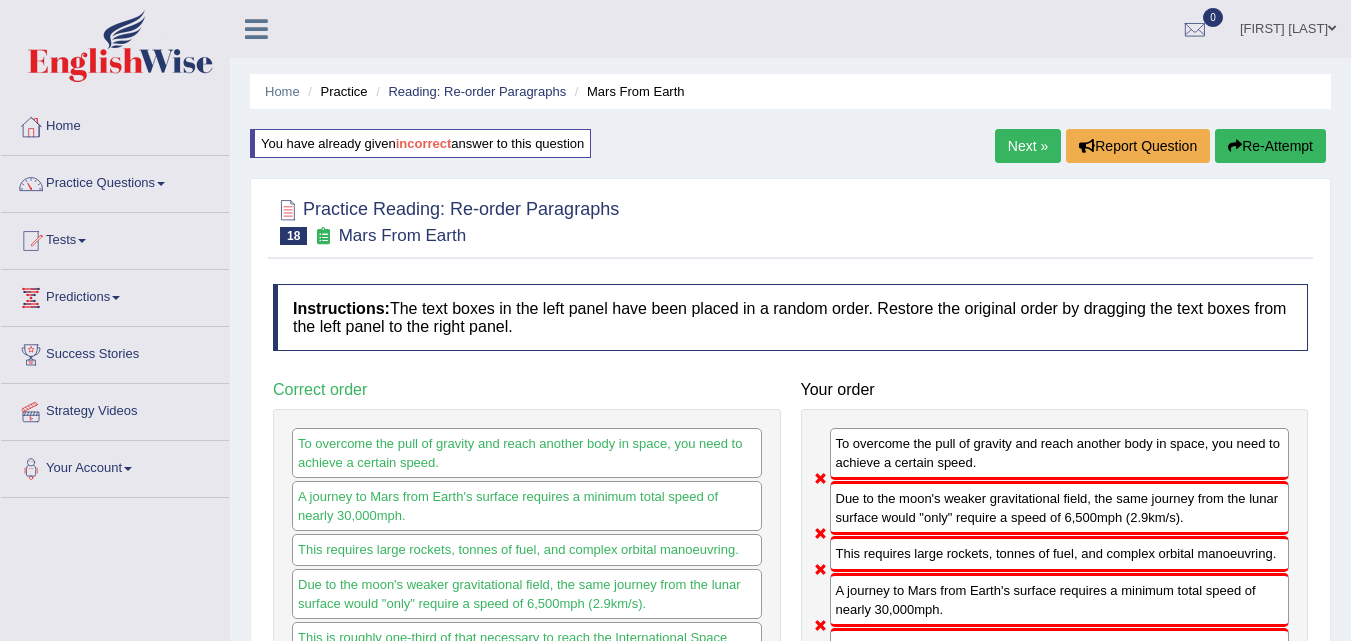 click on "Re-Attempt" at bounding box center (1270, 146) 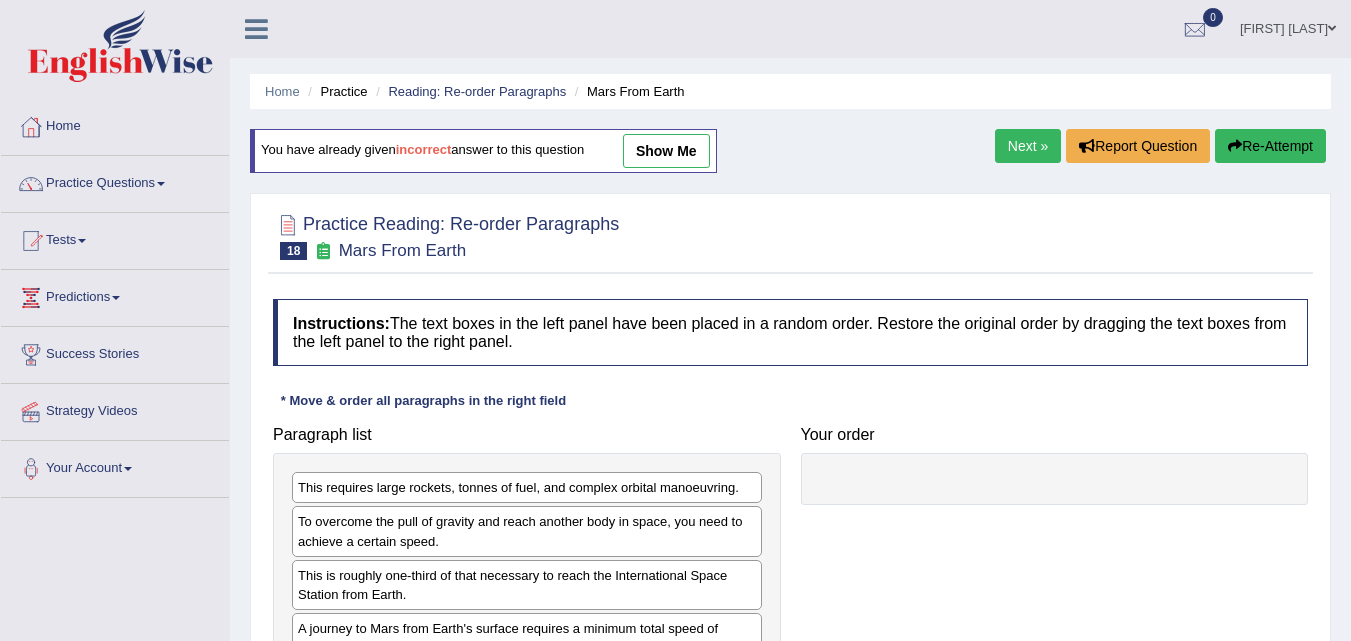 scroll, scrollTop: 200, scrollLeft: 0, axis: vertical 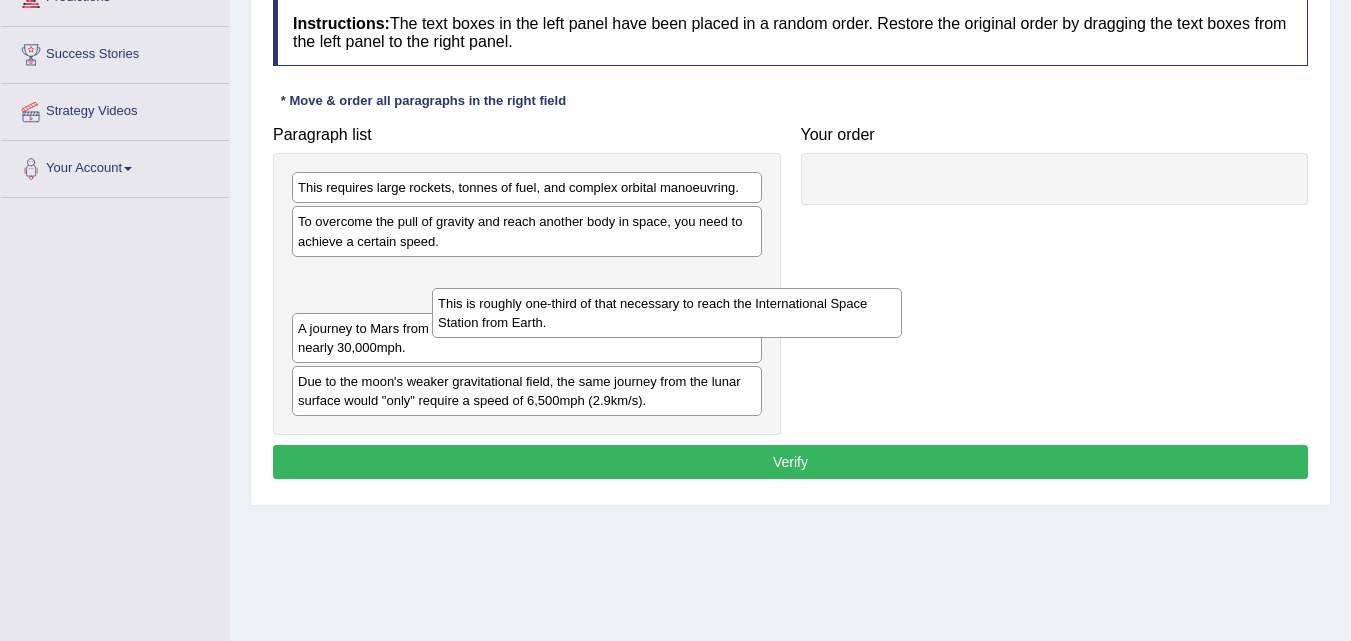 drag, startPoint x: 389, startPoint y: 289, endPoint x: 406, endPoint y: 277, distance: 20.808653 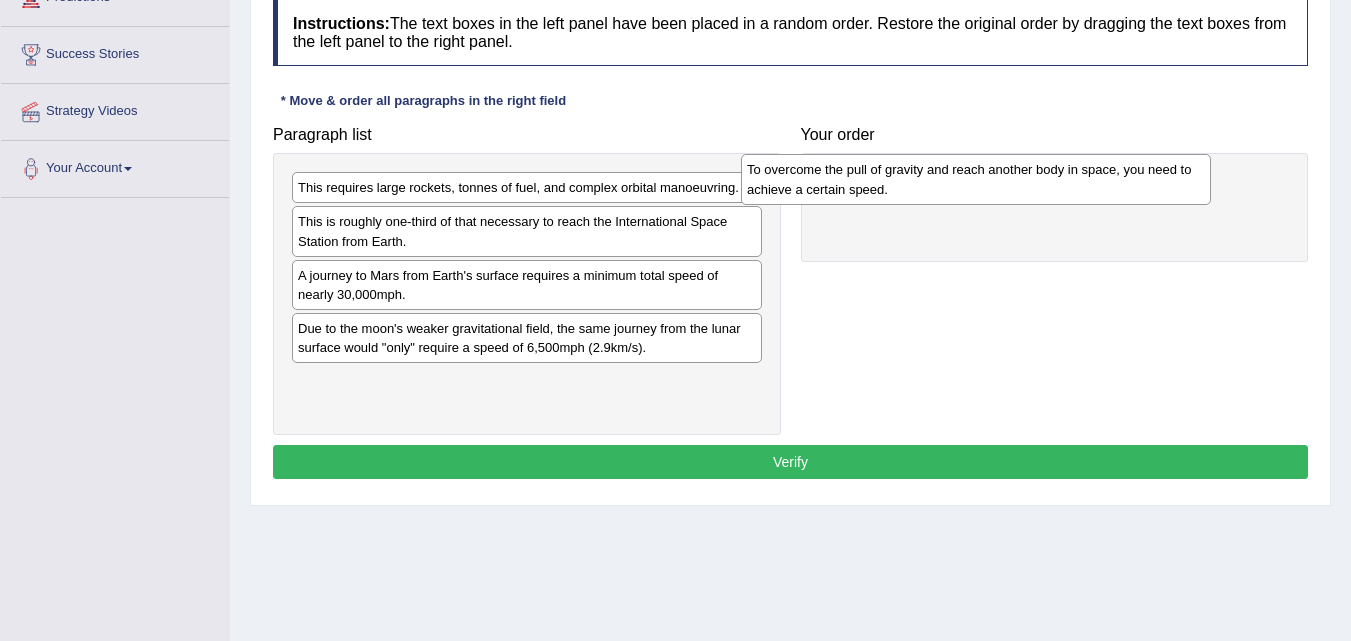 drag, startPoint x: 317, startPoint y: 237, endPoint x: 789, endPoint y: 178, distance: 475.67322 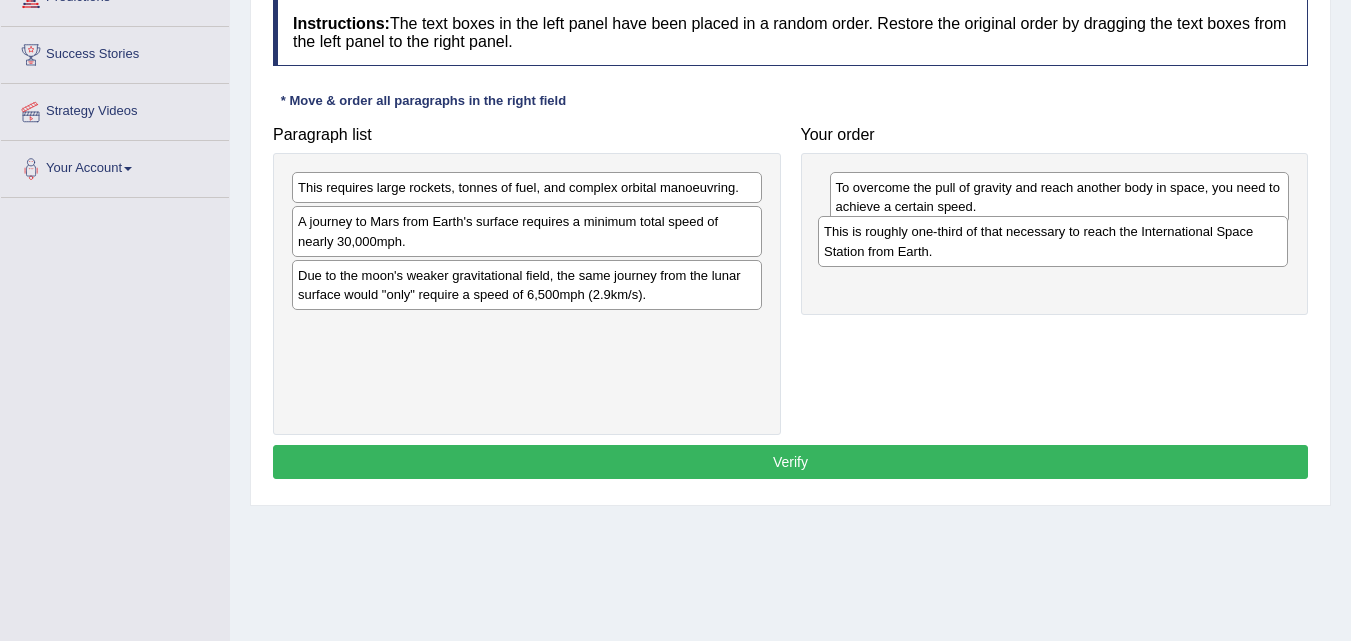 drag, startPoint x: 550, startPoint y: 245, endPoint x: 1076, endPoint y: 255, distance: 526.09503 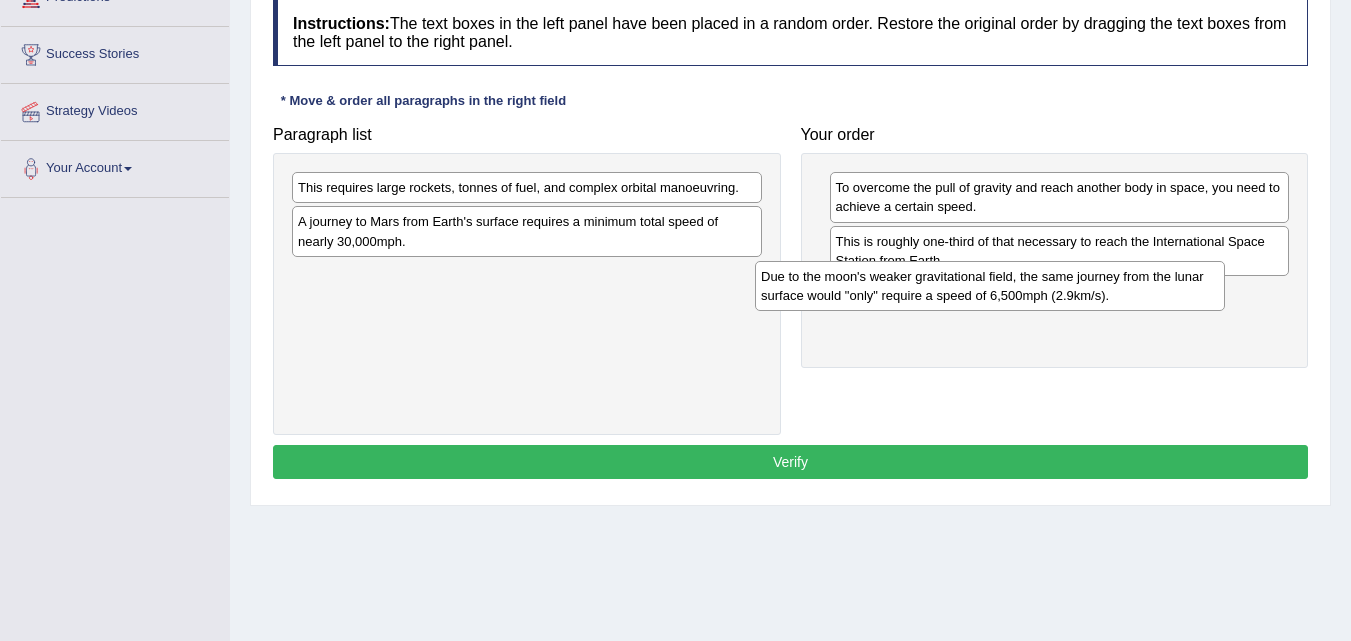 drag, startPoint x: 643, startPoint y: 293, endPoint x: 1110, endPoint y: 295, distance: 467.00427 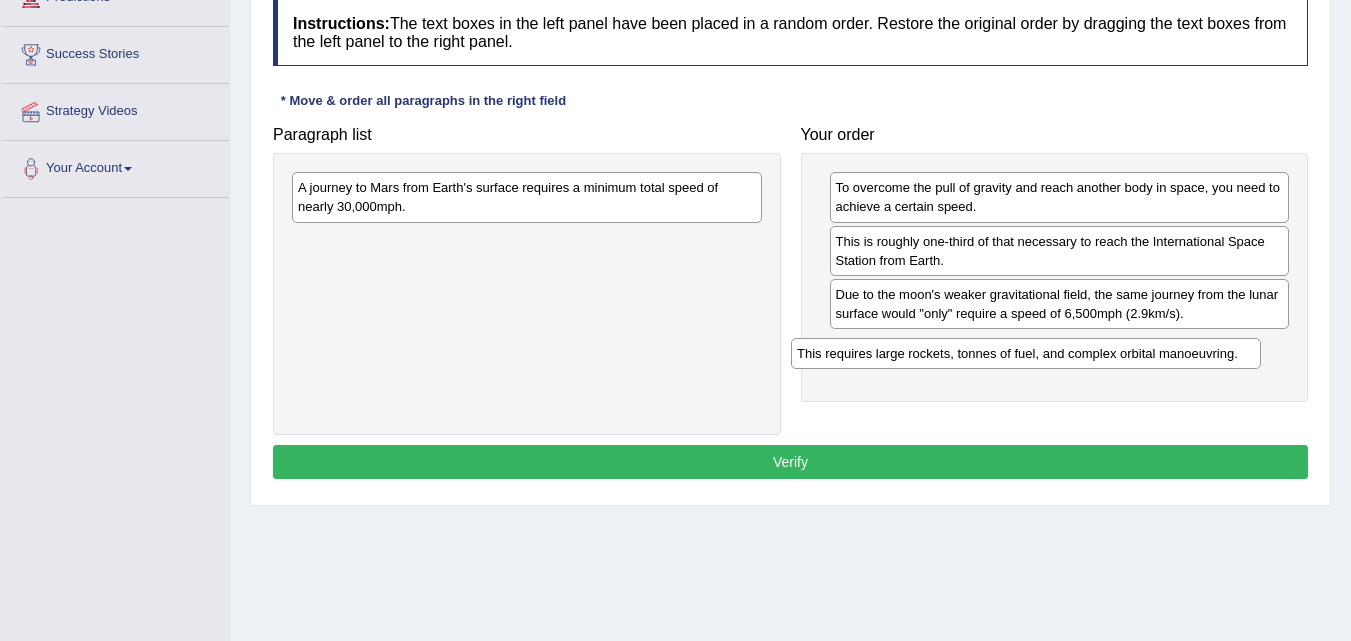 drag, startPoint x: 679, startPoint y: 200, endPoint x: 1183, endPoint y: 357, distance: 527.88727 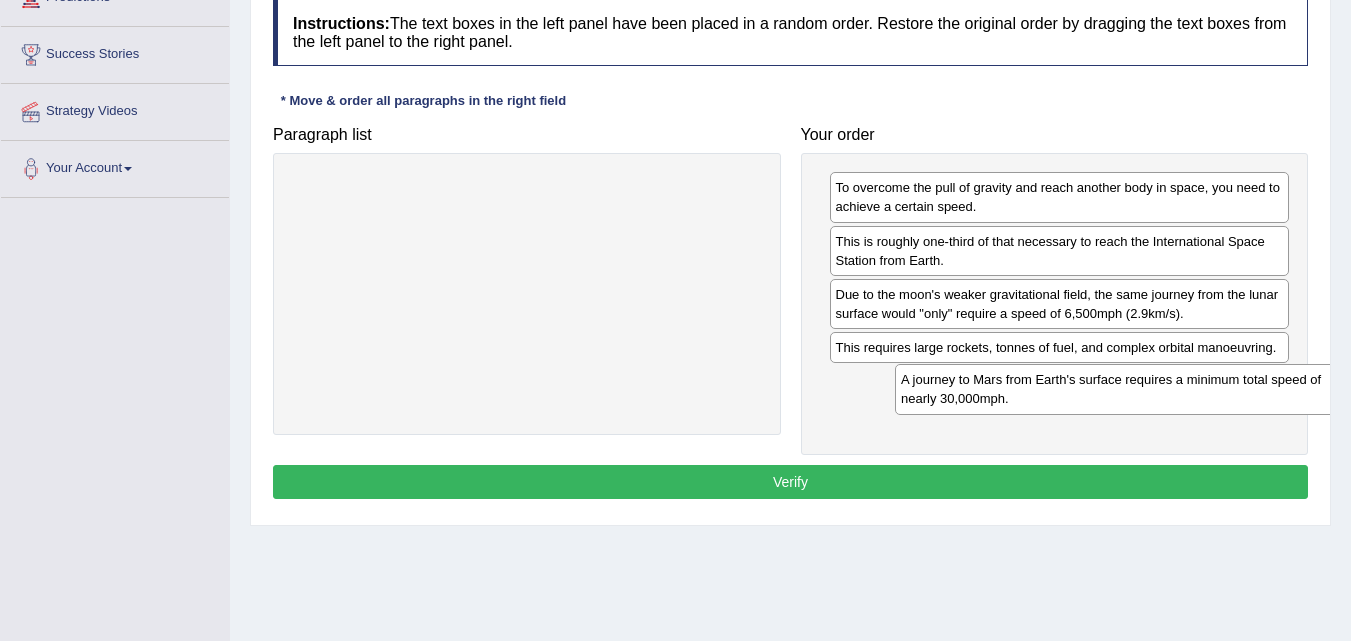 drag, startPoint x: 684, startPoint y: 200, endPoint x: 1291, endPoint y: 392, distance: 636.64197 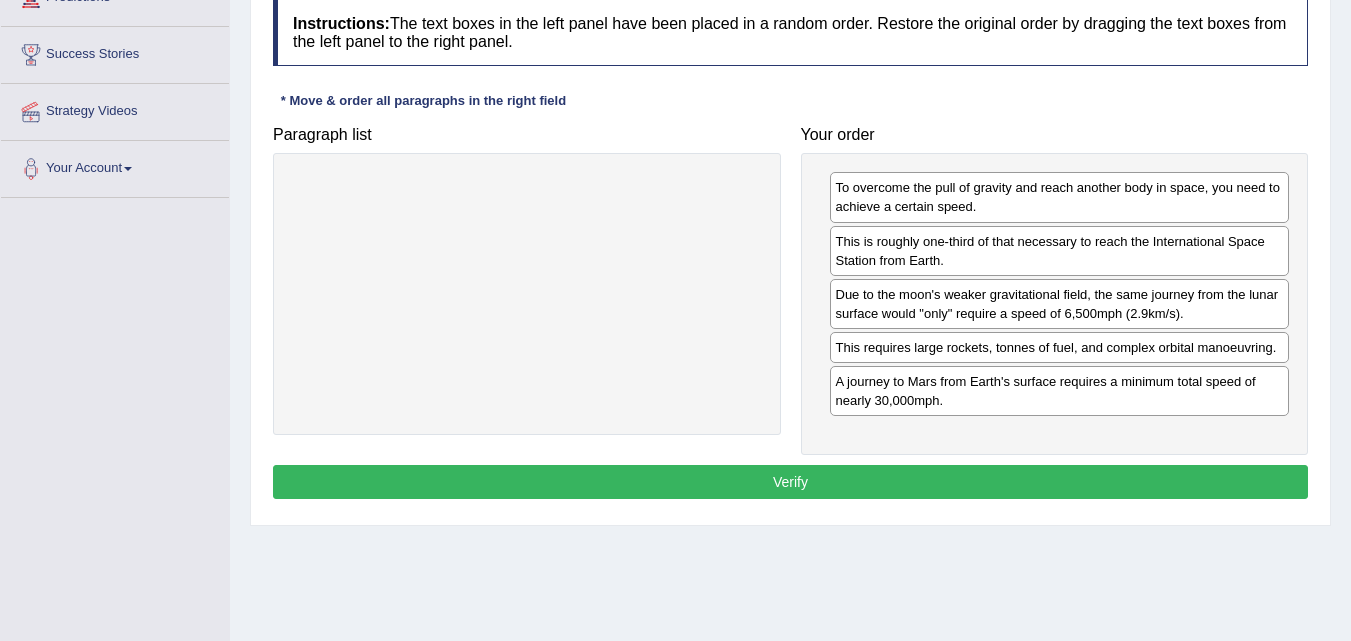 click on "Instructions:  The text boxes in the left panel have been placed in a random order. Restore the original order by dragging the text boxes from the left panel to the right panel.
* Move & order all paragraphs in the right field
Paragraph list
Correct order
To overcome the pull of gravity and reach another body in space, you need to achieve a certain speed. A journey to [LOCATION] from [LOCATION]'s surface requires a minimum total speed of nearly 30,000mph. This requires large rockets, tonnes of fuel, and complex orbital manoeuvring. Due to the moon's weaker gravitational field, the same journey from the lunar surface would "only" require a speed of 6,500mph (2.9km/s). This is roughly one-third of that necessary to reach the International Space Station from [LOCATION].
Your order
To overcome the pull of gravity and reach another body in space, you need to achieve a certain speed. This requires large rockets, tonnes of fuel, and complex orbital manoeuvring." at bounding box center [790, 252] 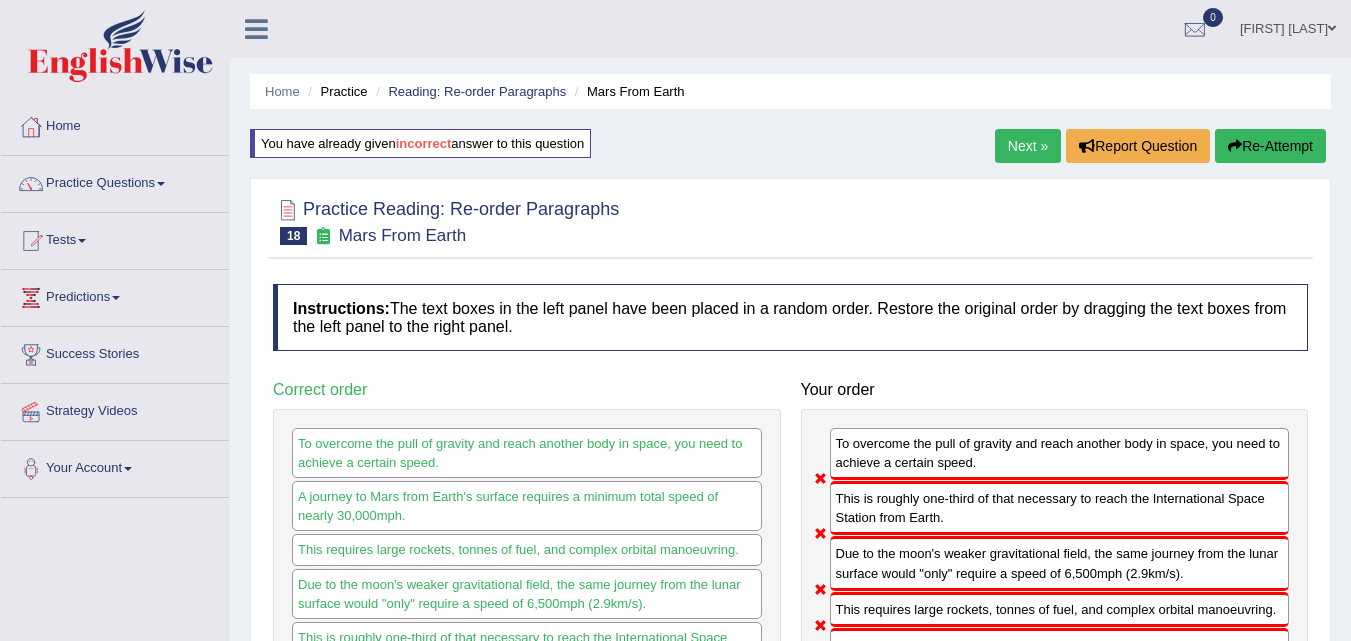 scroll, scrollTop: 100, scrollLeft: 0, axis: vertical 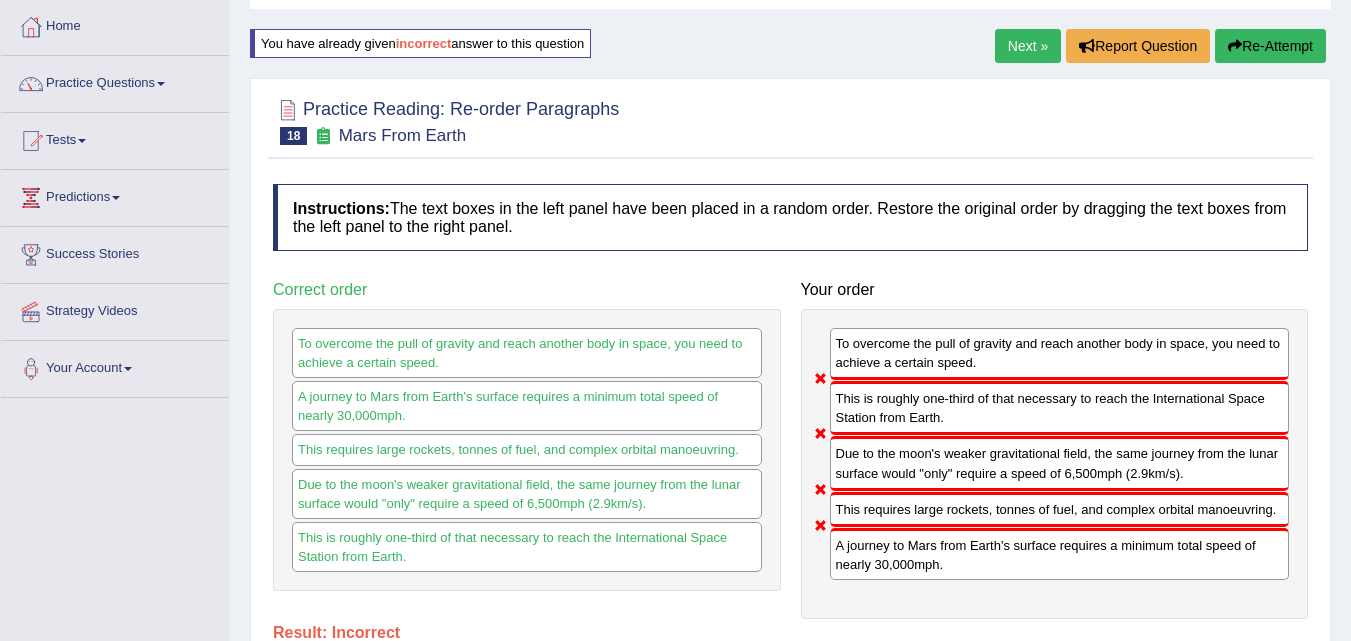 click on "Re-Attempt" at bounding box center (1270, 46) 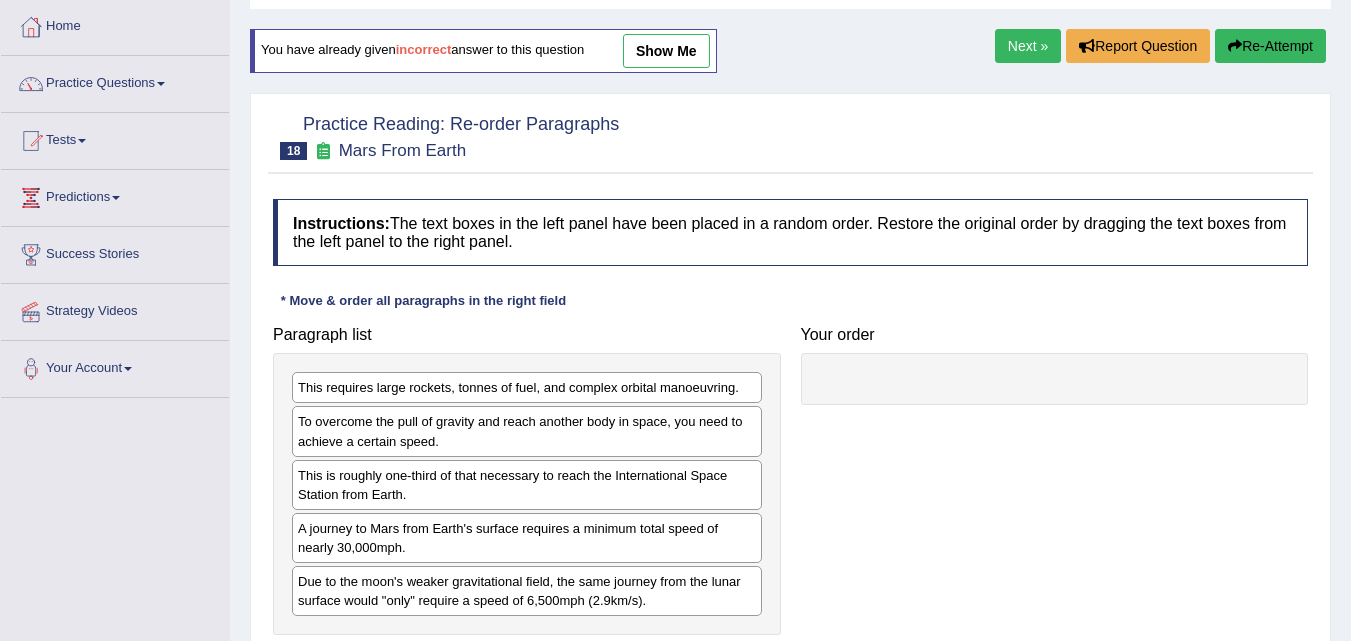 scroll, scrollTop: 0, scrollLeft: 0, axis: both 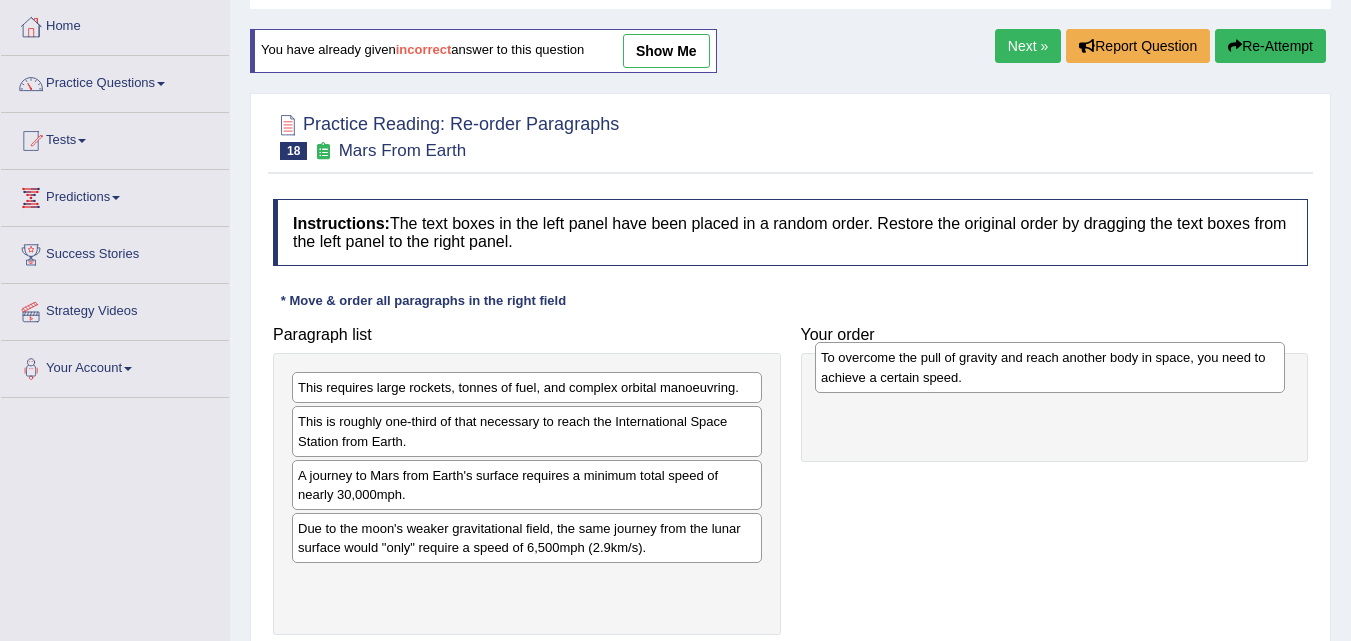 drag, startPoint x: 514, startPoint y: 437, endPoint x: 1044, endPoint y: 373, distance: 533.85016 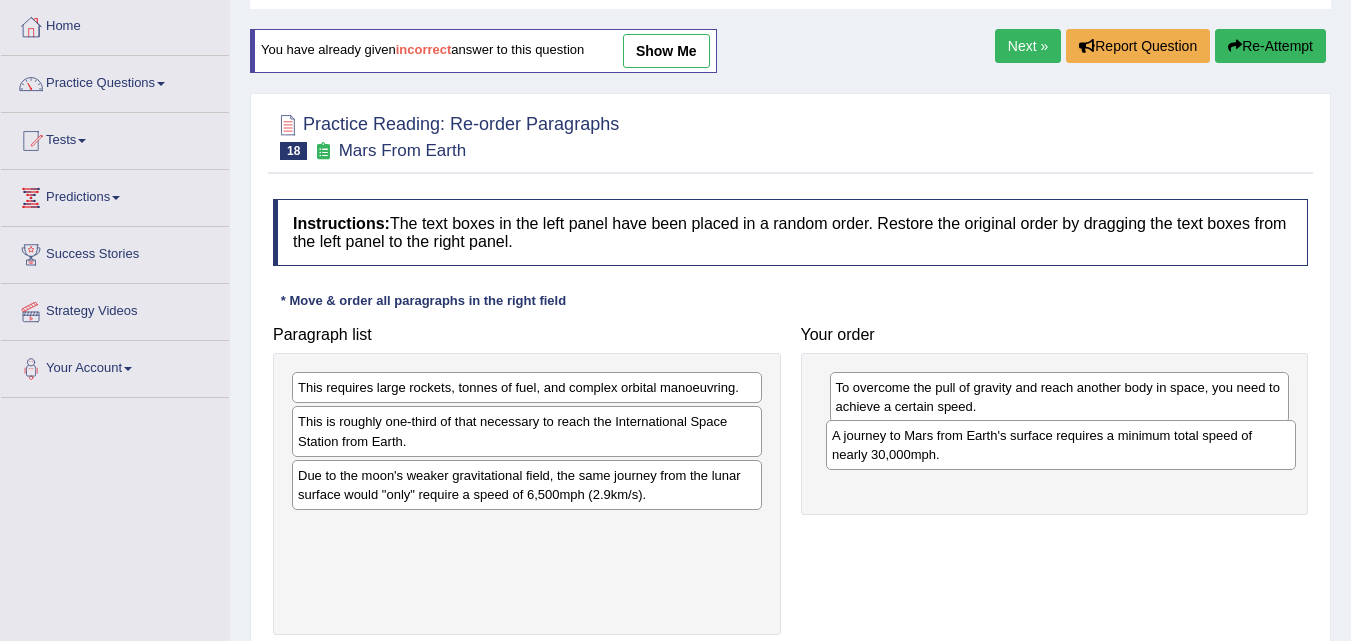 drag, startPoint x: 574, startPoint y: 484, endPoint x: 1047, endPoint y: 444, distance: 474.68832 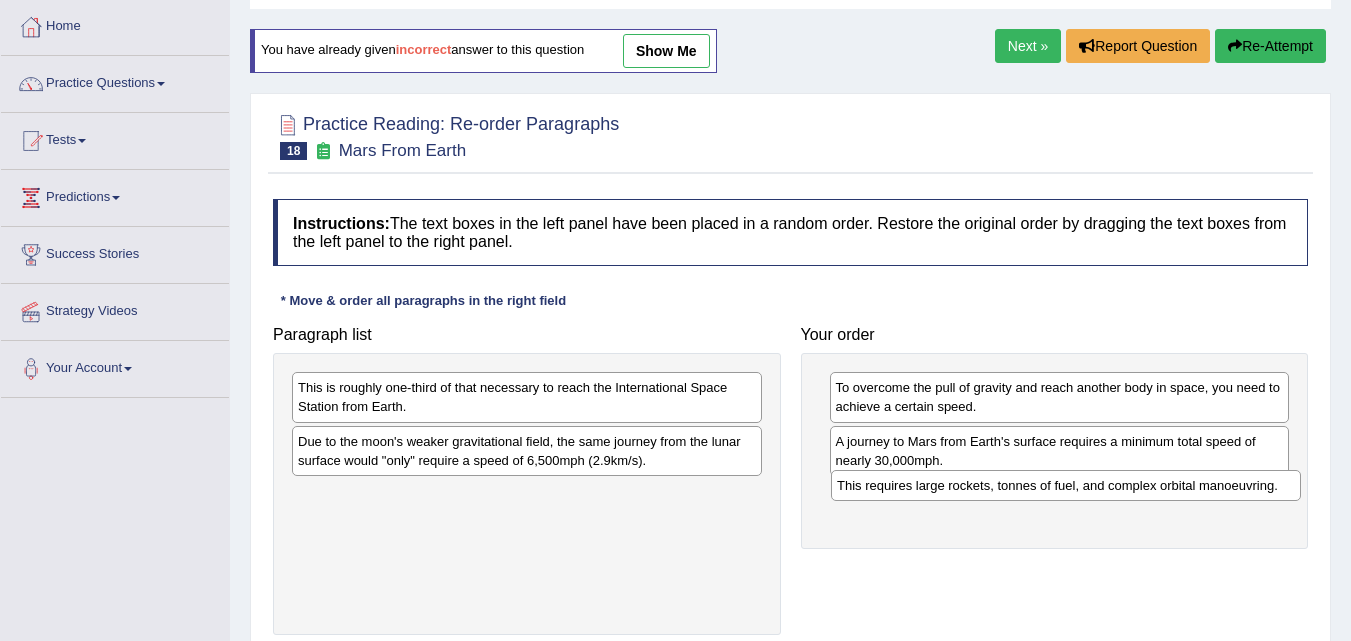 drag, startPoint x: 541, startPoint y: 384, endPoint x: 1085, endPoint y: 483, distance: 552.9349 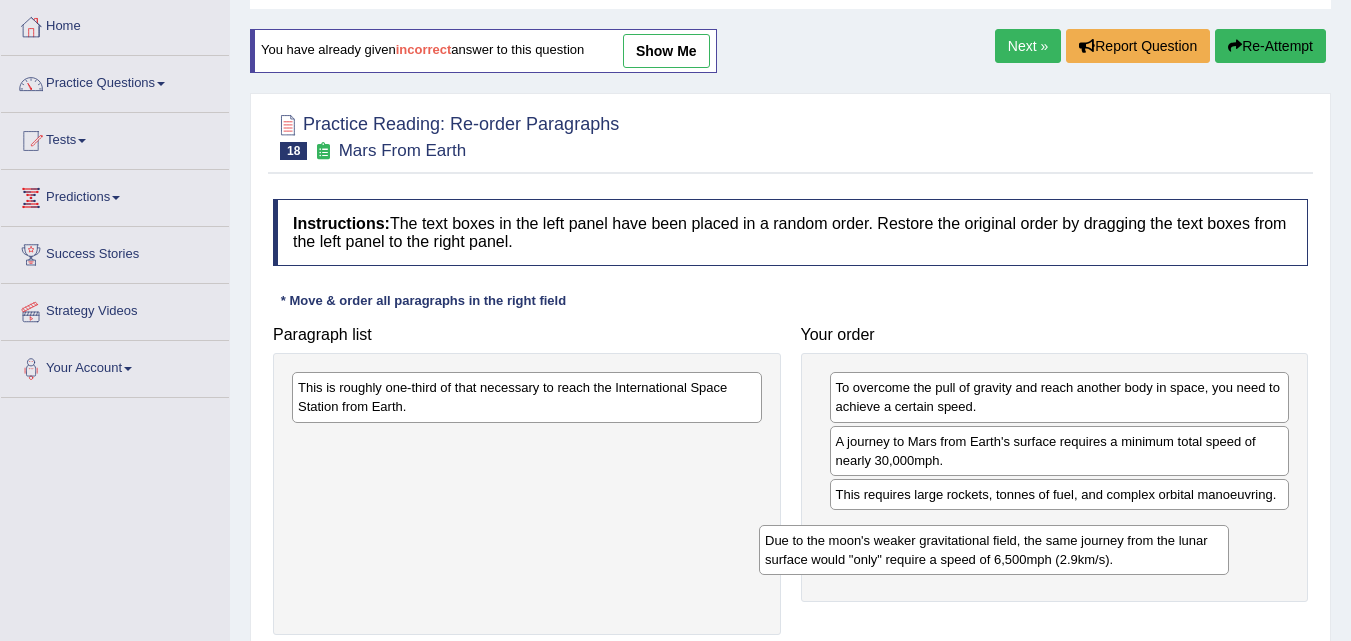 drag, startPoint x: 672, startPoint y: 482, endPoint x: 1068, endPoint y: 548, distance: 401.46234 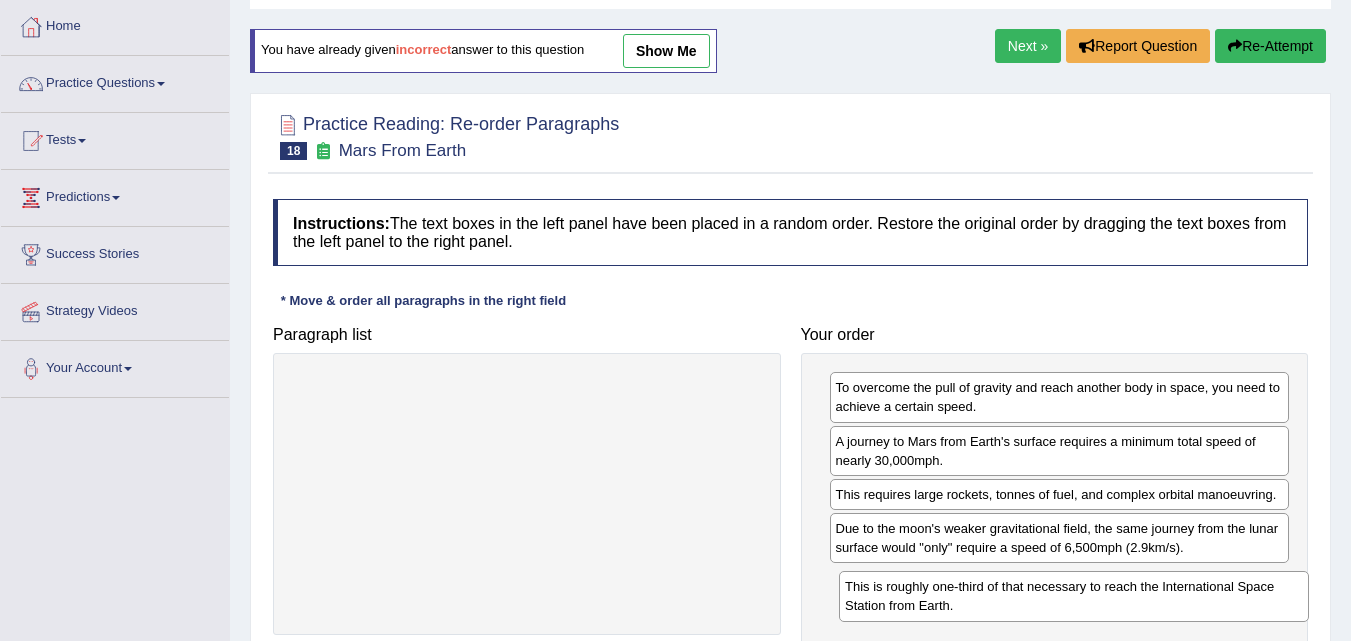 drag, startPoint x: 630, startPoint y: 391, endPoint x: 1177, endPoint y: 590, distance: 582.07385 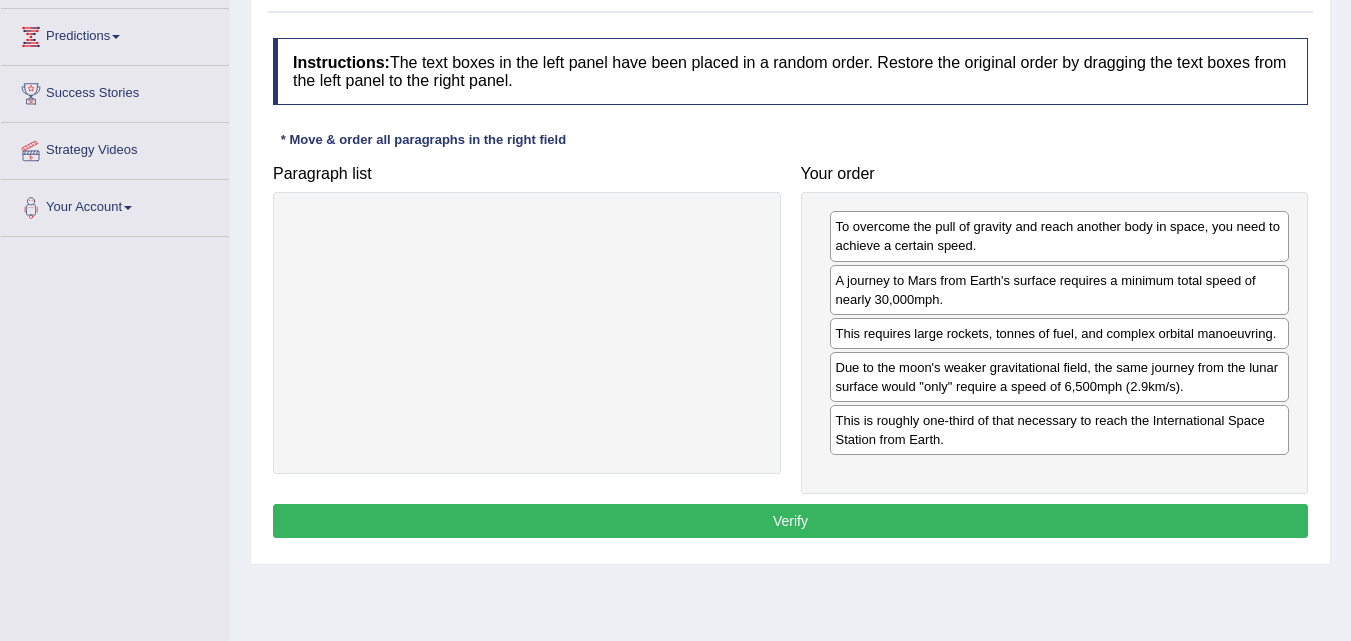 scroll, scrollTop: 300, scrollLeft: 0, axis: vertical 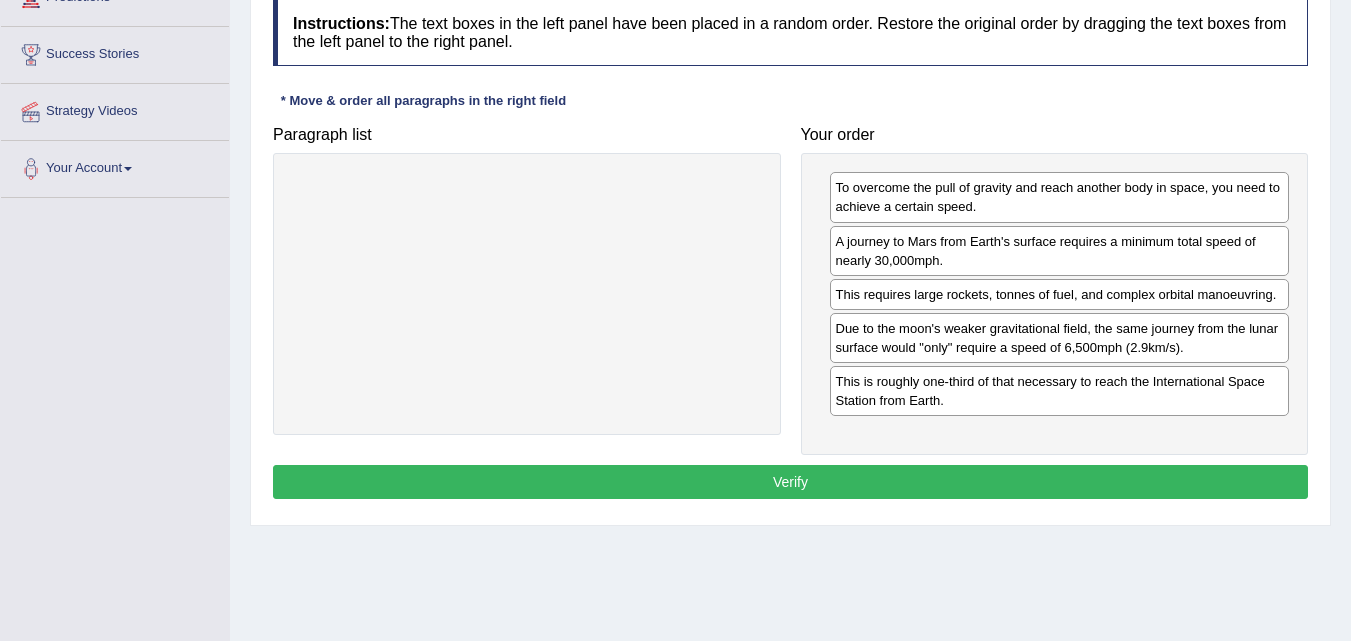 click on "Verify" at bounding box center (790, 482) 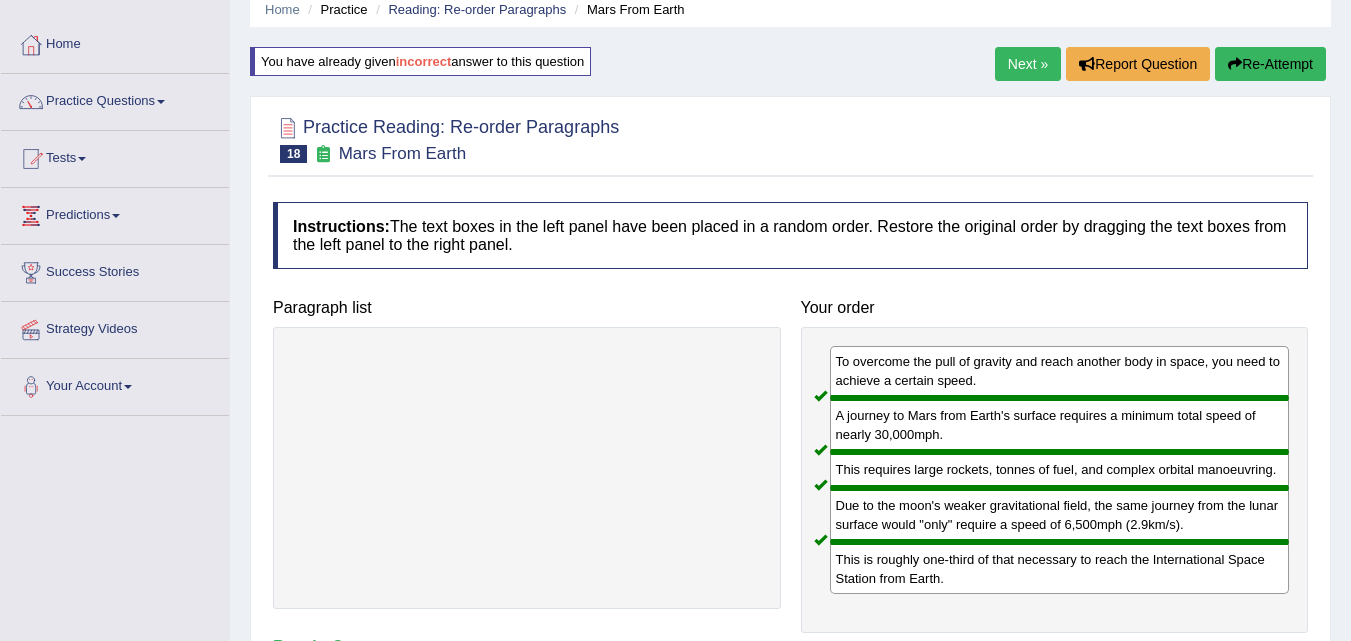 scroll, scrollTop: 0, scrollLeft: 0, axis: both 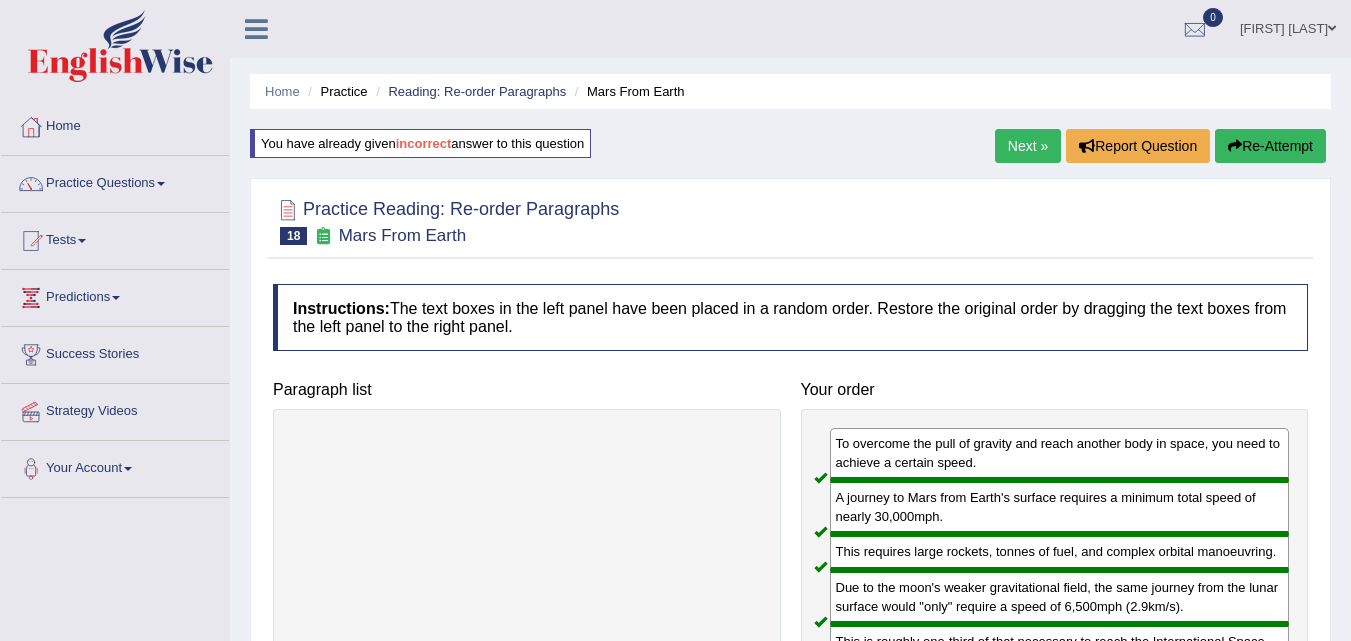 click on "Next »" at bounding box center (1028, 146) 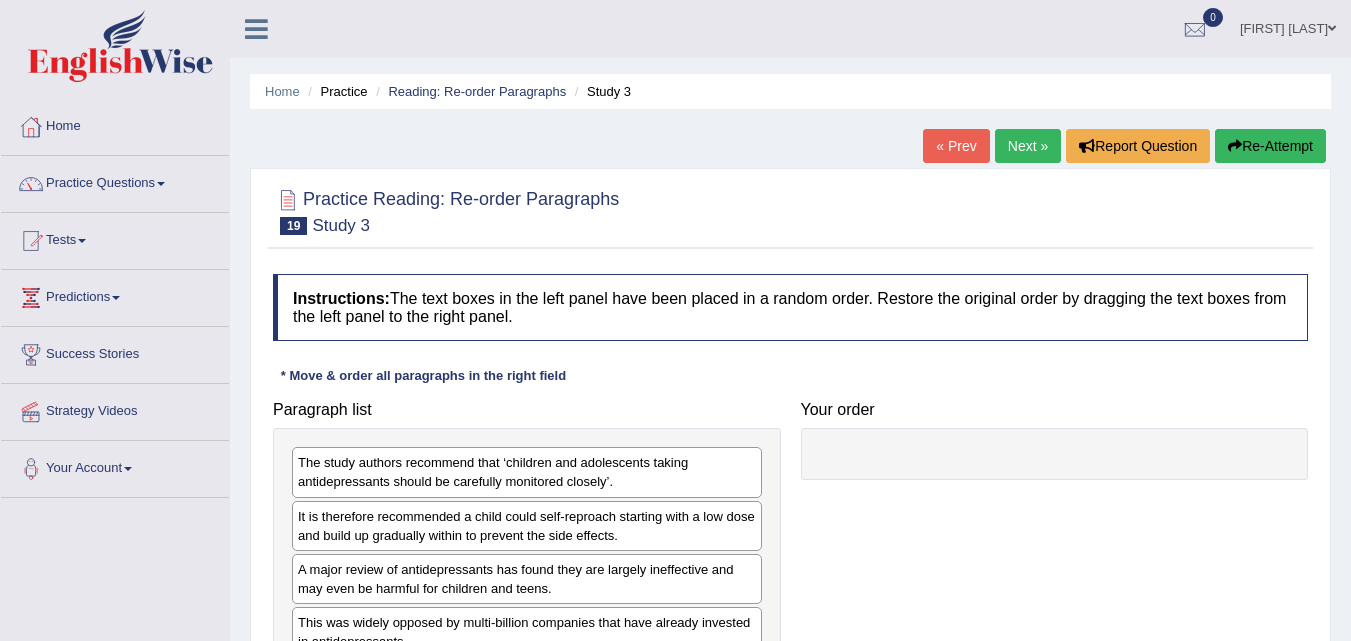 scroll, scrollTop: 200, scrollLeft: 0, axis: vertical 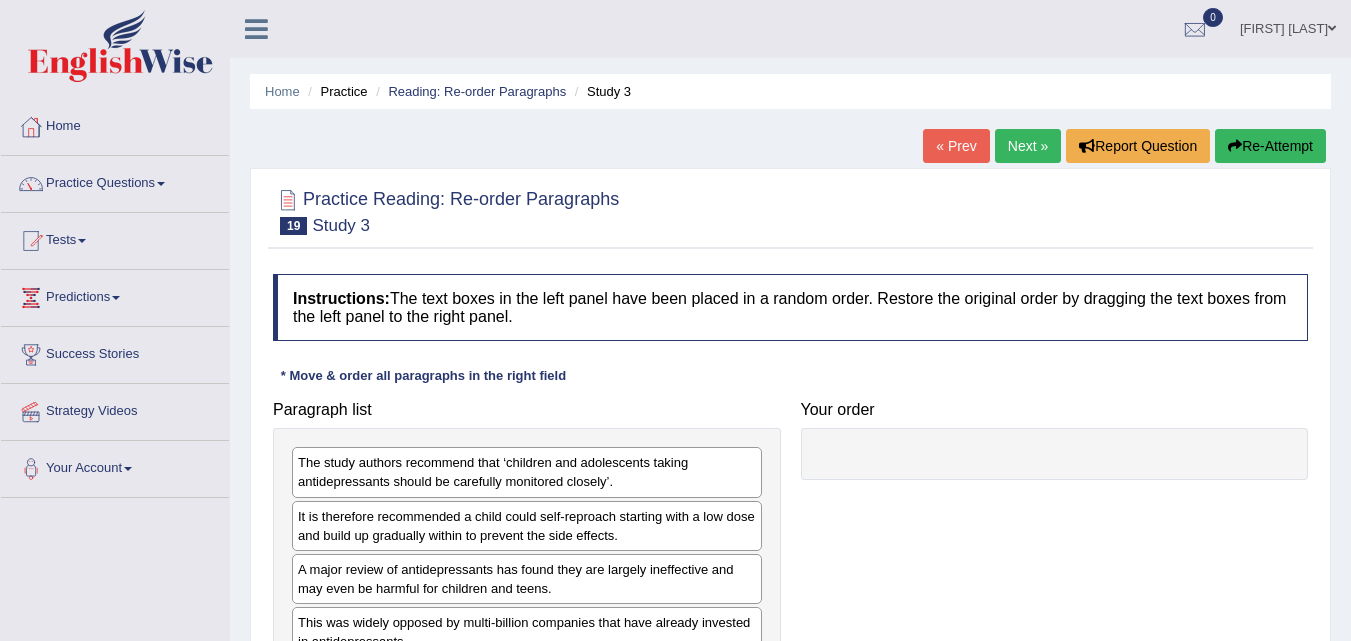 click at bounding box center [161, 184] 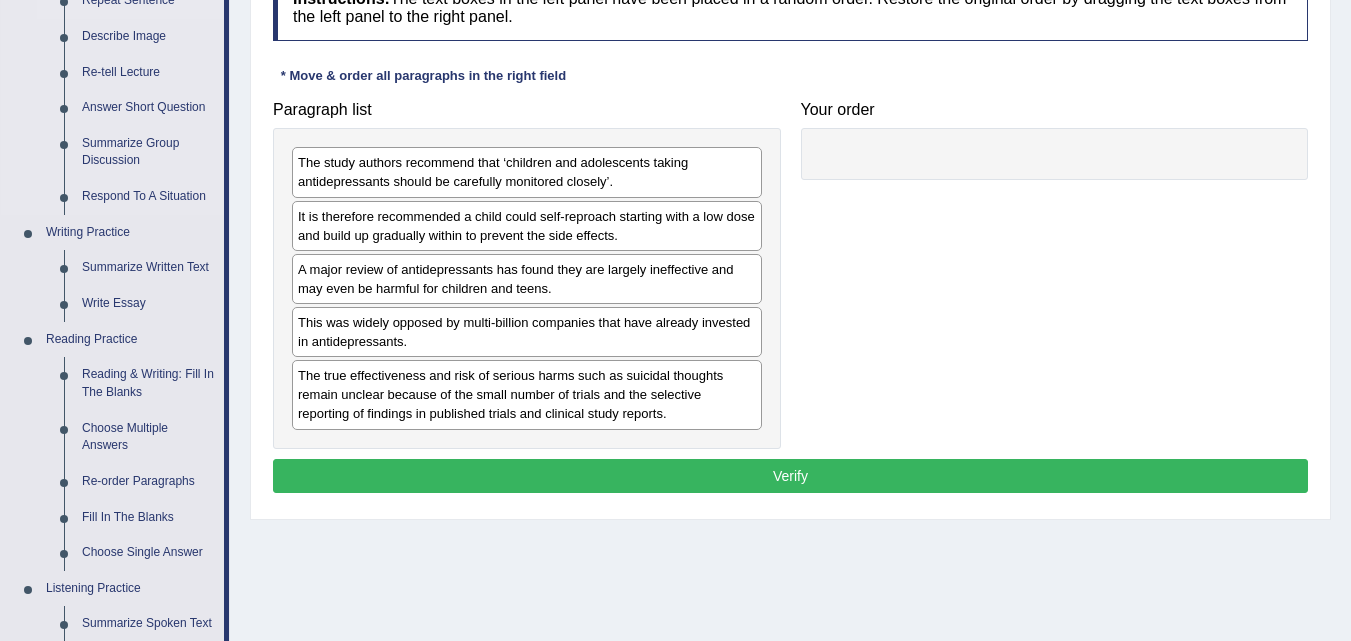 scroll, scrollTop: 400, scrollLeft: 0, axis: vertical 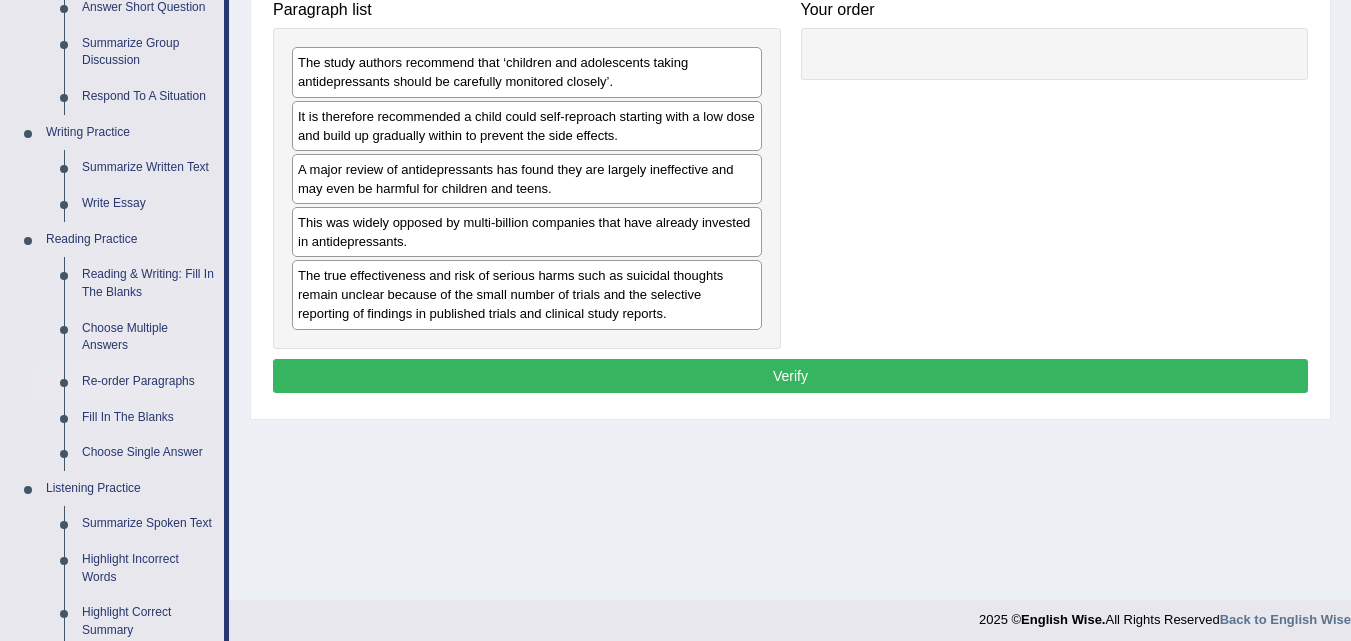 click on "Re-order Paragraphs" at bounding box center (148, 382) 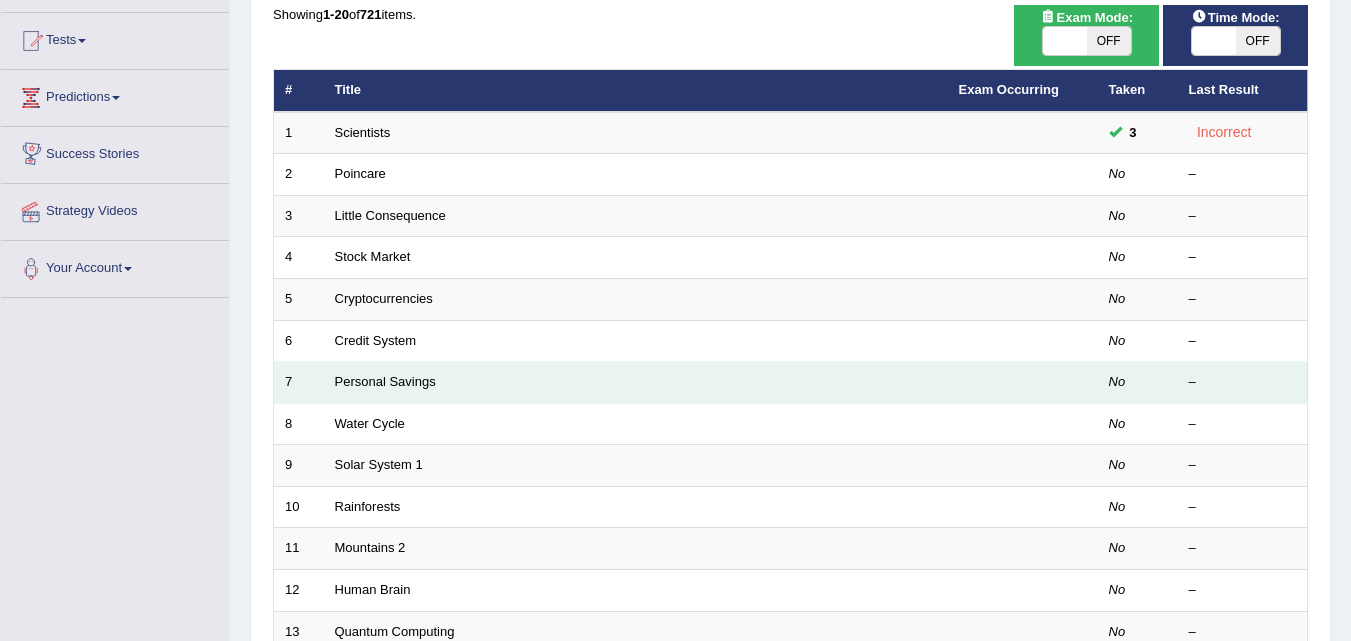 scroll, scrollTop: 0, scrollLeft: 0, axis: both 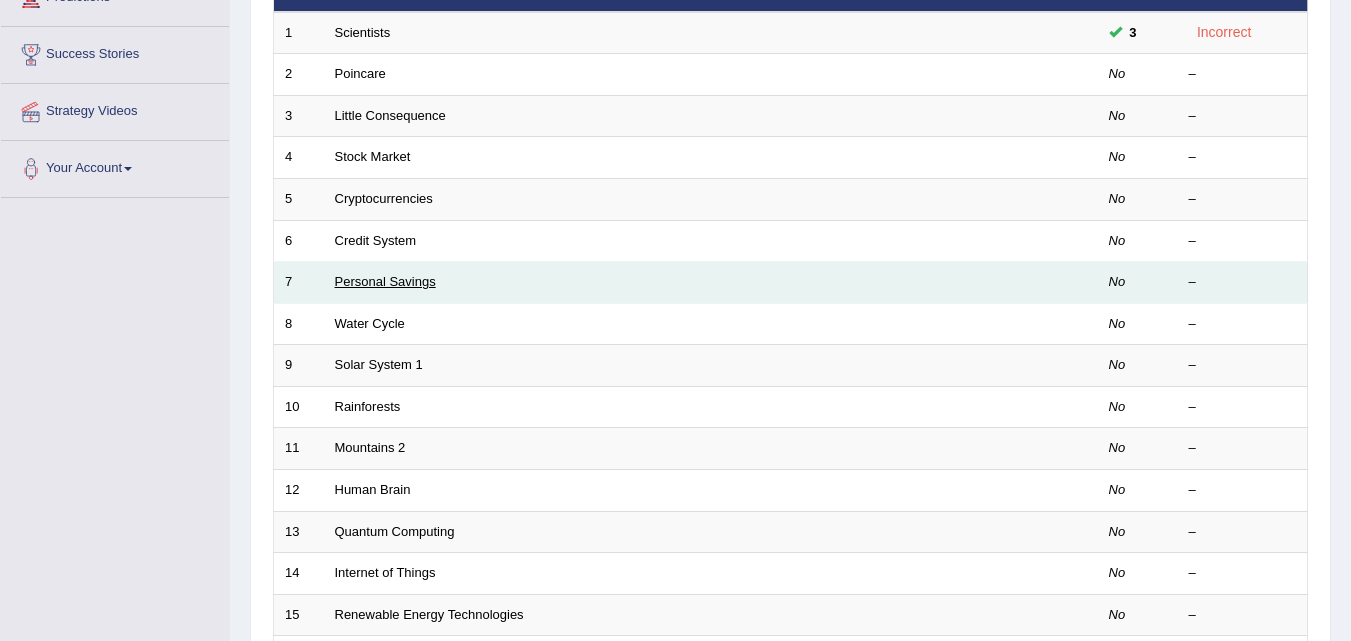 click on "Personal Savings" at bounding box center (385, 281) 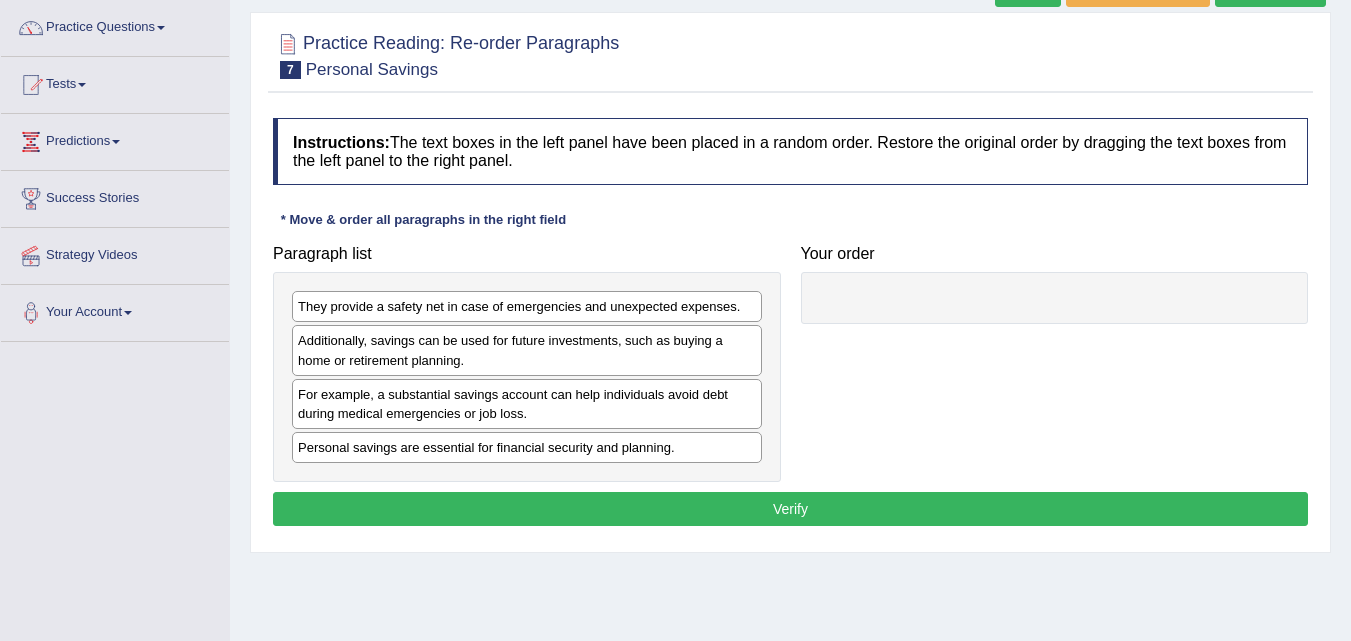 scroll, scrollTop: 0, scrollLeft: 0, axis: both 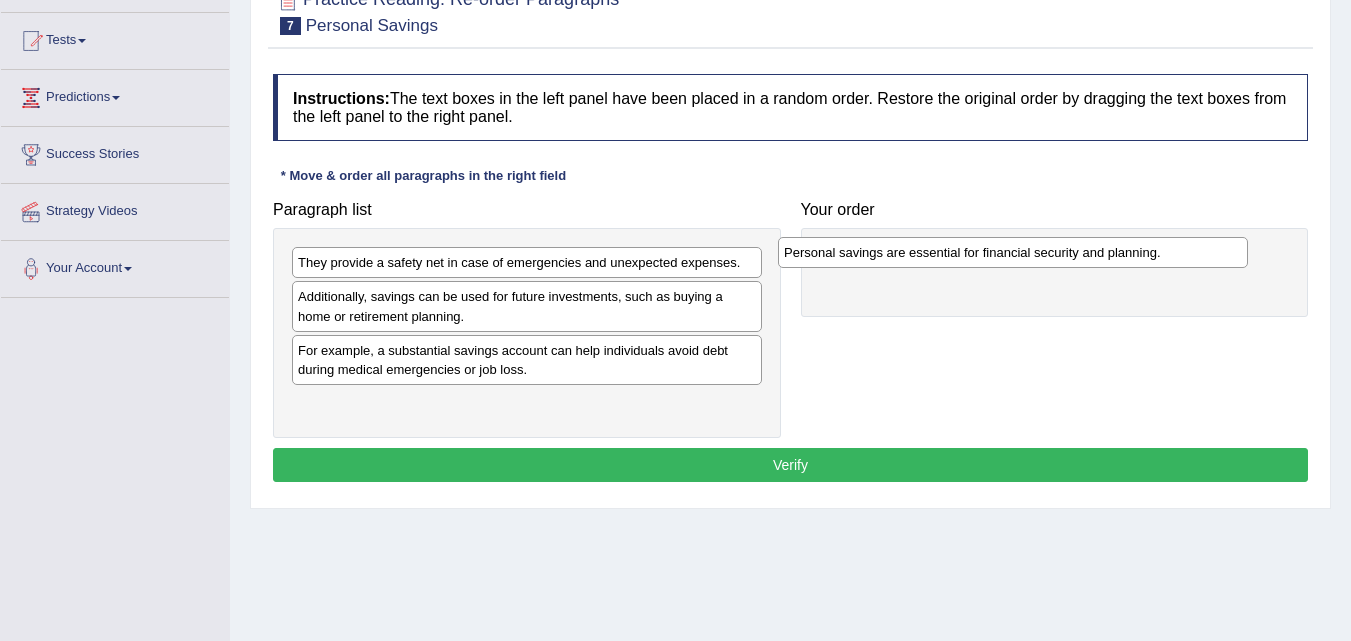 drag, startPoint x: 409, startPoint y: 409, endPoint x: 898, endPoint y: 255, distance: 512.67633 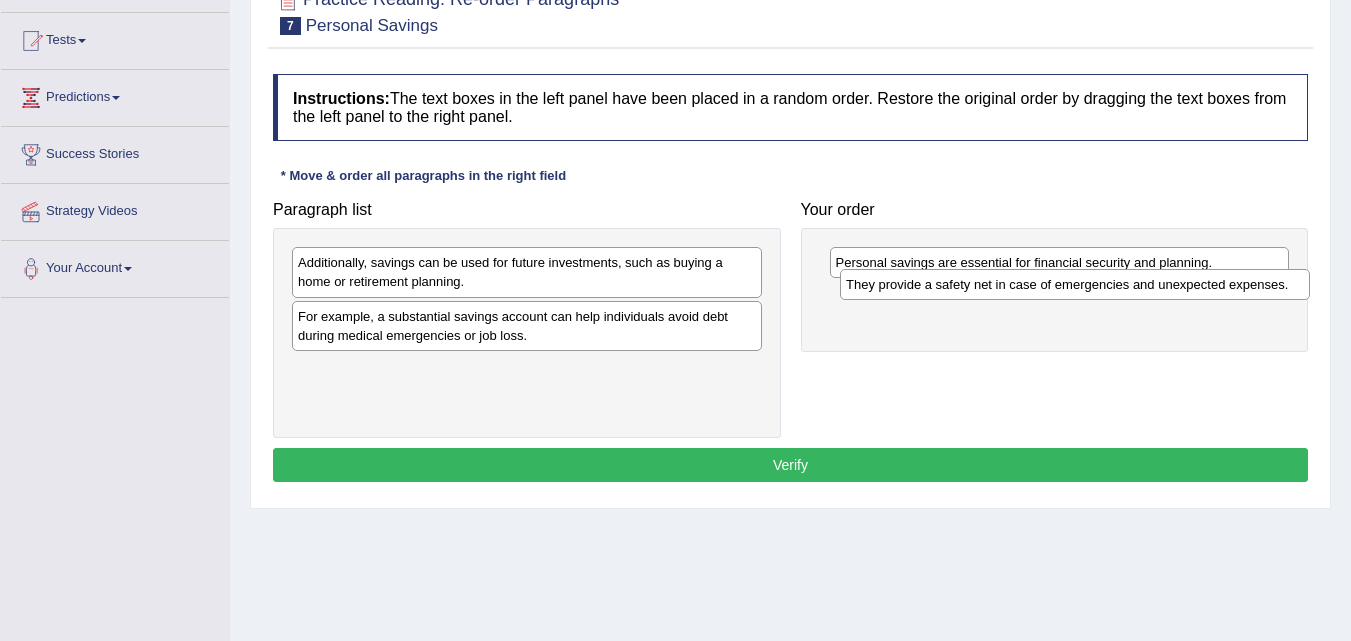 drag, startPoint x: 591, startPoint y: 260, endPoint x: 1139, endPoint y: 282, distance: 548.4414 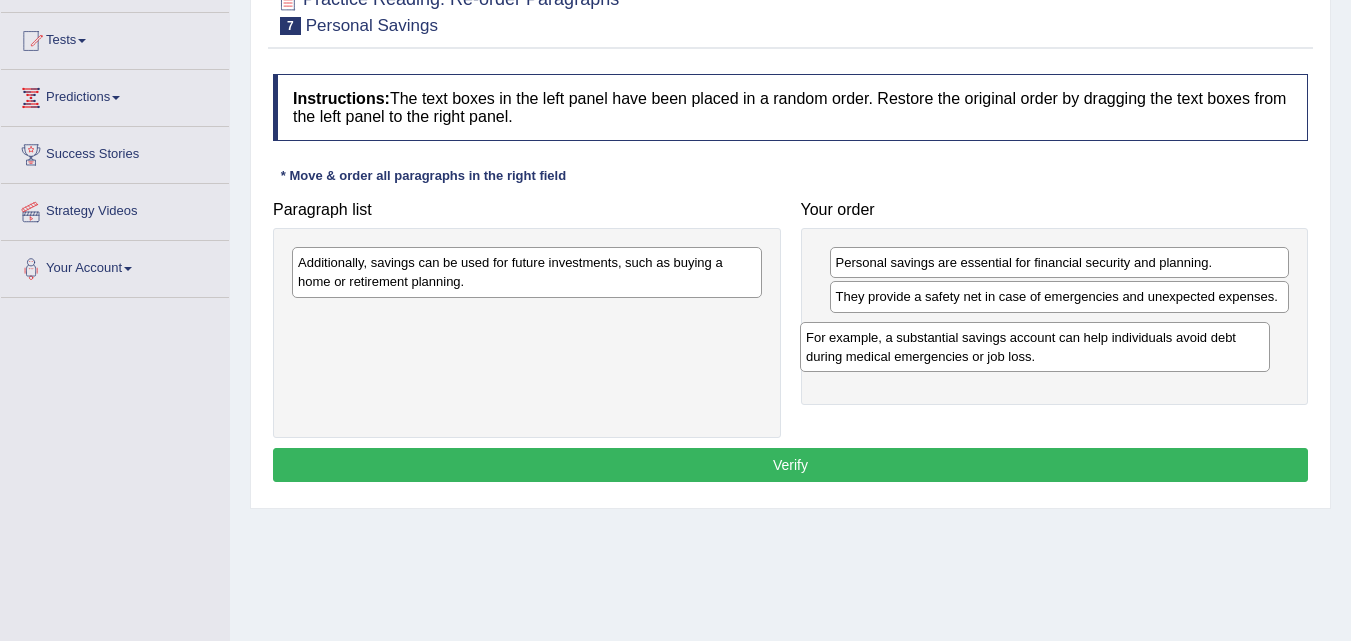 drag, startPoint x: 433, startPoint y: 332, endPoint x: 964, endPoint y: 355, distance: 531.49786 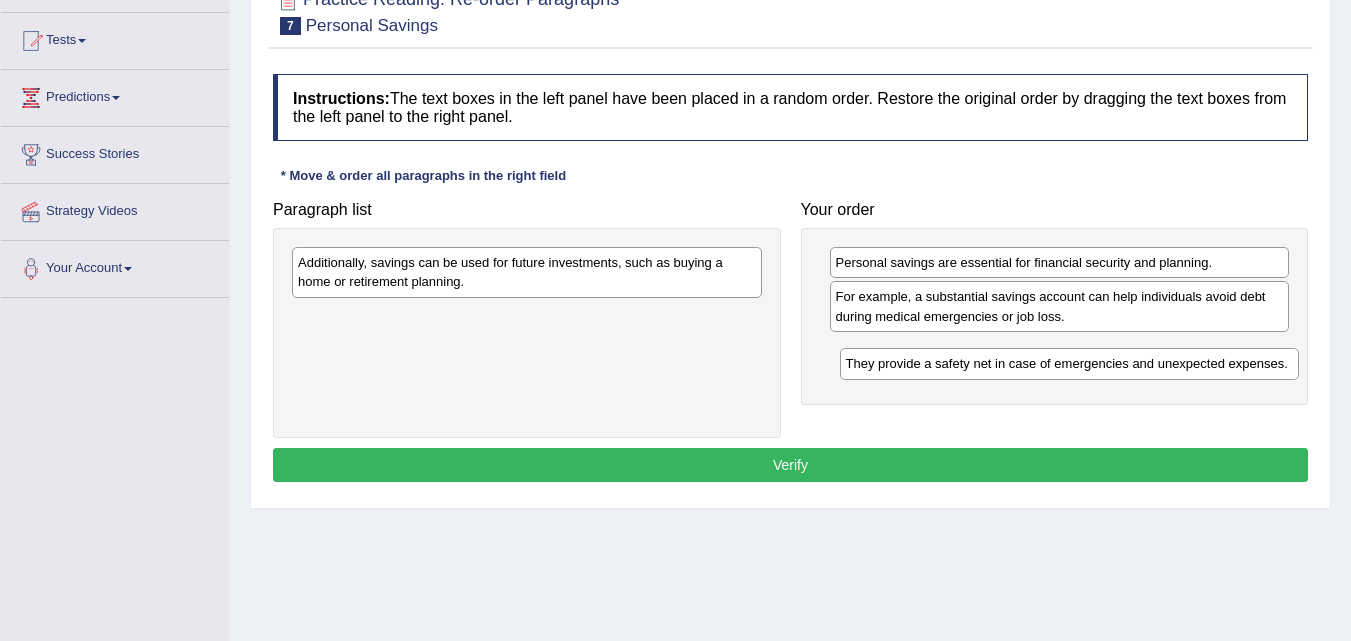 drag, startPoint x: 964, startPoint y: 294, endPoint x: 974, endPoint y: 365, distance: 71.70077 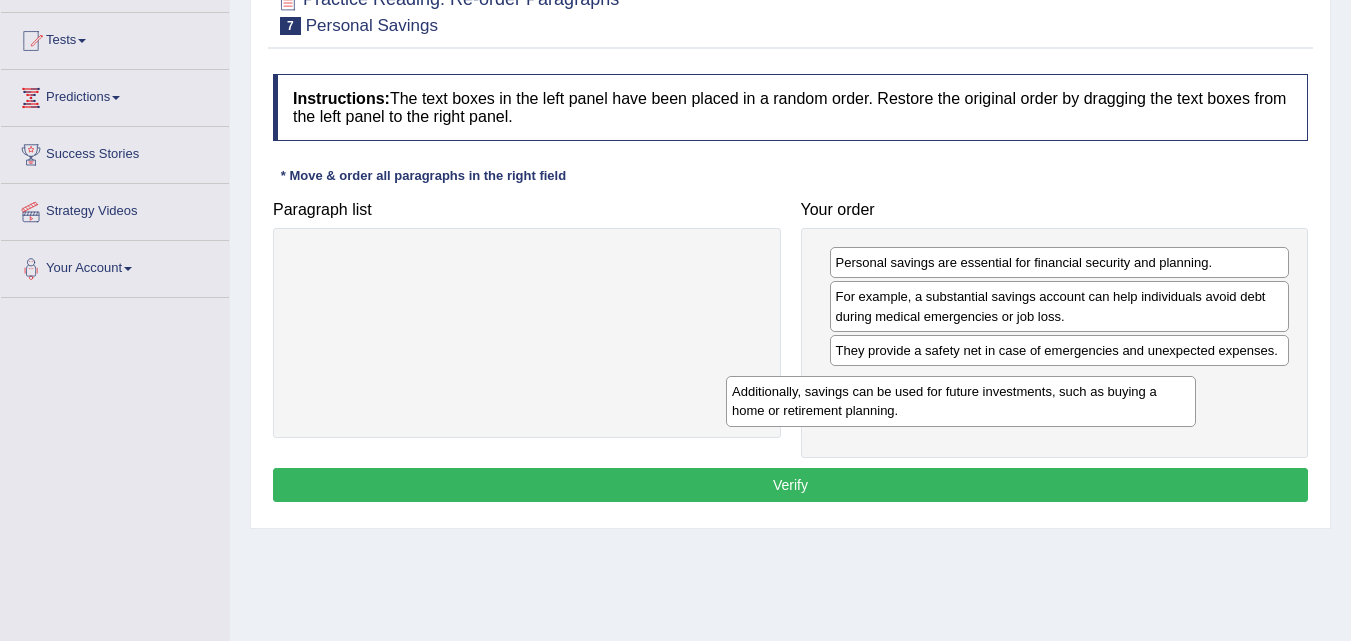 drag, startPoint x: 689, startPoint y: 255, endPoint x: 1138, endPoint y: 380, distance: 466.0751 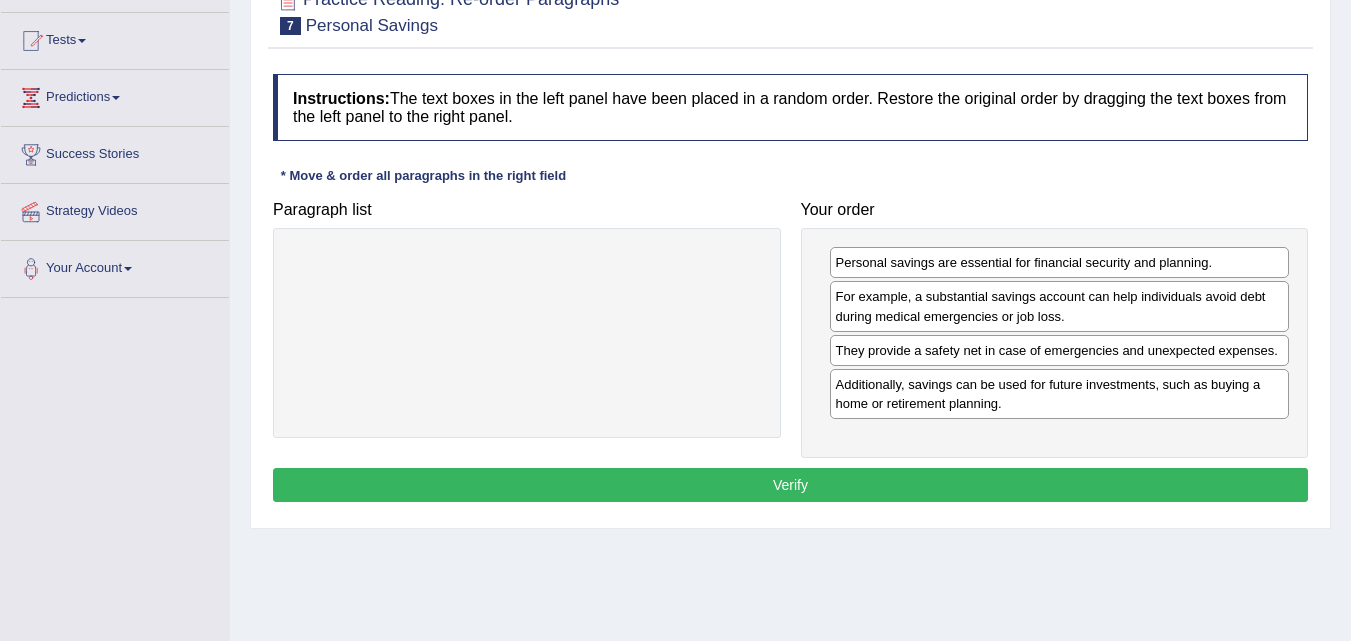 click on "Verify" at bounding box center (790, 485) 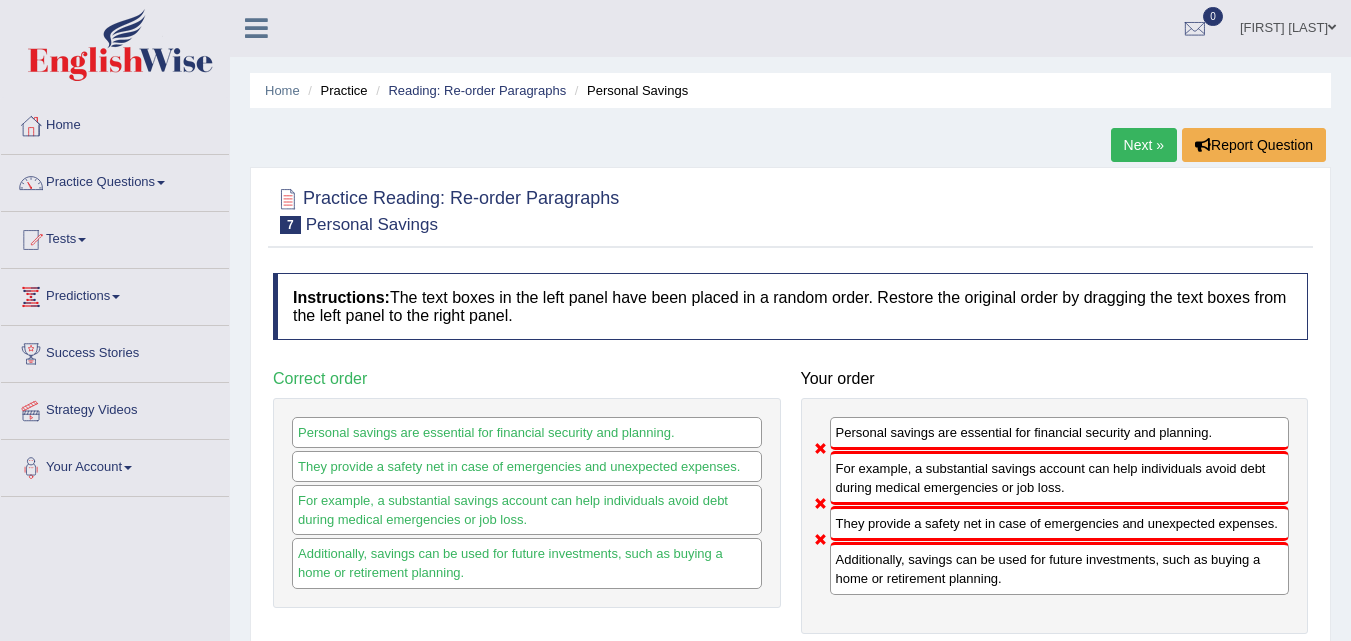scroll, scrollTop: 0, scrollLeft: 0, axis: both 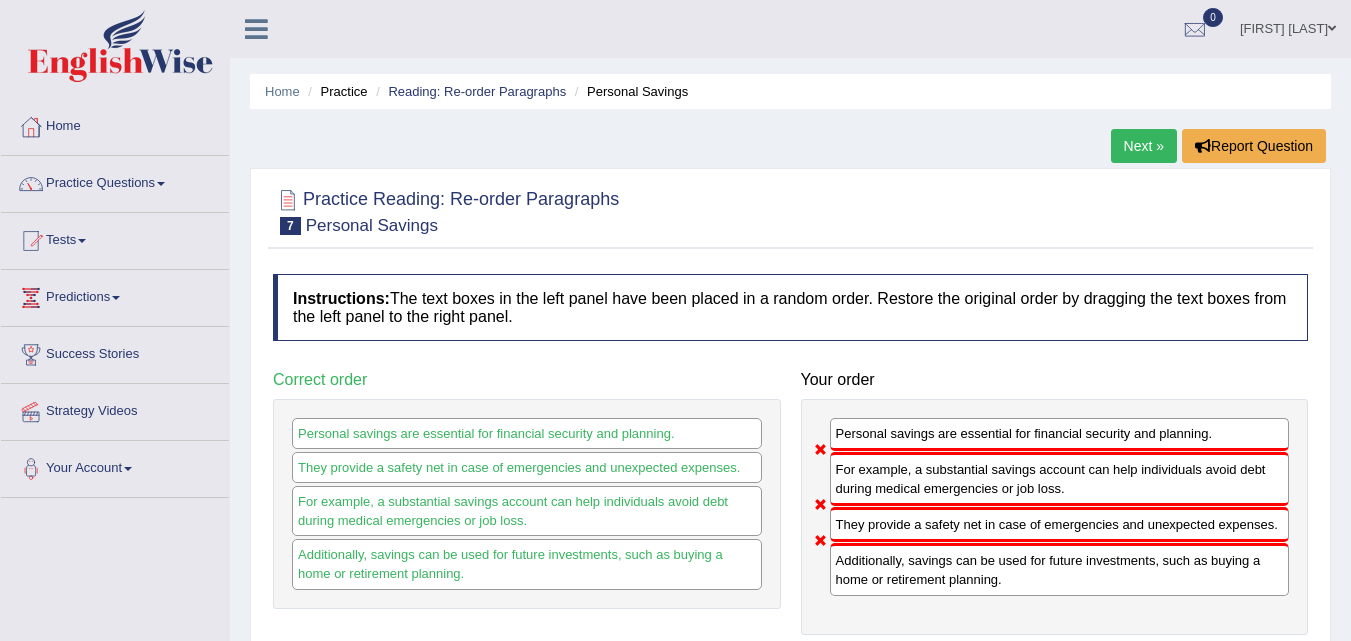 click on "Next »" at bounding box center [1144, 146] 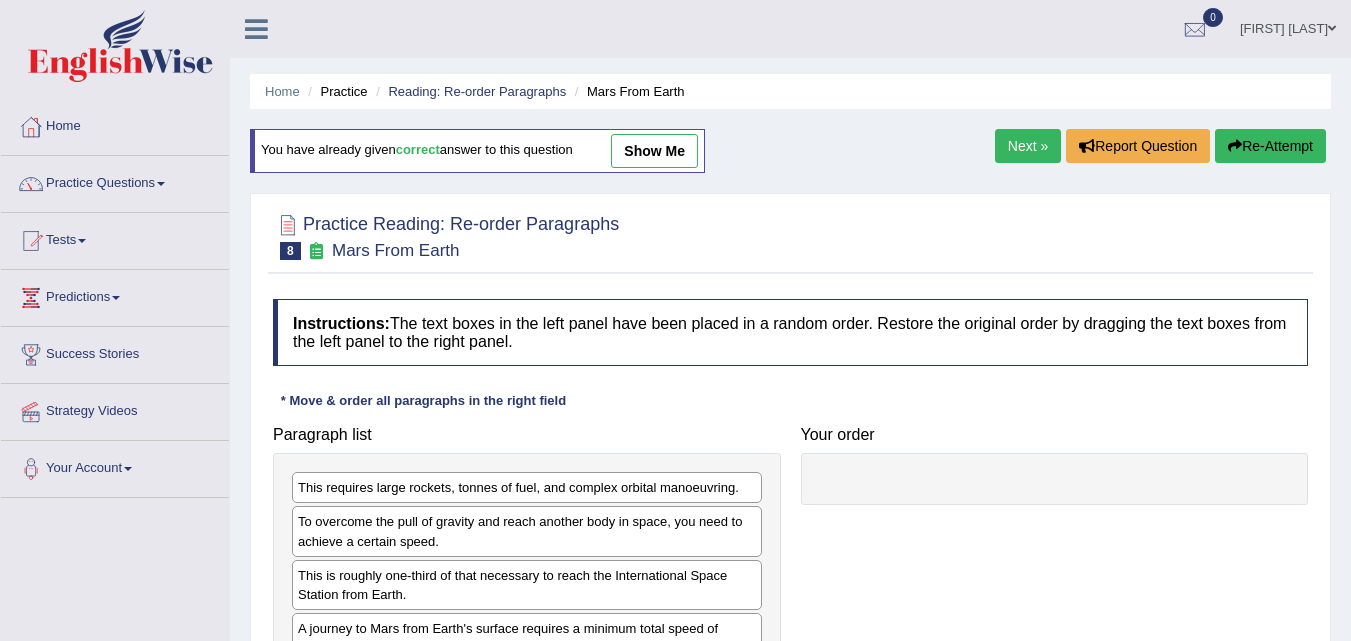 scroll, scrollTop: 0, scrollLeft: 0, axis: both 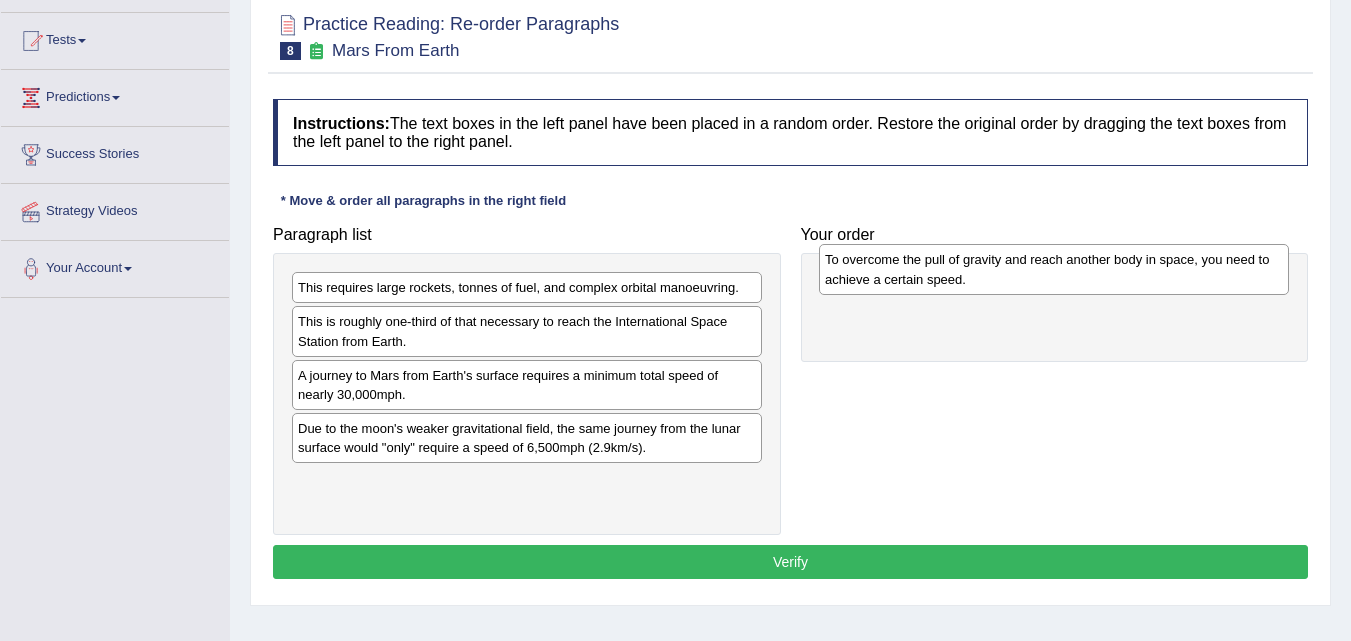 drag, startPoint x: 536, startPoint y: 339, endPoint x: 1067, endPoint y: 278, distance: 534.4923 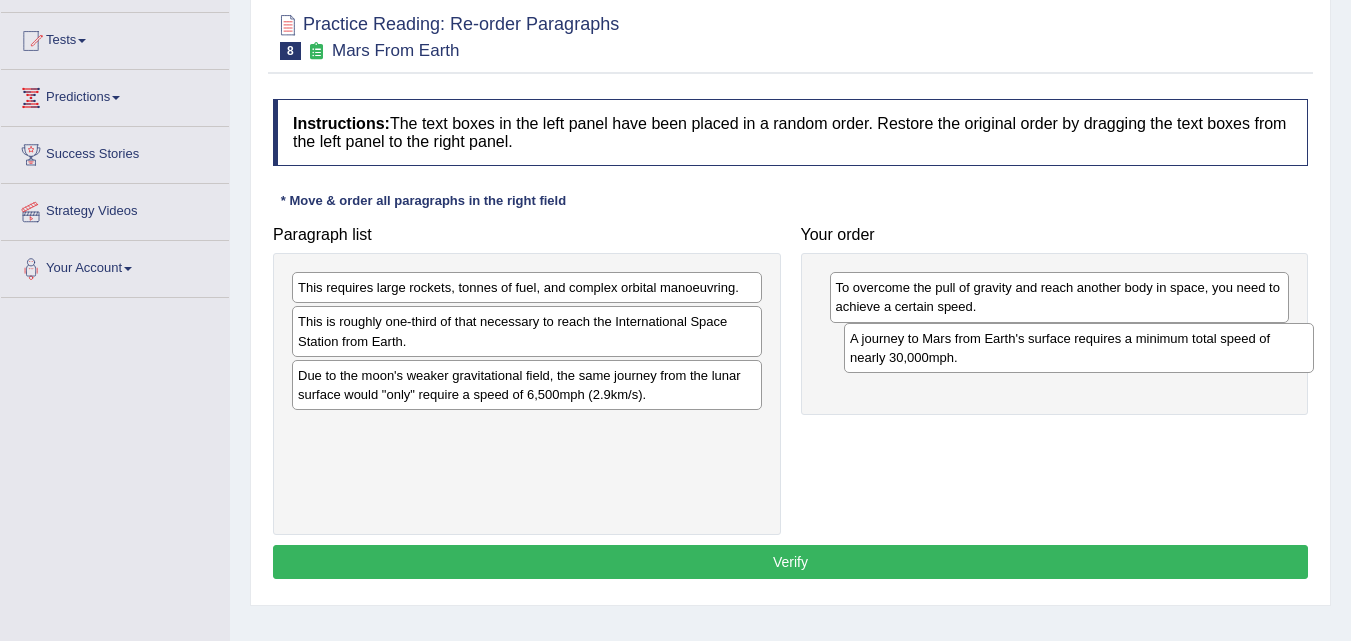 drag, startPoint x: 592, startPoint y: 384, endPoint x: 1144, endPoint y: 347, distance: 553.23865 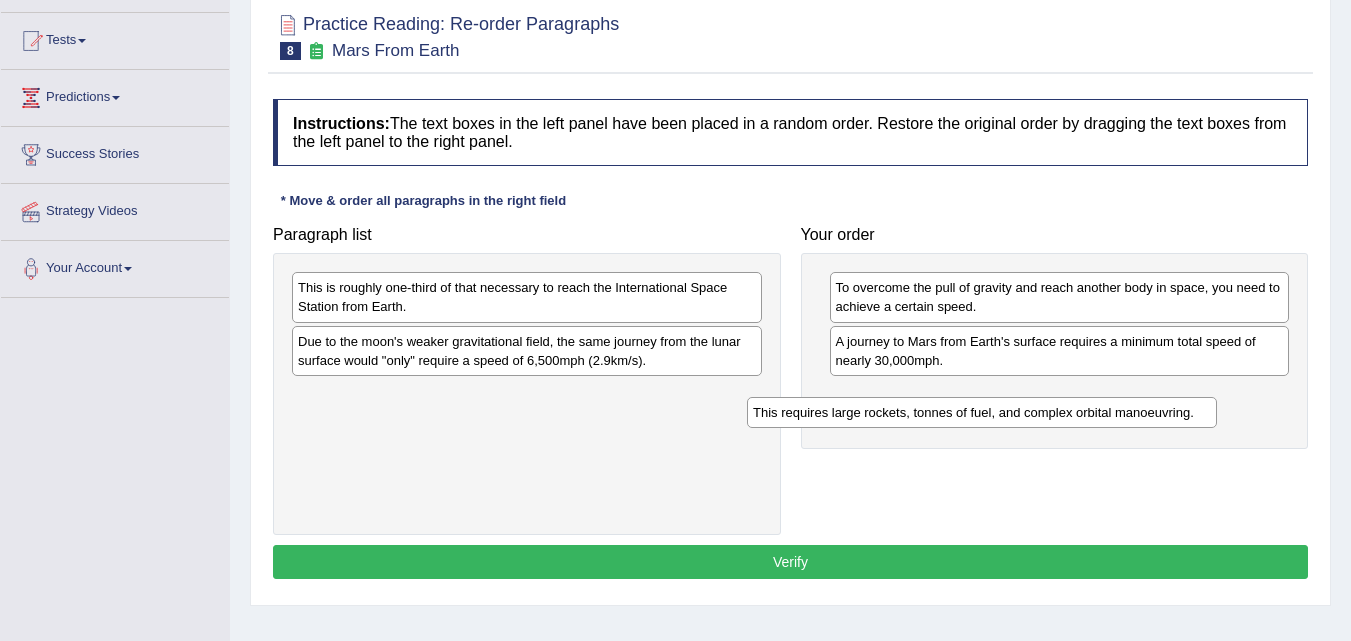 drag, startPoint x: 561, startPoint y: 294, endPoint x: 1033, endPoint y: 407, distance: 485.338 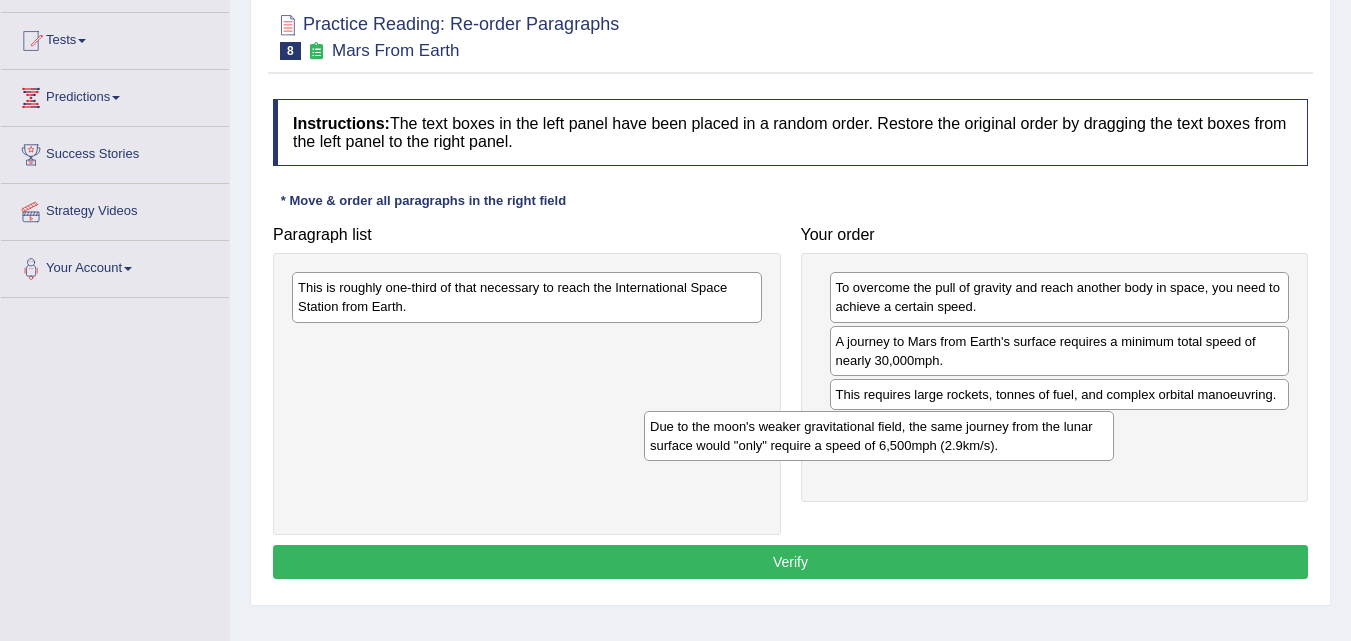 drag, startPoint x: 658, startPoint y: 343, endPoint x: 1032, endPoint y: 425, distance: 382.8838 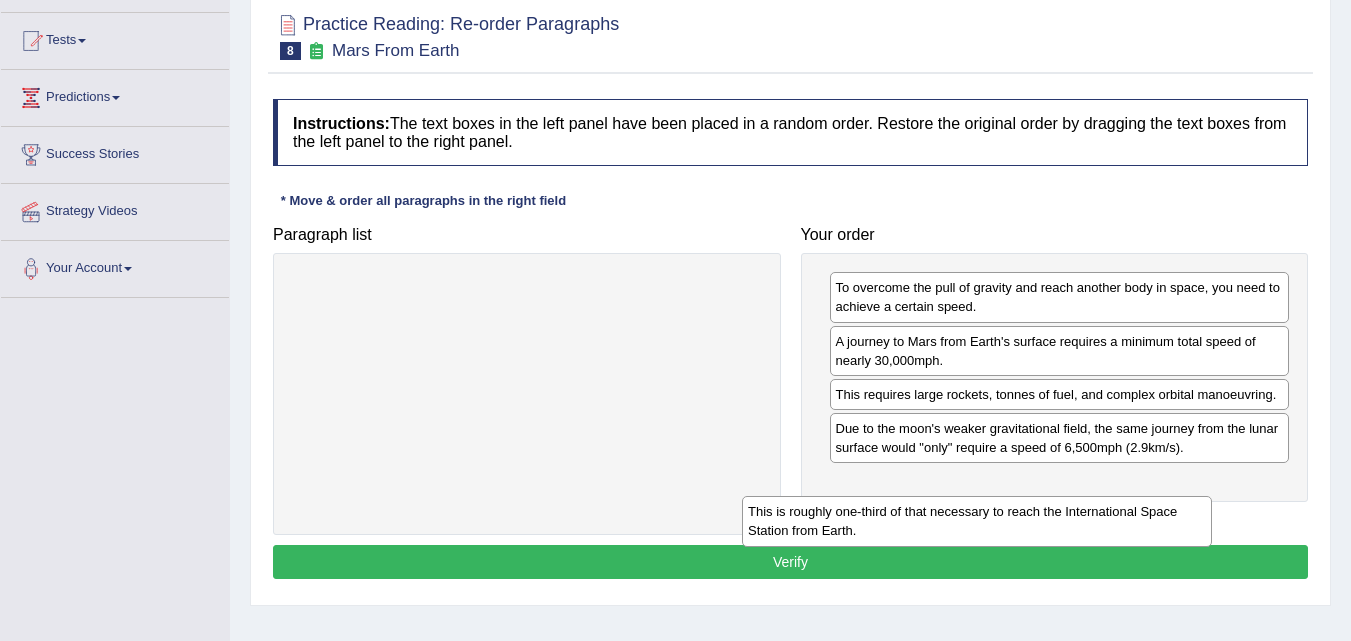 drag, startPoint x: 694, startPoint y: 283, endPoint x: 1190, endPoint y: 503, distance: 542.60114 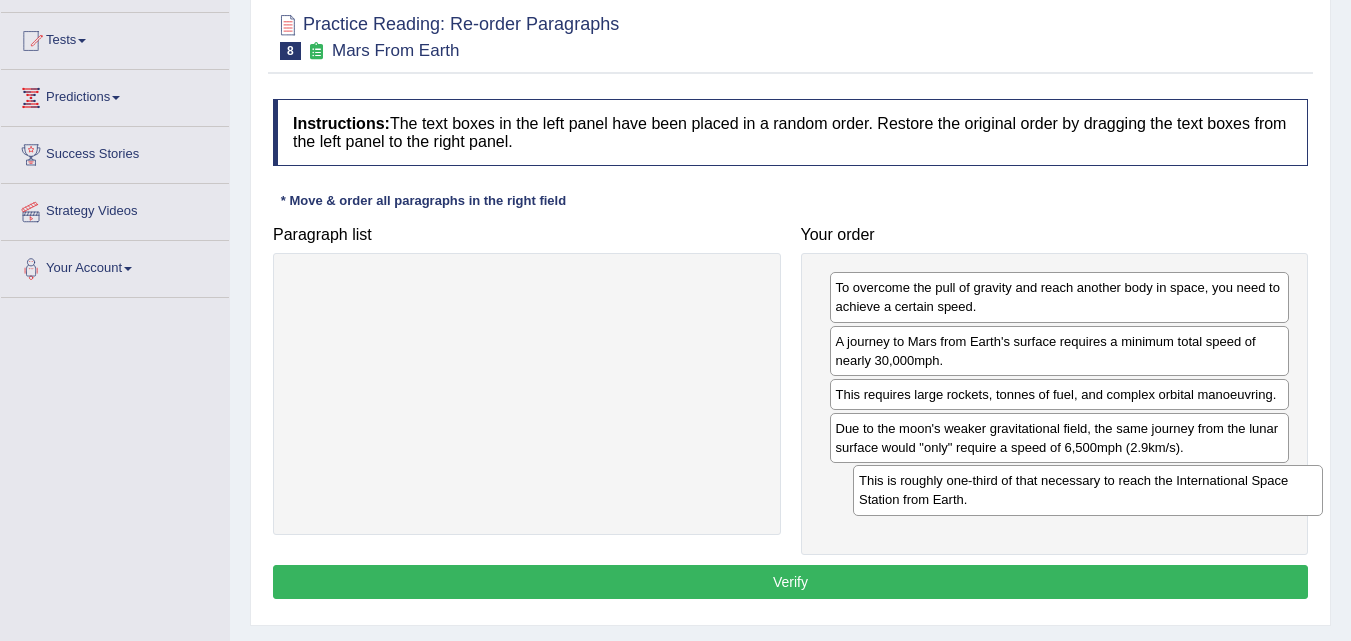 drag, startPoint x: 433, startPoint y: 293, endPoint x: 993, endPoint y: 476, distance: 589.1426 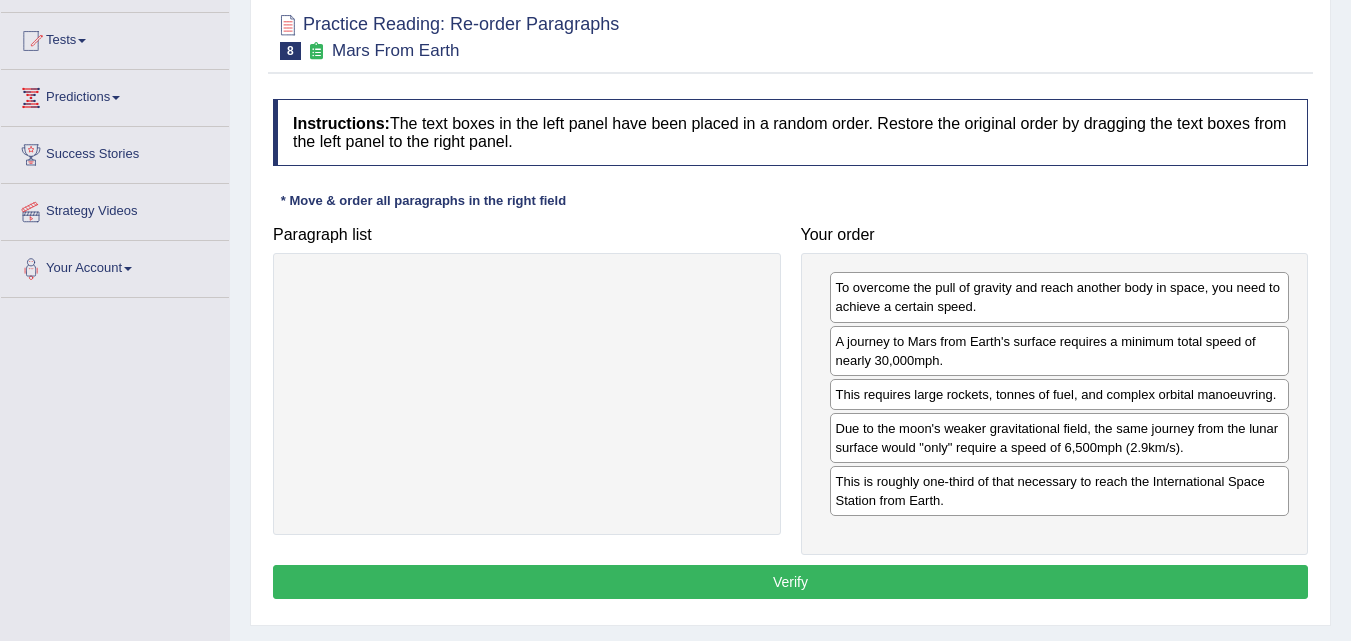 click on "Verify" at bounding box center [790, 582] 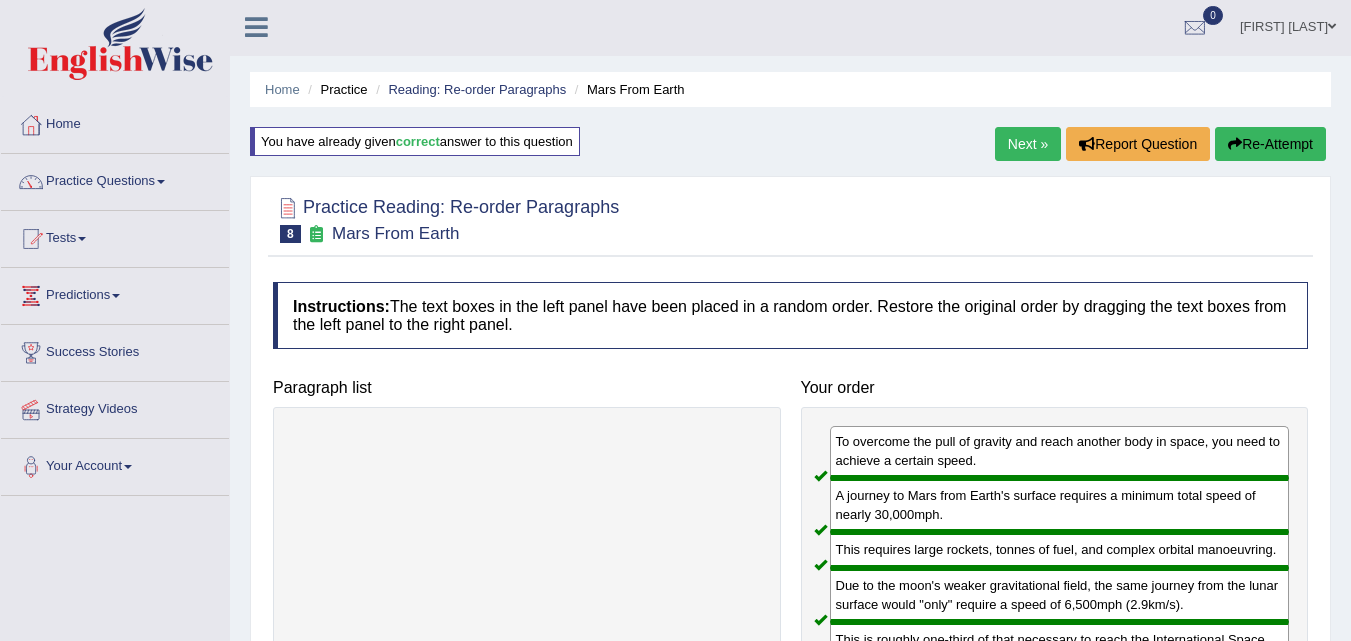 scroll, scrollTop: 0, scrollLeft: 0, axis: both 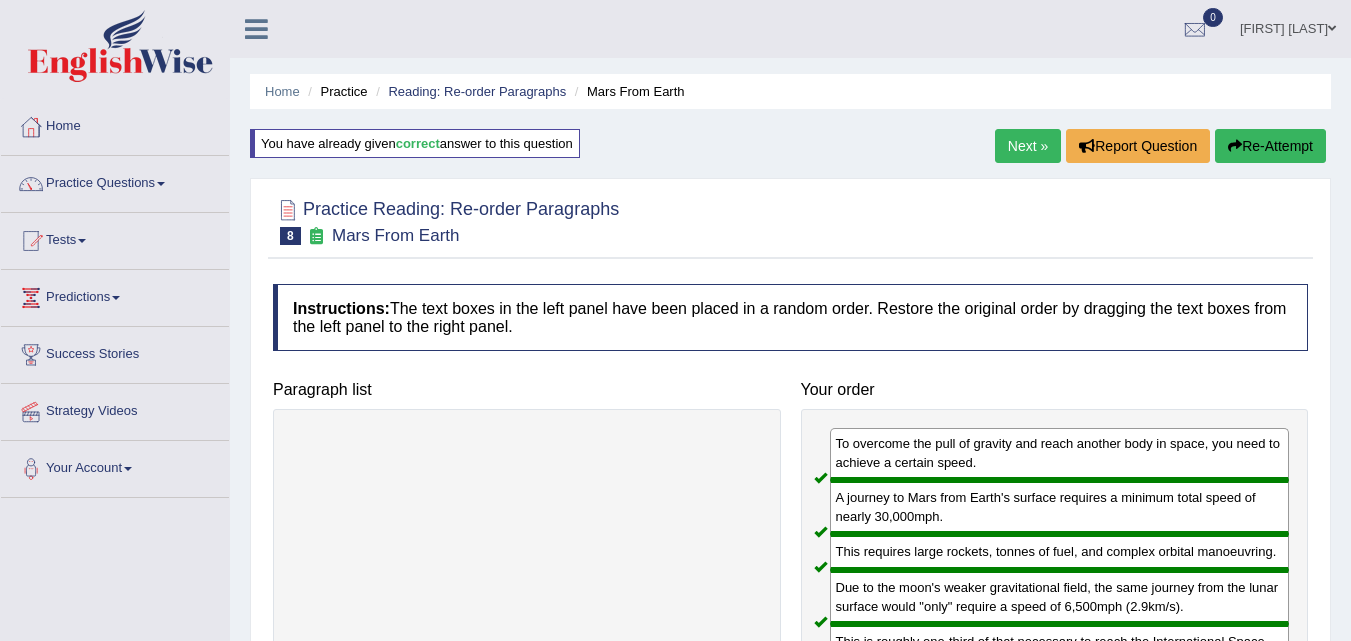 click on "Next »" at bounding box center [1028, 146] 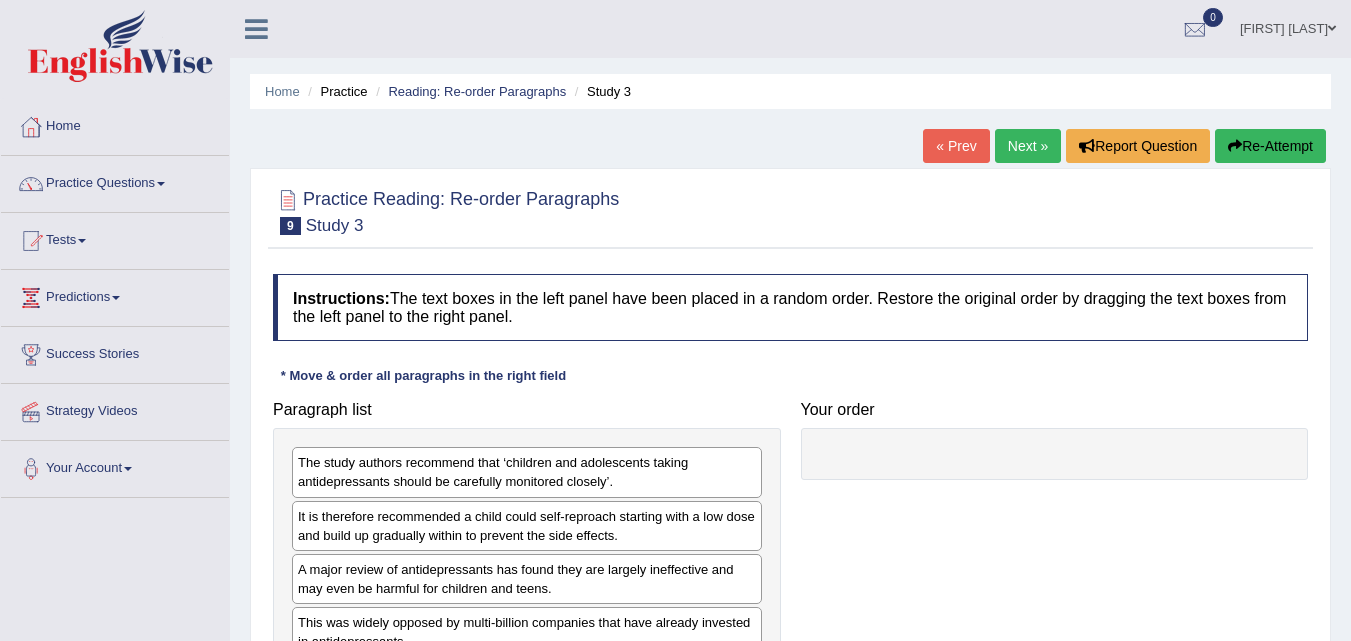scroll, scrollTop: 200, scrollLeft: 0, axis: vertical 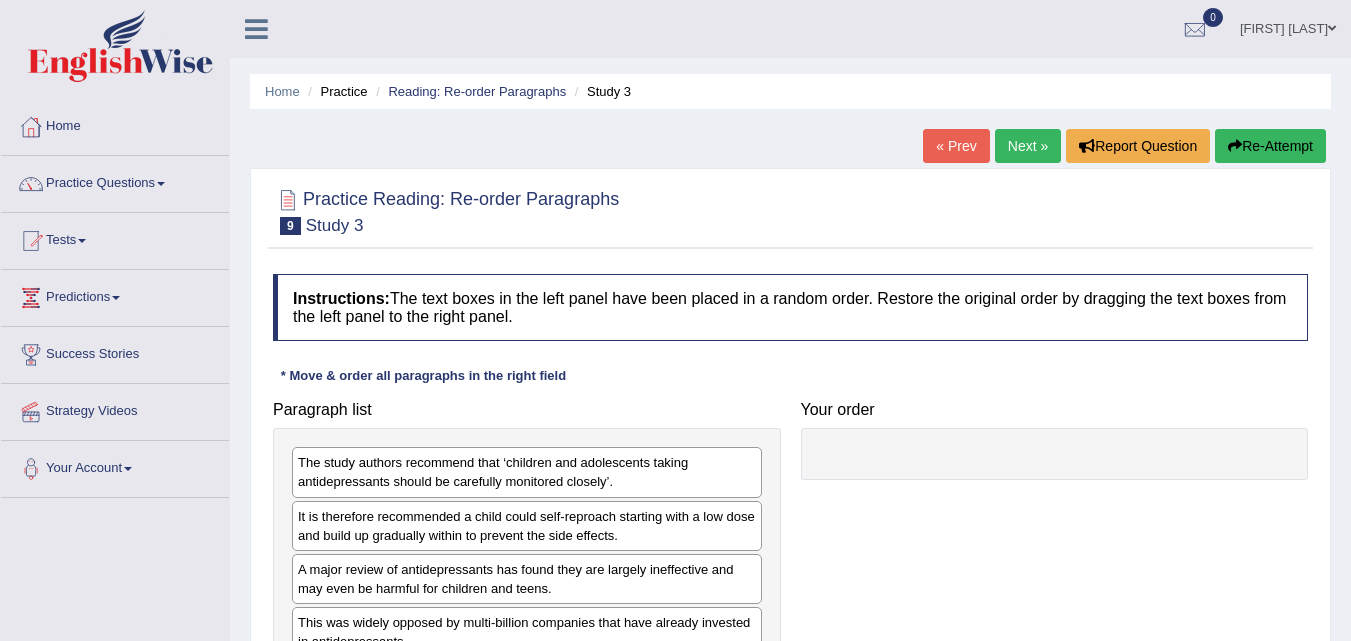 click on "Next »" at bounding box center (1028, 146) 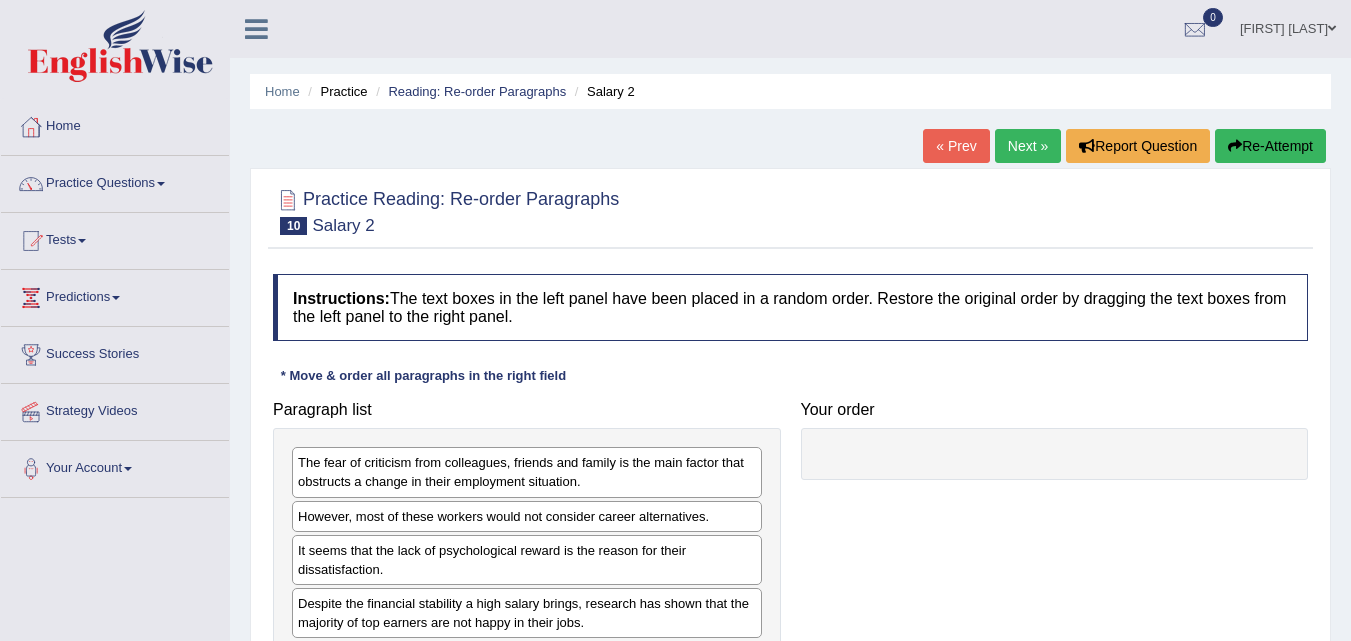 scroll, scrollTop: 0, scrollLeft: 0, axis: both 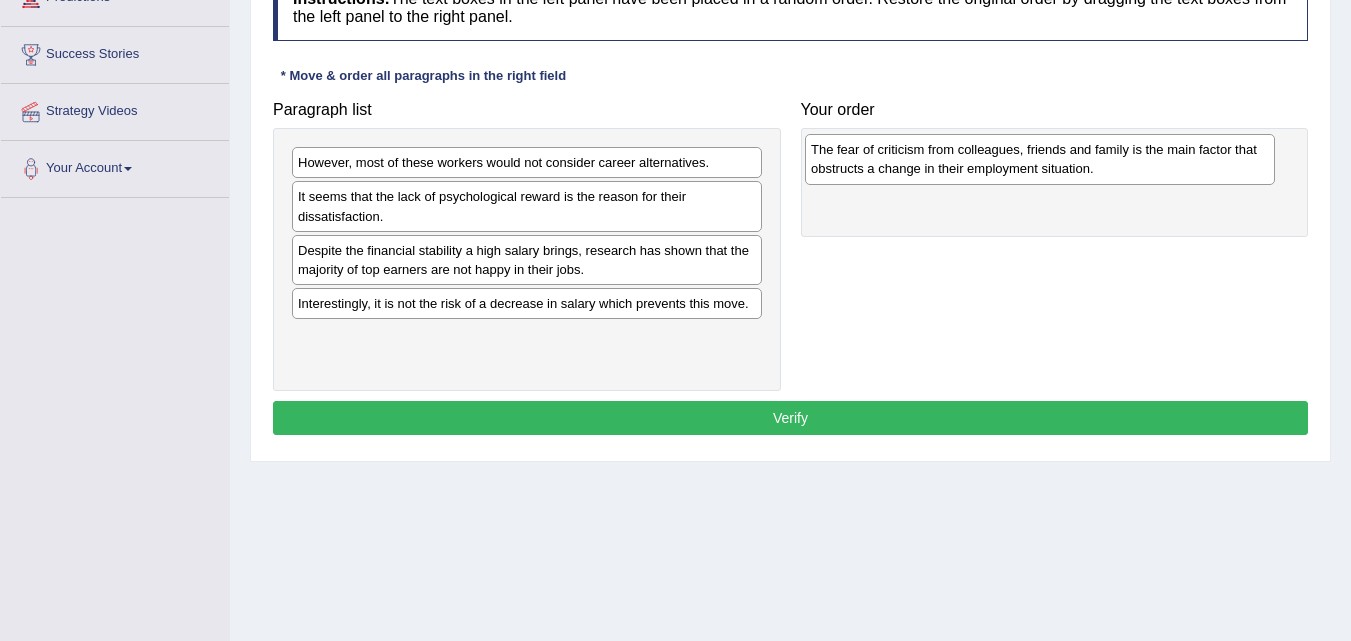 drag, startPoint x: 401, startPoint y: 183, endPoint x: 901, endPoint y: 163, distance: 500.39984 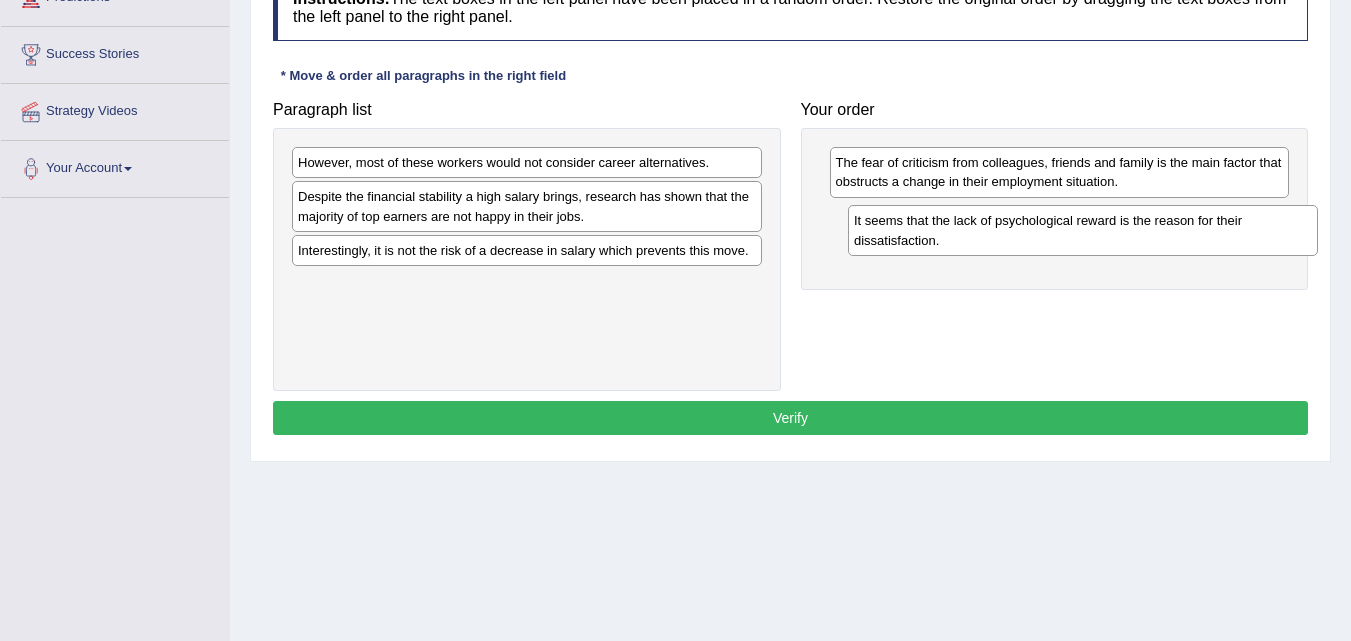 drag, startPoint x: 387, startPoint y: 220, endPoint x: 943, endPoint y: 244, distance: 556.51776 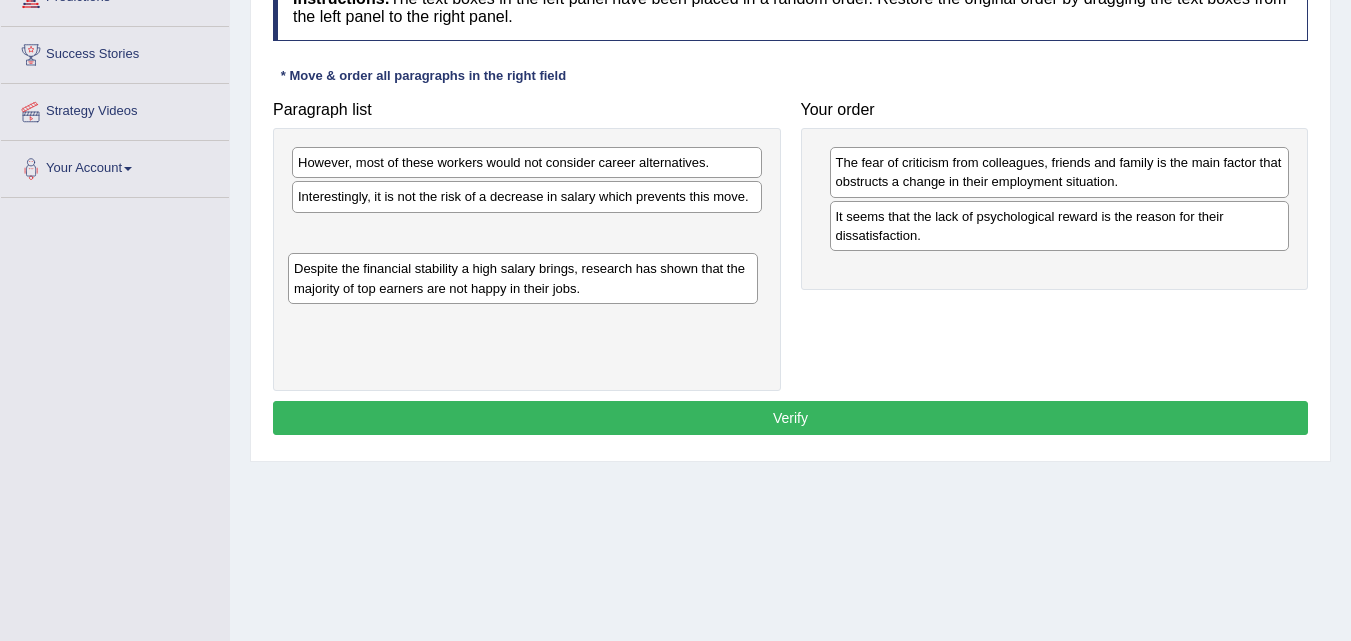 drag, startPoint x: 563, startPoint y: 202, endPoint x: 559, endPoint y: 274, distance: 72.11102 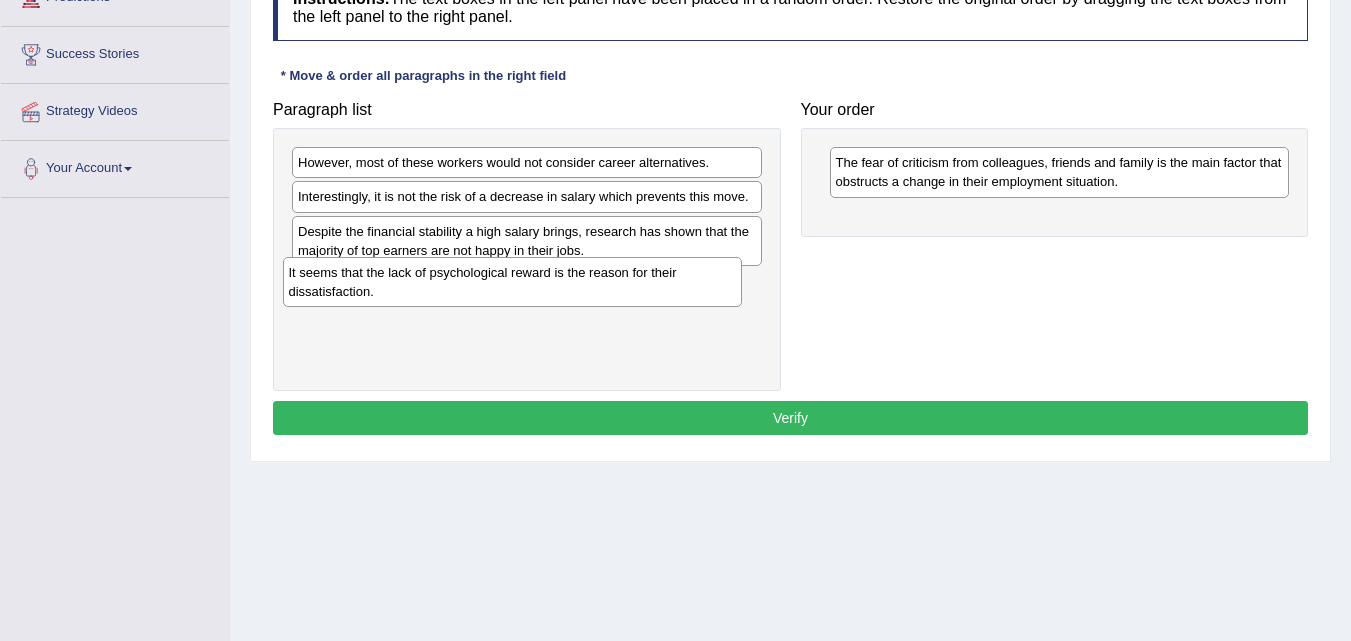 drag, startPoint x: 946, startPoint y: 233, endPoint x: 399, endPoint y: 289, distance: 549.8591 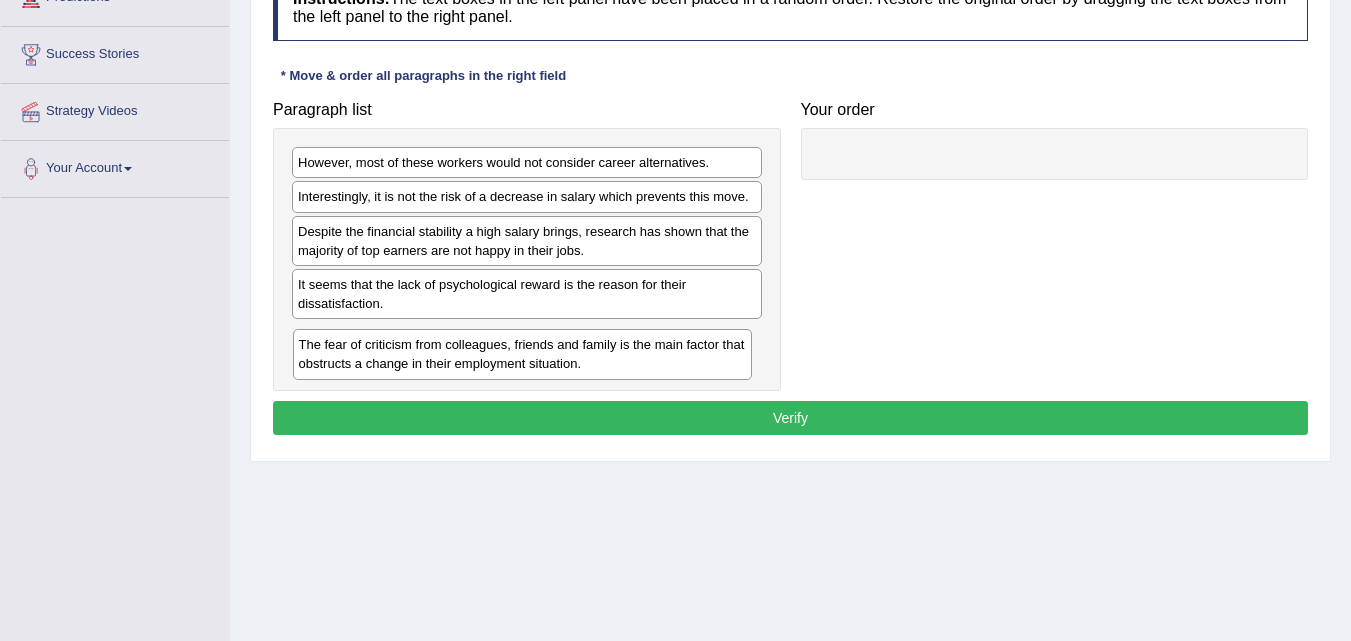 drag, startPoint x: 973, startPoint y: 175, endPoint x: 430, endPoint y: 357, distance: 572.6893 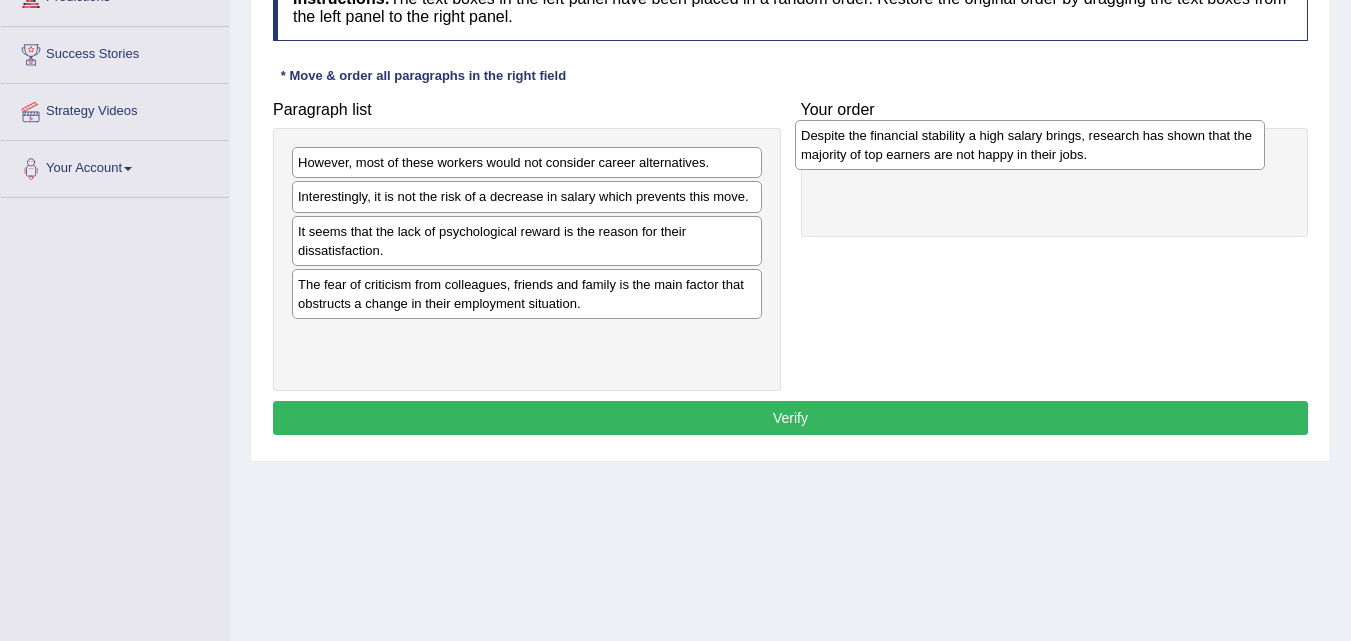 drag, startPoint x: 360, startPoint y: 244, endPoint x: 858, endPoint y: 148, distance: 507.1686 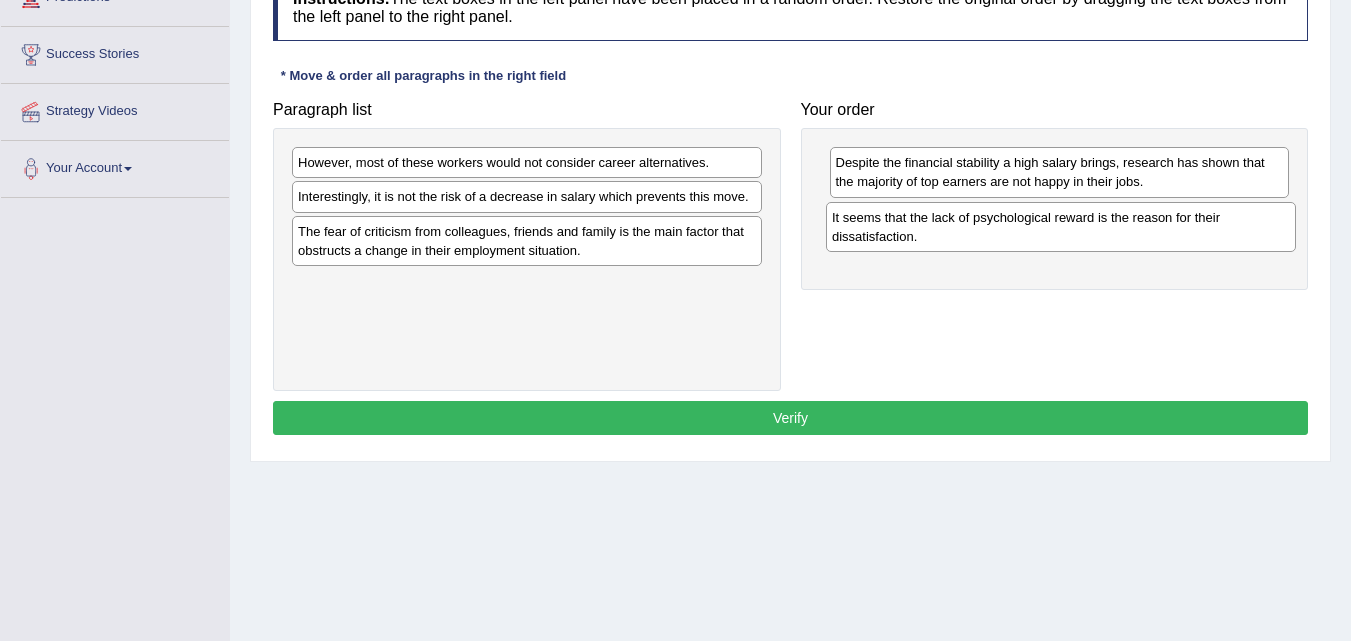 drag, startPoint x: 716, startPoint y: 246, endPoint x: 1205, endPoint y: 235, distance: 489.12372 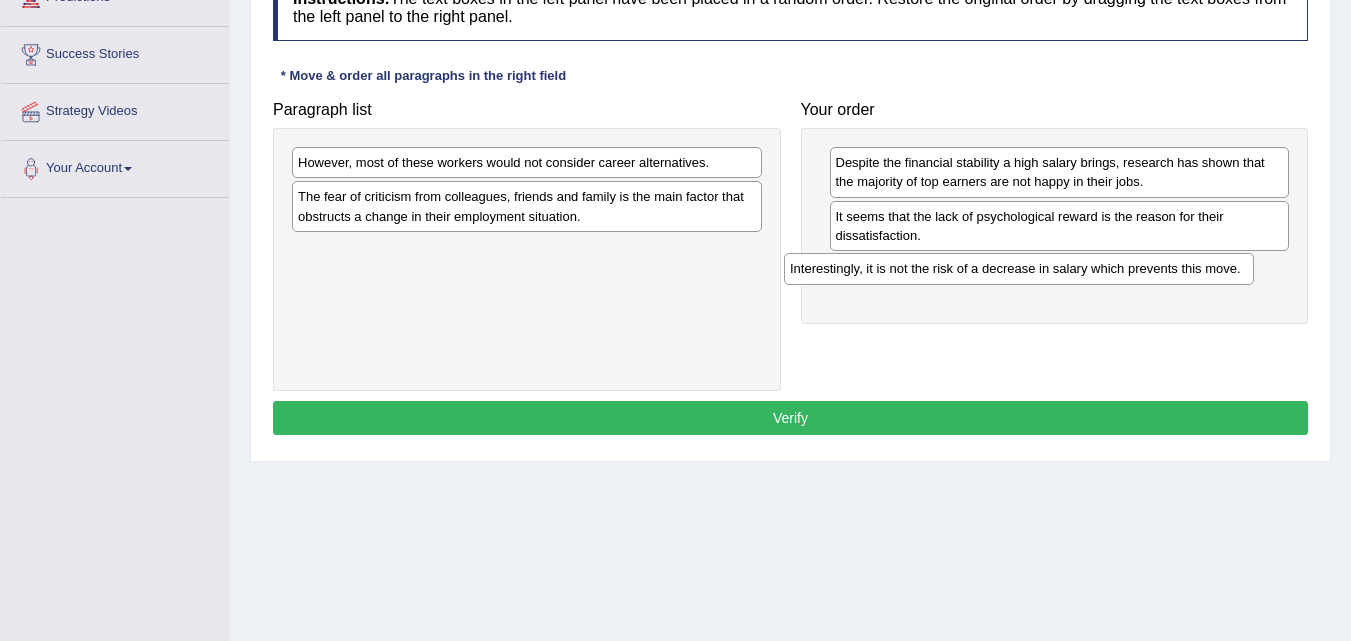 drag, startPoint x: 536, startPoint y: 203, endPoint x: 1035, endPoint y: 273, distance: 503.8859 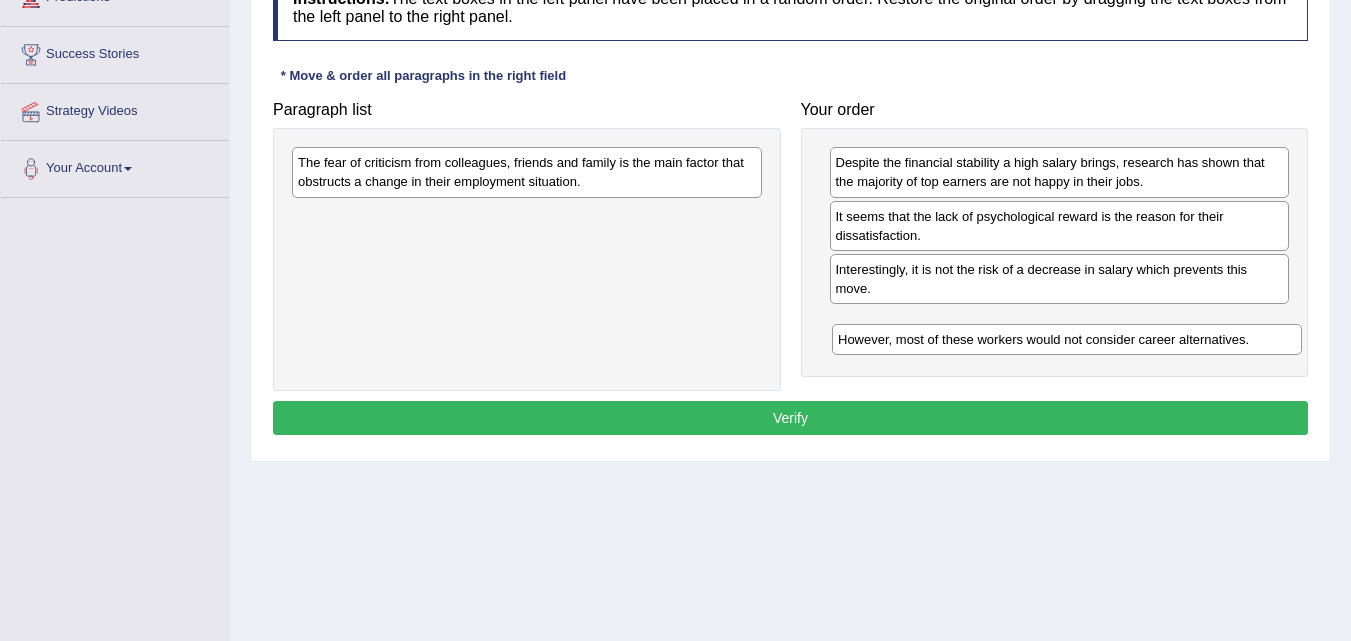 drag, startPoint x: 621, startPoint y: 160, endPoint x: 1073, endPoint y: 291, distance: 470.60068 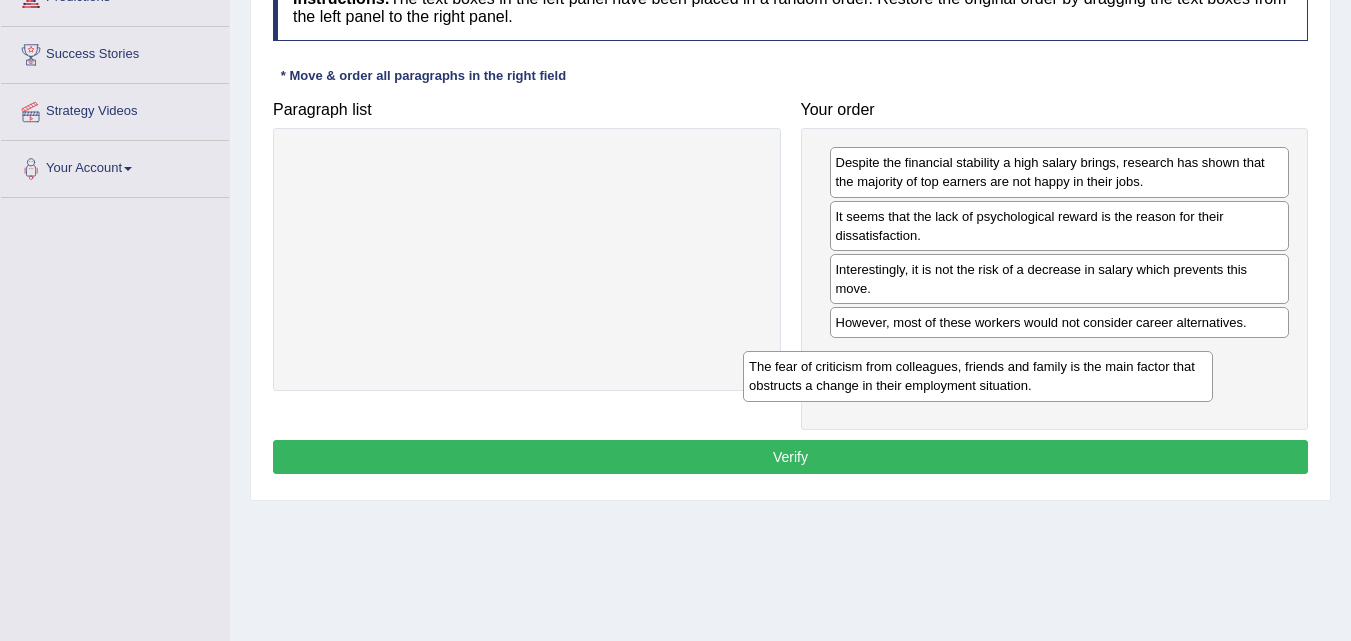 drag, startPoint x: 706, startPoint y: 179, endPoint x: 1157, endPoint y: 383, distance: 494.9919 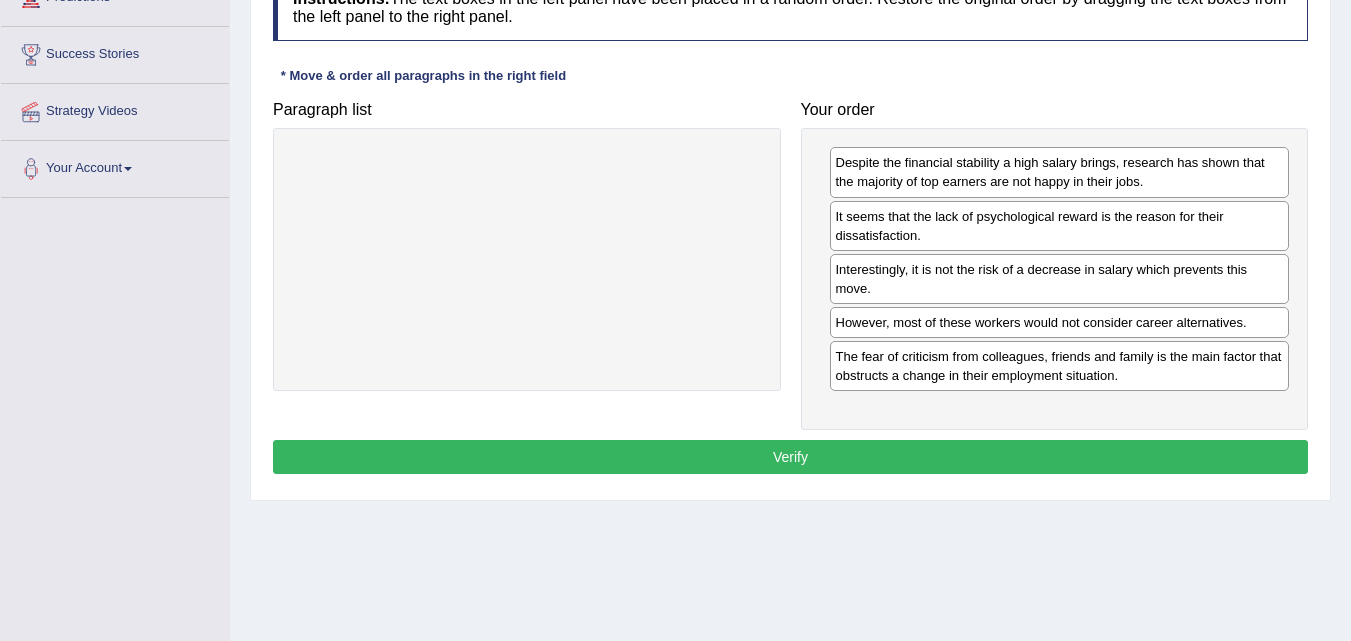 click on "Verify" at bounding box center (790, 457) 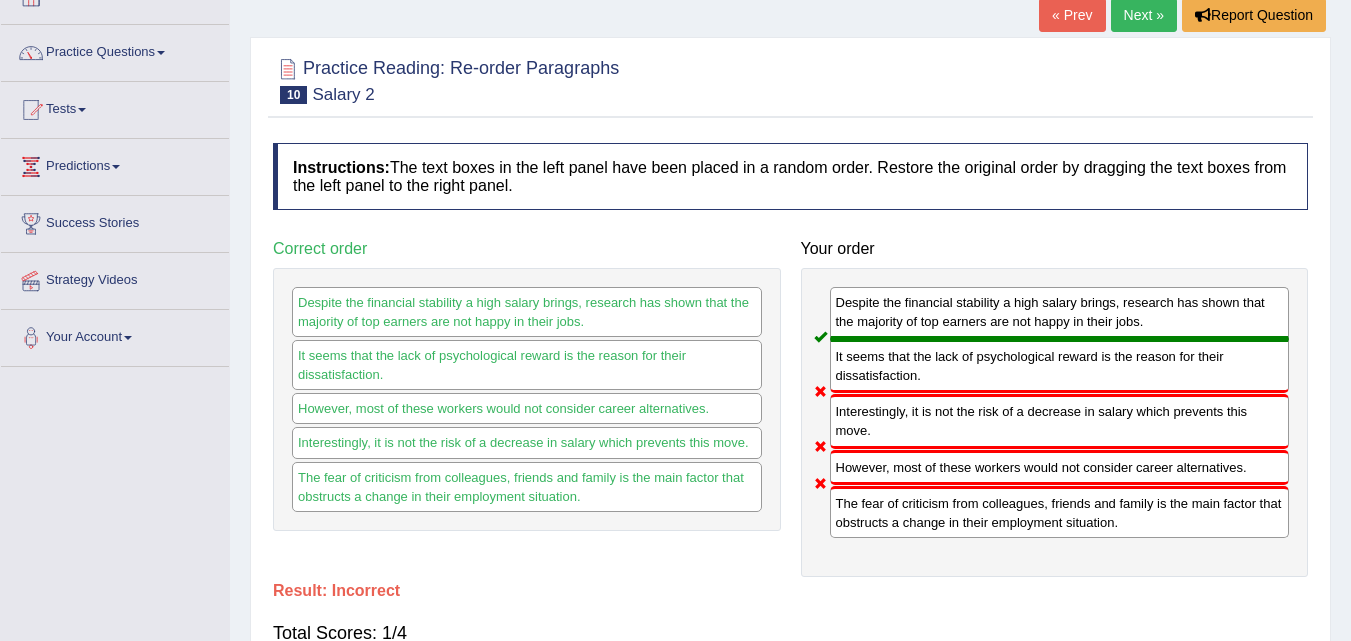 scroll, scrollTop: 0, scrollLeft: 0, axis: both 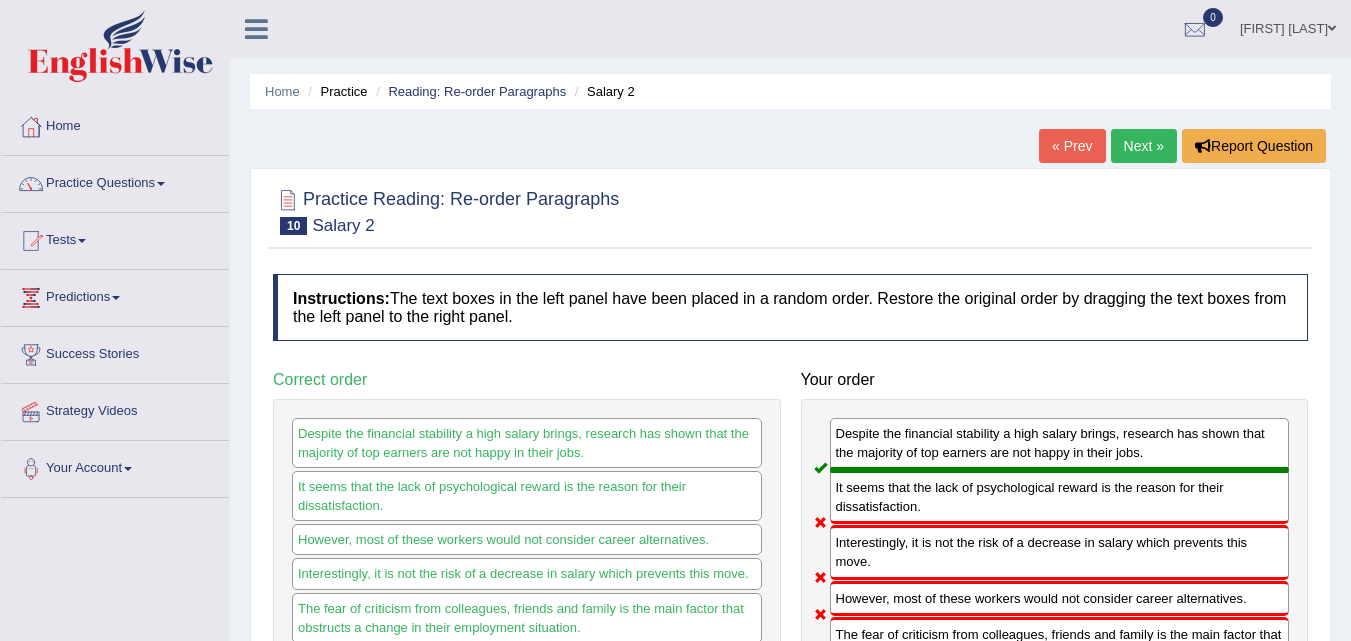 click on "Next »" at bounding box center [1144, 146] 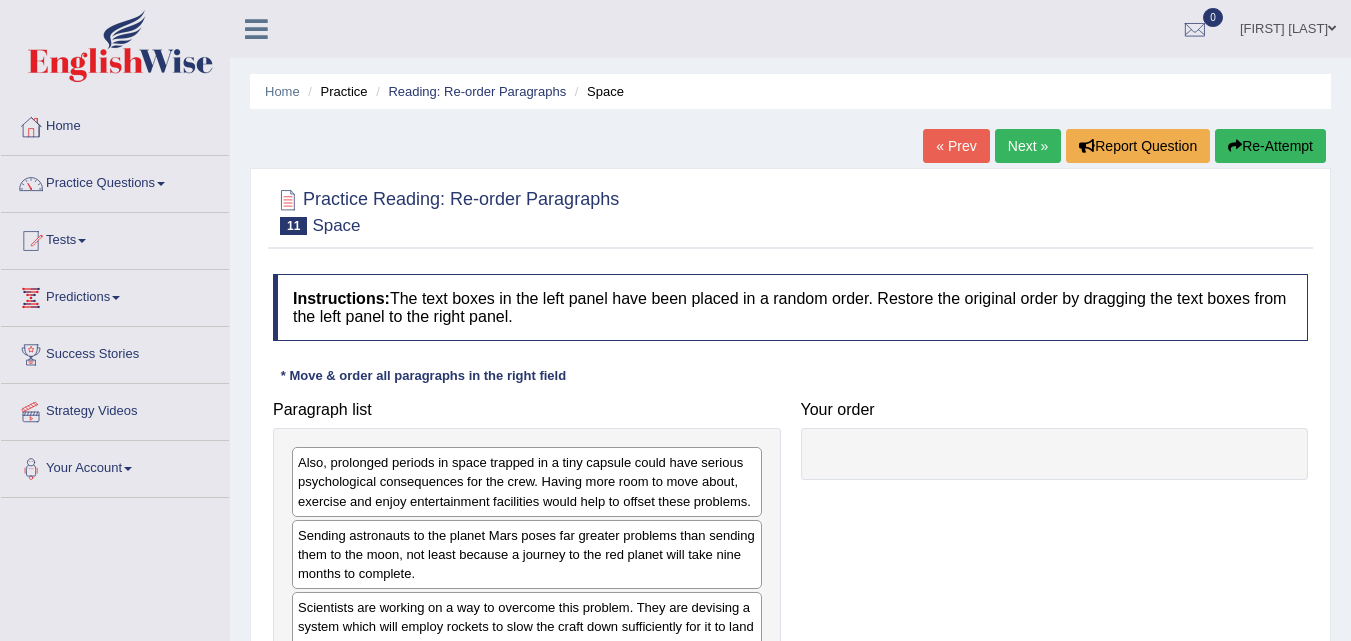 scroll, scrollTop: 300, scrollLeft: 0, axis: vertical 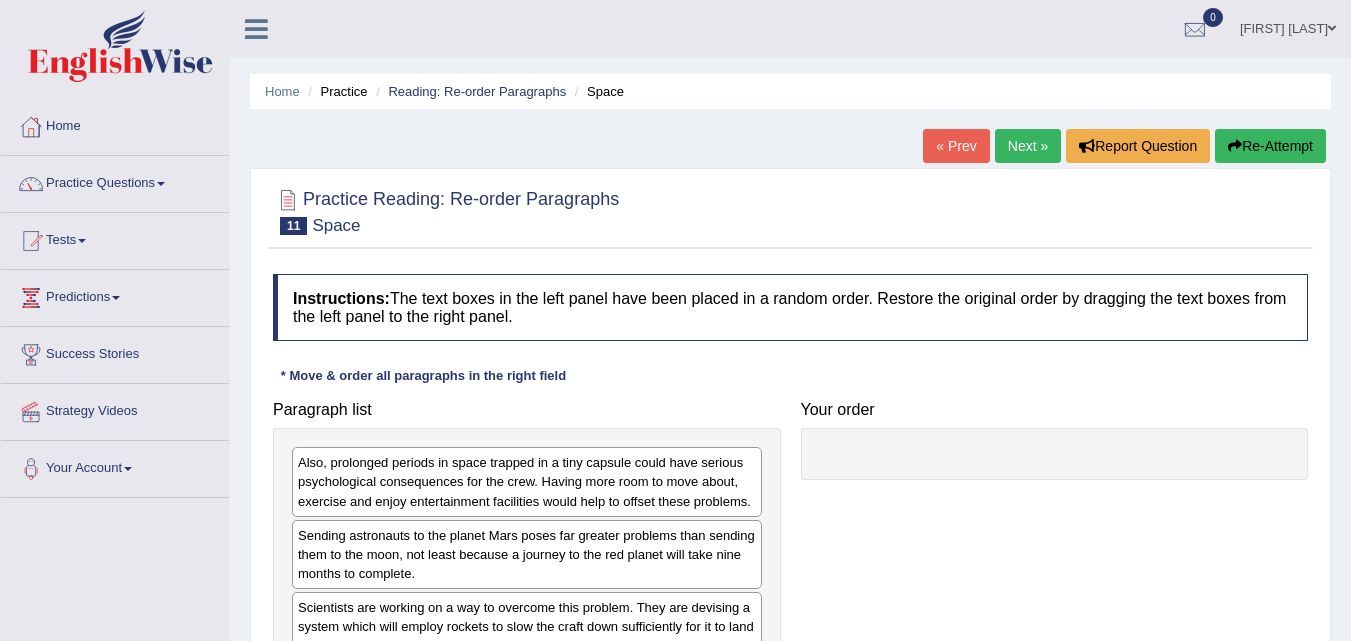 click on "Next »" at bounding box center [1028, 146] 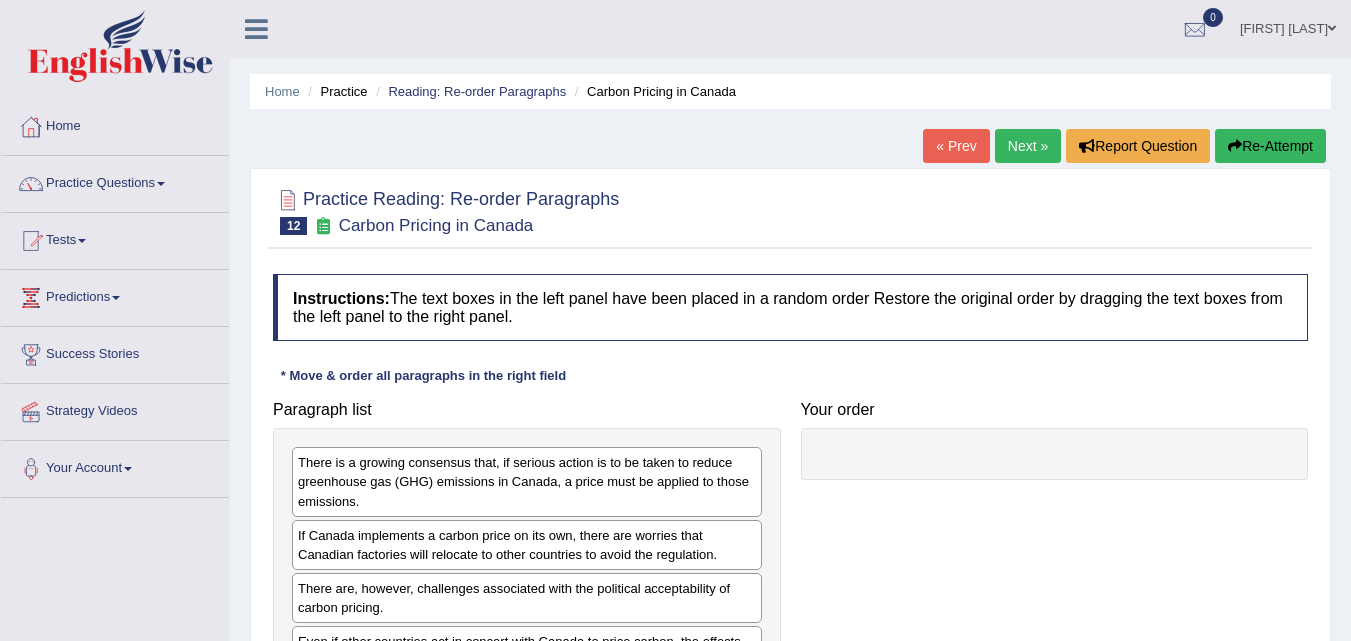 scroll, scrollTop: 100, scrollLeft: 0, axis: vertical 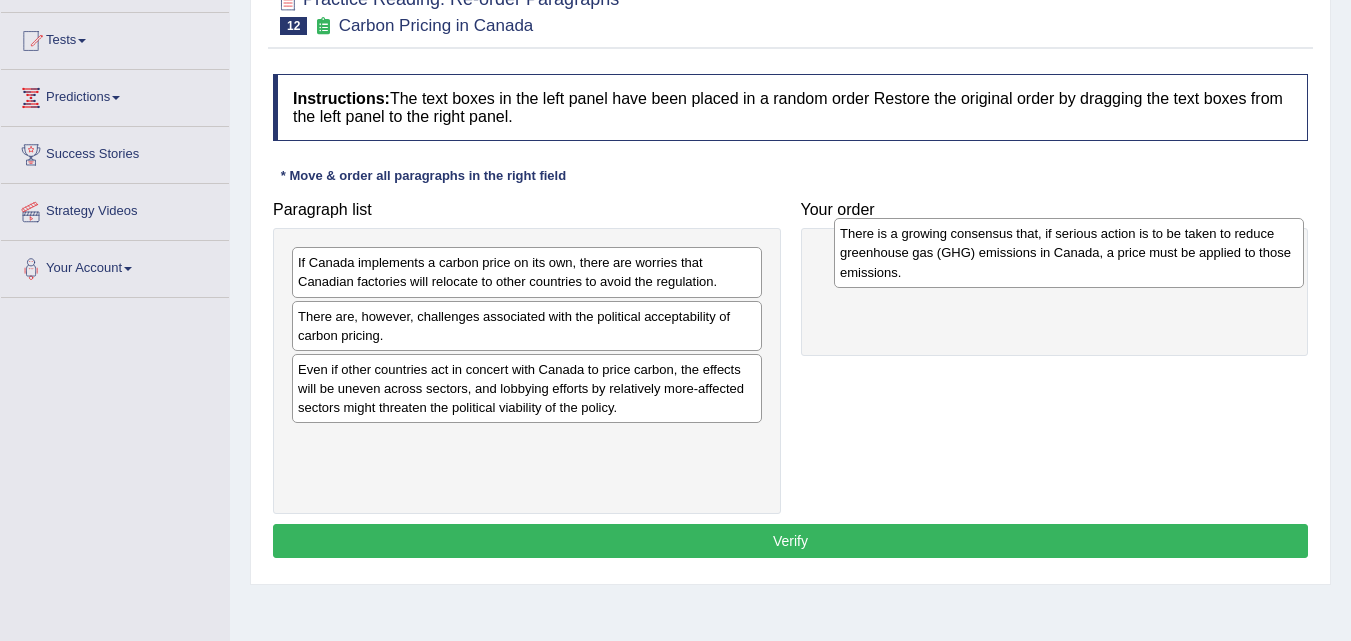 drag, startPoint x: 385, startPoint y: 271, endPoint x: 927, endPoint y: 242, distance: 542.77527 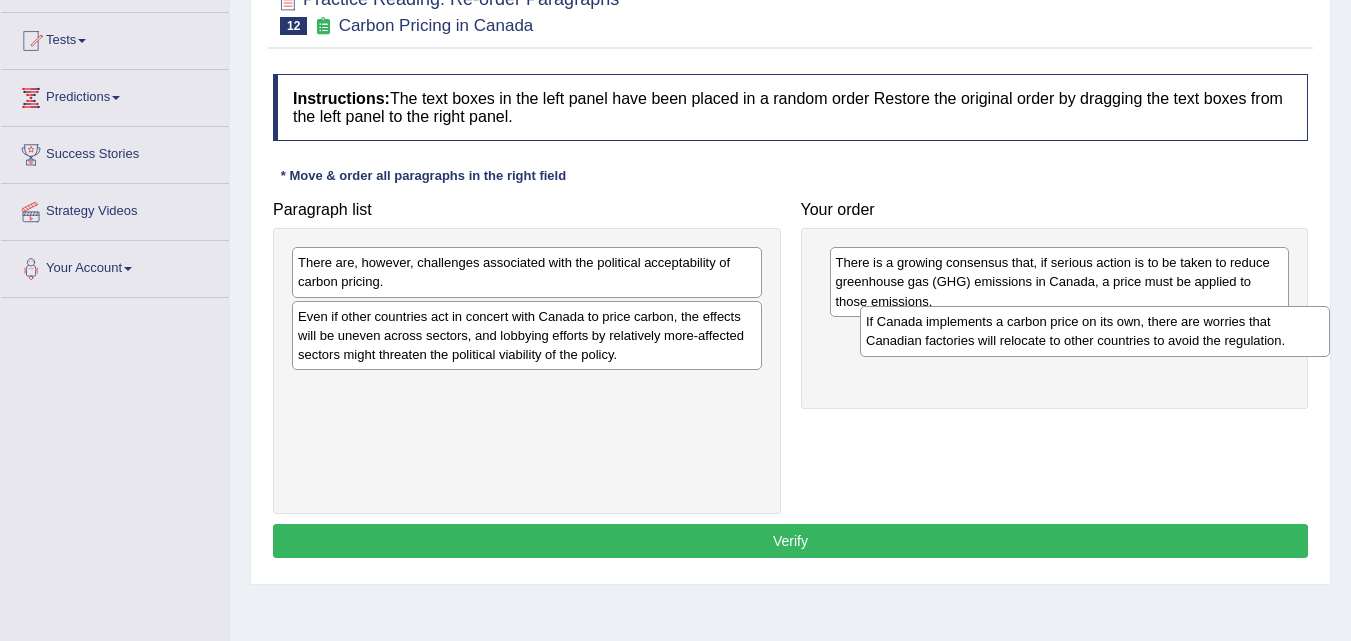 drag, startPoint x: 605, startPoint y: 272, endPoint x: 1173, endPoint y: 331, distance: 571.056 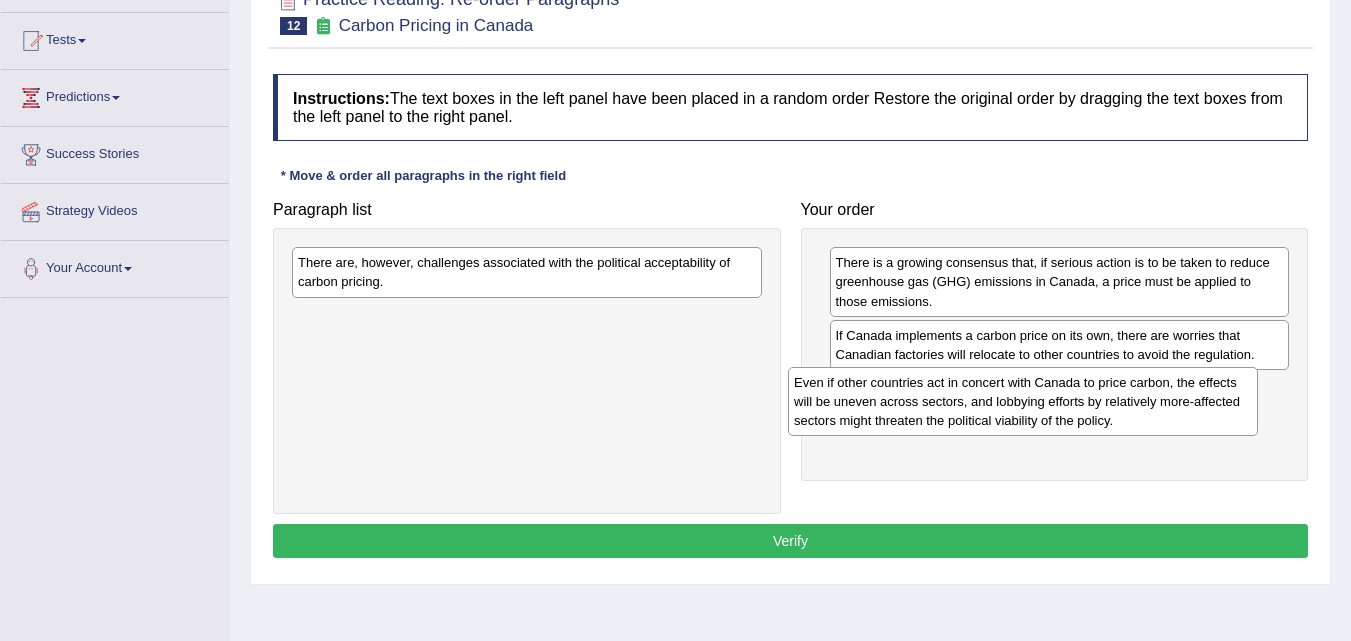 drag, startPoint x: 643, startPoint y: 354, endPoint x: 1141, endPoint y: 420, distance: 502.35446 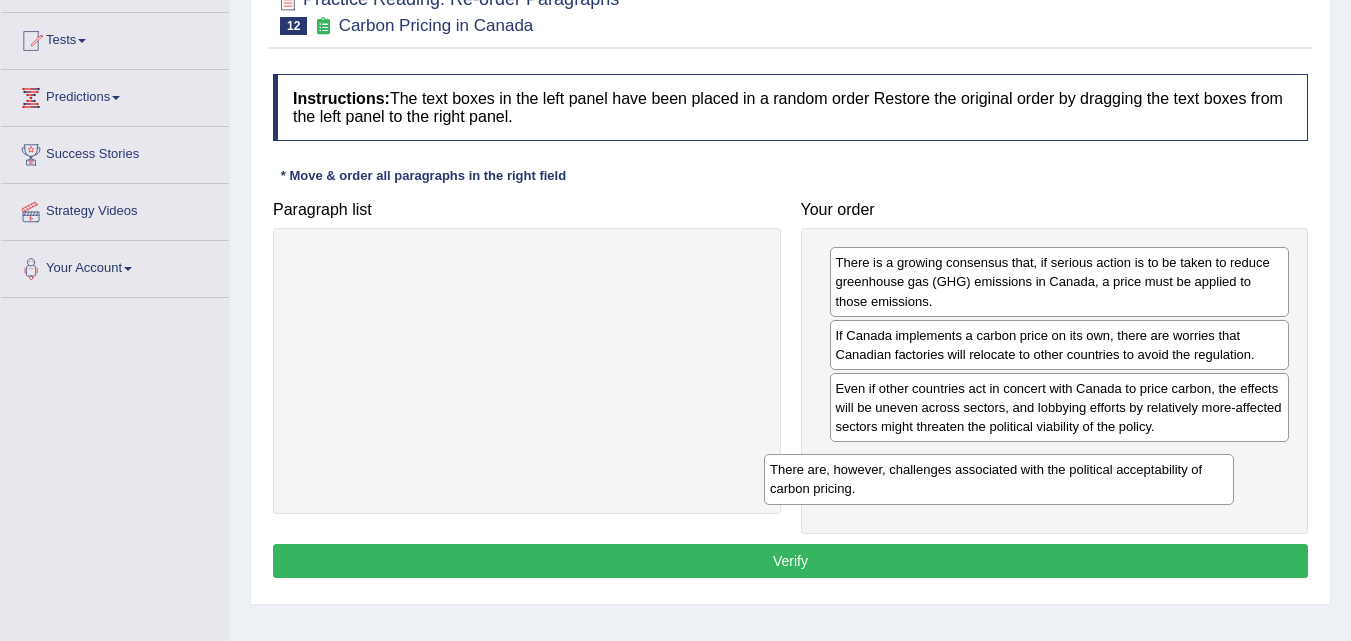 drag, startPoint x: 433, startPoint y: 282, endPoint x: 914, endPoint y: 490, distance: 524.04675 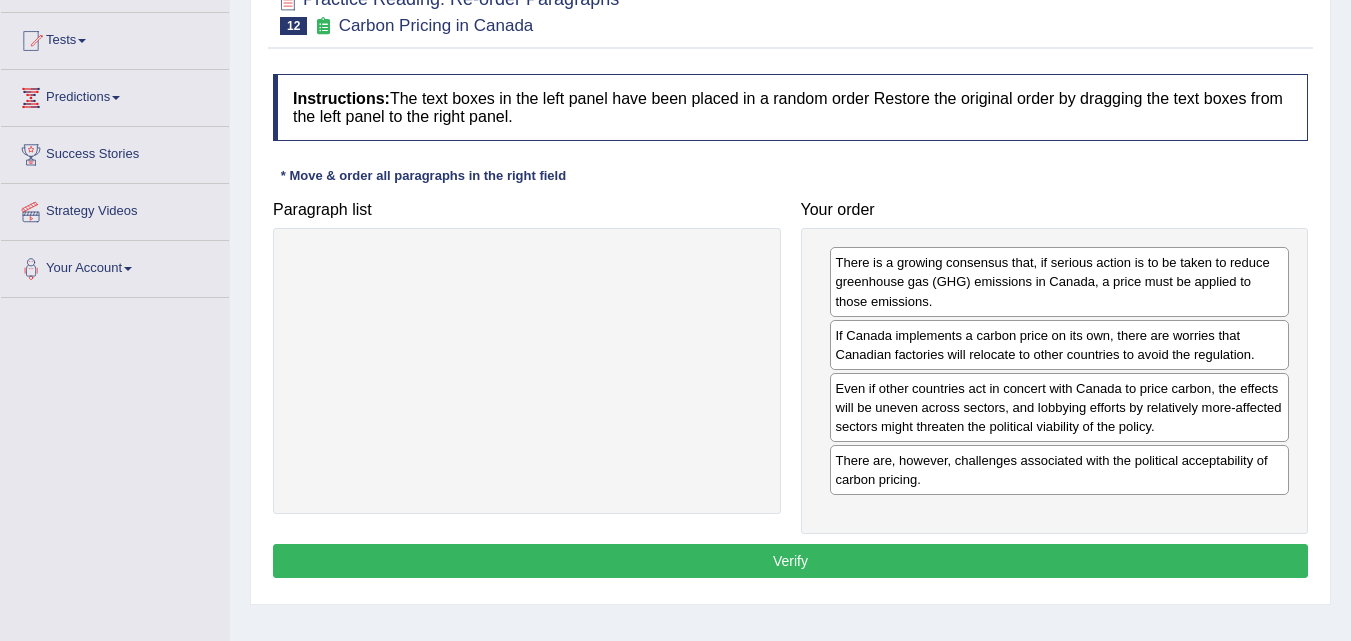 click on "Instructions:  The text boxes in the left panel have been placed in a random order Restore the original order by dragging the text boxes from the left panel to the right panel.
* Move & order all paragraphs in the right field
Paragraph list
Correct order
There is a growing consensus that, if serious action is to be taken to reduce greenhouse gas (GHG) emissions in Canada, a price must be applied to those emissions. There are, however, challenges associated with the political acceptability of carbon pricing. If Canada implements a carbon price on its own, there are worries that Canadian factories will relocate to other countries to avoid the regulation. Even if other countries act in concert with Canada to price carbon, the effects will be uneven across sectors, and lobbying efforts by relatively more-affected sectors might threaten the political viability of the policy.
Your order
Result:  Verify" at bounding box center (790, 329) 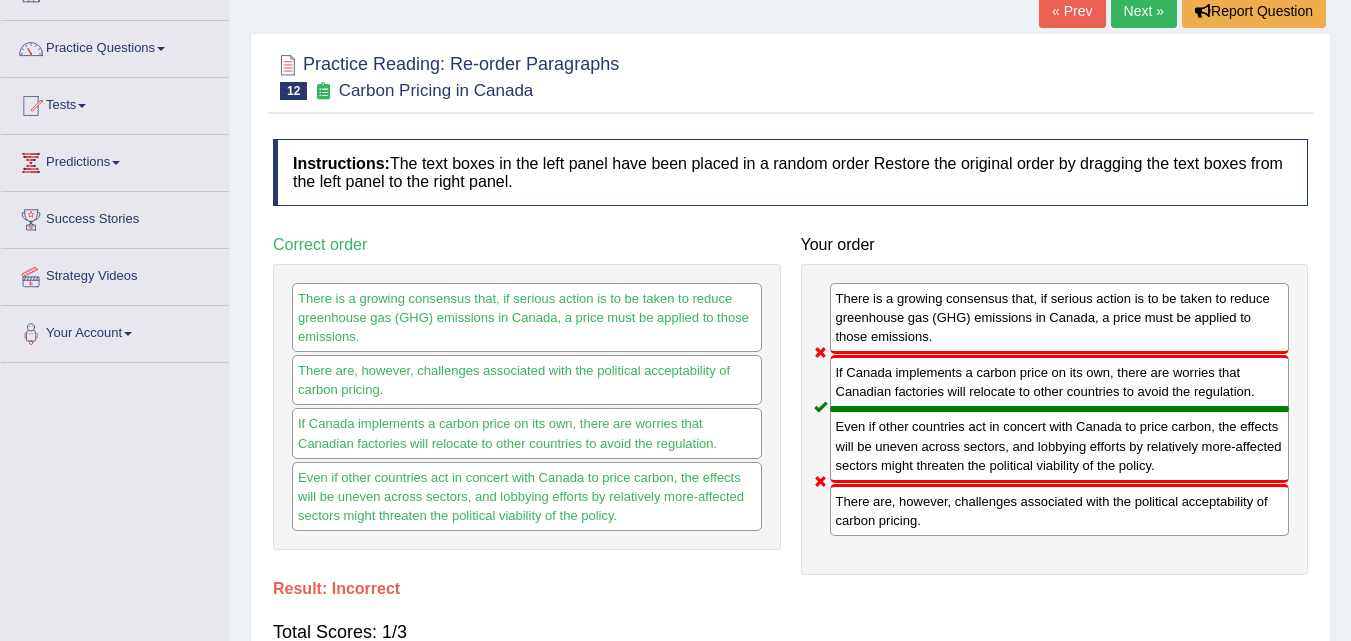scroll, scrollTop: 0, scrollLeft: 0, axis: both 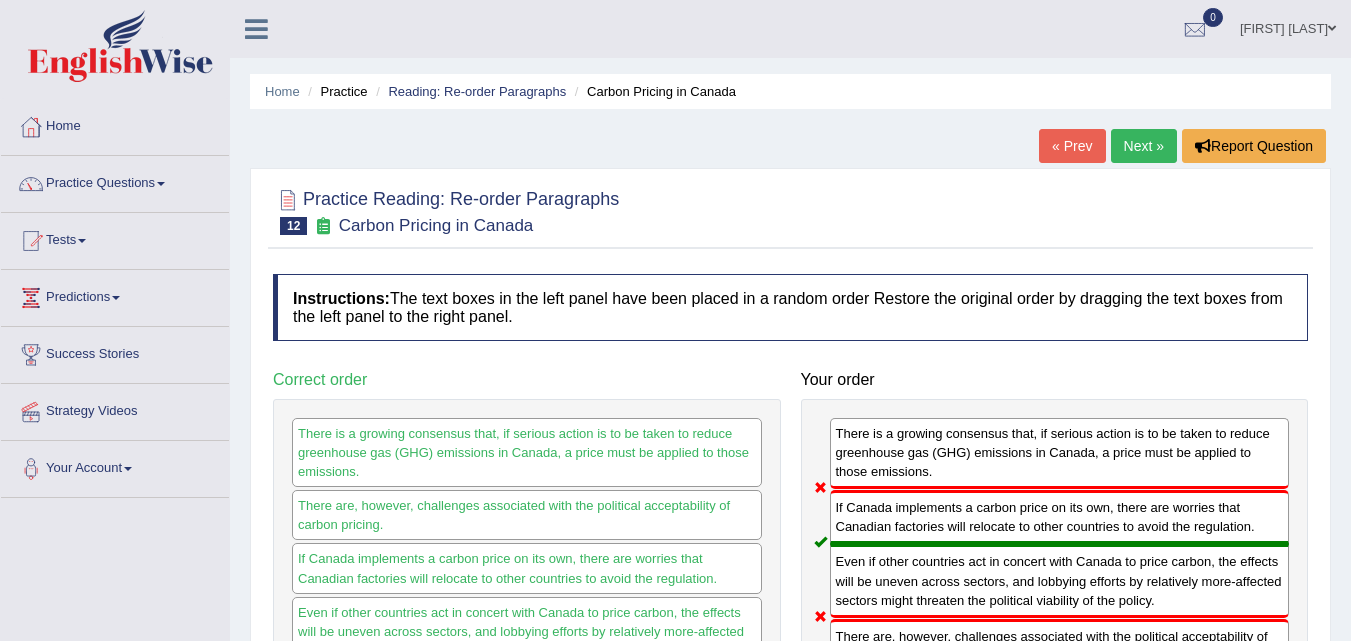 click on "Next »" at bounding box center [1144, 146] 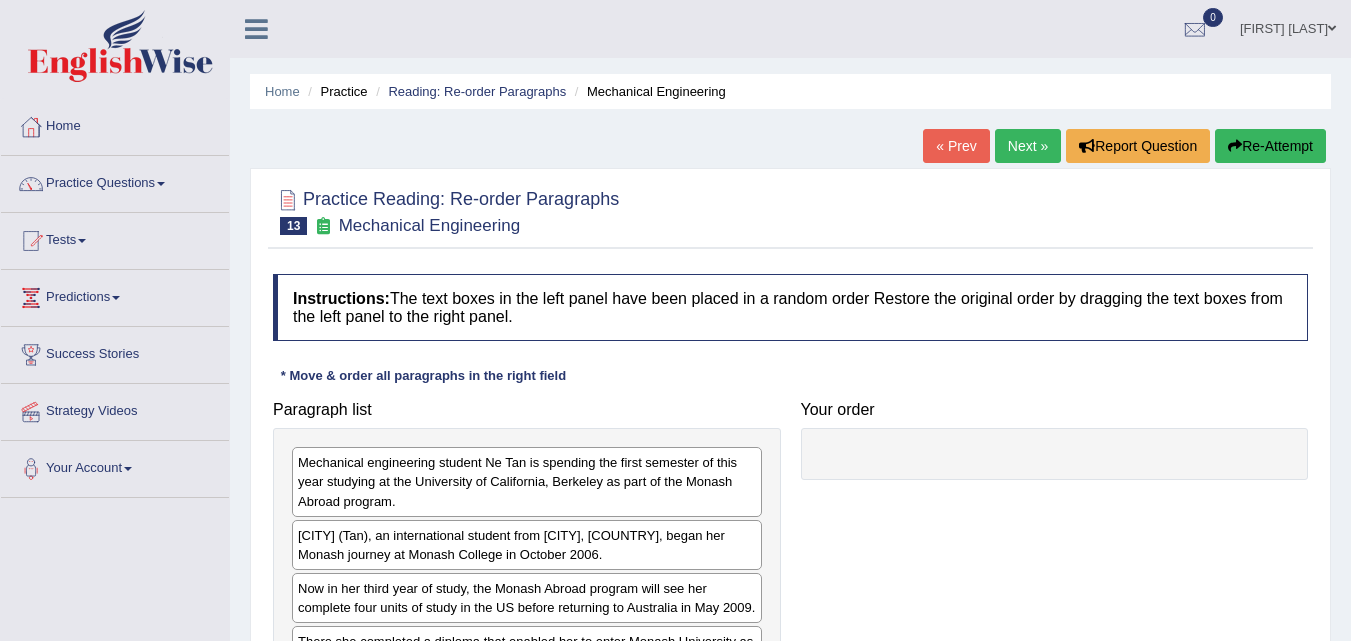 scroll, scrollTop: 300, scrollLeft: 0, axis: vertical 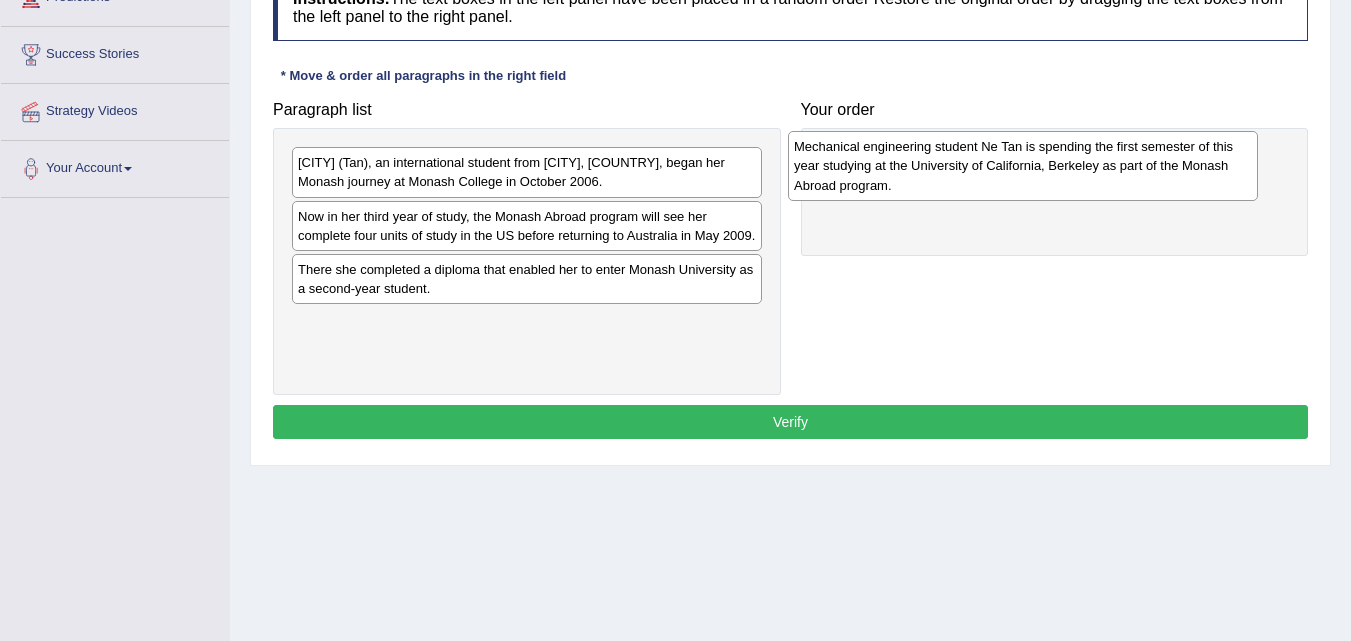 drag, startPoint x: 521, startPoint y: 200, endPoint x: 986, endPoint y: 176, distance: 465.61896 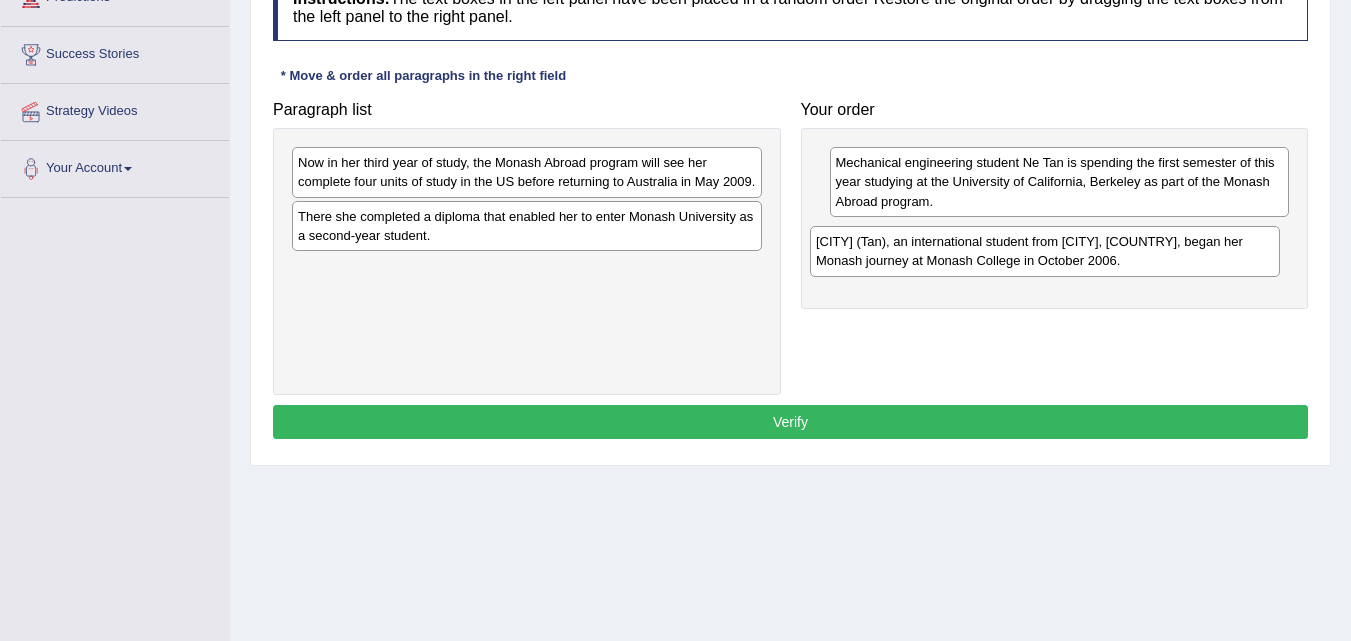 drag, startPoint x: 511, startPoint y: 186, endPoint x: 1041, endPoint y: 262, distance: 535.4213 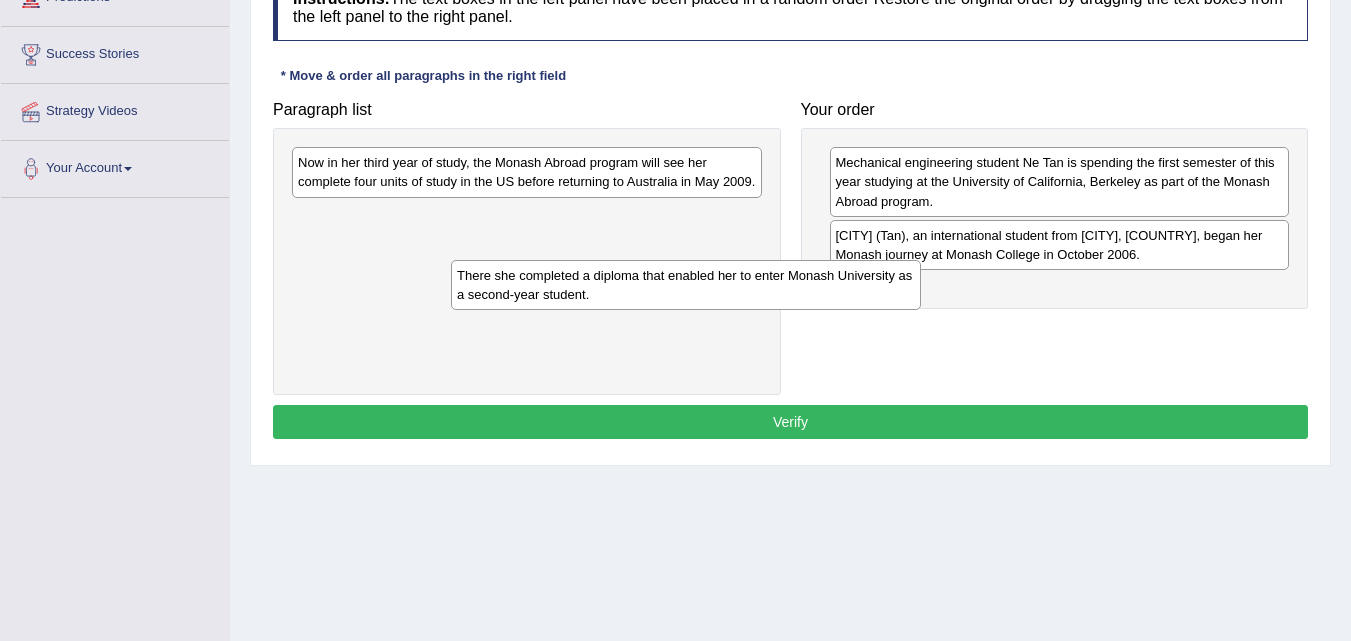 drag, startPoint x: 520, startPoint y: 217, endPoint x: 621, endPoint y: 260, distance: 109.77249 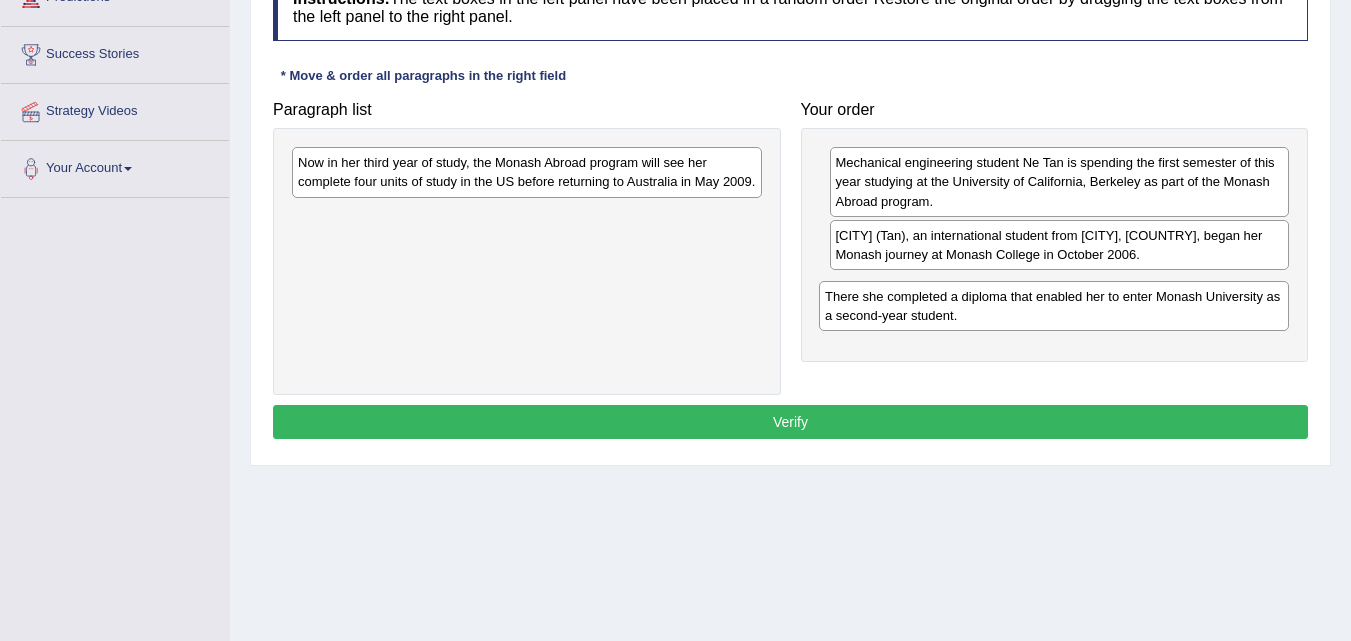 drag, startPoint x: 386, startPoint y: 233, endPoint x: 916, endPoint y: 304, distance: 534.7345 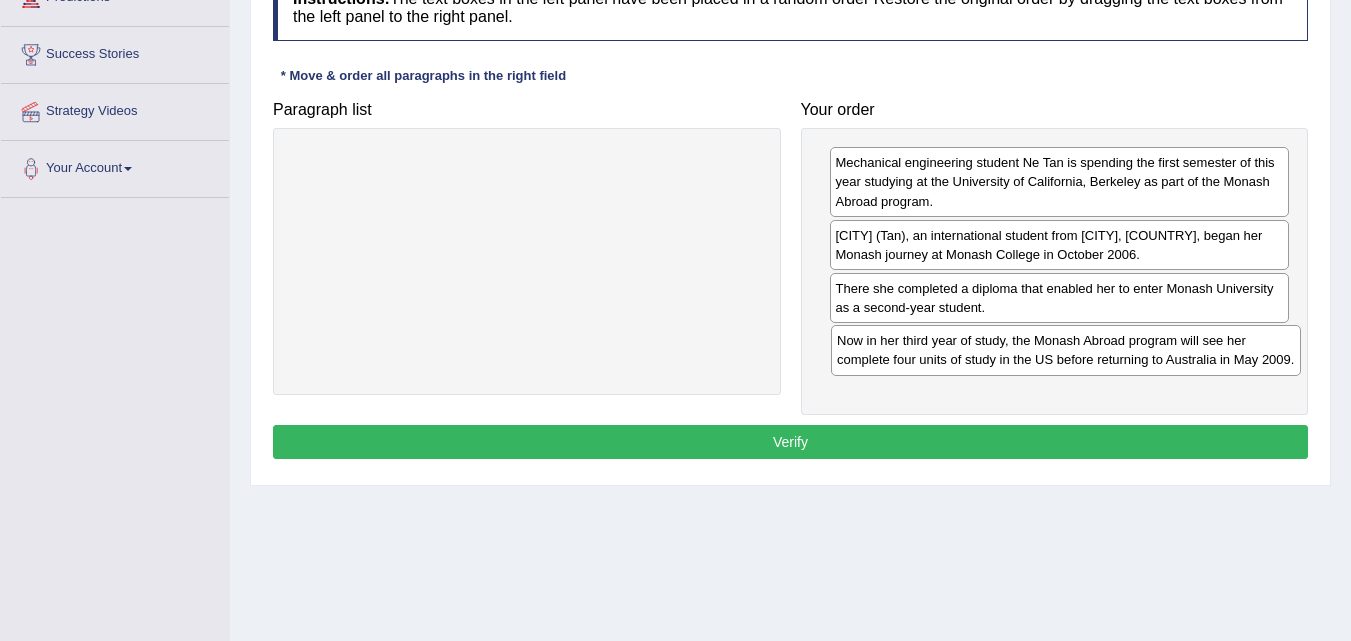 drag, startPoint x: 670, startPoint y: 174, endPoint x: 1209, endPoint y: 352, distance: 567.63104 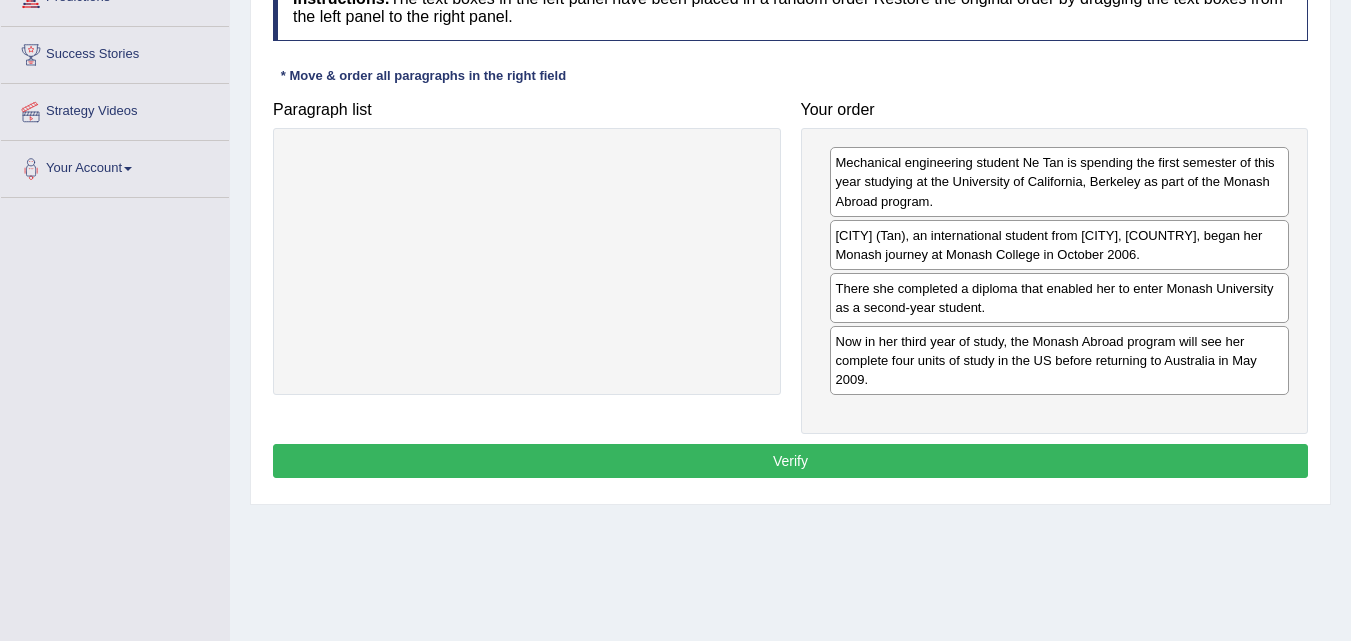 click on "Verify" at bounding box center (790, 461) 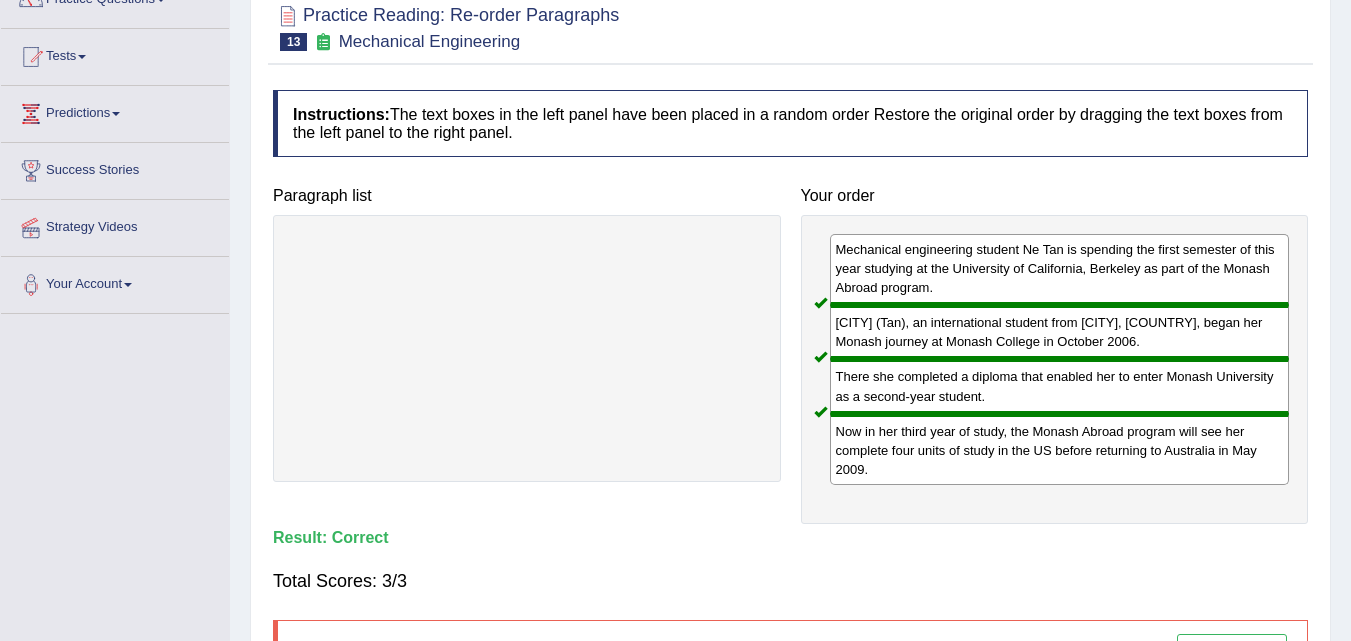 scroll, scrollTop: 0, scrollLeft: 0, axis: both 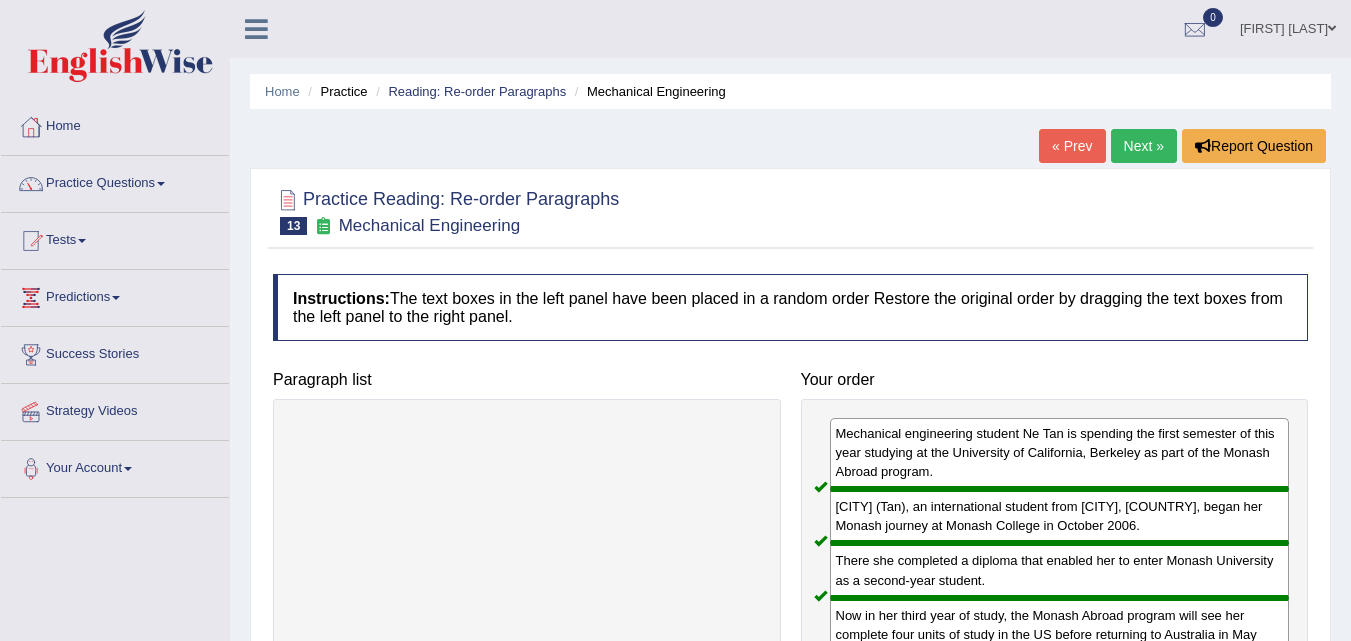 click on "Next »" at bounding box center [1144, 146] 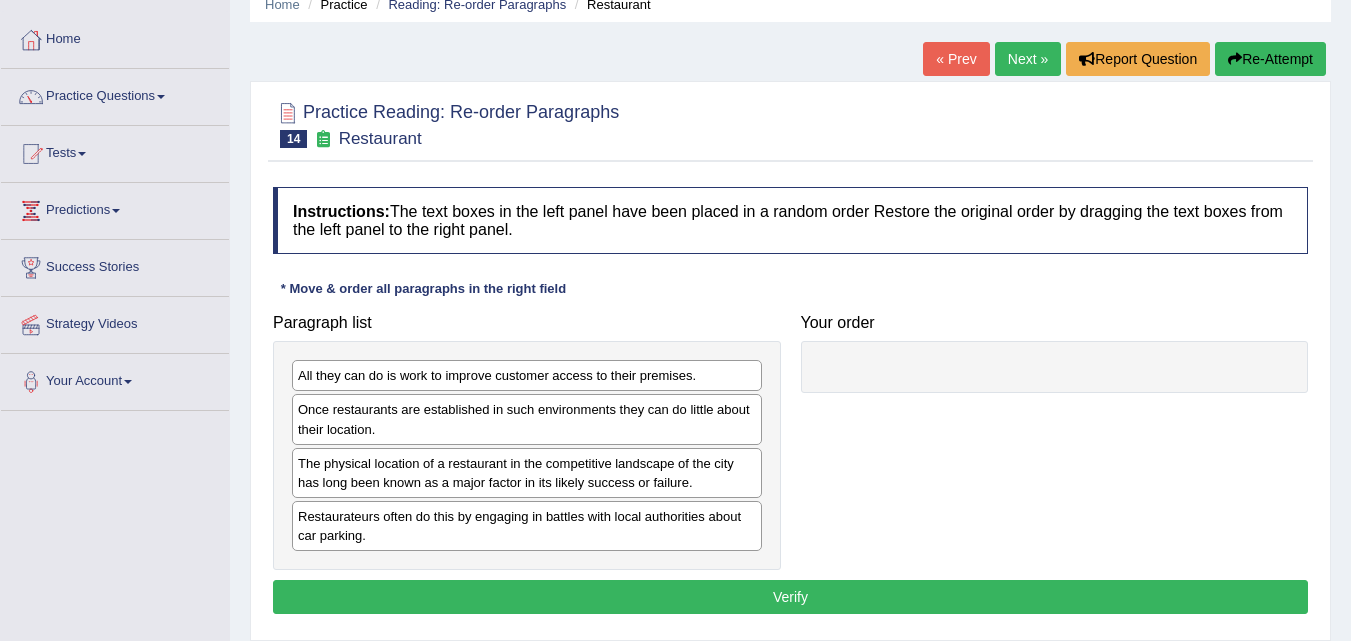 scroll, scrollTop: 0, scrollLeft: 0, axis: both 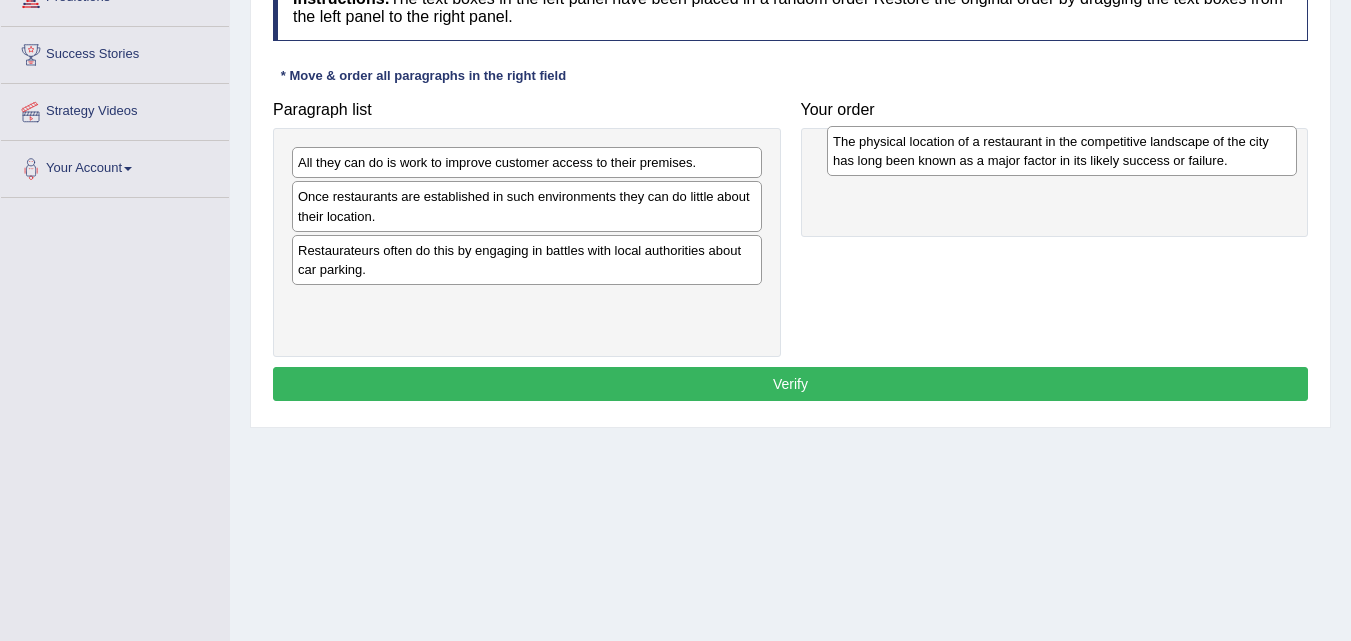 drag, startPoint x: 604, startPoint y: 272, endPoint x: 1139, endPoint y: 163, distance: 545.99084 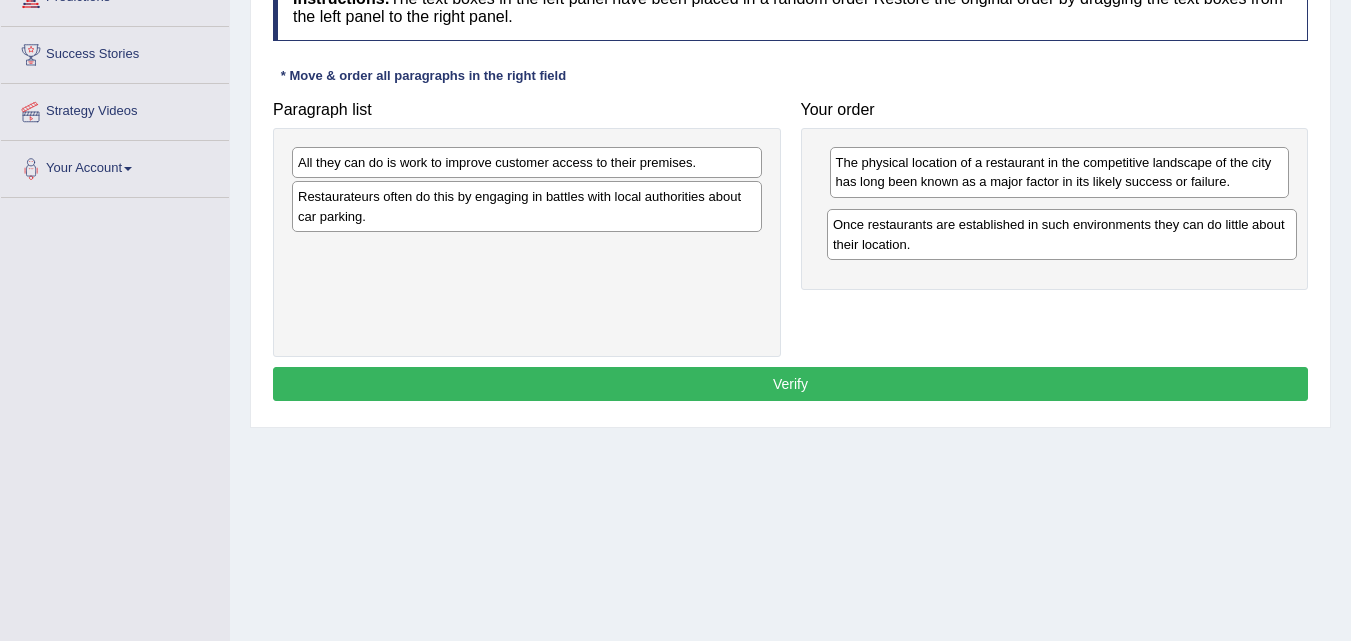 drag, startPoint x: 635, startPoint y: 215, endPoint x: 1173, endPoint y: 241, distance: 538.62787 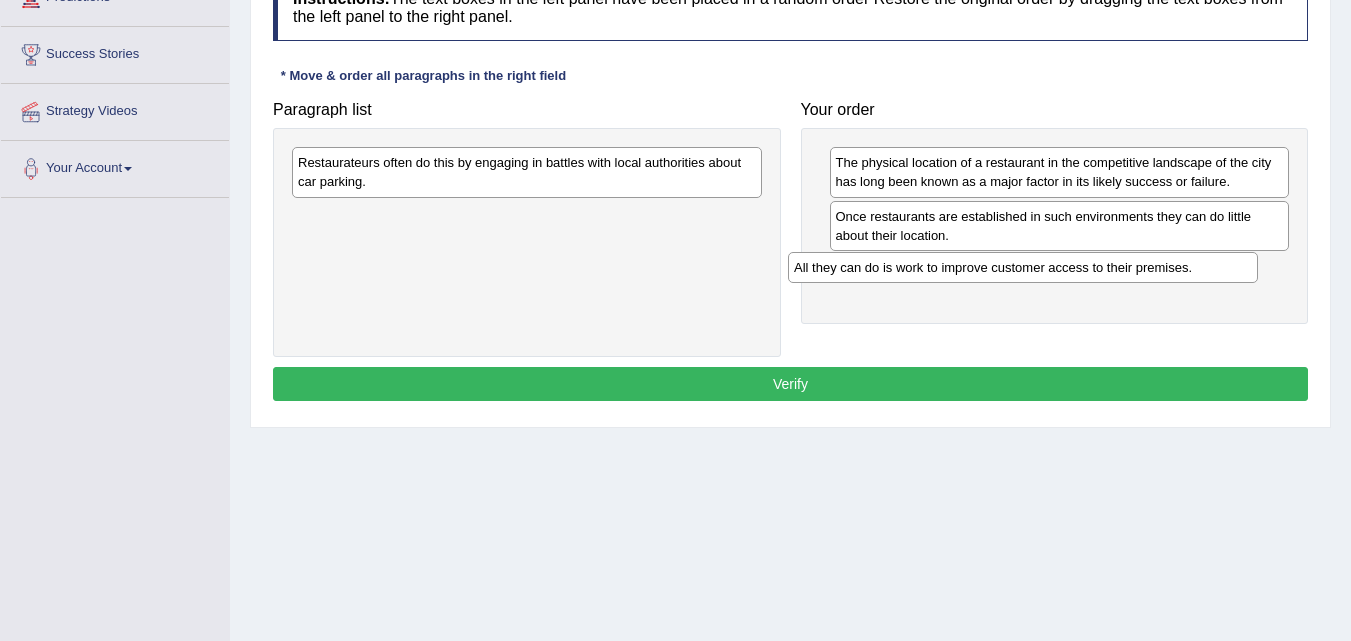 drag, startPoint x: 615, startPoint y: 166, endPoint x: 1111, endPoint y: 271, distance: 506.9921 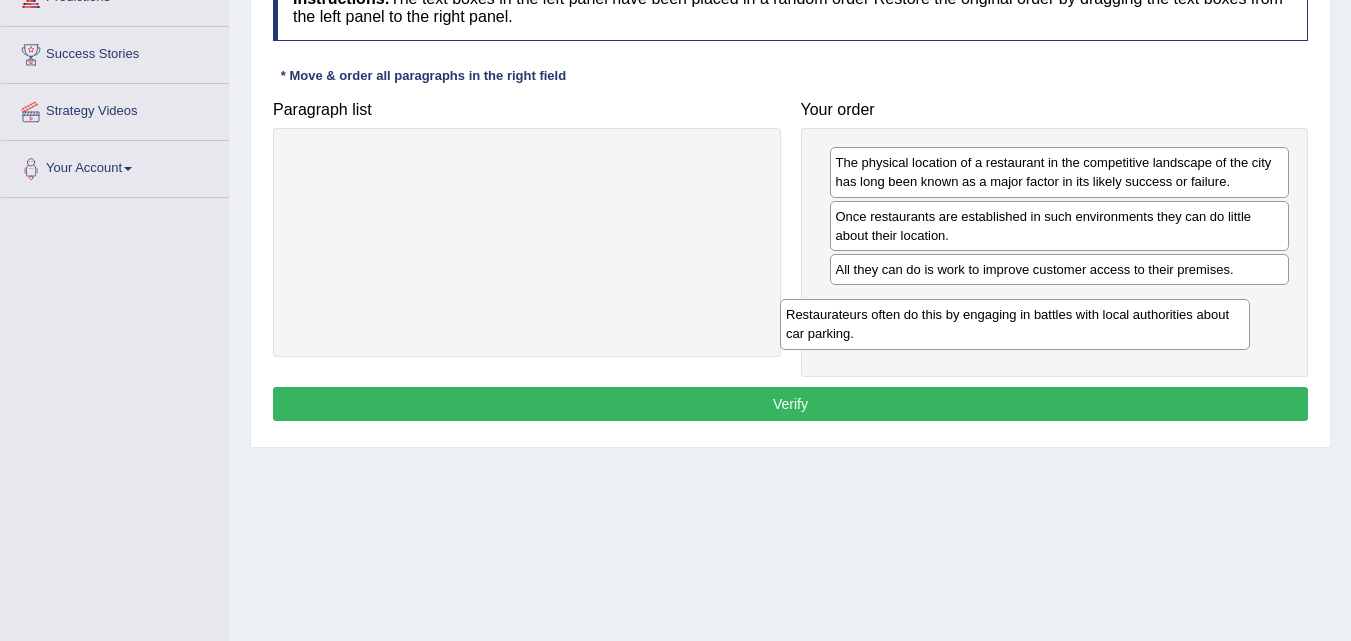 drag, startPoint x: 663, startPoint y: 169, endPoint x: 1166, endPoint y: 318, distance: 524.6046 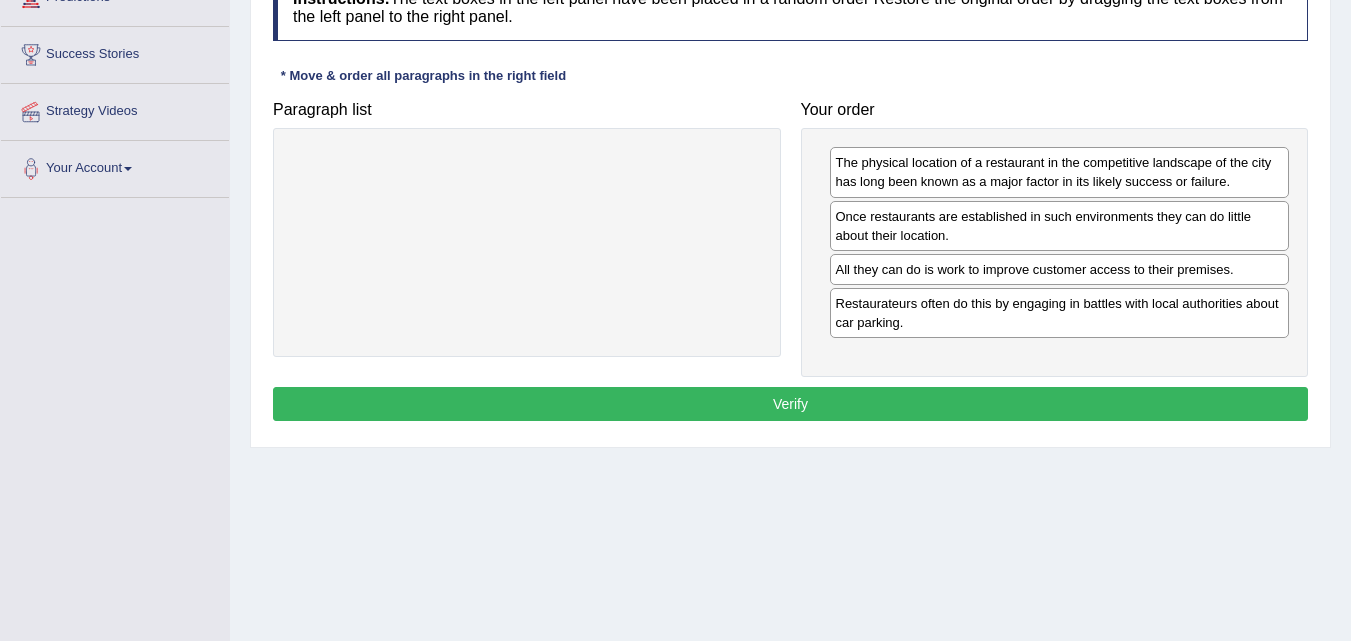 click on "Verify" at bounding box center [790, 404] 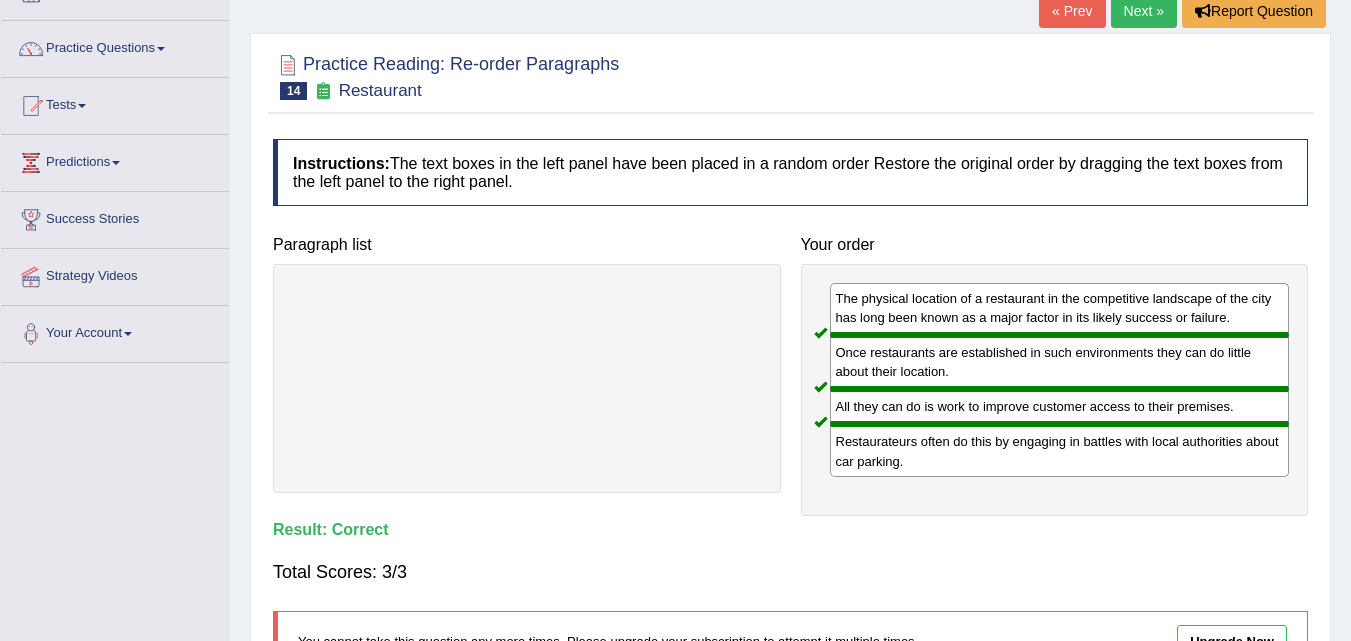 scroll, scrollTop: 0, scrollLeft: 0, axis: both 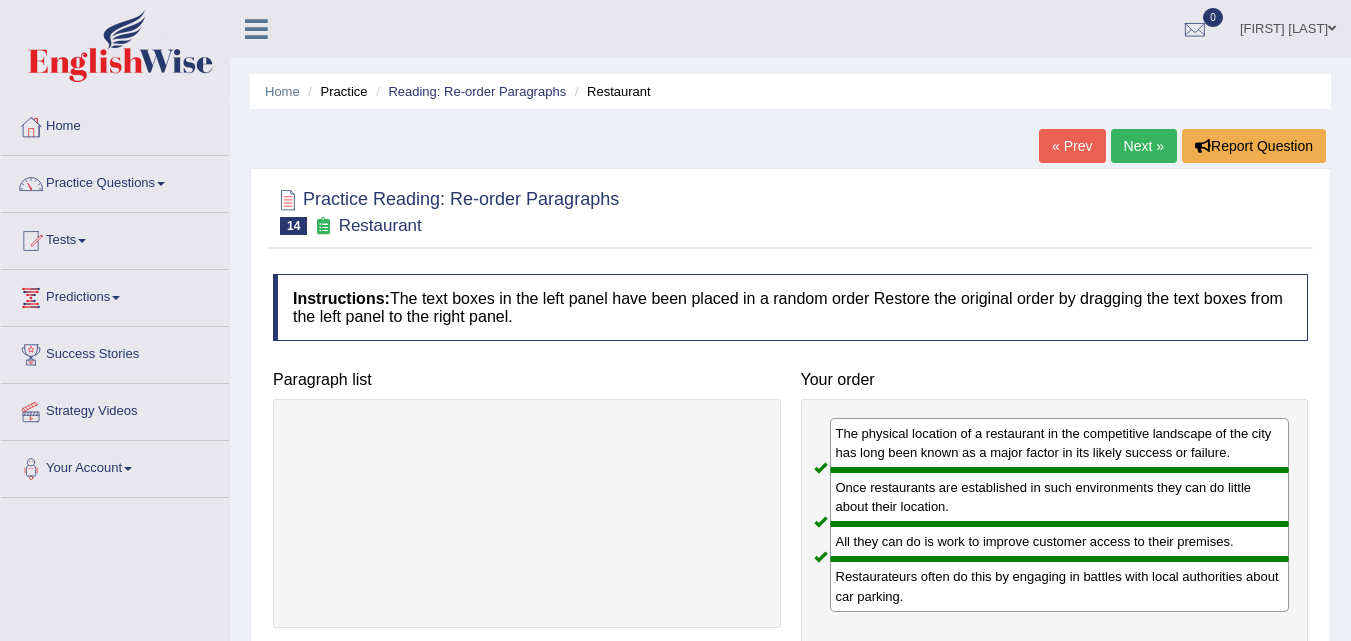 click on "Next »" at bounding box center [1144, 146] 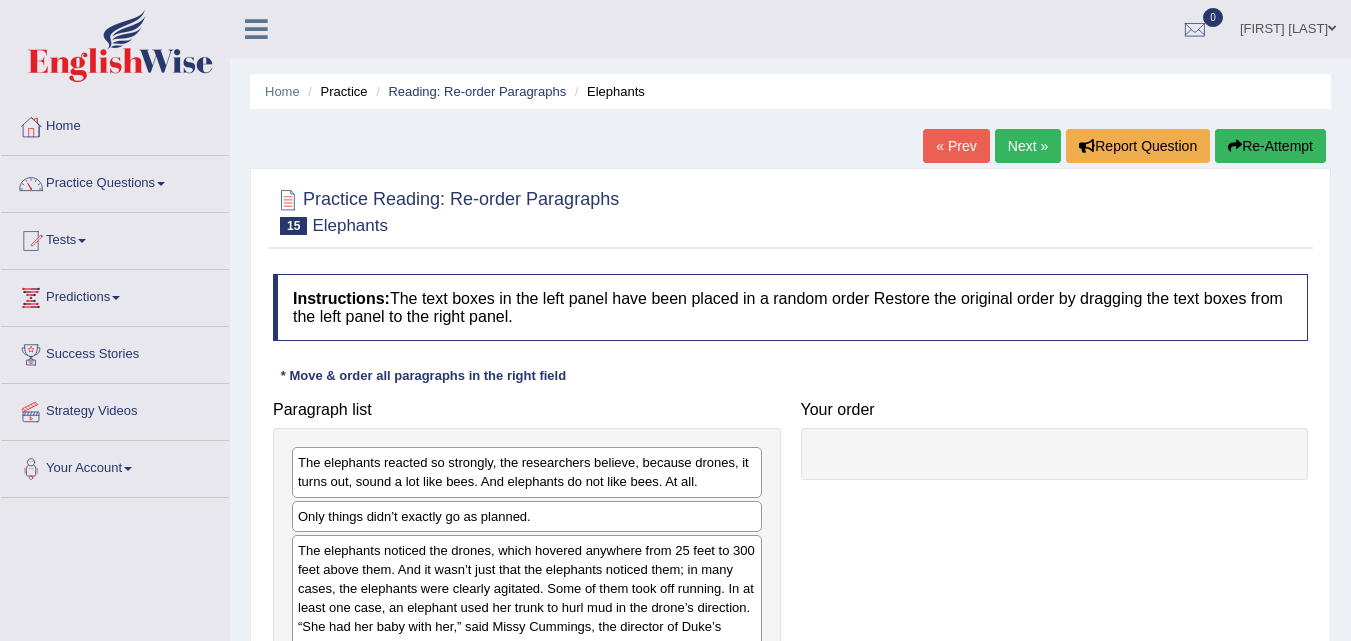 scroll, scrollTop: 100, scrollLeft: 0, axis: vertical 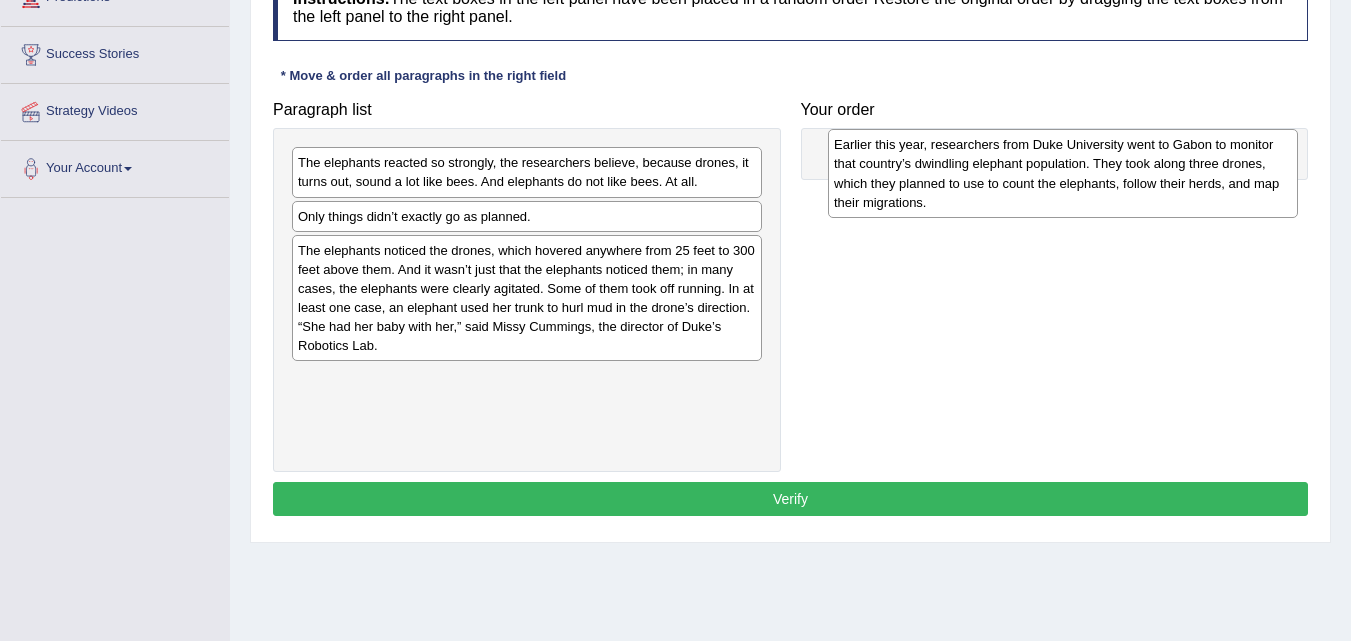 drag, startPoint x: 714, startPoint y: 426, endPoint x: 1250, endPoint y: 191, distance: 585.2529 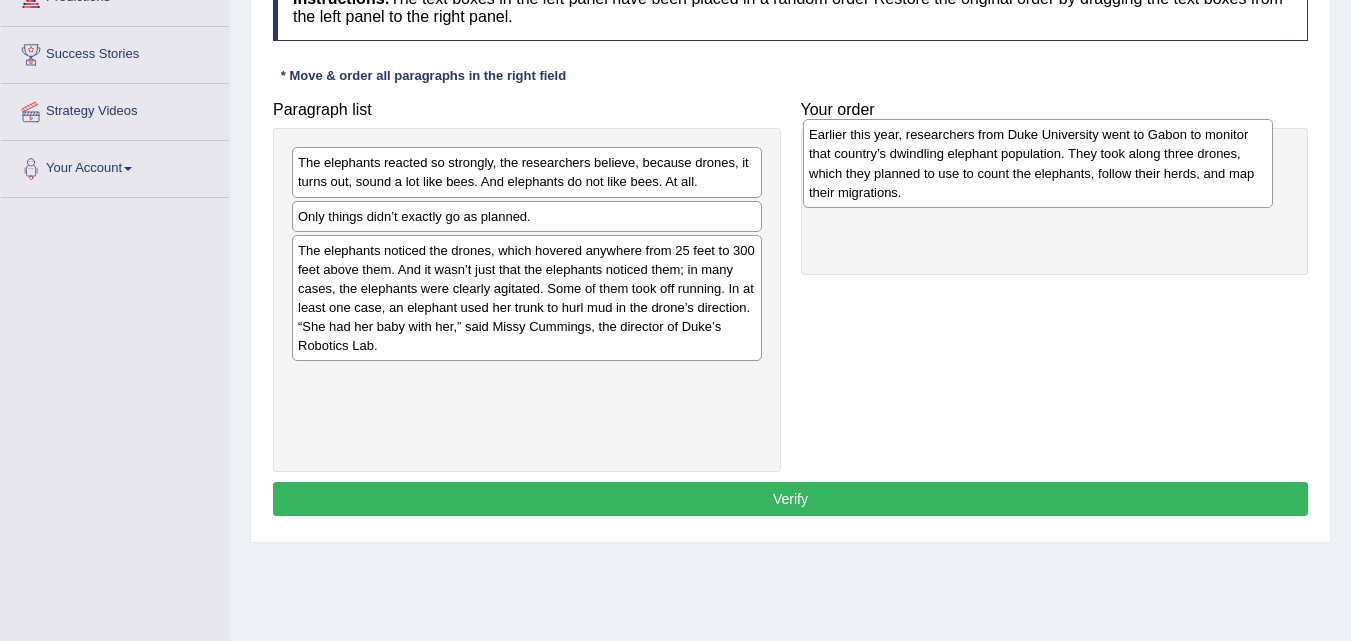 drag, startPoint x: 661, startPoint y: 396, endPoint x: 1146, endPoint y: 160, distance: 539.3709 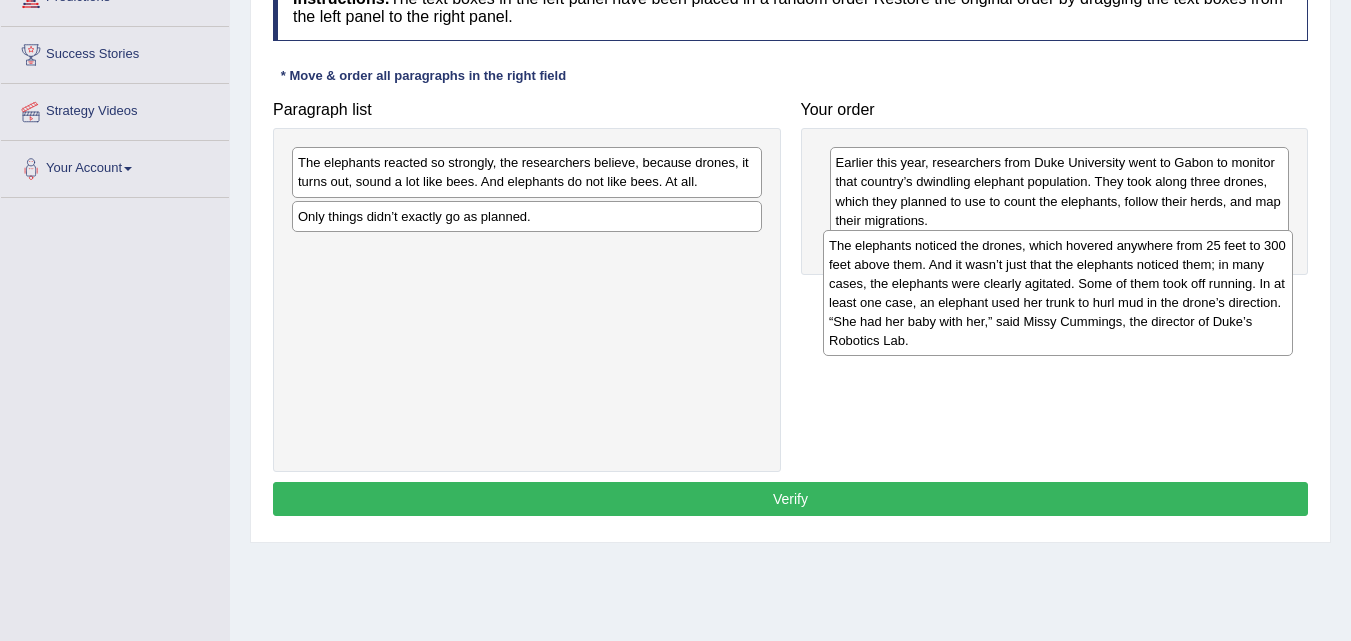 drag, startPoint x: 720, startPoint y: 292, endPoint x: 1214, endPoint y: 294, distance: 494.00406 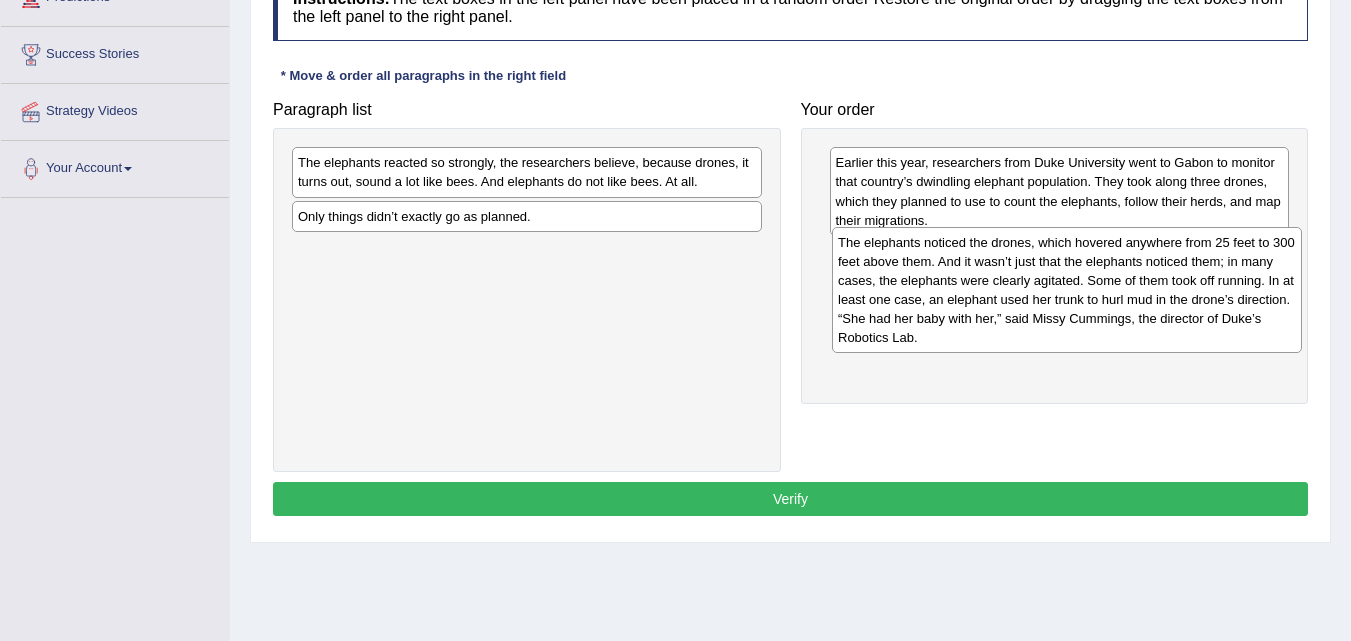 drag, startPoint x: 706, startPoint y: 287, endPoint x: 1232, endPoint y: 284, distance: 526.00854 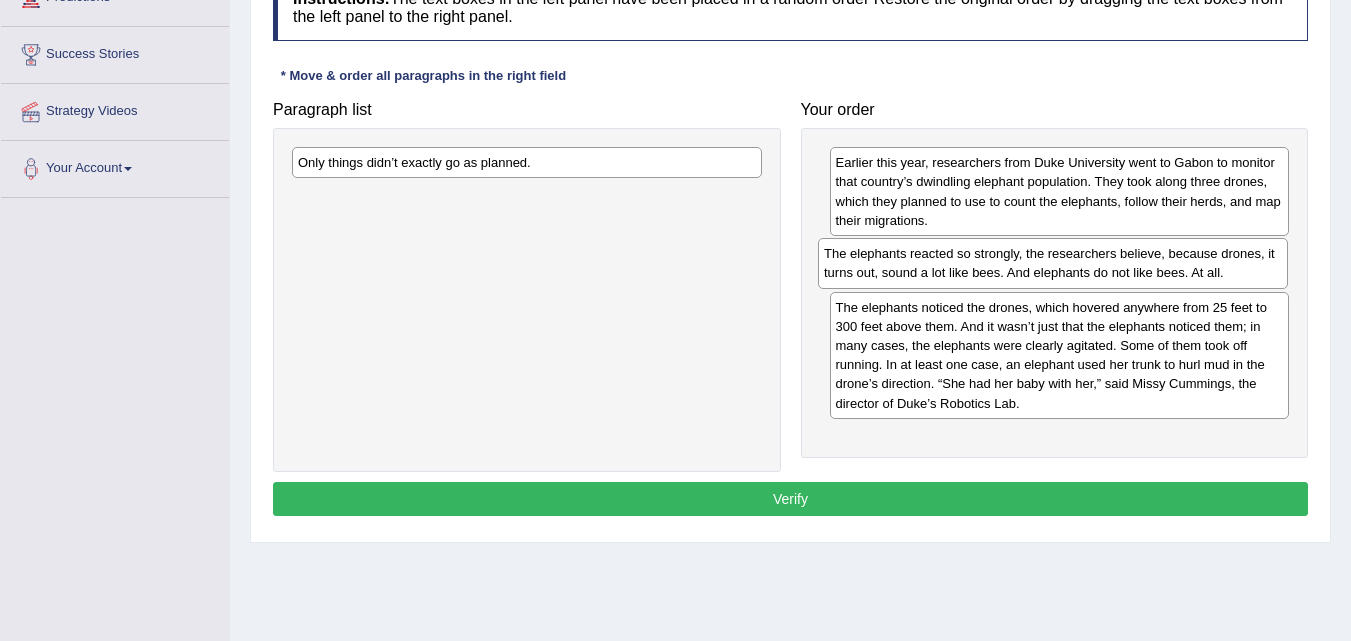 drag, startPoint x: 739, startPoint y: 172, endPoint x: 1265, endPoint y: 263, distance: 533.81366 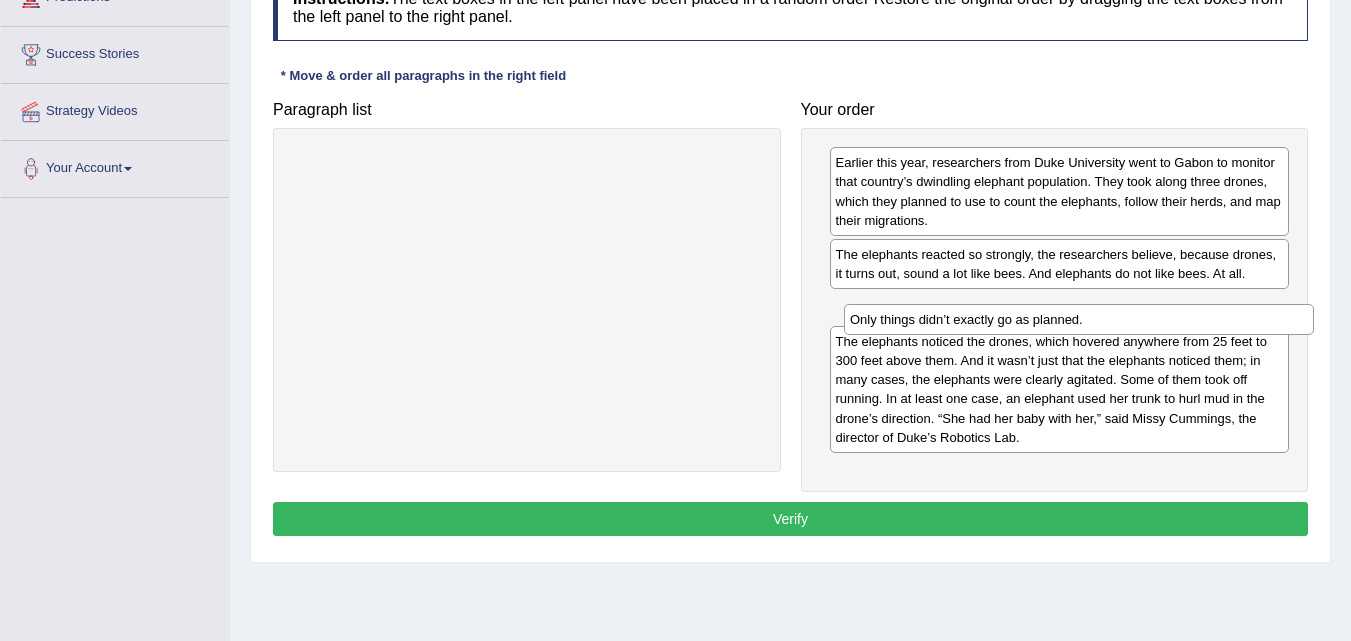 drag, startPoint x: 597, startPoint y: 165, endPoint x: 1149, endPoint y: 322, distance: 573.8928 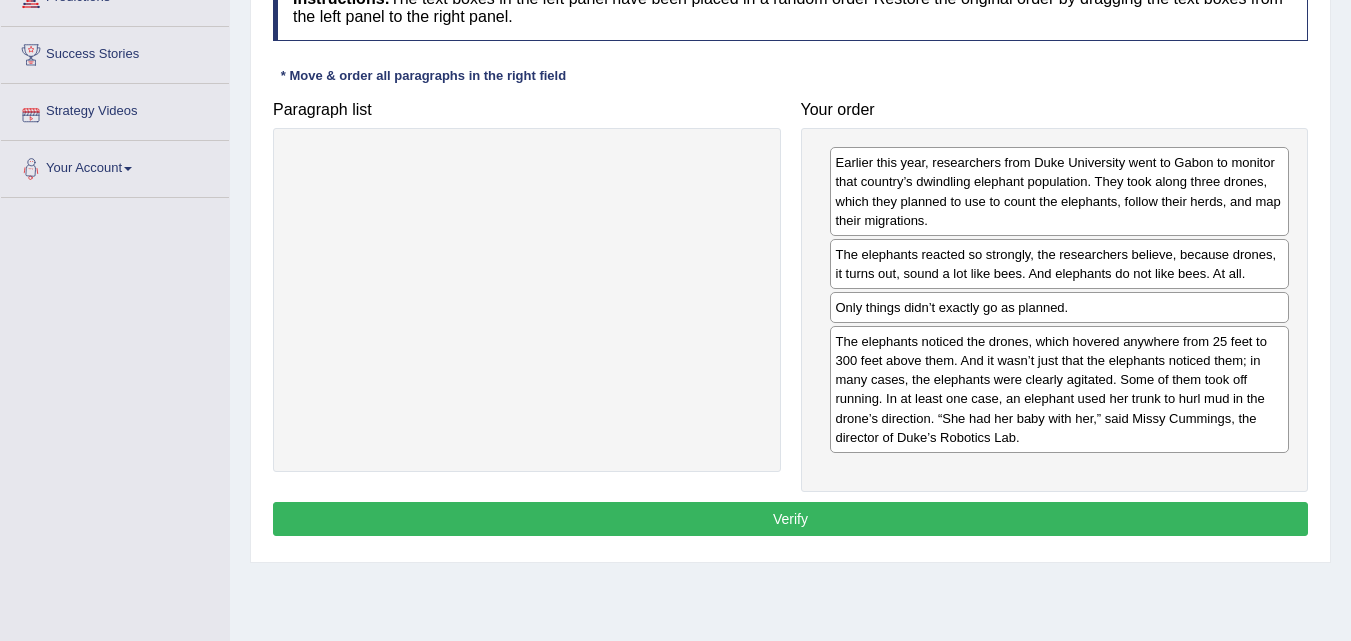 click on "Verify" at bounding box center [790, 519] 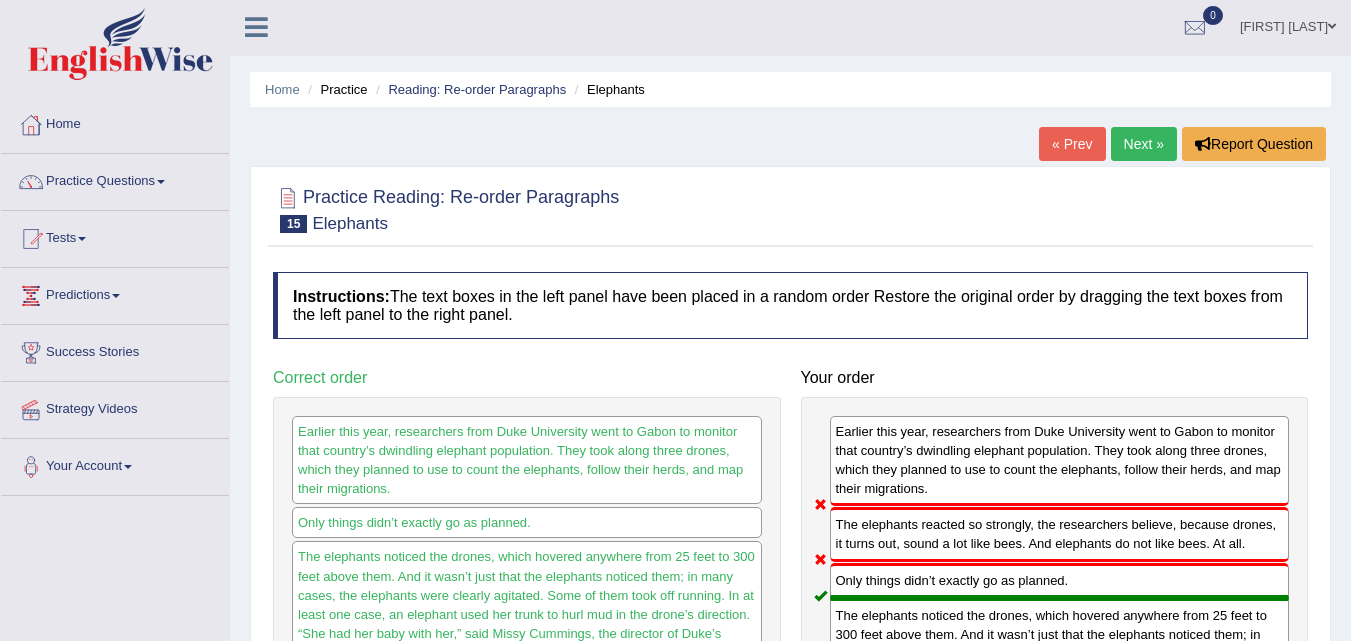 scroll, scrollTop: 0, scrollLeft: 0, axis: both 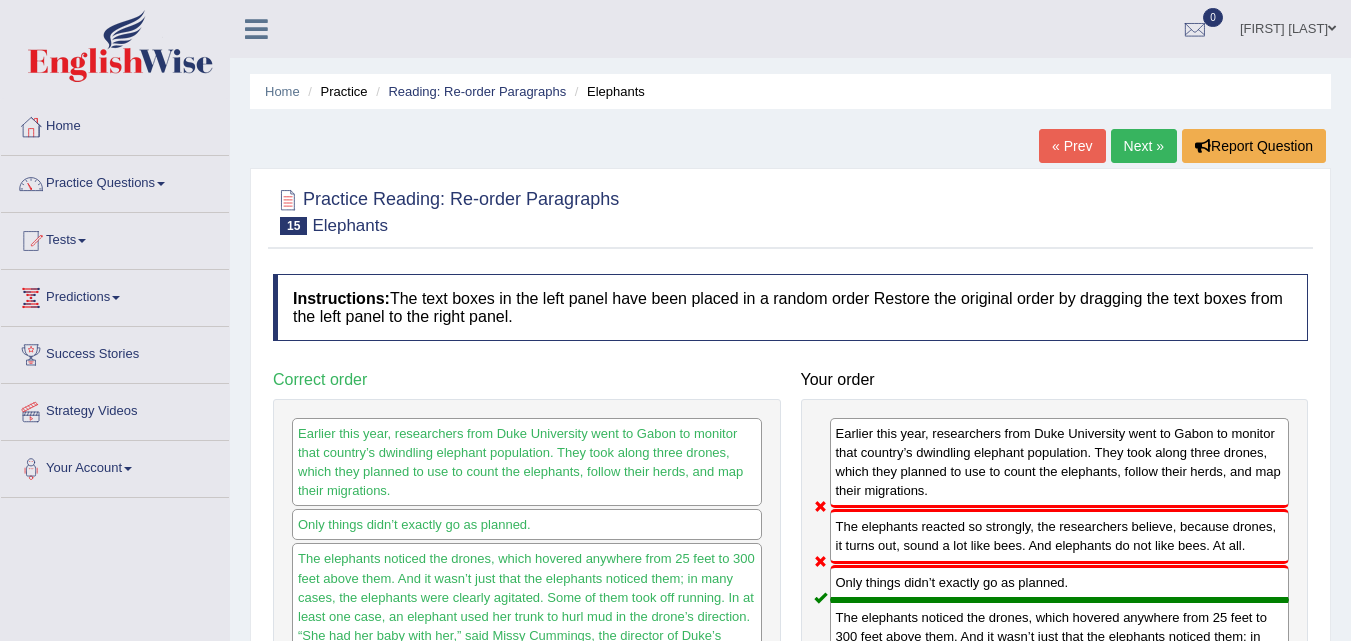 click on "Home
Practice
Reading: Re-order Paragraphs
Elephants
« Prev Next »  Report Question
Practice Reading: Re-order Paragraphs
15
Elephants
Instructions:  The text boxes in the left panel have been placed in a random order Restore the original order by dragging the text boxes from the left panel to the right panel.
* Move & order all paragraphs in the right field
Paragraph list
Correct order
Earlier this year, researchers from Duke University went to Gabon to monitor that country’s dwindling elephant population. They took along three drones, which they planned to use to count the elephants, follow their herds, and map their migrations. Only things didn’t exactly go as planned.
Your order
Only things didn’t exactly go as planned.
Result:  Verify" at bounding box center [790, 500] 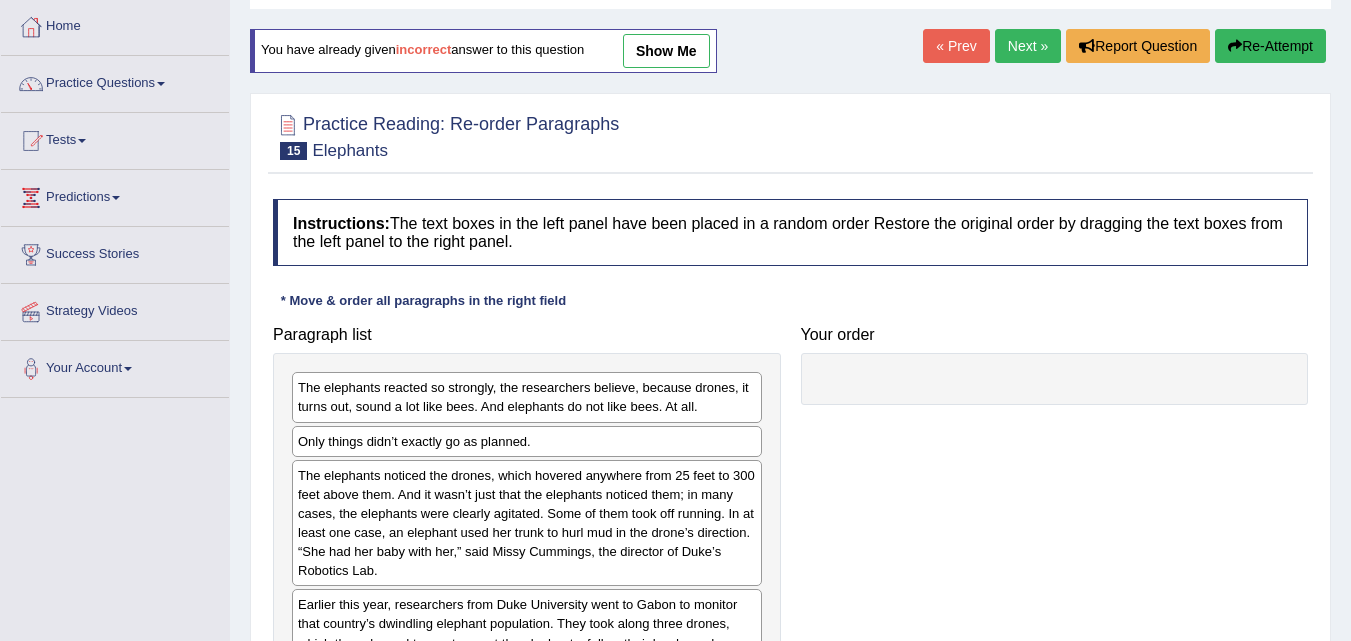 scroll, scrollTop: 0, scrollLeft: 0, axis: both 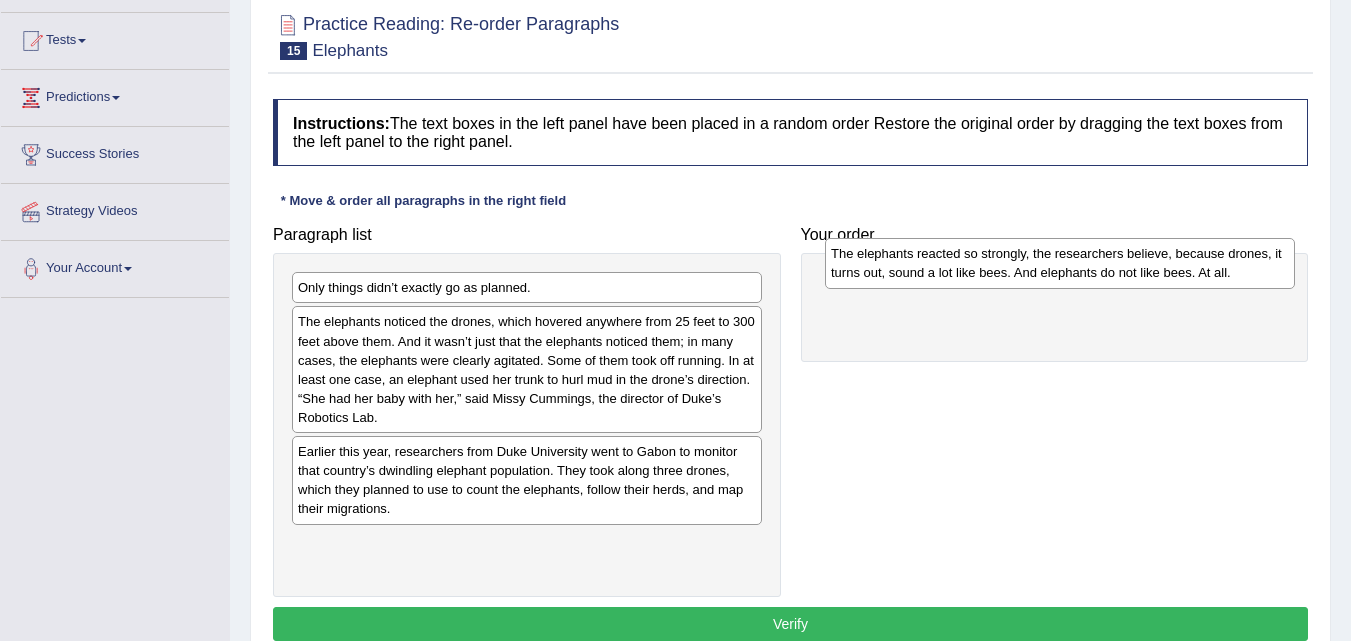 drag, startPoint x: 710, startPoint y: 293, endPoint x: 1243, endPoint y: 259, distance: 534.0833 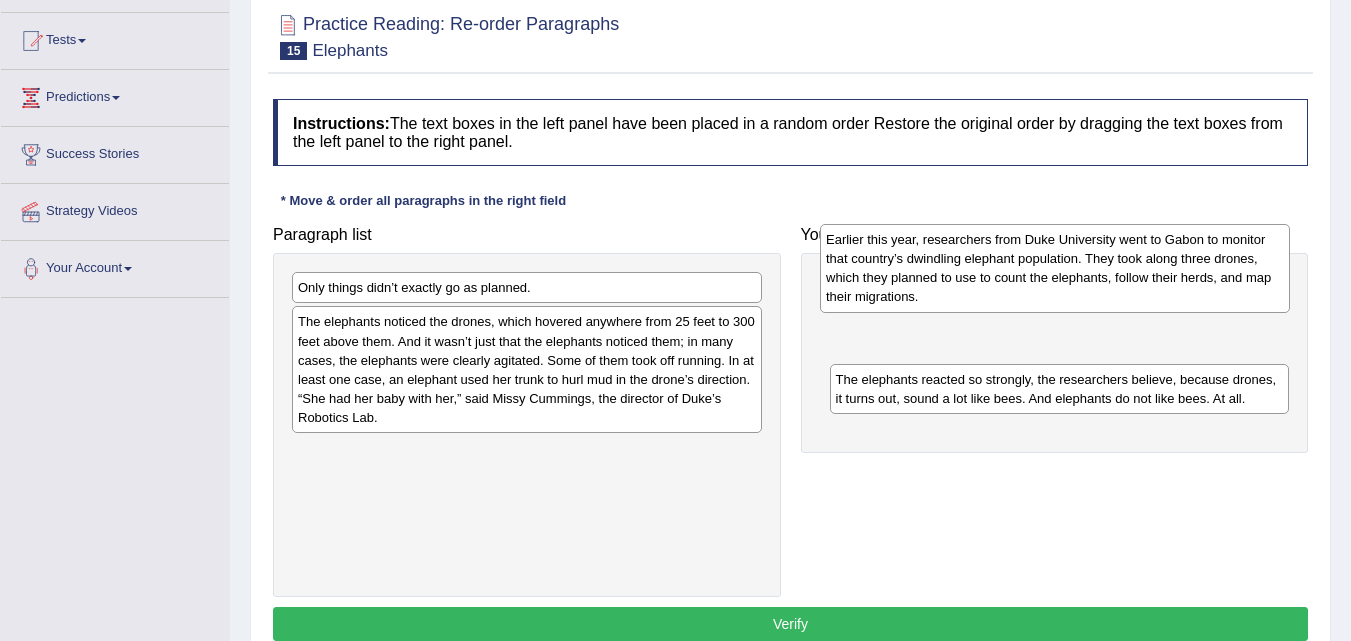 drag, startPoint x: 618, startPoint y: 463, endPoint x: 1137, endPoint y: 255, distance: 559.1288 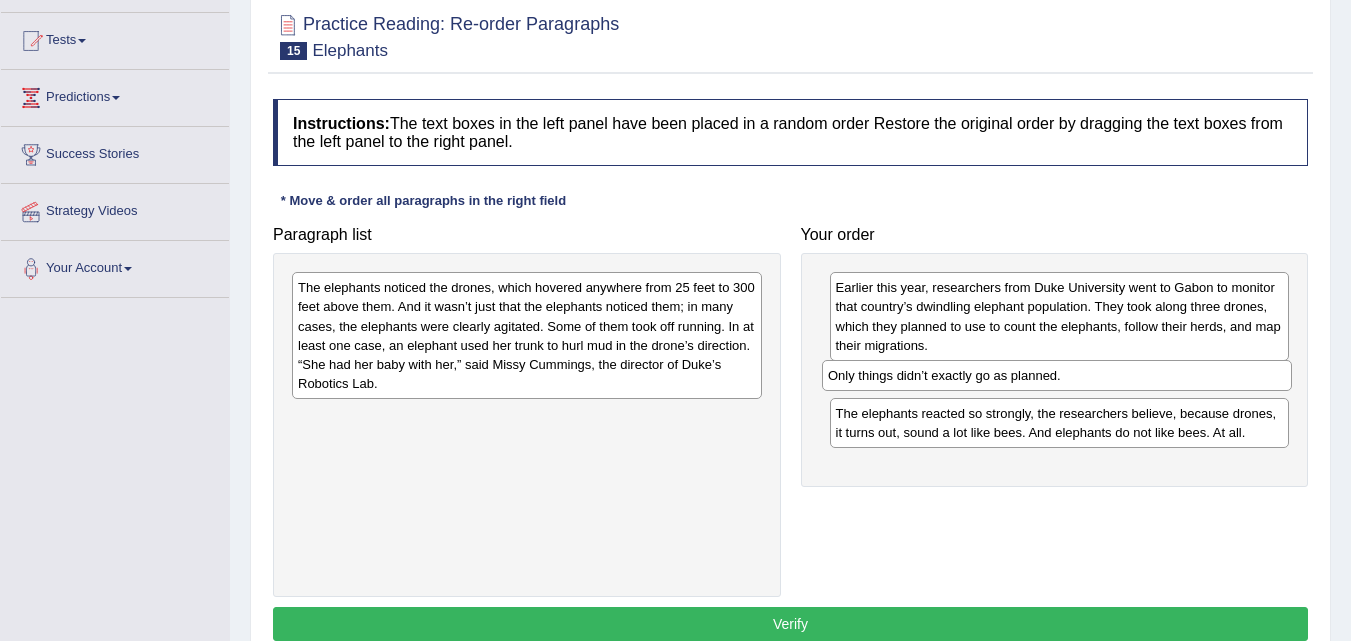 drag, startPoint x: 631, startPoint y: 298, endPoint x: 1161, endPoint y: 386, distance: 537.256 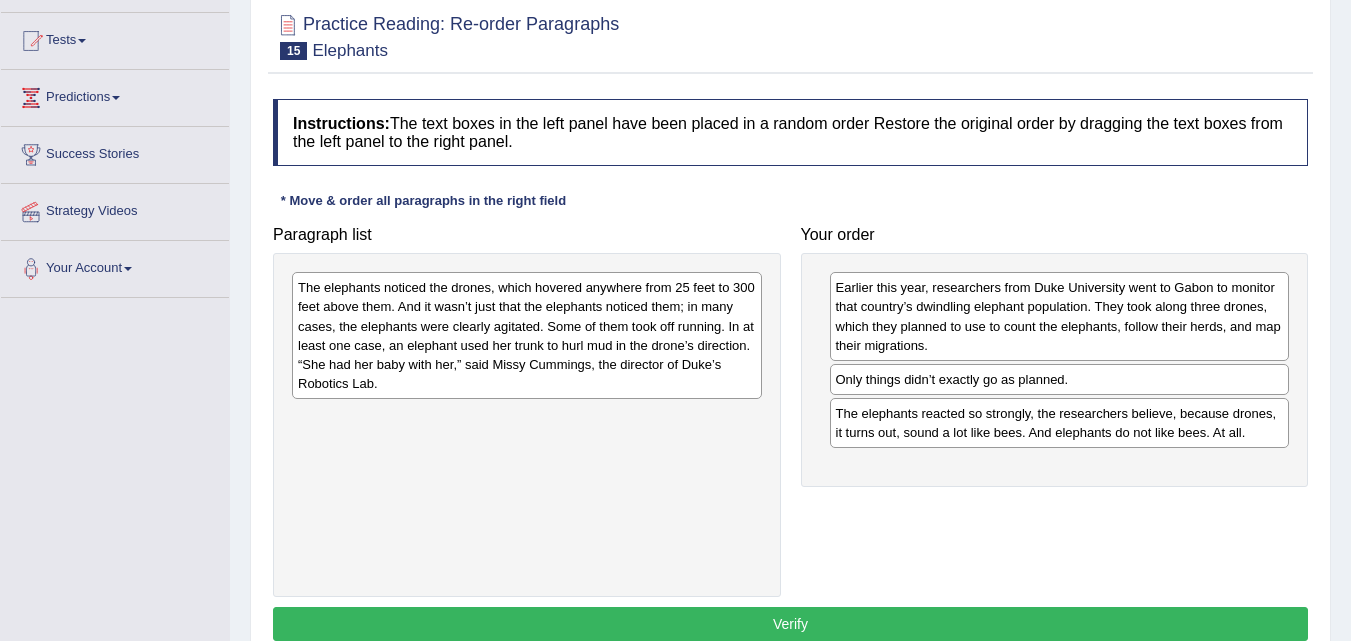 scroll, scrollTop: 300, scrollLeft: 0, axis: vertical 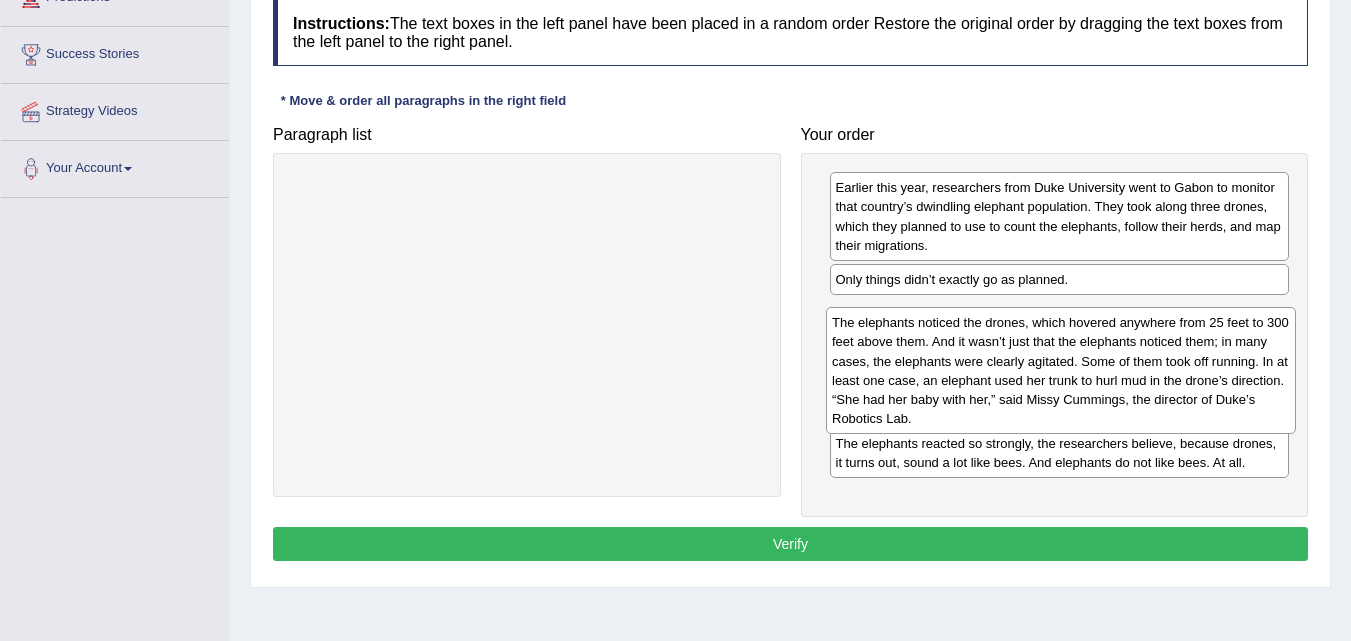 drag, startPoint x: 655, startPoint y: 259, endPoint x: 1189, endPoint y: 394, distance: 550.80035 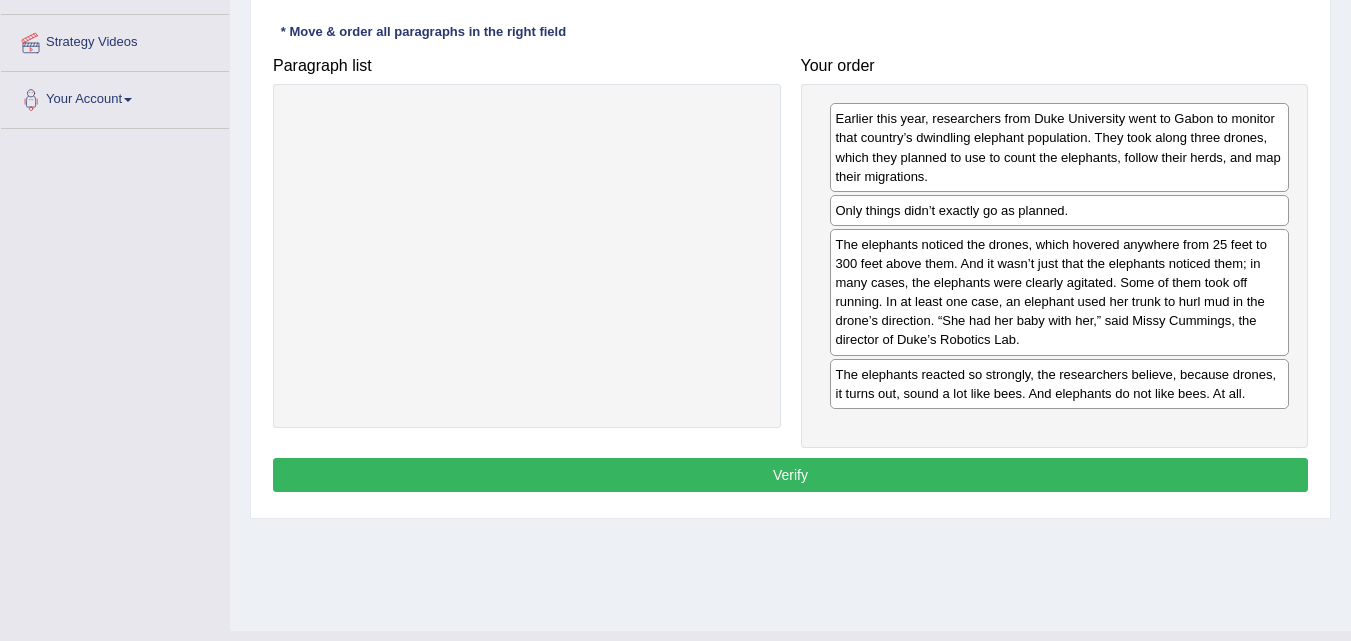 scroll, scrollTop: 400, scrollLeft: 0, axis: vertical 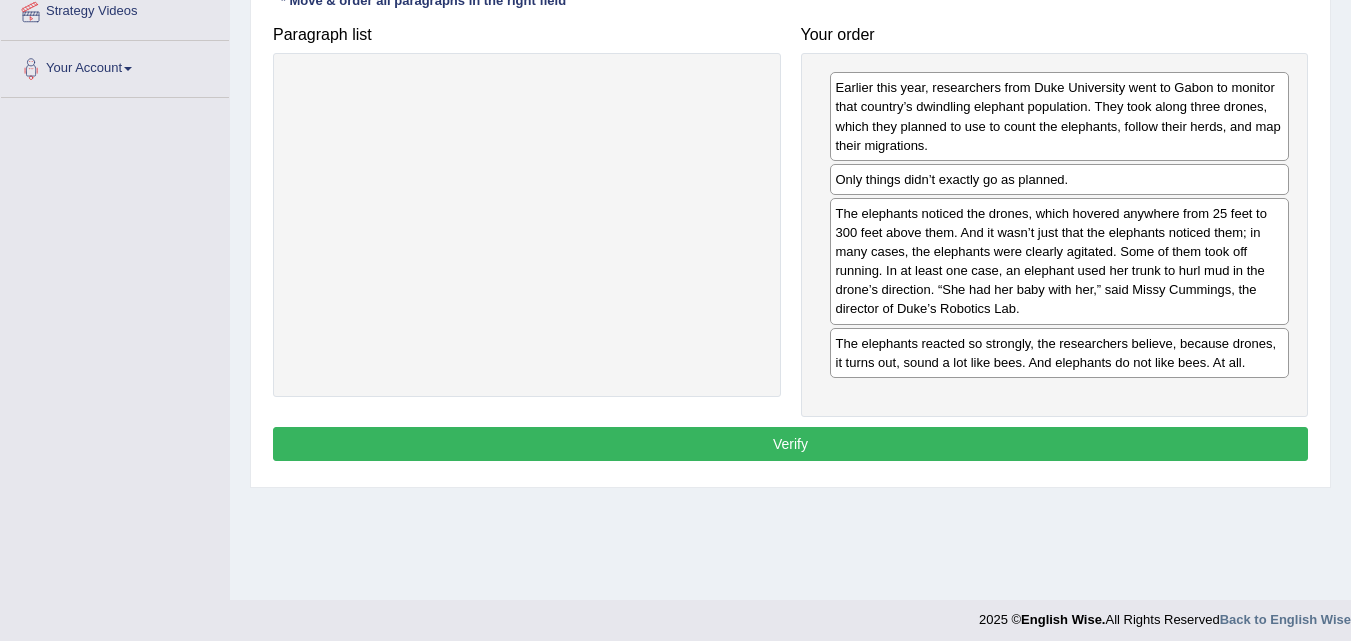 click on "Verify" at bounding box center (790, 444) 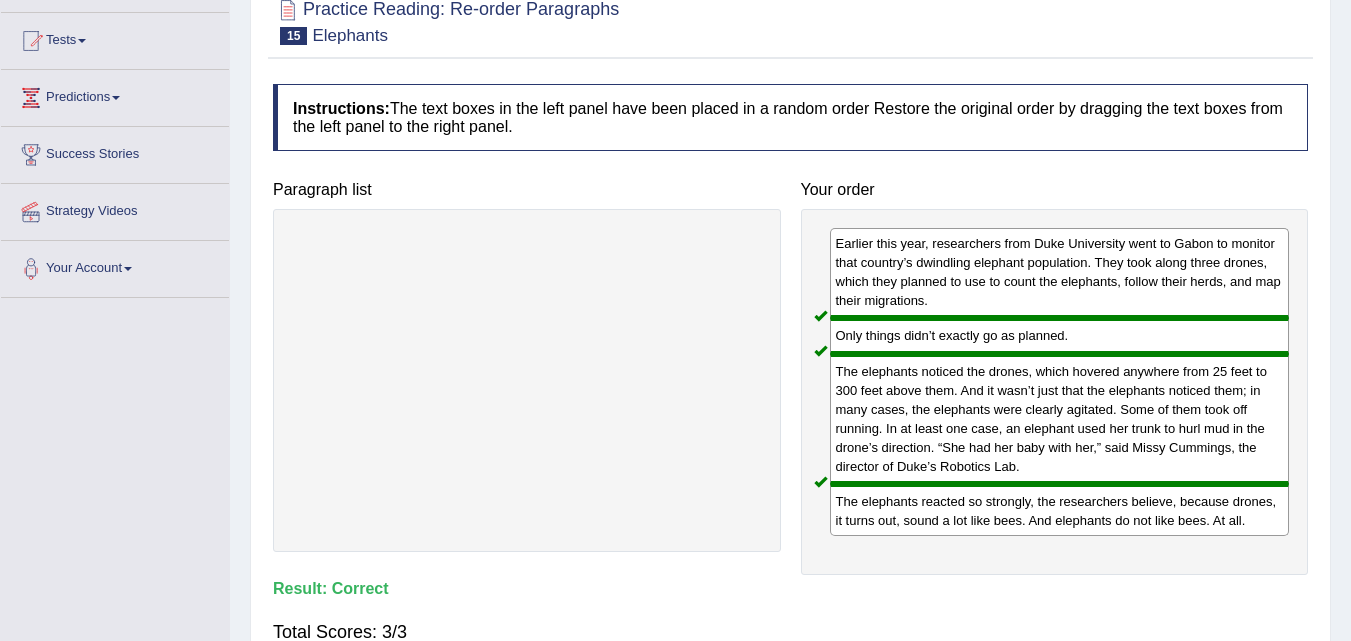 scroll, scrollTop: 0, scrollLeft: 0, axis: both 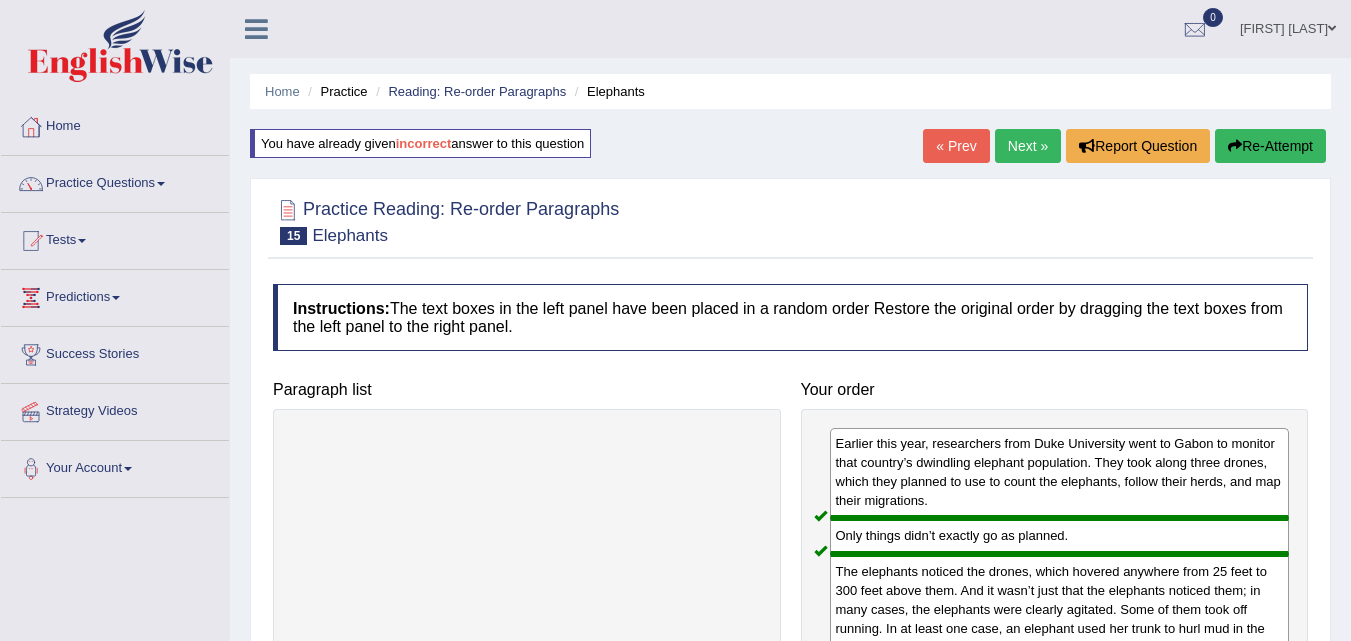 click on "Next »" at bounding box center (1028, 146) 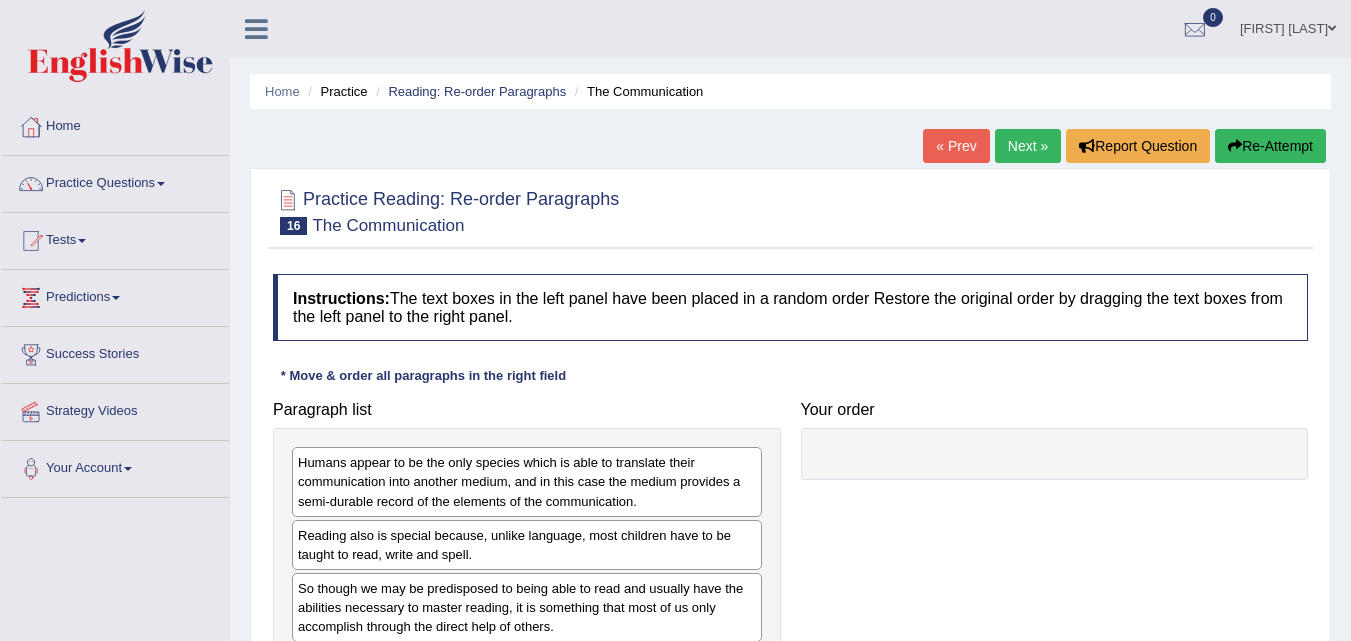 scroll, scrollTop: 77, scrollLeft: 0, axis: vertical 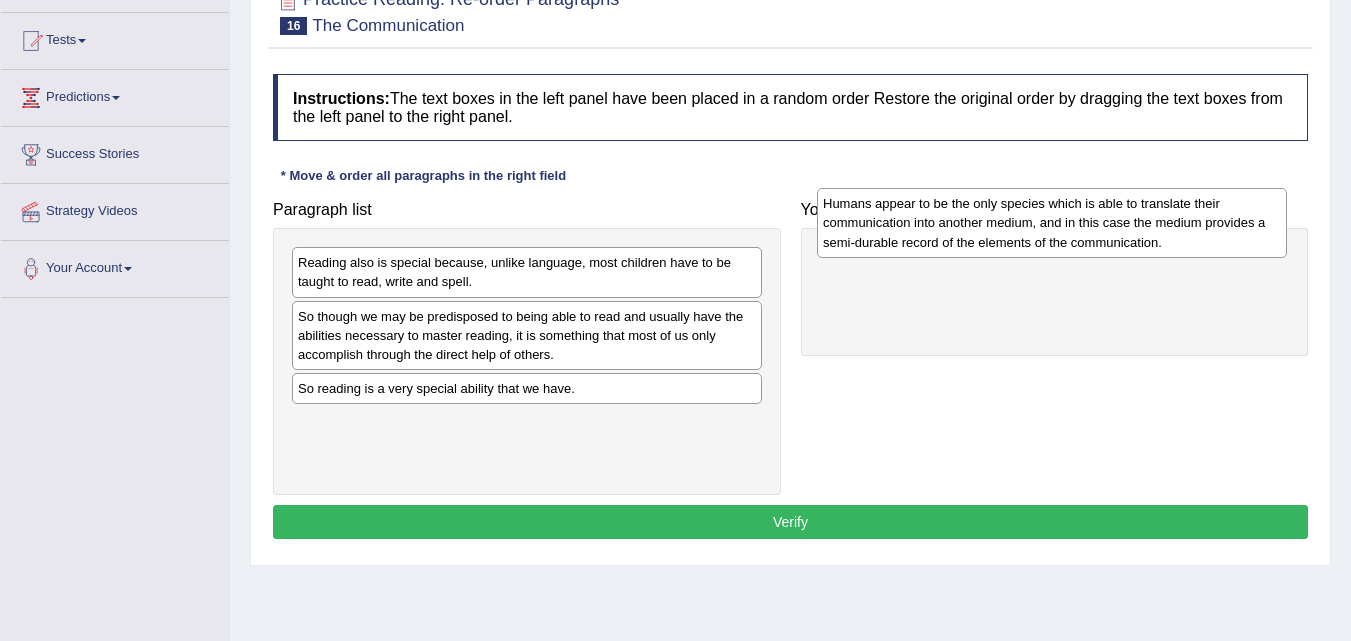 drag, startPoint x: 567, startPoint y: 287, endPoint x: 1131, endPoint y: 245, distance: 565.56165 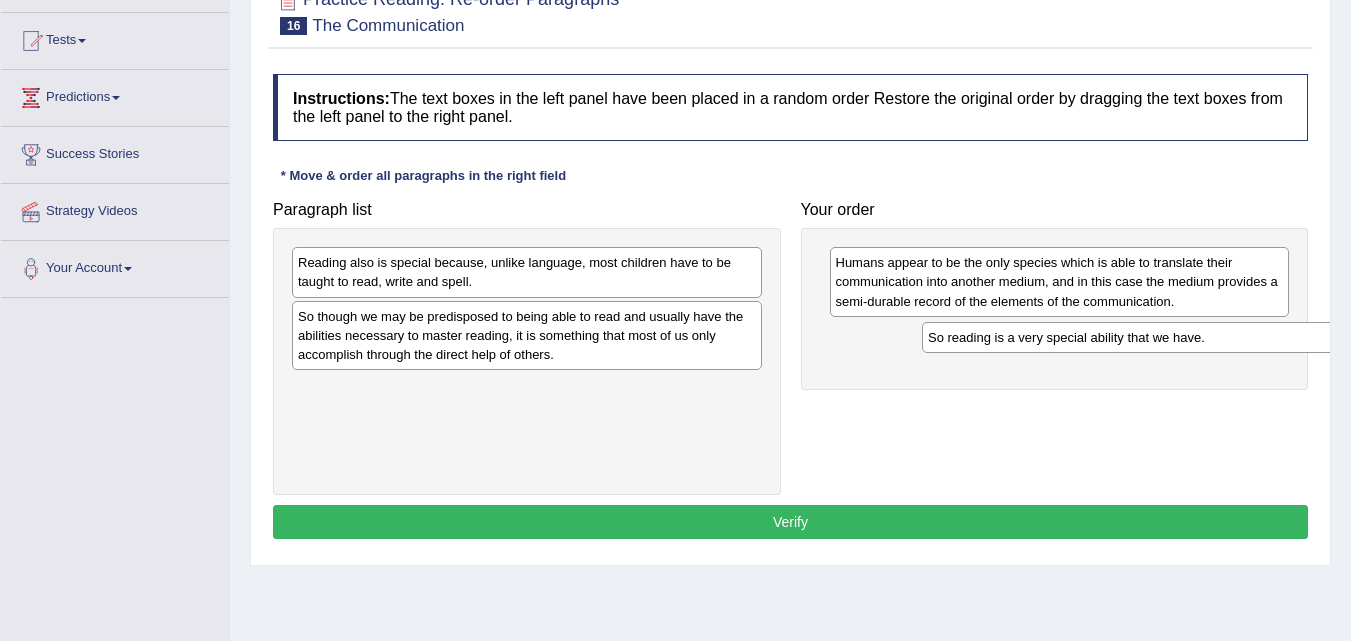 drag, startPoint x: 589, startPoint y: 390, endPoint x: 1219, endPoint y: 339, distance: 632.0609 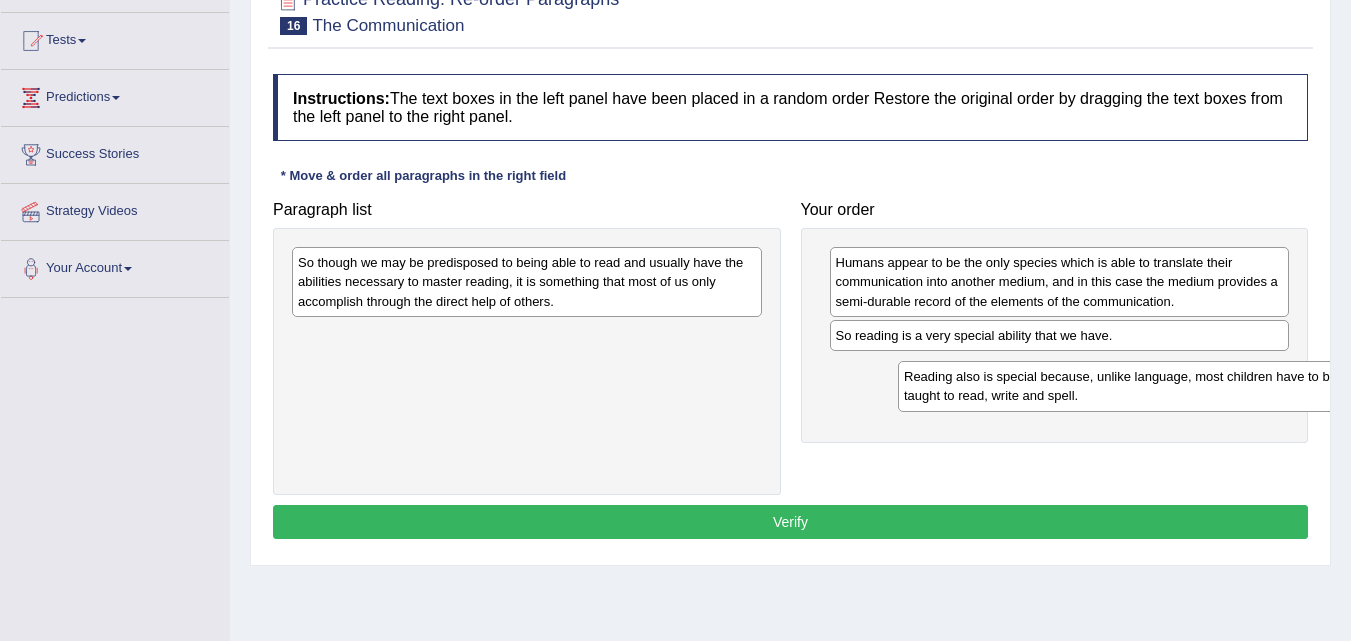 drag, startPoint x: 657, startPoint y: 261, endPoint x: 1264, endPoint y: 365, distance: 615.845 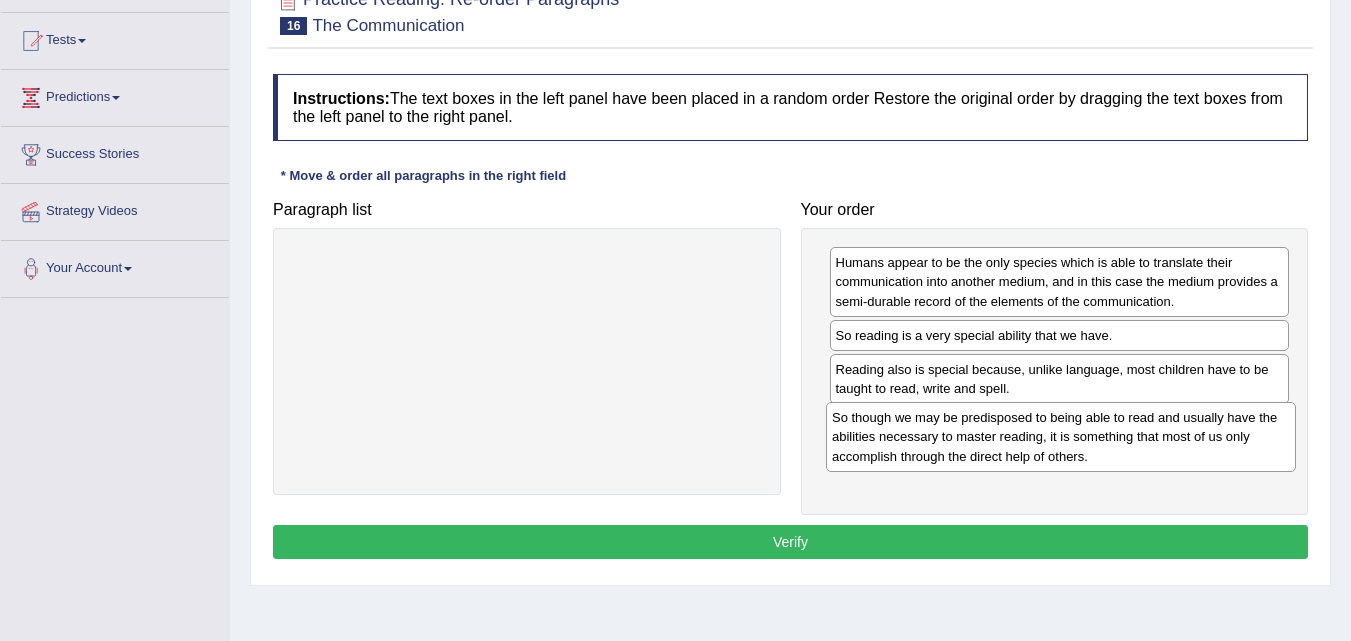 drag, startPoint x: 672, startPoint y: 283, endPoint x: 1210, endPoint y: 435, distance: 559.05994 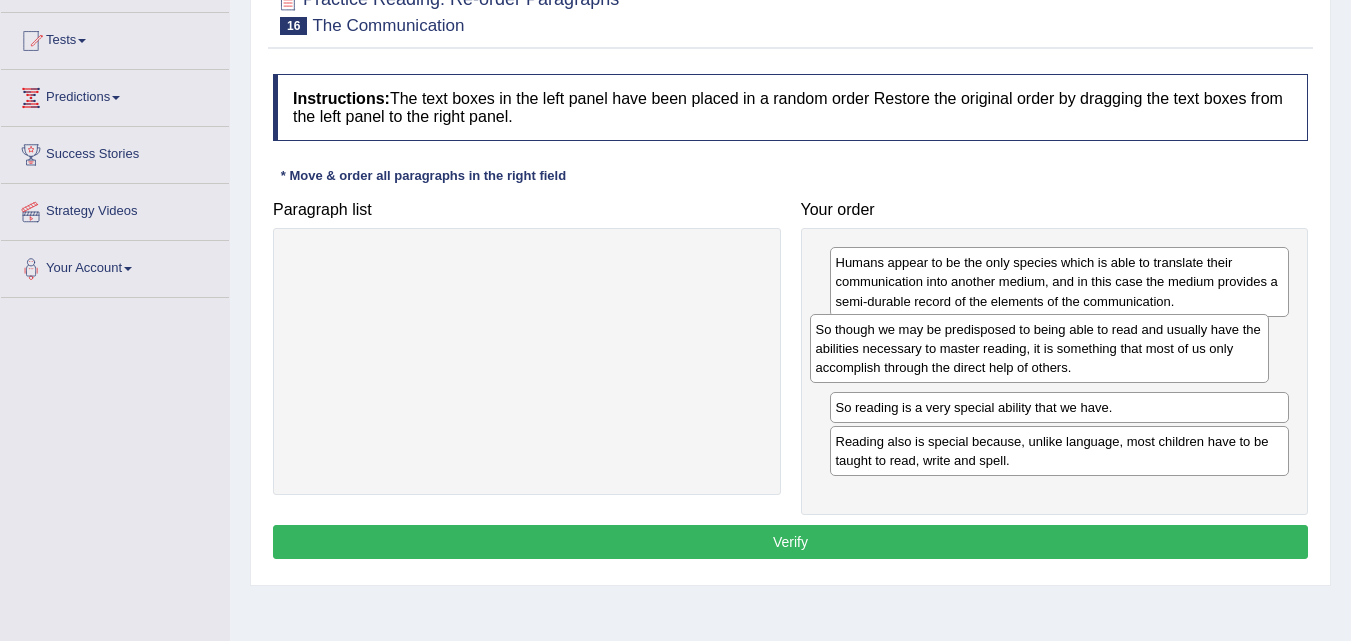 drag, startPoint x: 1061, startPoint y: 446, endPoint x: 1042, endPoint y: 355, distance: 92.96236 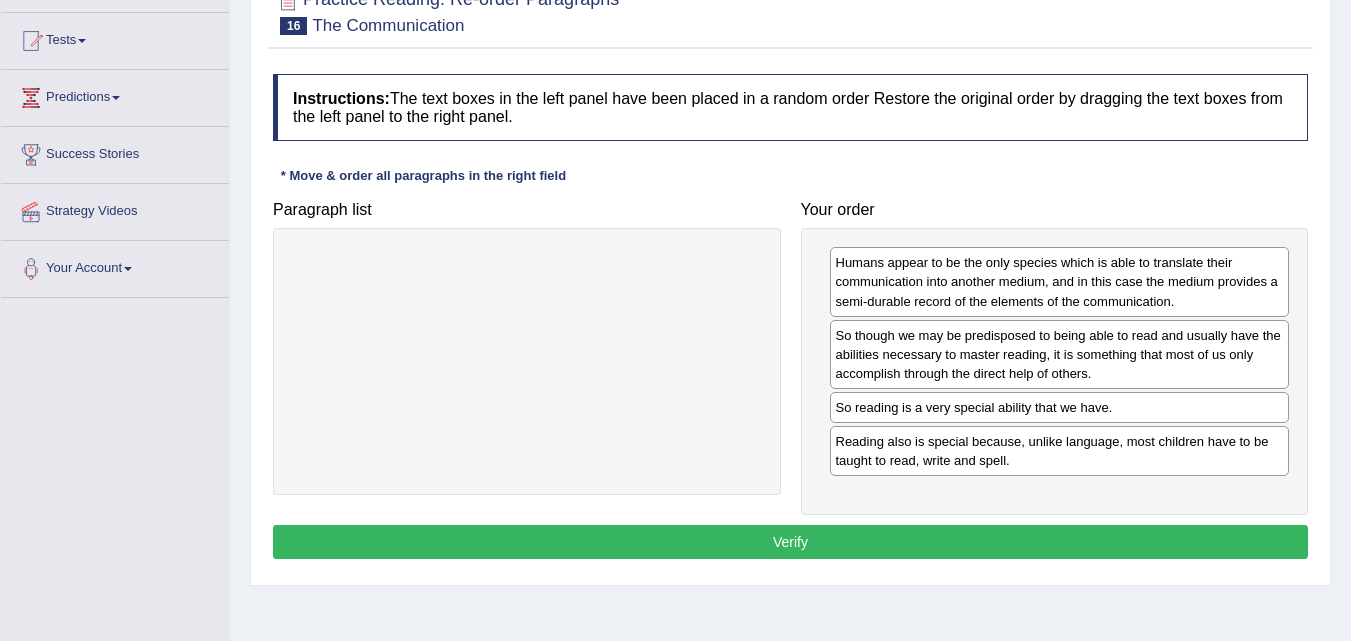 click on "Verify" at bounding box center (790, 542) 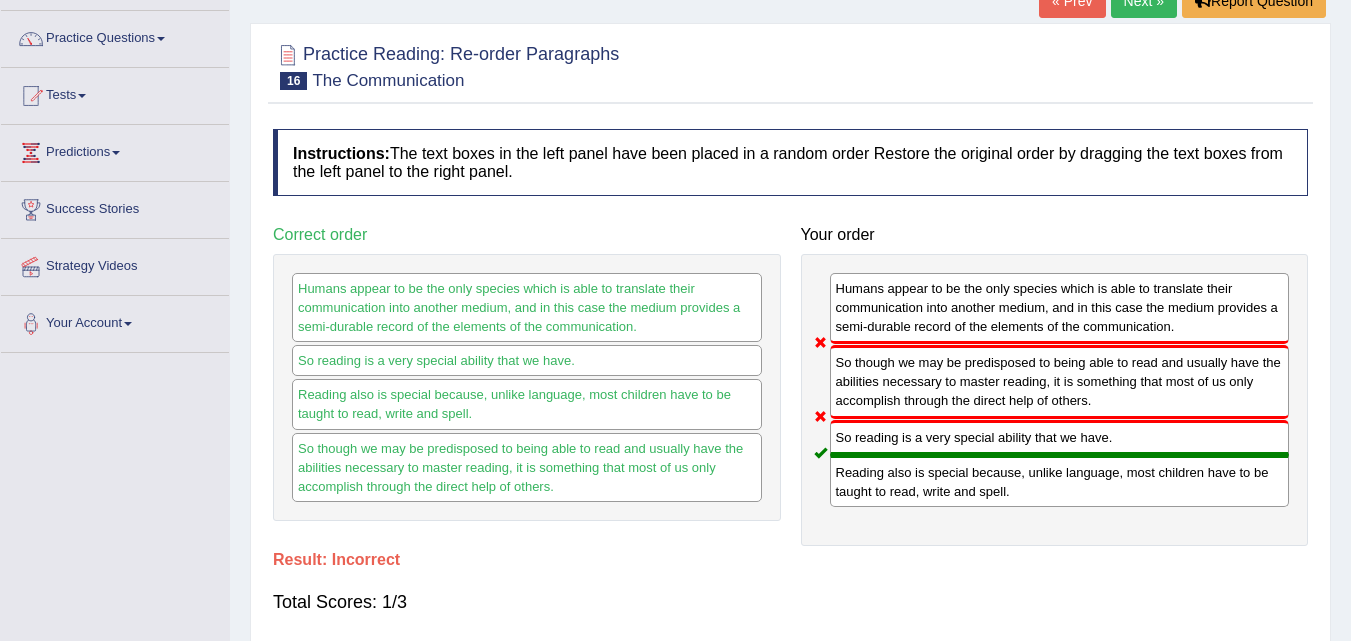 scroll, scrollTop: 100, scrollLeft: 0, axis: vertical 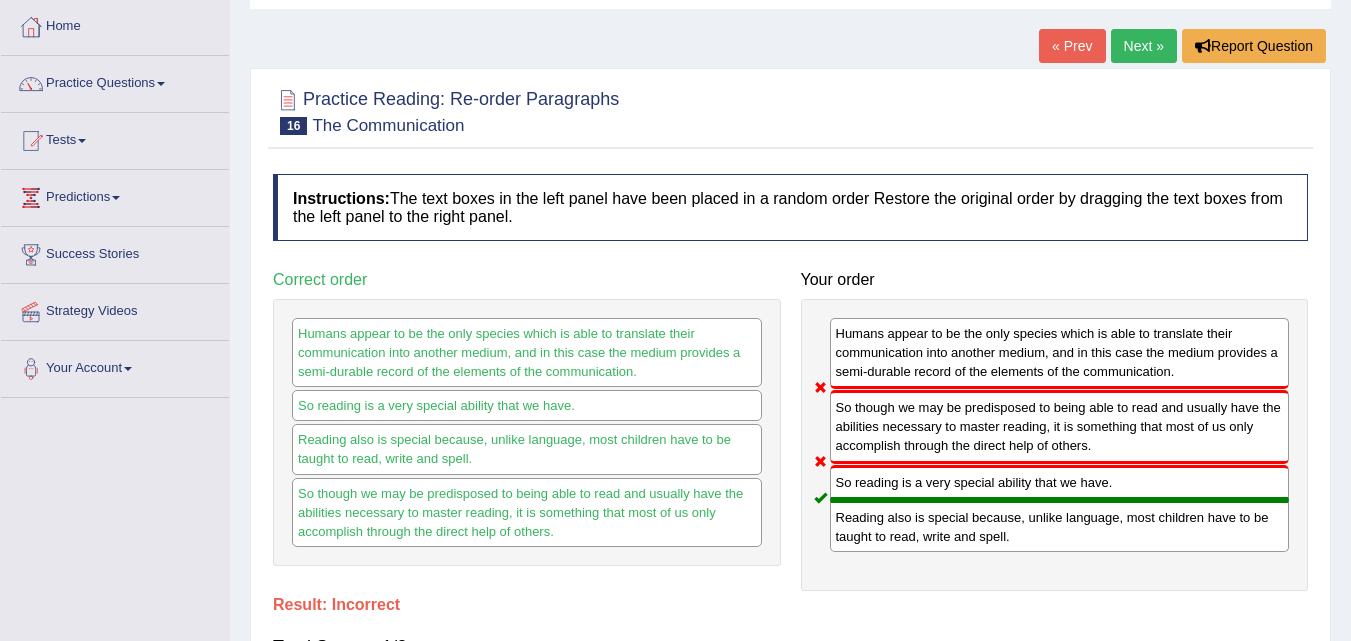 click on "« Prev" at bounding box center (1072, 46) 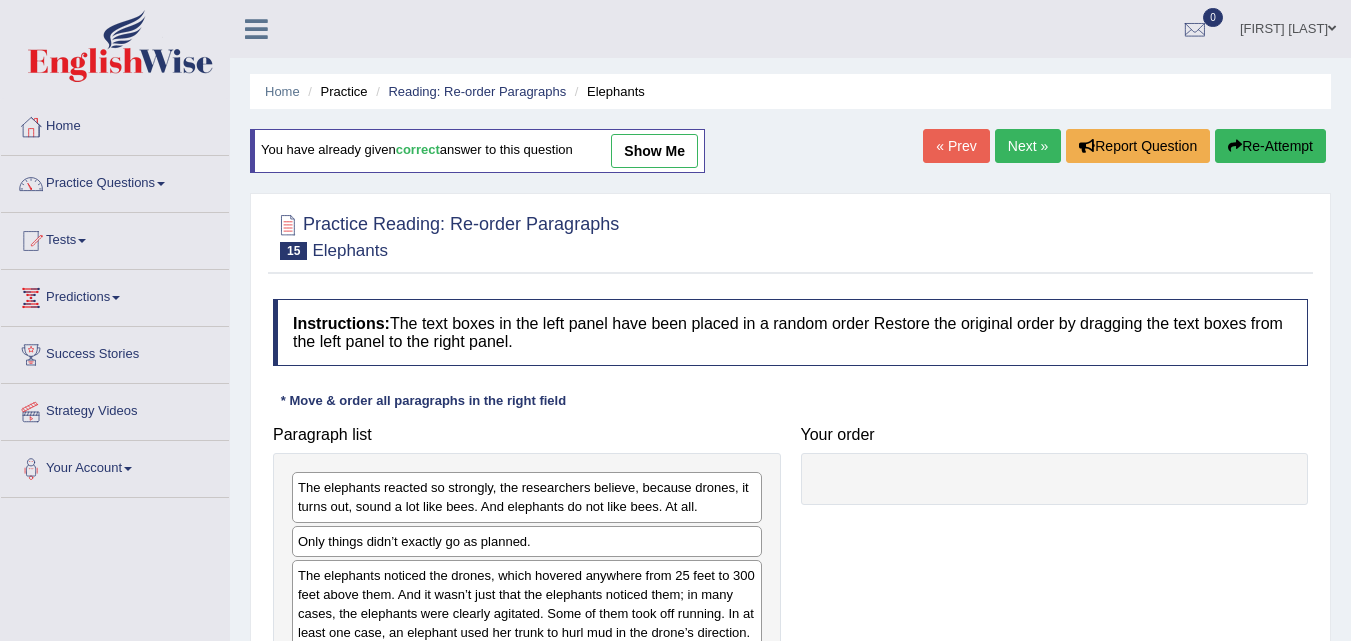 scroll, scrollTop: 0, scrollLeft: 0, axis: both 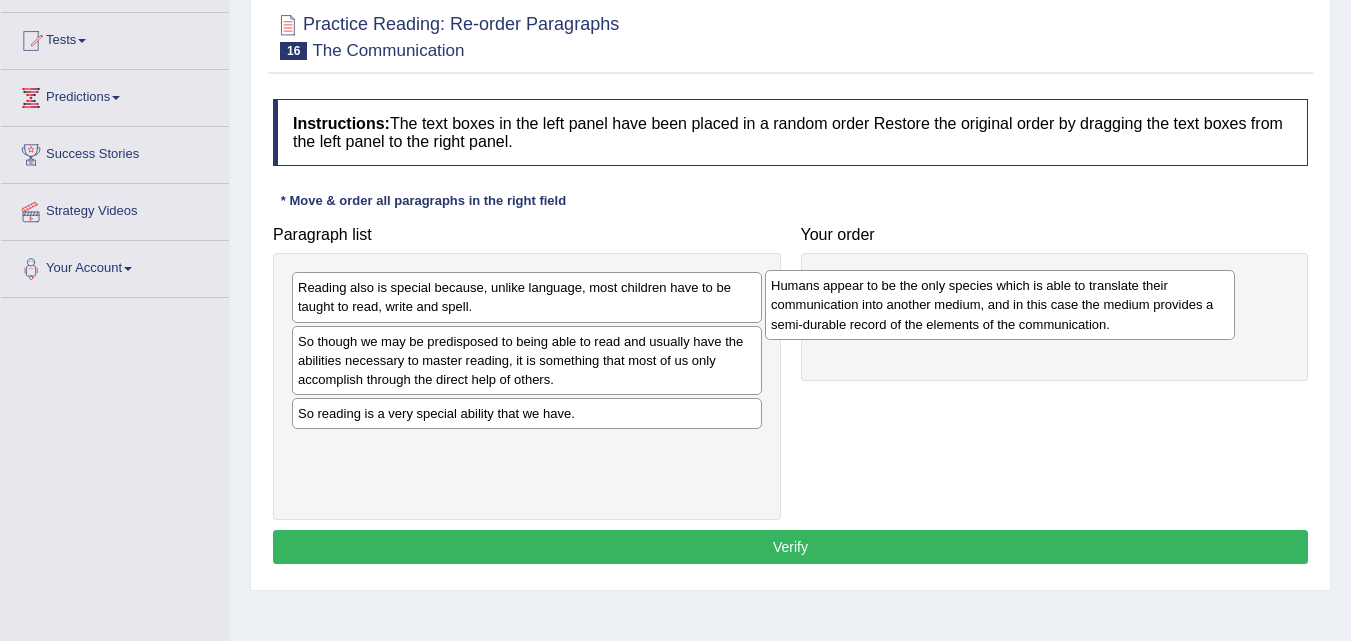 drag, startPoint x: 564, startPoint y: 305, endPoint x: 1089, endPoint y: 294, distance: 525.11523 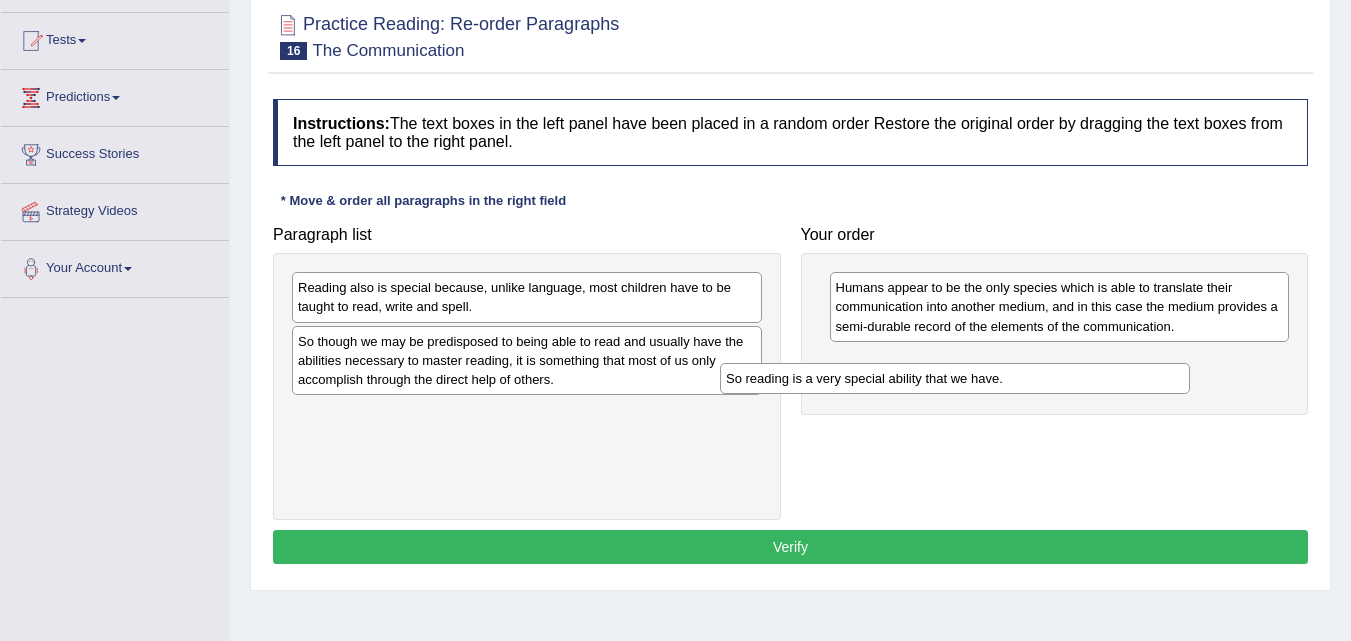 drag, startPoint x: 660, startPoint y: 427, endPoint x: 1109, endPoint y: 383, distance: 451.15076 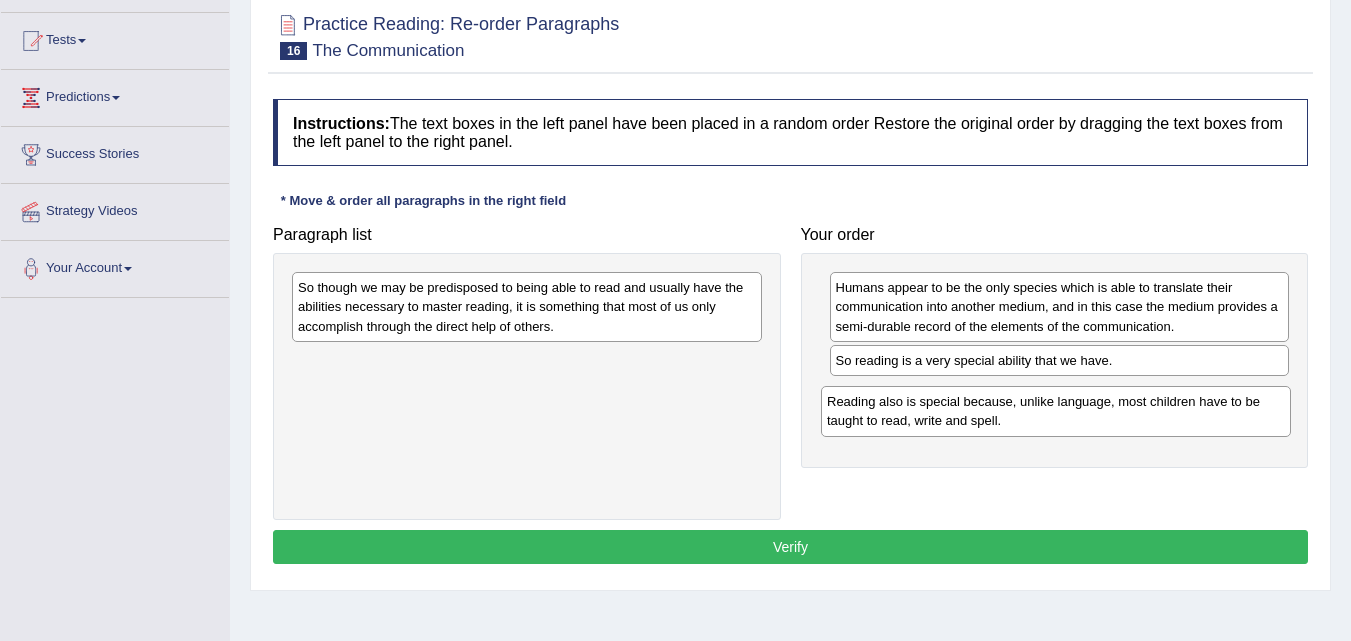 drag, startPoint x: 593, startPoint y: 315, endPoint x: 1134, endPoint y: 426, distance: 552.26984 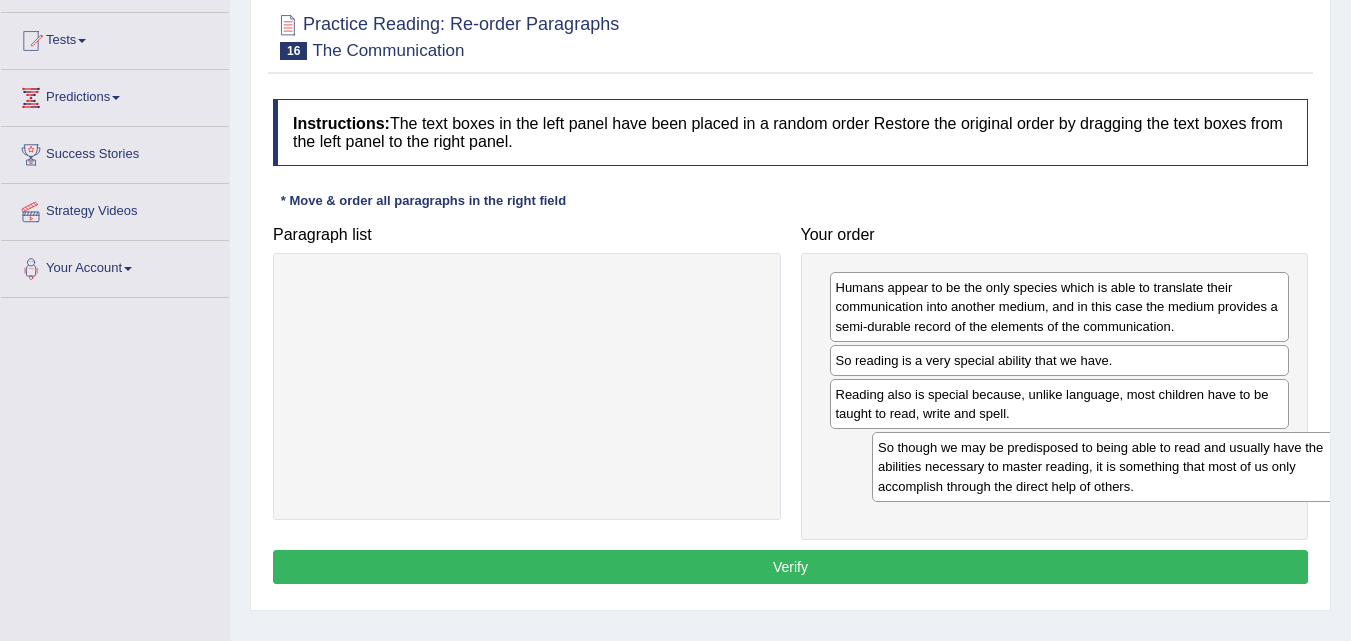 drag, startPoint x: 618, startPoint y: 326, endPoint x: 1198, endPoint y: 486, distance: 601.66437 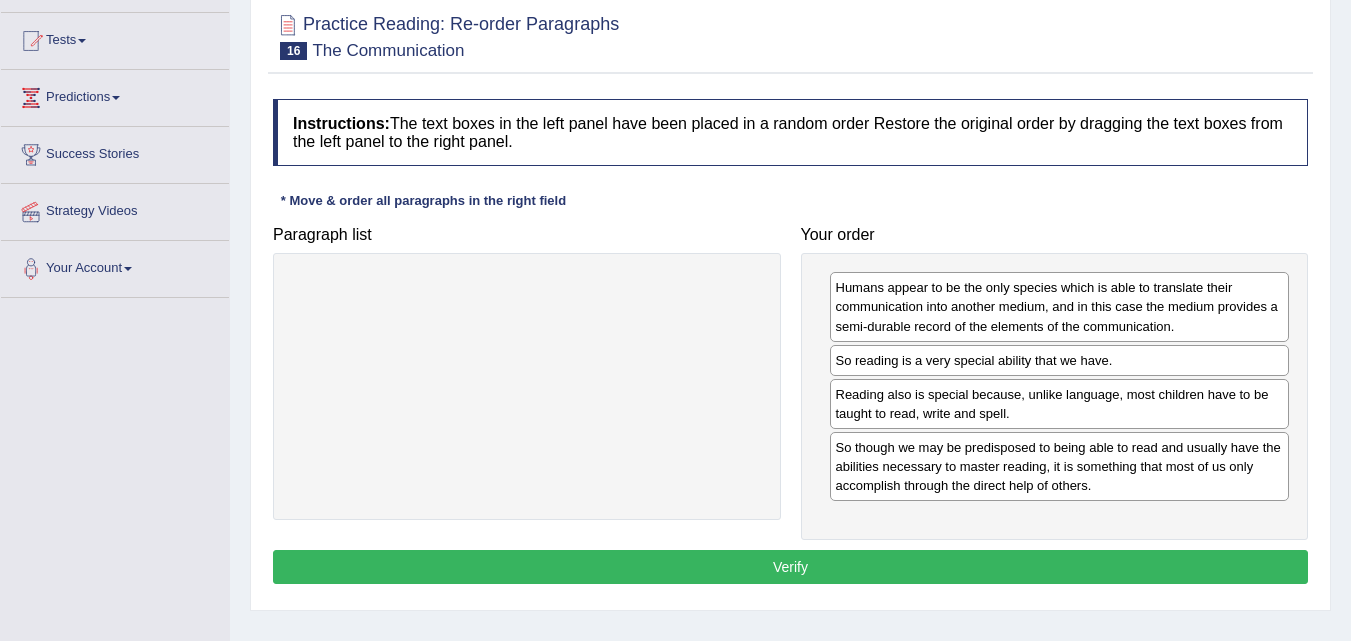 click on "Verify" at bounding box center (790, 567) 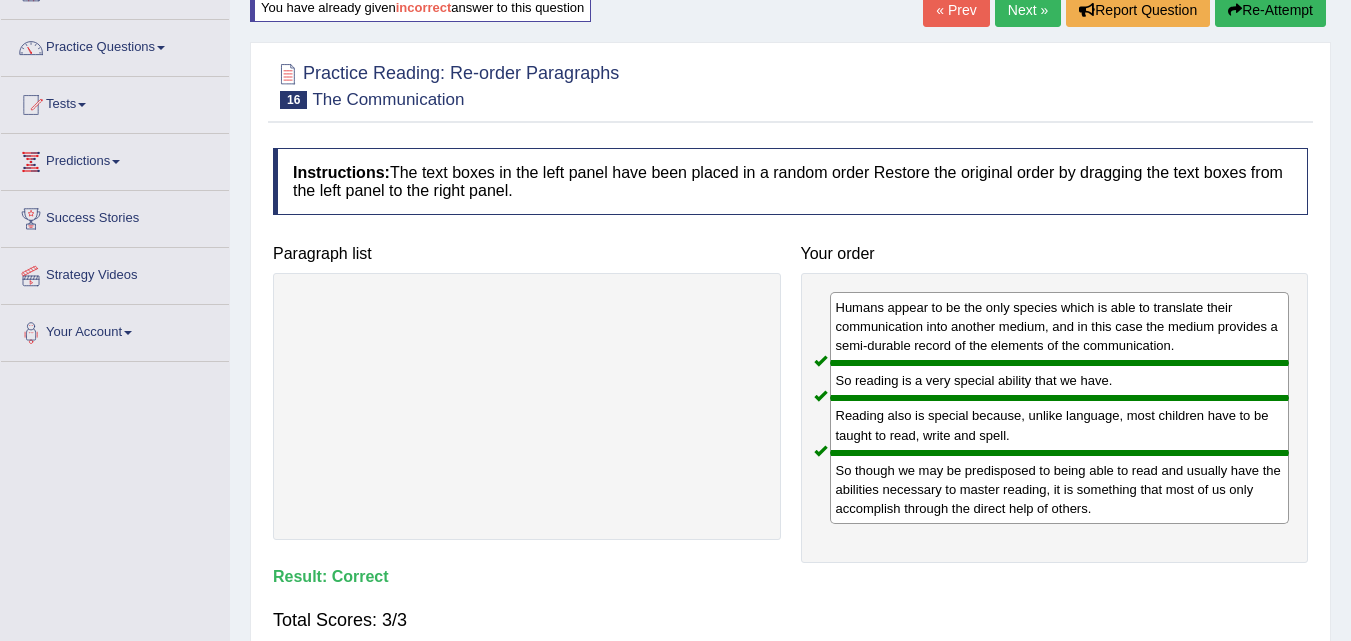 scroll, scrollTop: 0, scrollLeft: 0, axis: both 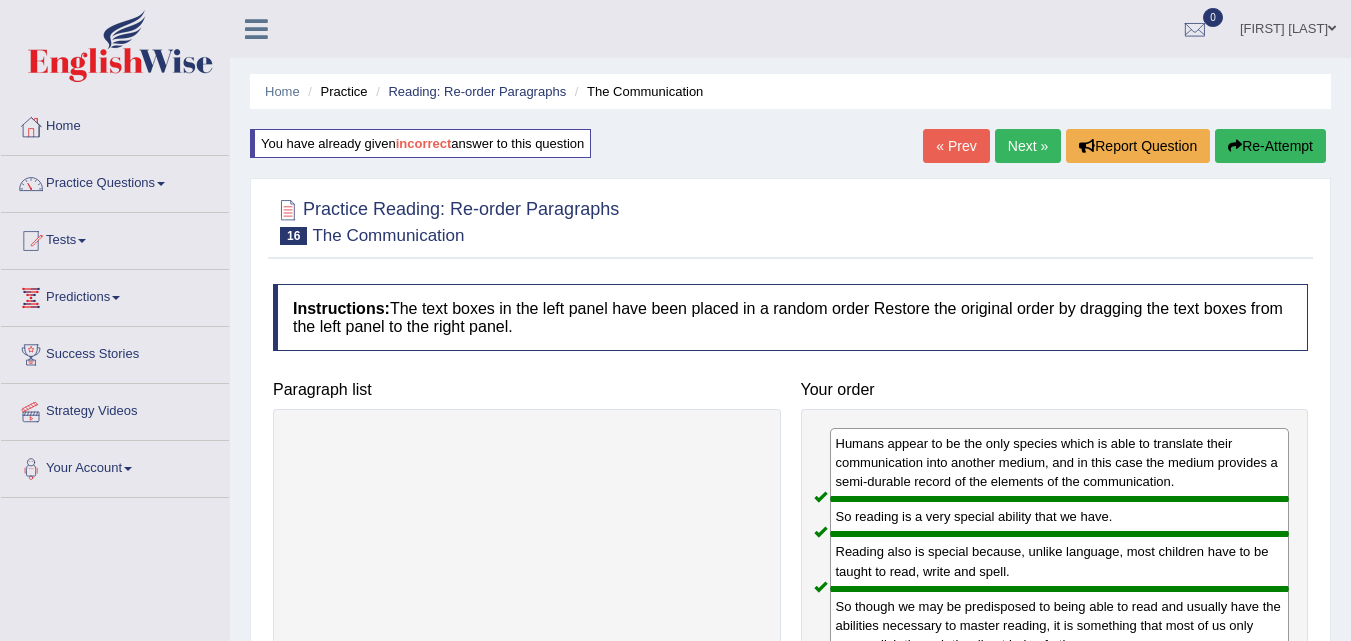 click on "Next »" at bounding box center (1028, 146) 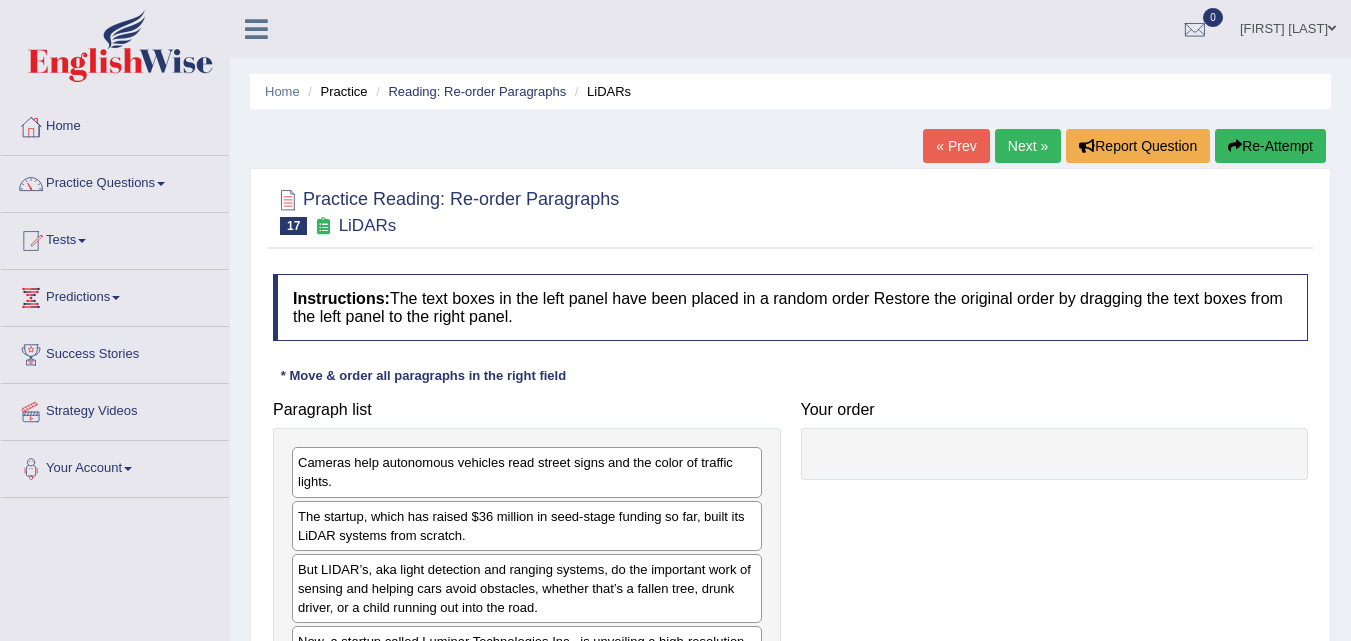 scroll, scrollTop: 77, scrollLeft: 0, axis: vertical 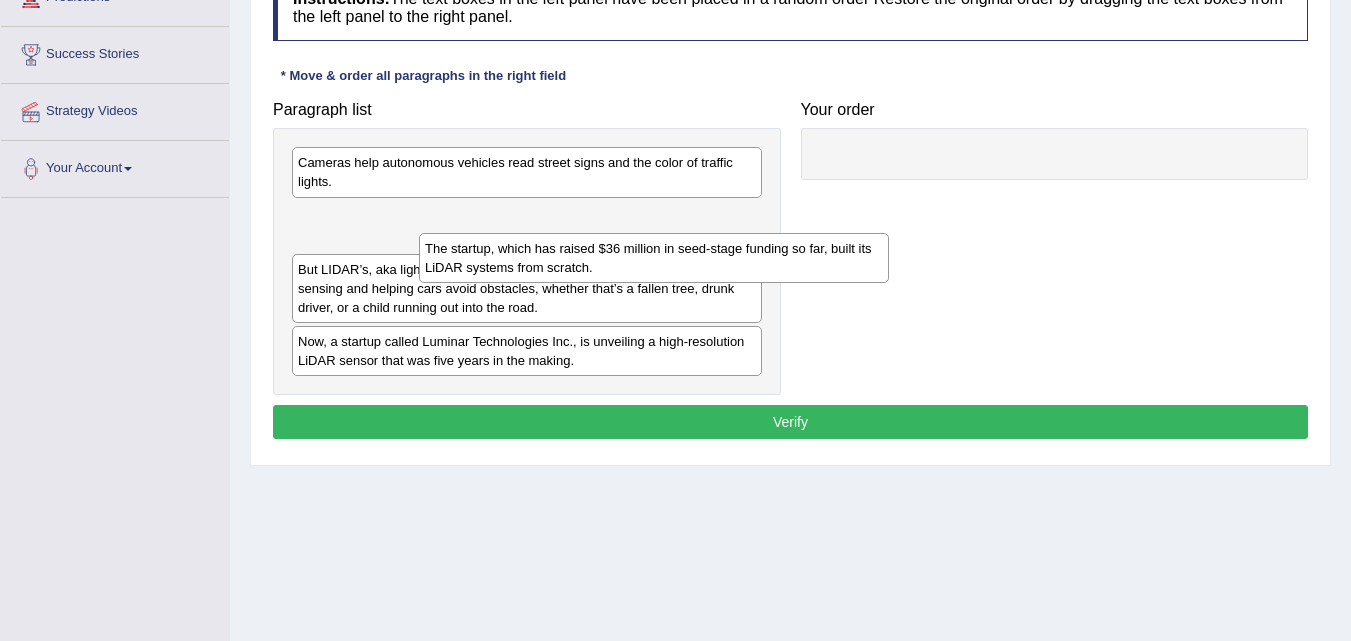 click on "The startup, which has raised $36 million in seed-stage funding so far, built its LiDAR systems from scratch." at bounding box center (654, 258) 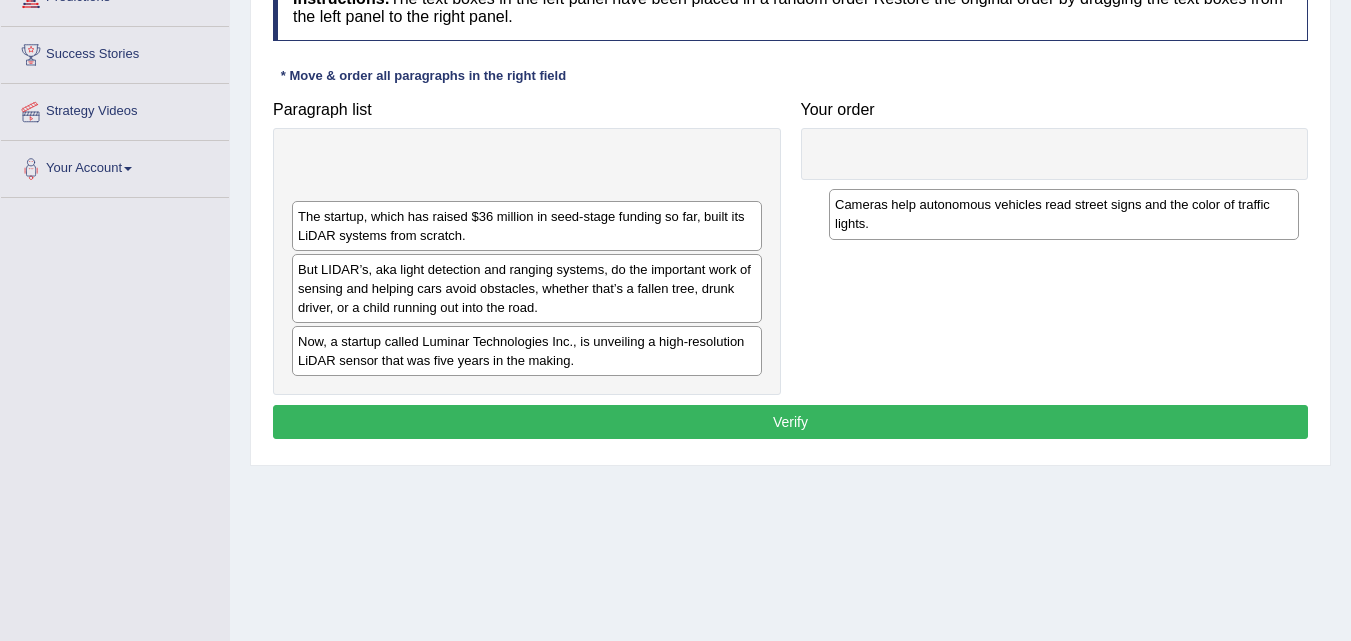 drag, startPoint x: 531, startPoint y: 160, endPoint x: 1064, endPoint y: 203, distance: 534.7317 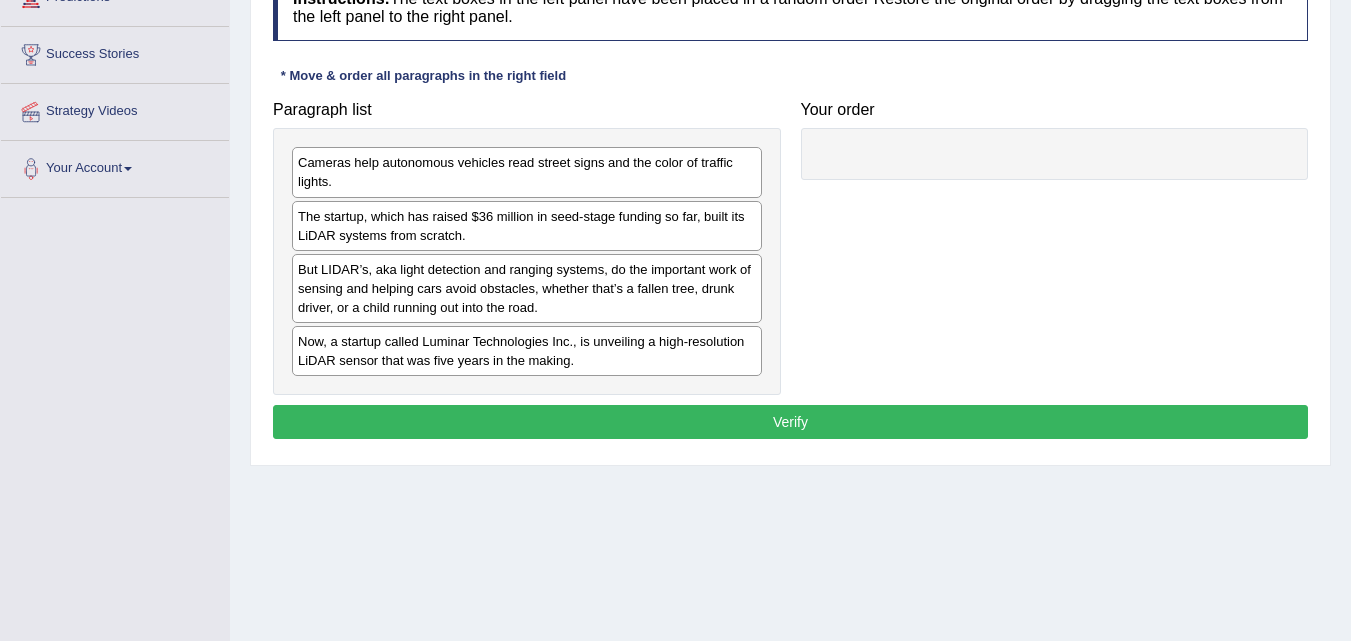 drag, startPoint x: 529, startPoint y: 143, endPoint x: 573, endPoint y: 170, distance: 51.62364 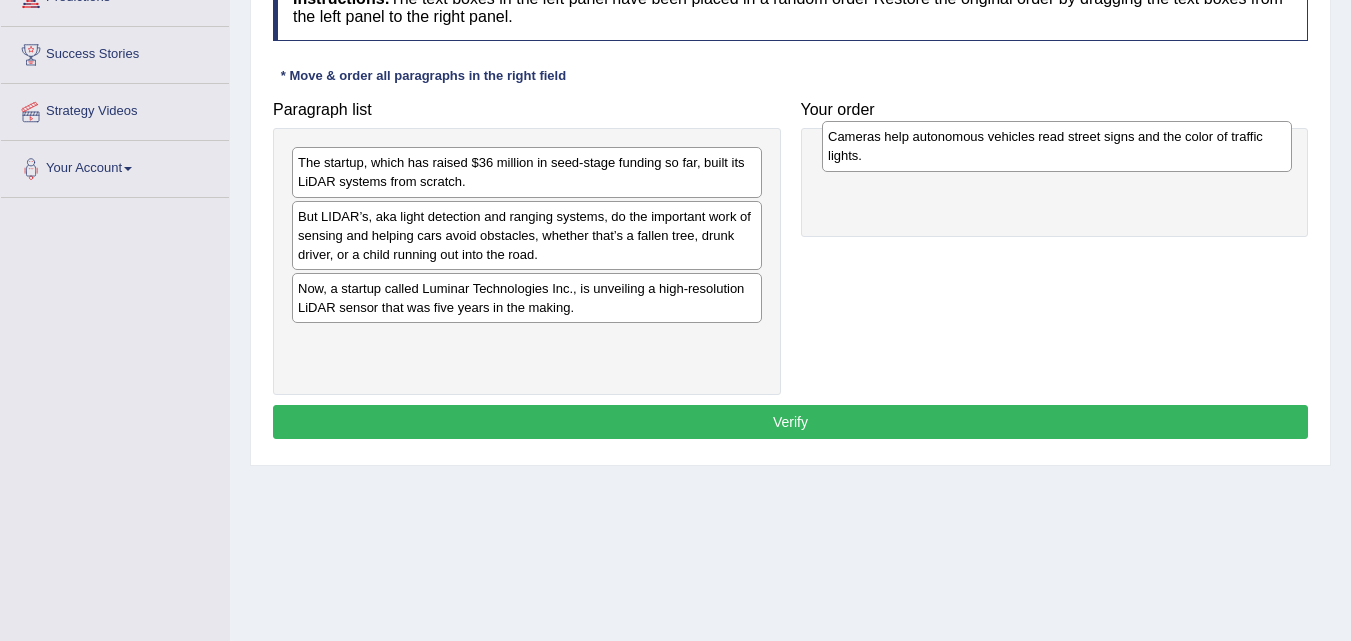 drag, startPoint x: 573, startPoint y: 170, endPoint x: 1103, endPoint y: 144, distance: 530.6373 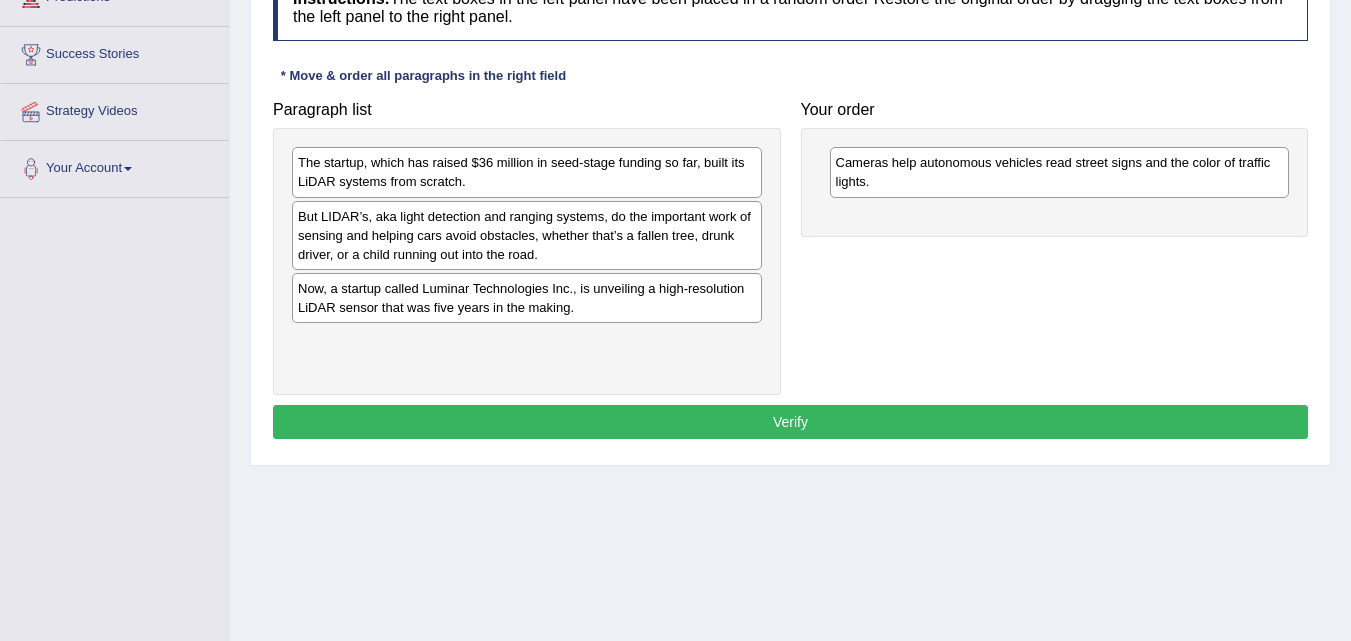 drag, startPoint x: 634, startPoint y: 168, endPoint x: 653, endPoint y: 186, distance: 26.172504 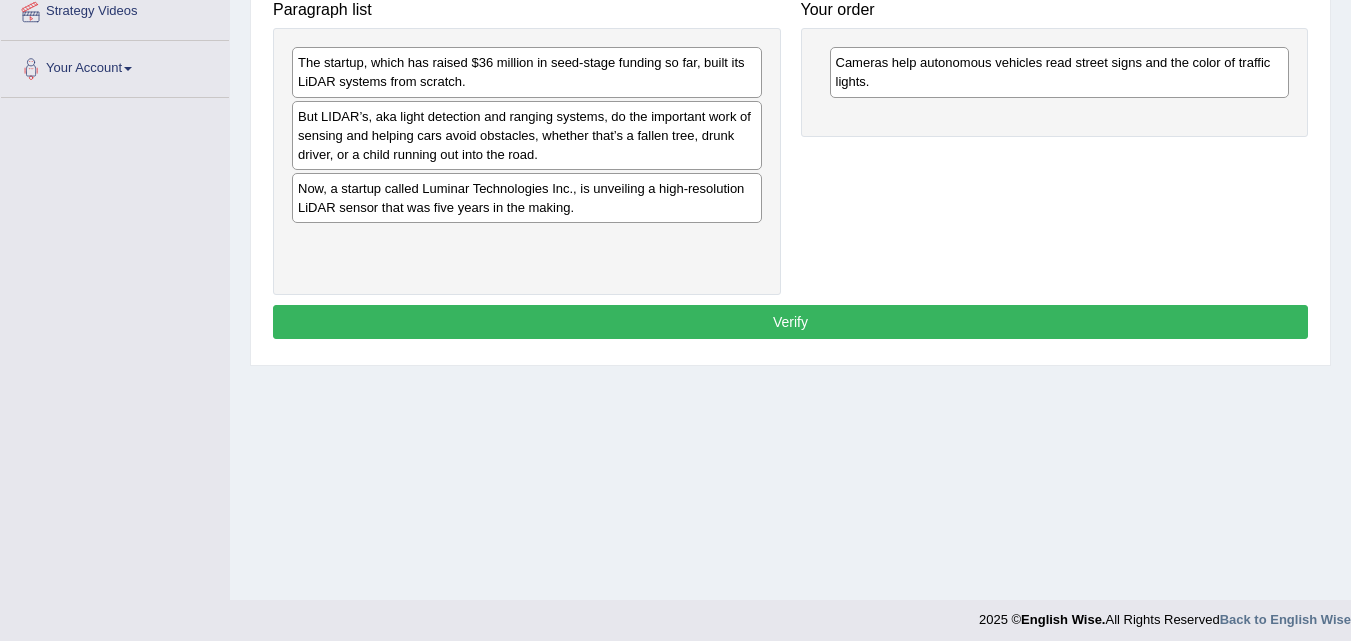scroll, scrollTop: 300, scrollLeft: 0, axis: vertical 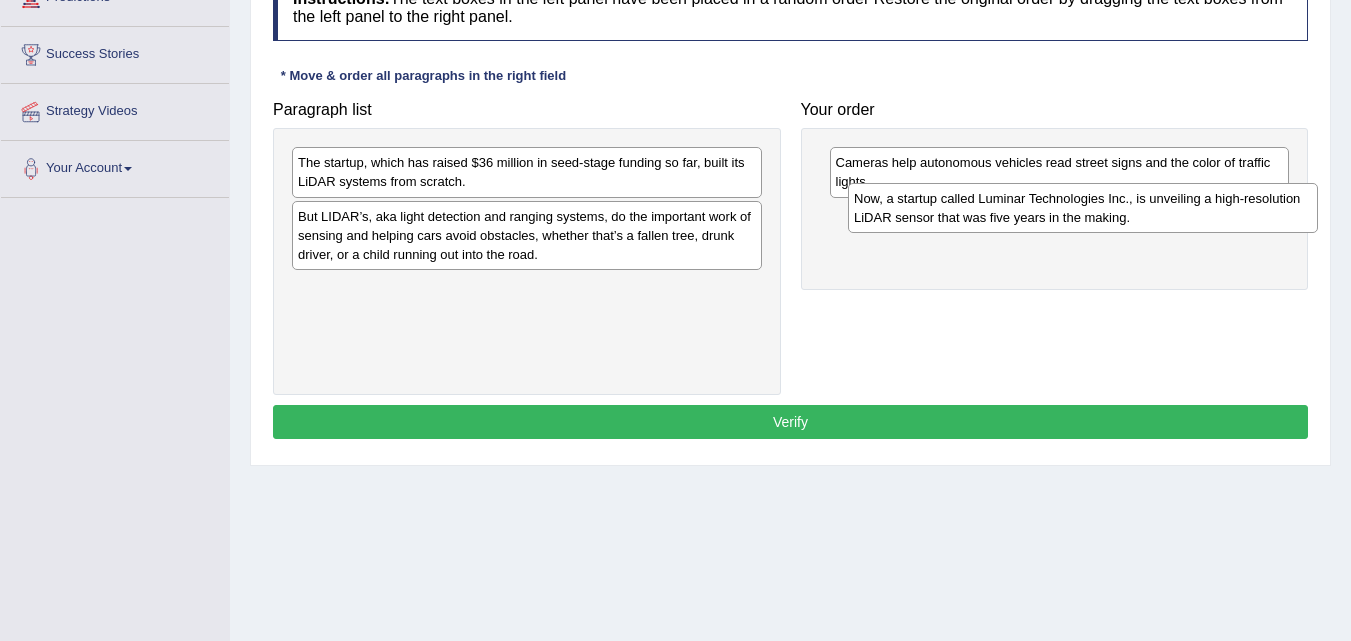drag, startPoint x: 655, startPoint y: 292, endPoint x: 1206, endPoint y: 211, distance: 556.9219 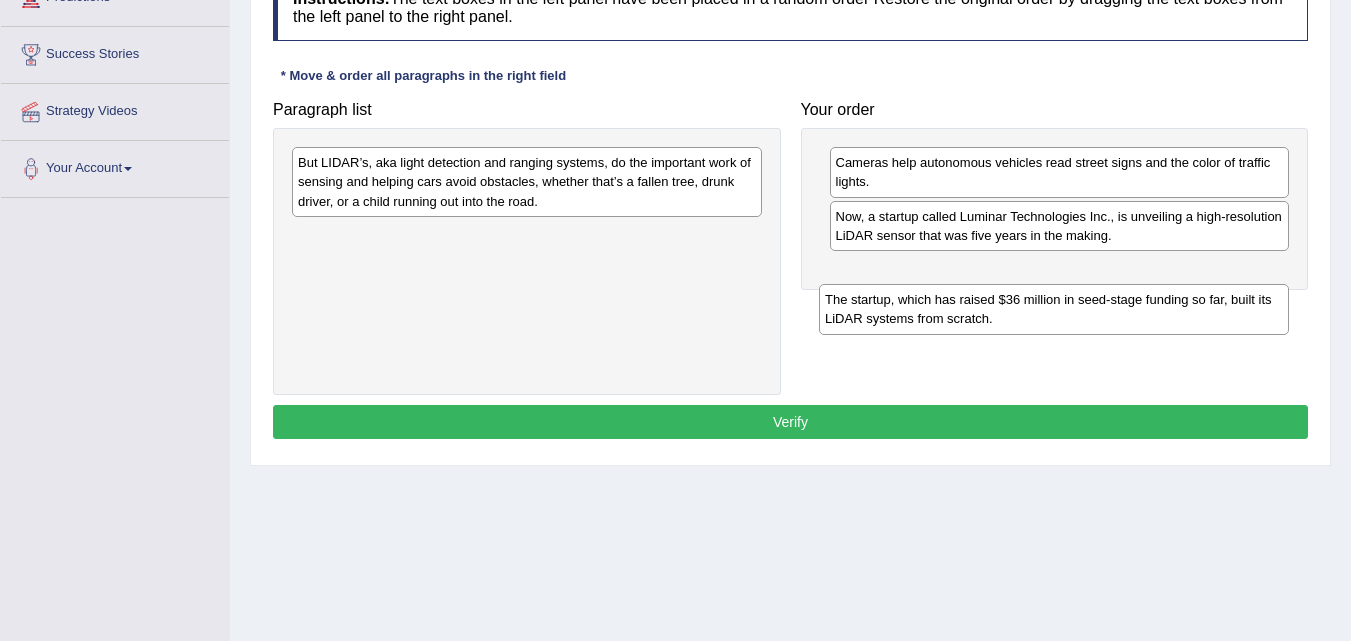 drag, startPoint x: 506, startPoint y: 159, endPoint x: 1033, endPoint y: 281, distance: 540.93713 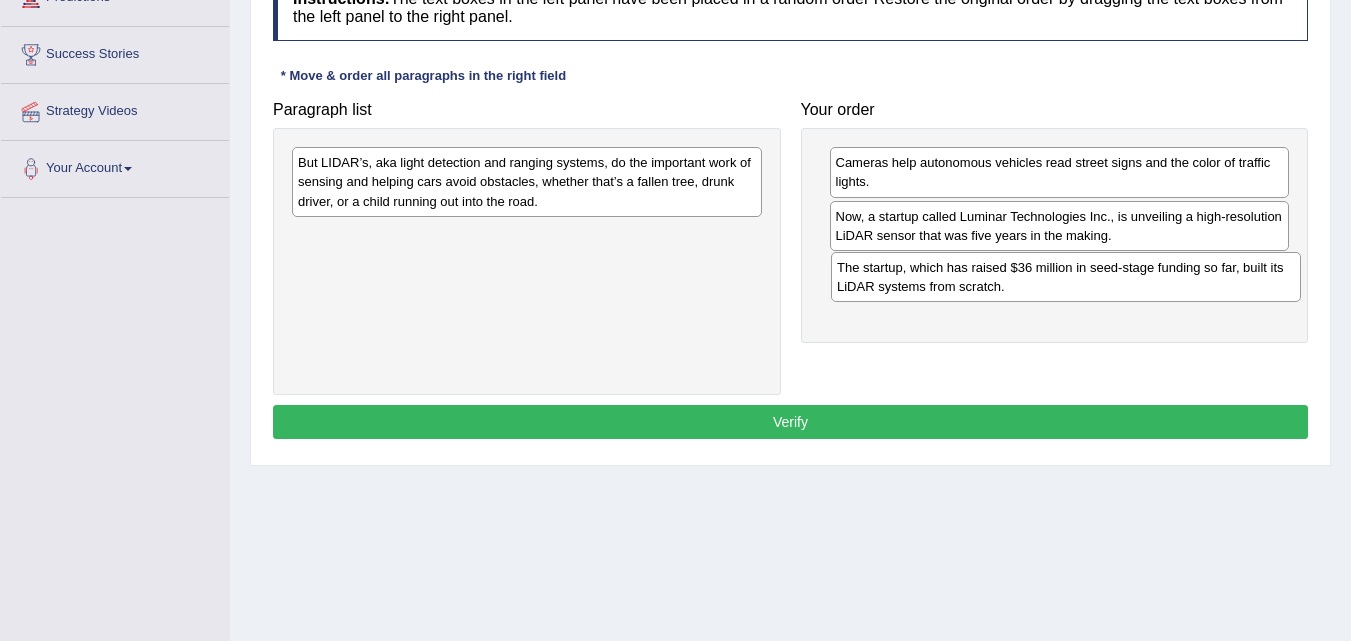 drag, startPoint x: 657, startPoint y: 247, endPoint x: 1196, endPoint y: 279, distance: 539.9491 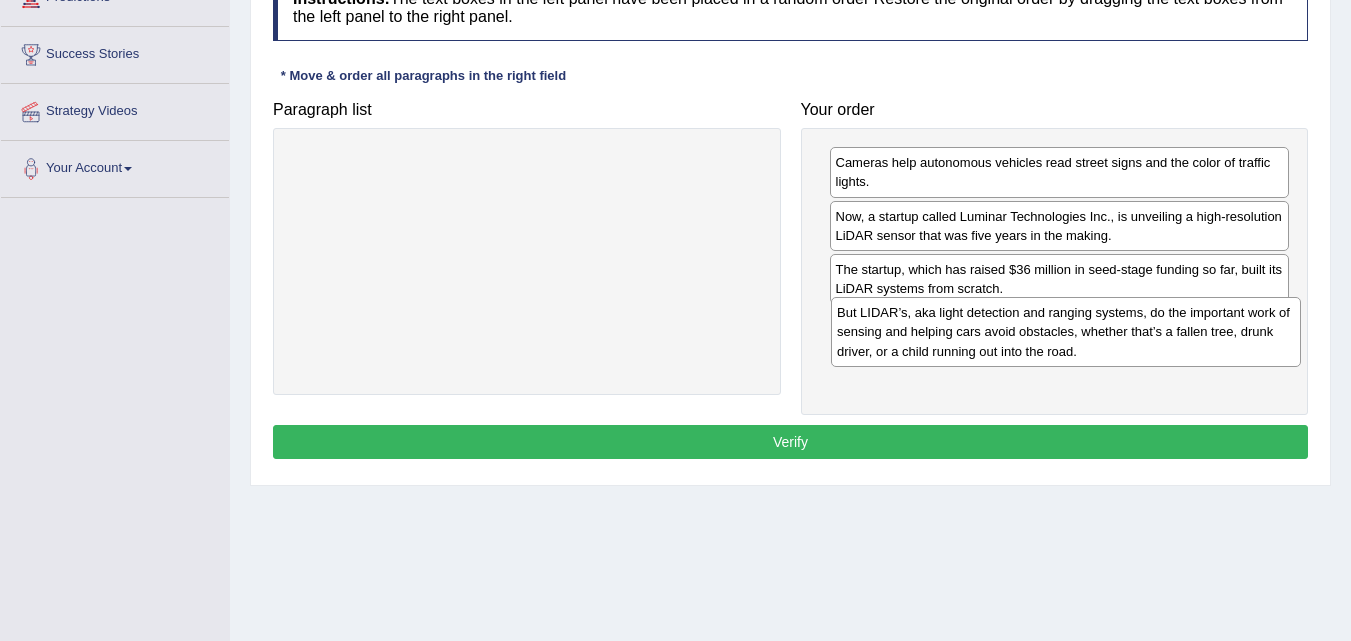 drag, startPoint x: 589, startPoint y: 191, endPoint x: 1128, endPoint y: 341, distance: 559.4828 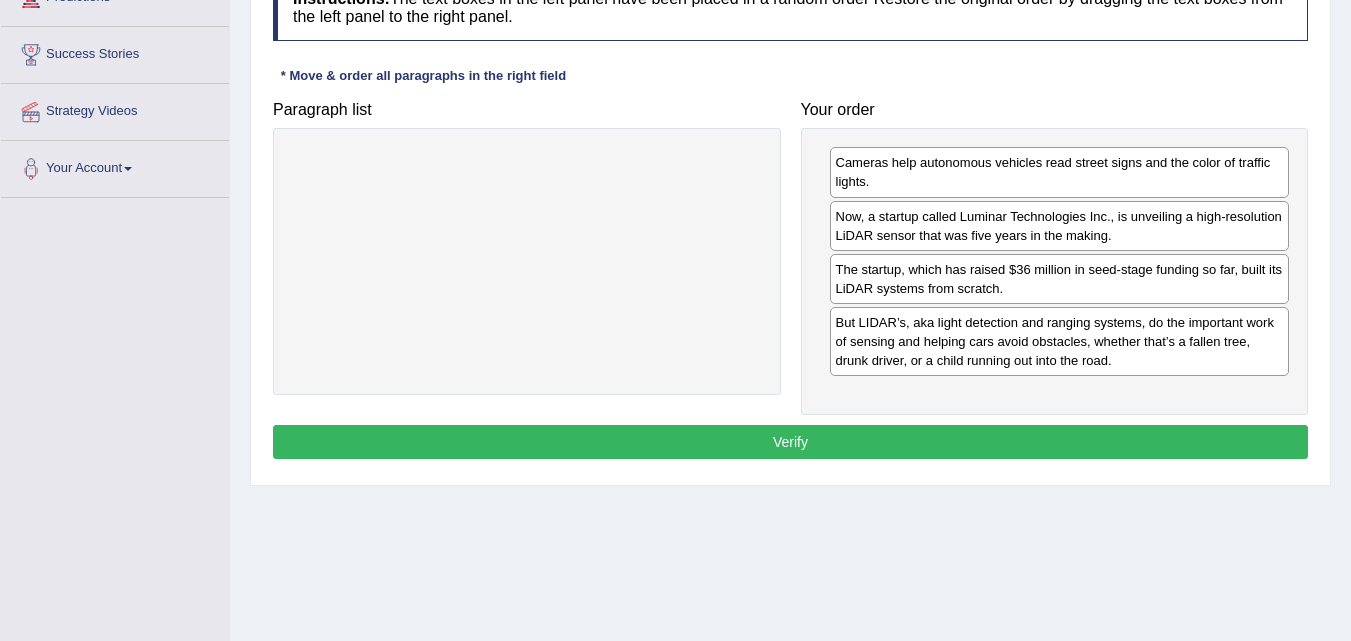 drag, startPoint x: 477, startPoint y: 447, endPoint x: 476, endPoint y: 459, distance: 12.0415945 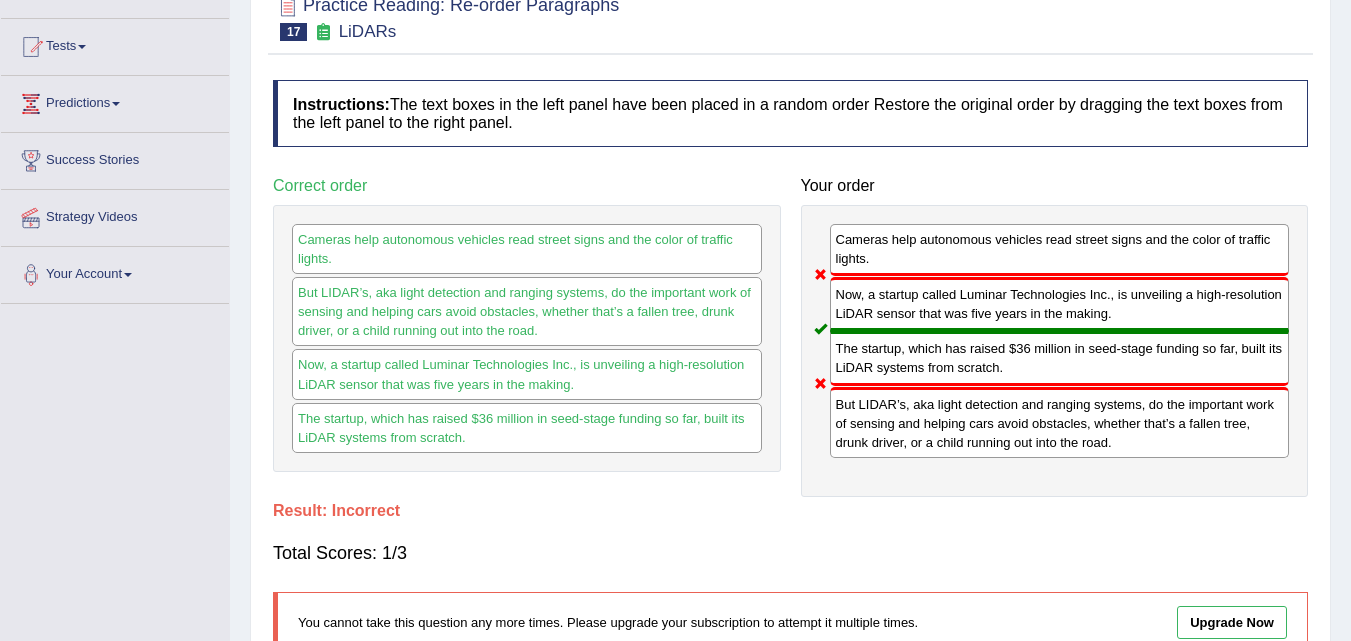 scroll, scrollTop: 100, scrollLeft: 0, axis: vertical 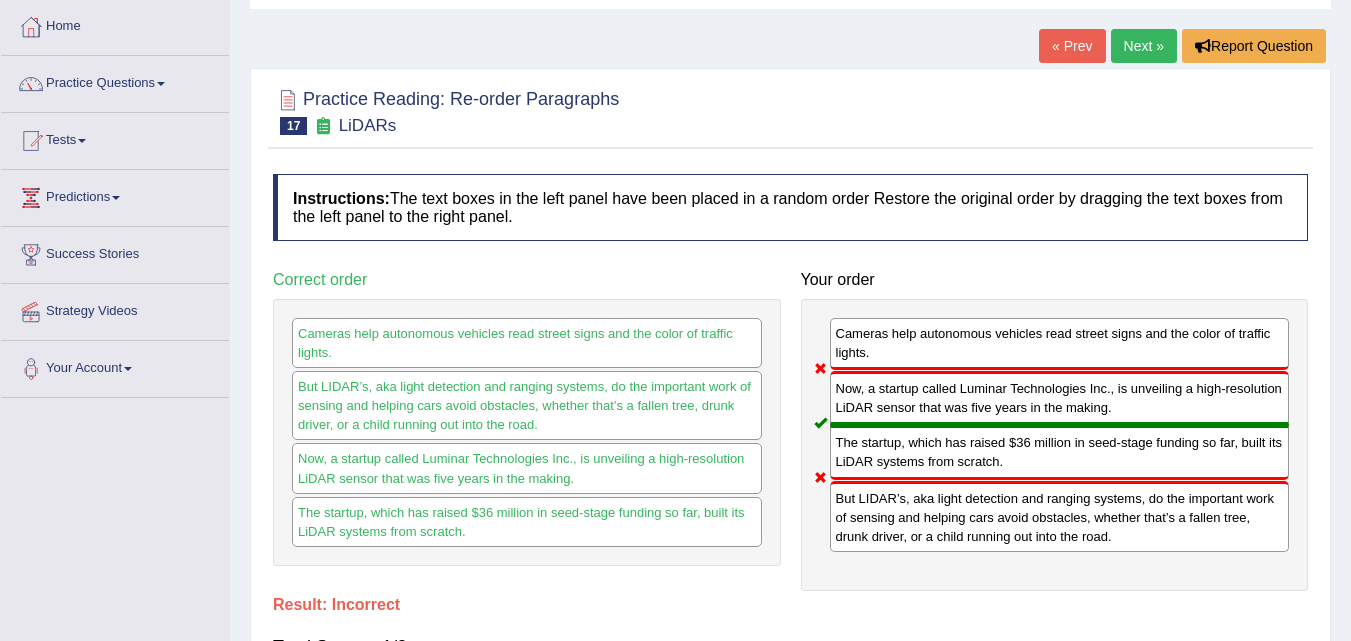 click on "Next »" at bounding box center (1144, 46) 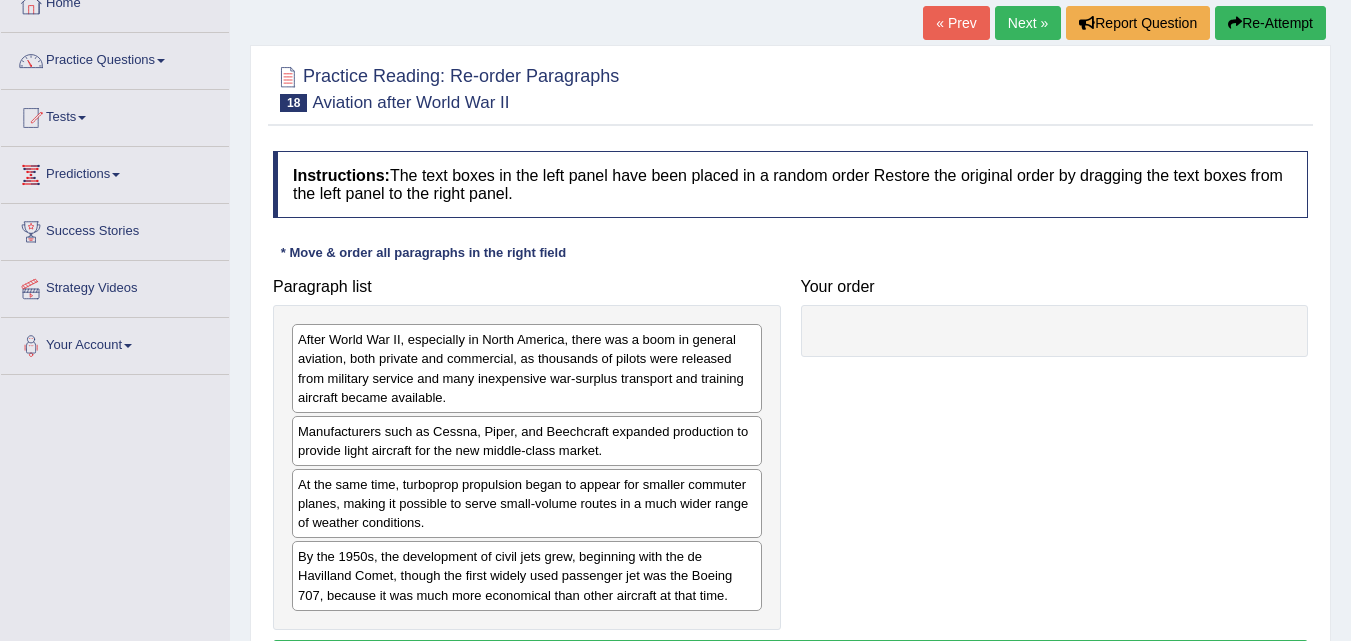 scroll, scrollTop: 360, scrollLeft: 0, axis: vertical 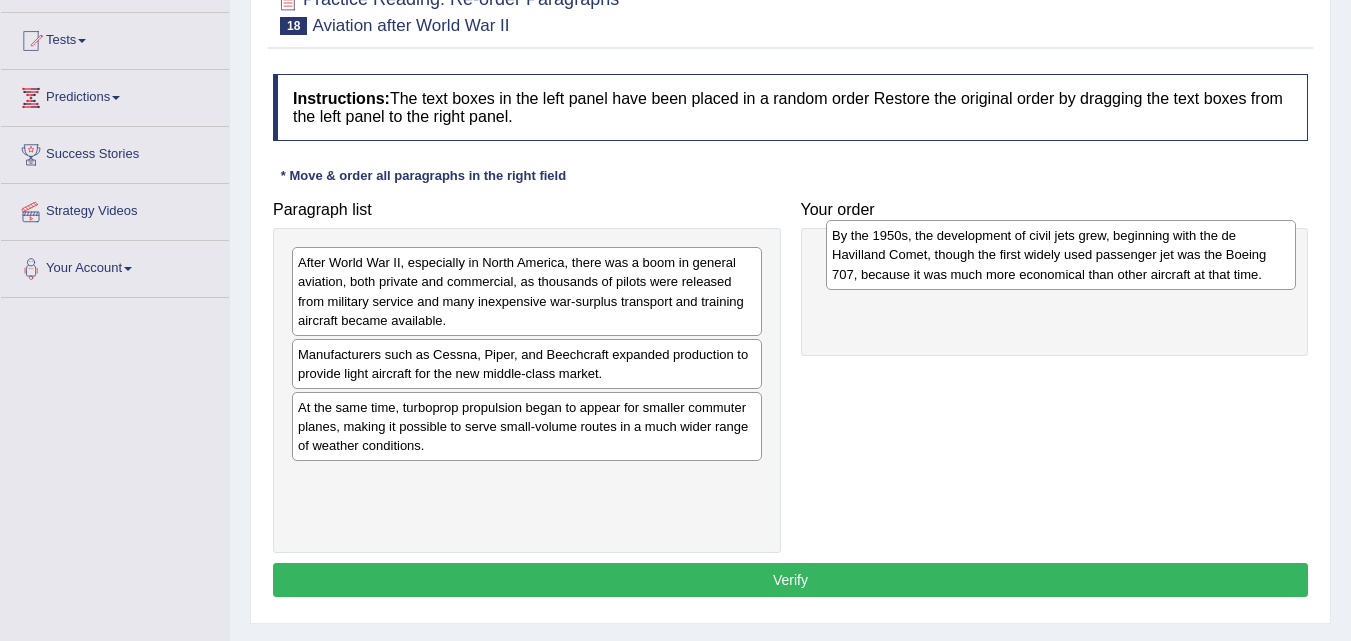 drag, startPoint x: 695, startPoint y: 515, endPoint x: 1229, endPoint y: 271, distance: 587.10474 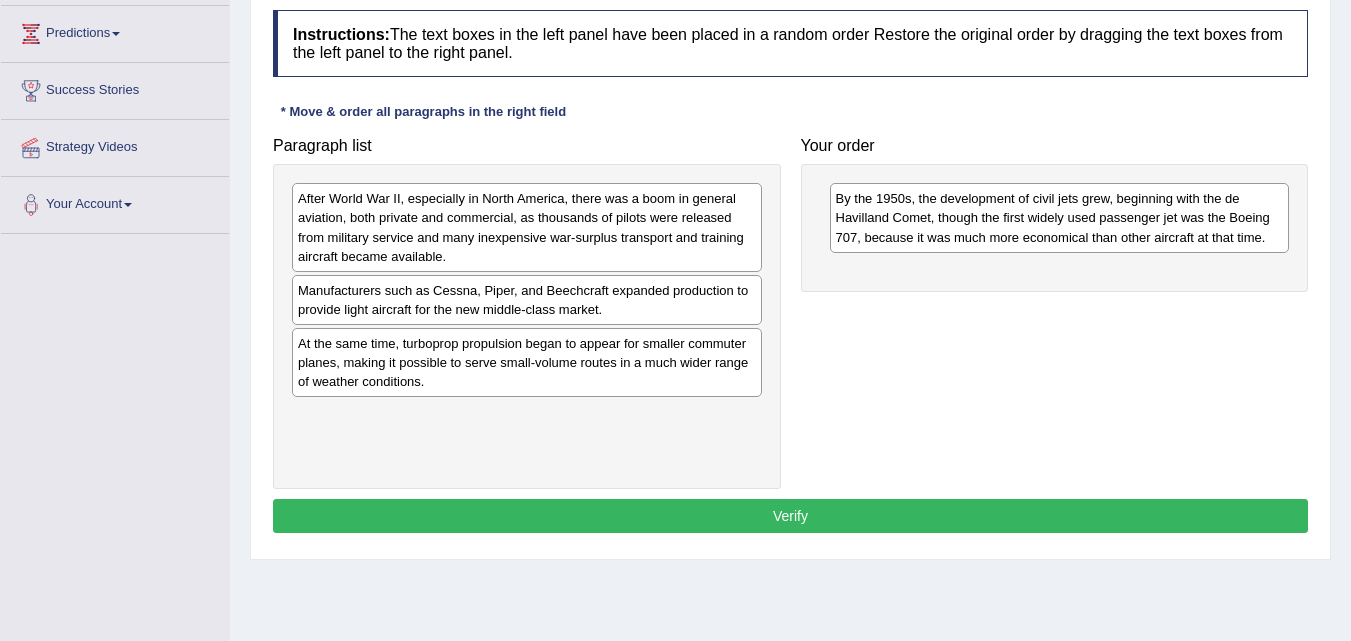 scroll, scrollTop: 300, scrollLeft: 0, axis: vertical 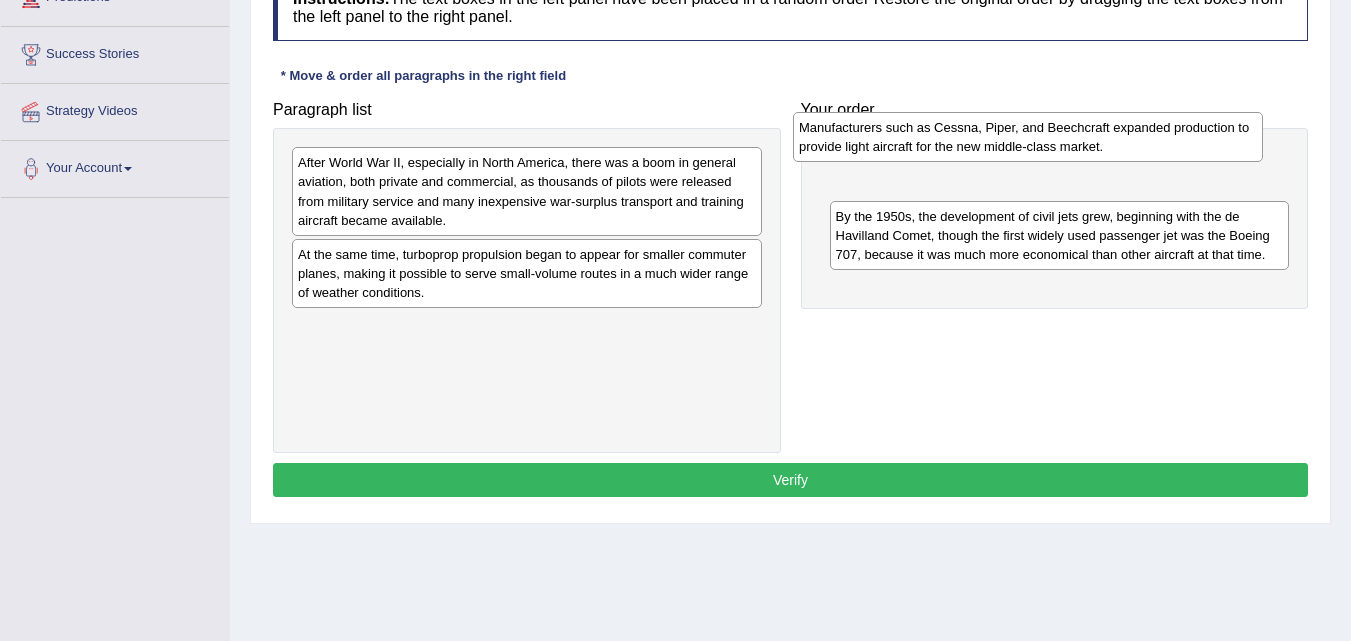 drag, startPoint x: 350, startPoint y: 276, endPoint x: 869, endPoint y: 194, distance: 525.4379 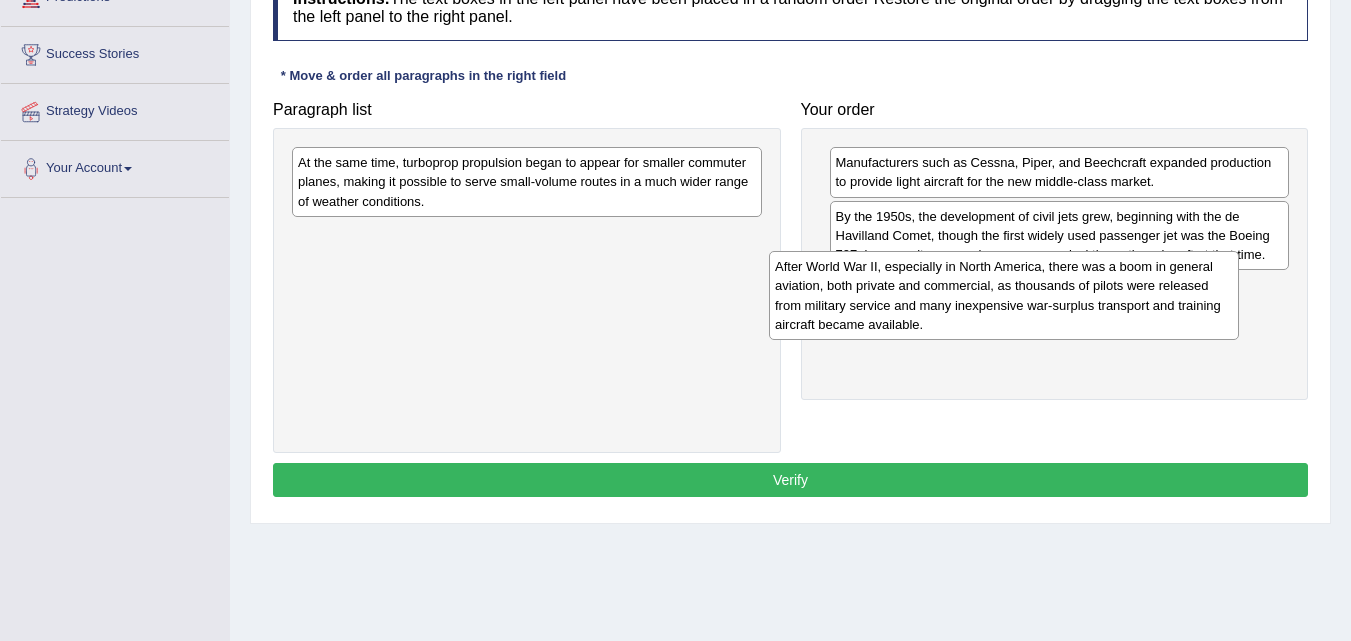 drag, startPoint x: 650, startPoint y: 194, endPoint x: 1127, endPoint y: 298, distance: 488.2059 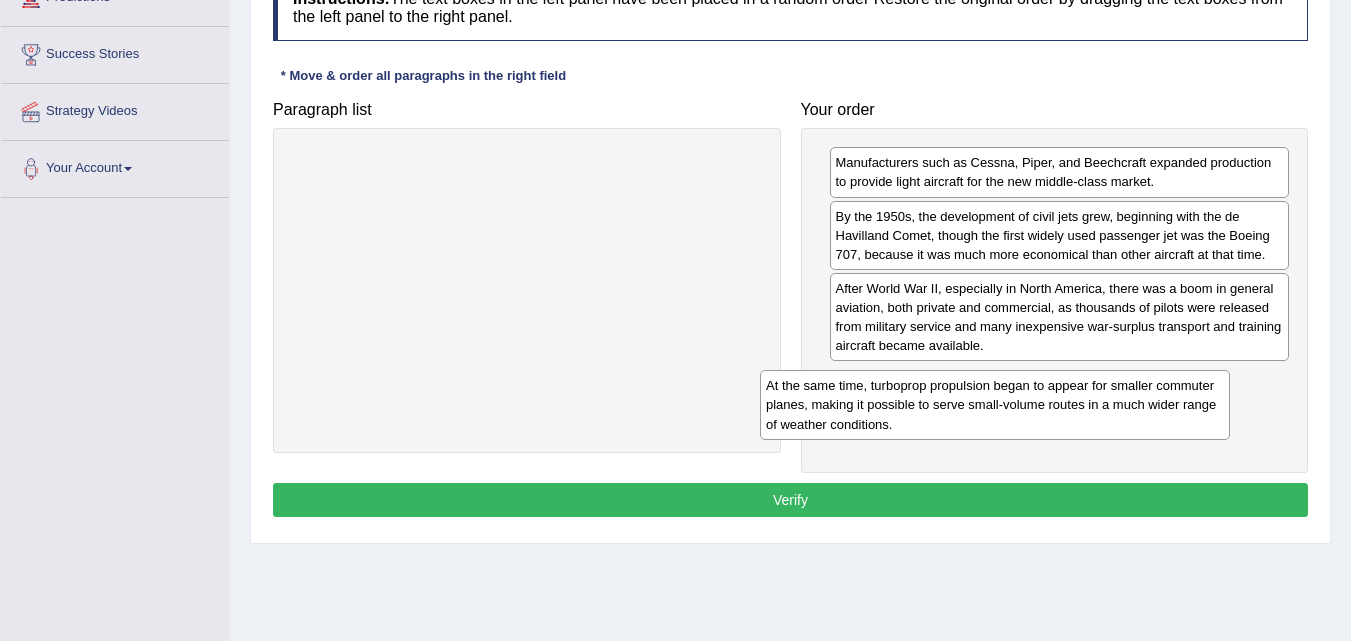 drag, startPoint x: 471, startPoint y: 195, endPoint x: 959, endPoint y: 410, distance: 533.2626 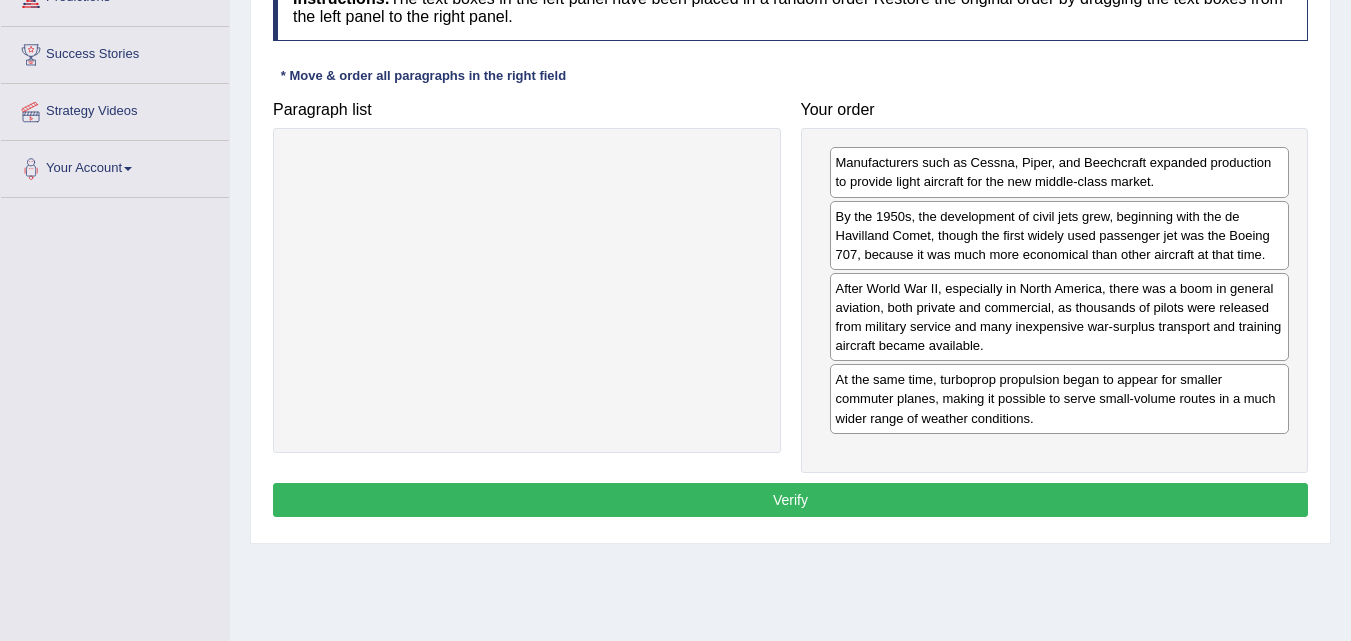 click on "Verify" at bounding box center [790, 500] 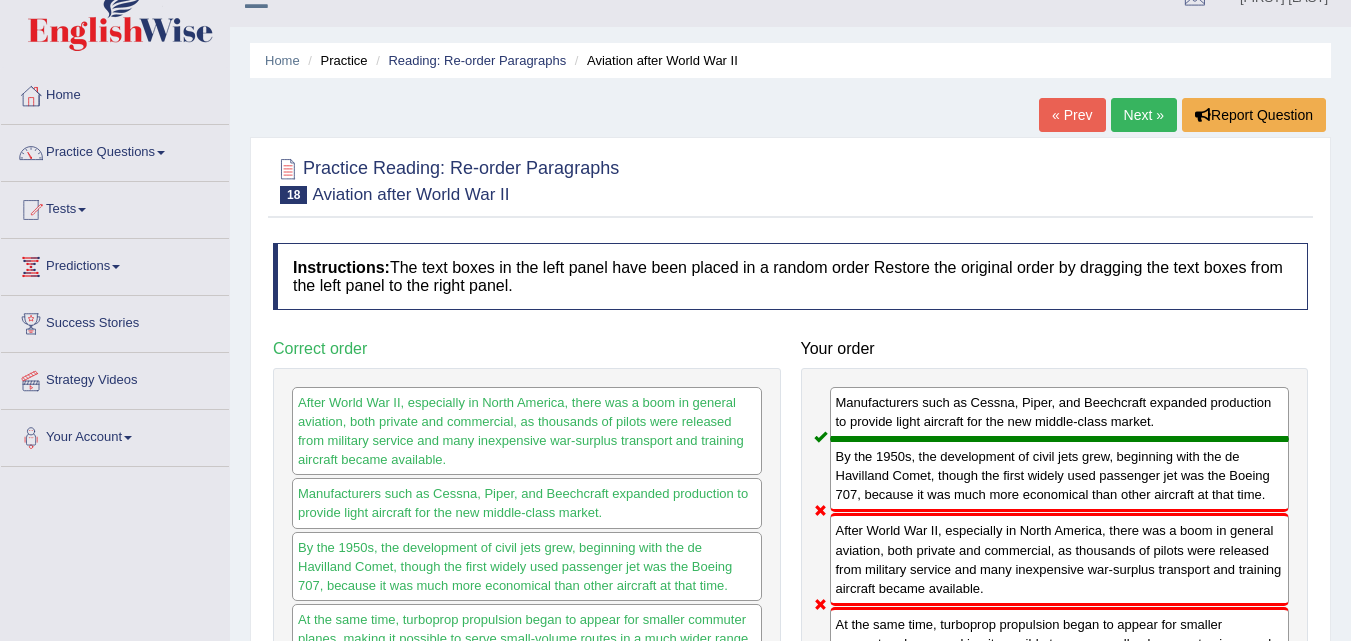 scroll, scrollTop: 0, scrollLeft: 0, axis: both 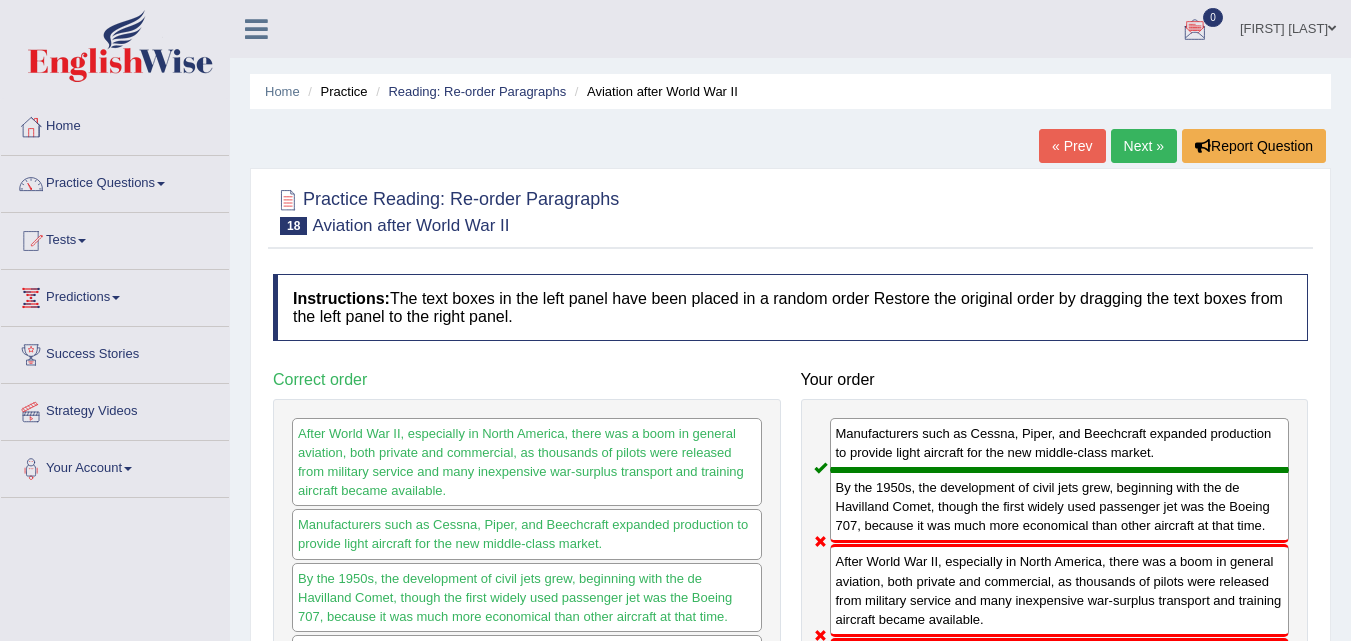 click on "Next »" at bounding box center (1144, 146) 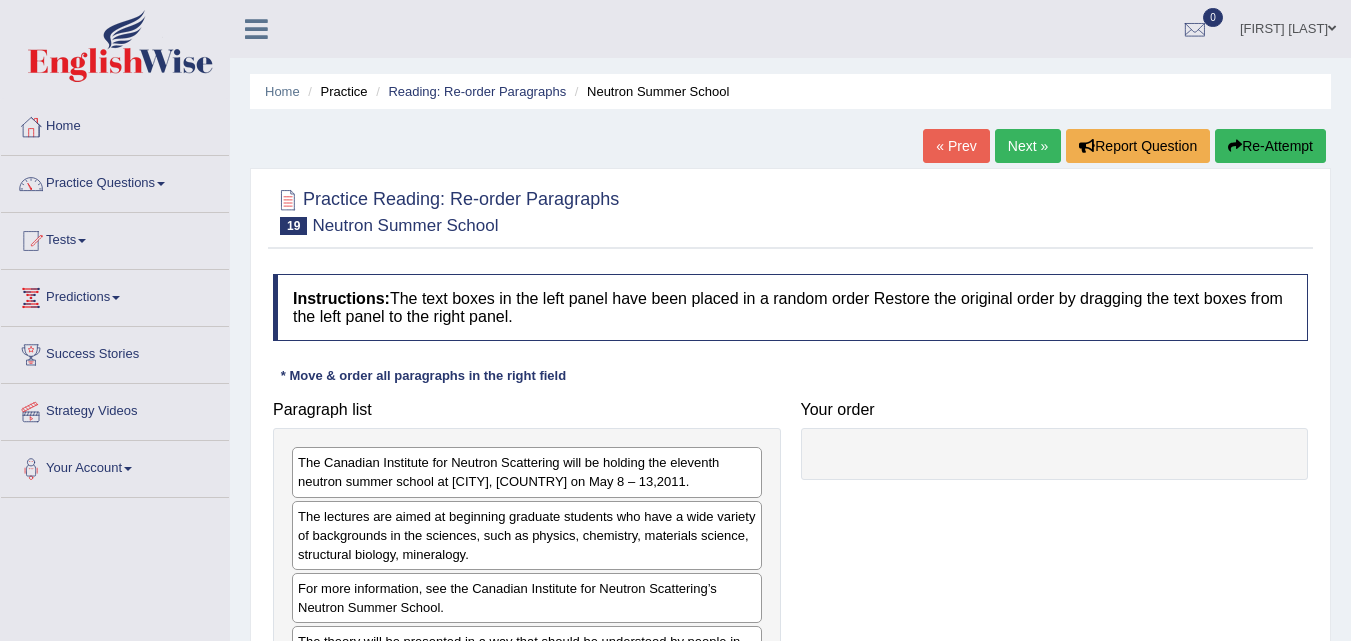 scroll, scrollTop: 200, scrollLeft: 0, axis: vertical 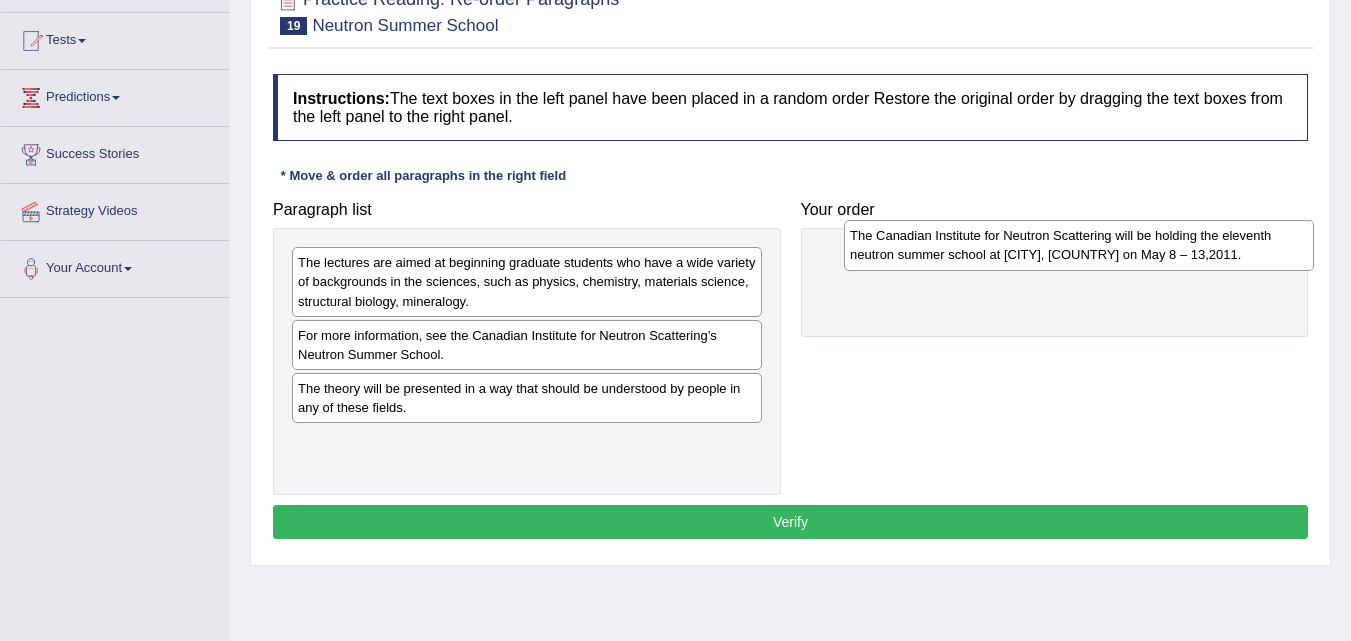 drag, startPoint x: 704, startPoint y: 266, endPoint x: 1256, endPoint y: 239, distance: 552.6599 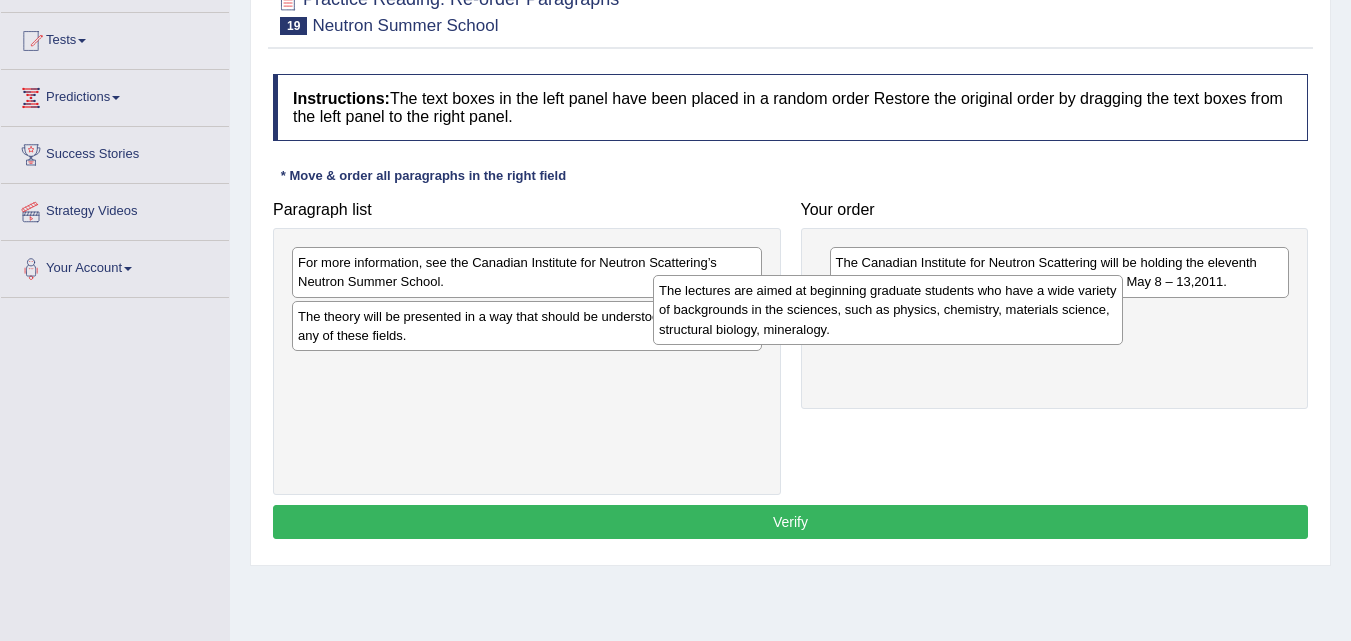 drag, startPoint x: 678, startPoint y: 279, endPoint x: 1042, endPoint y: 307, distance: 365.07535 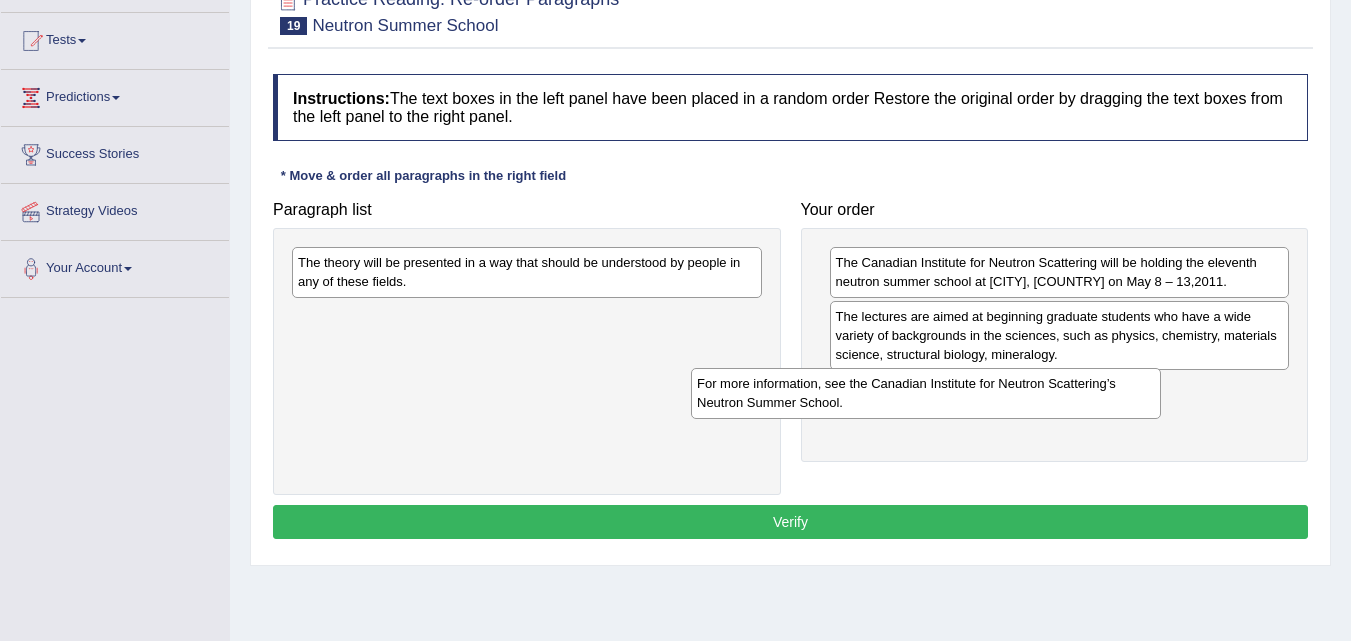 drag, startPoint x: 561, startPoint y: 283, endPoint x: 662, endPoint y: 379, distance: 139.3449 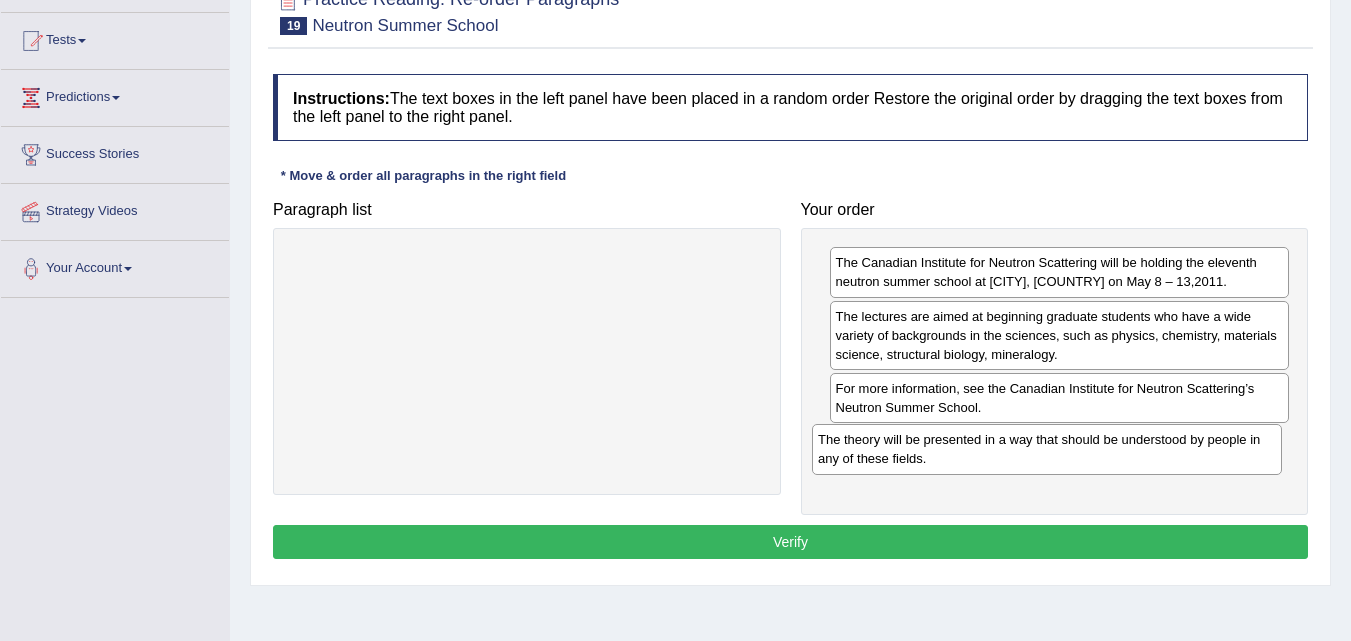 drag, startPoint x: 565, startPoint y: 268, endPoint x: 1085, endPoint y: 445, distance: 549.29865 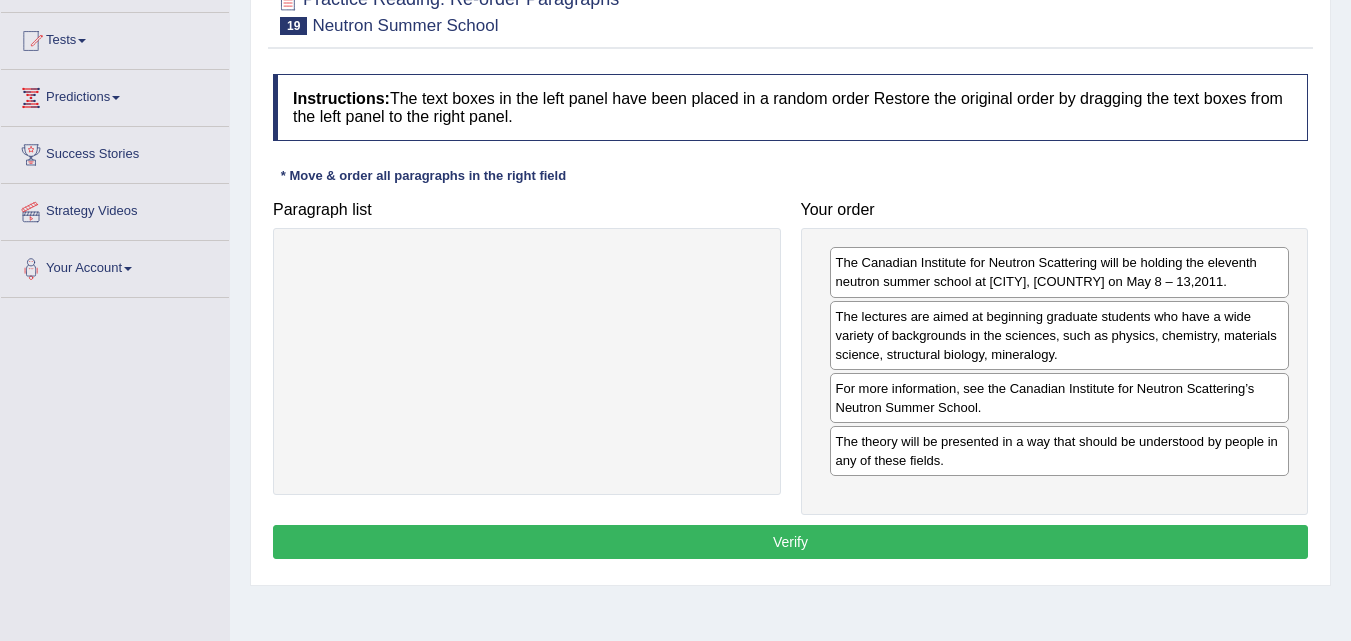 click on "Verify" at bounding box center [790, 542] 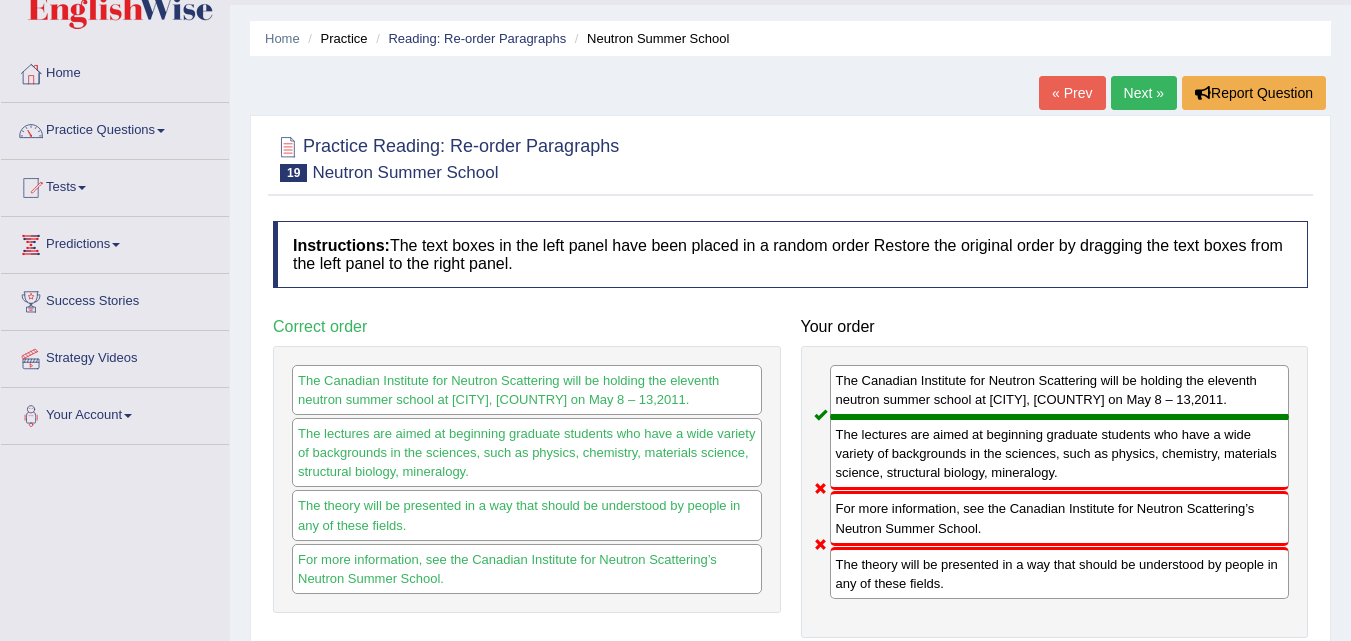 scroll, scrollTop: 0, scrollLeft: 0, axis: both 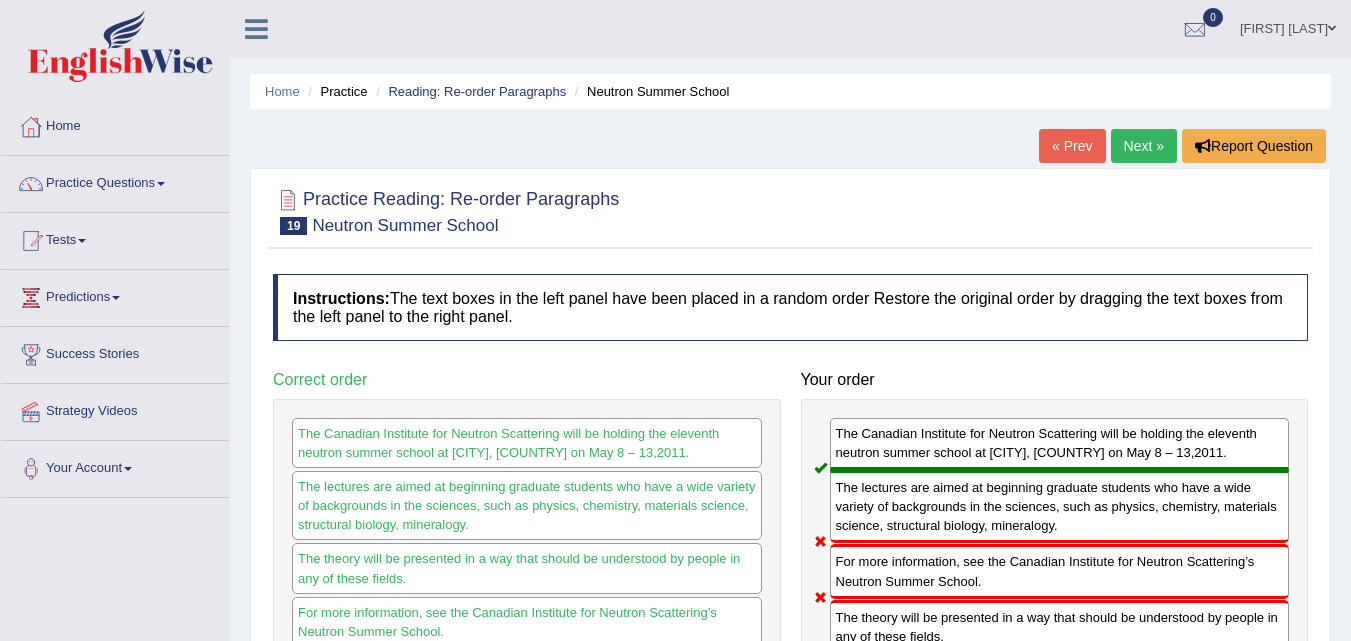 click on "Next »" at bounding box center [1144, 146] 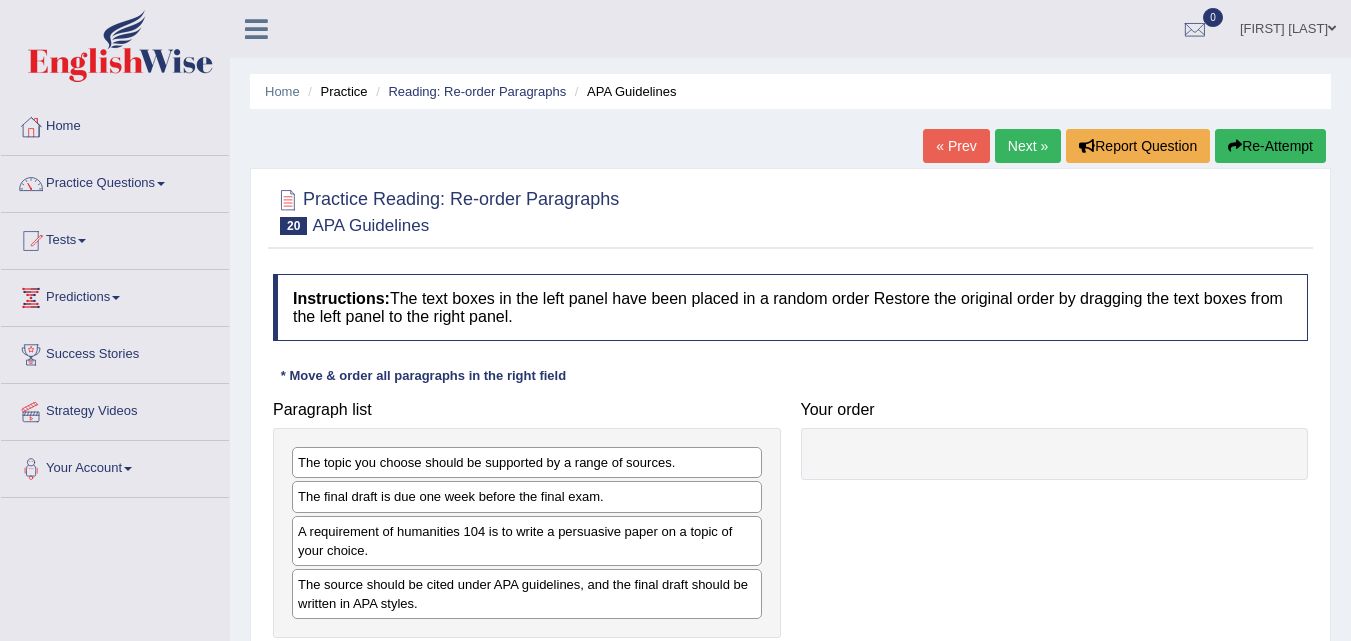 scroll, scrollTop: 99, scrollLeft: 0, axis: vertical 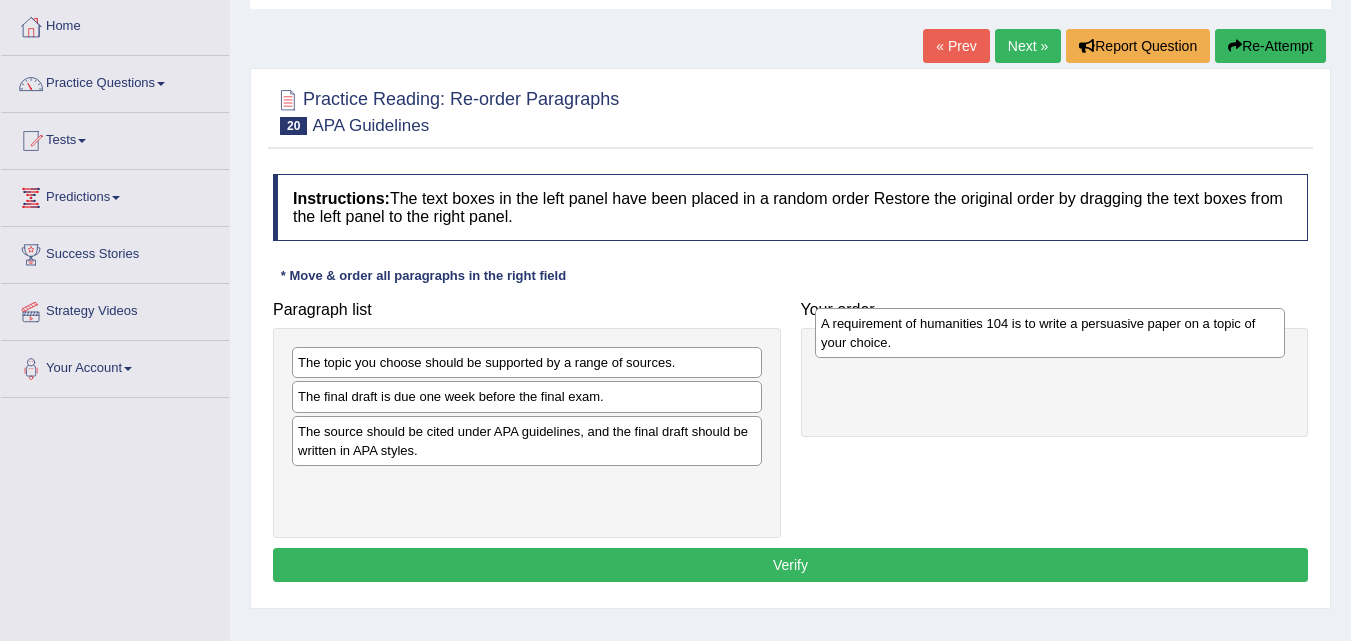 drag, startPoint x: 537, startPoint y: 439, endPoint x: 1060, endPoint y: 331, distance: 534.03467 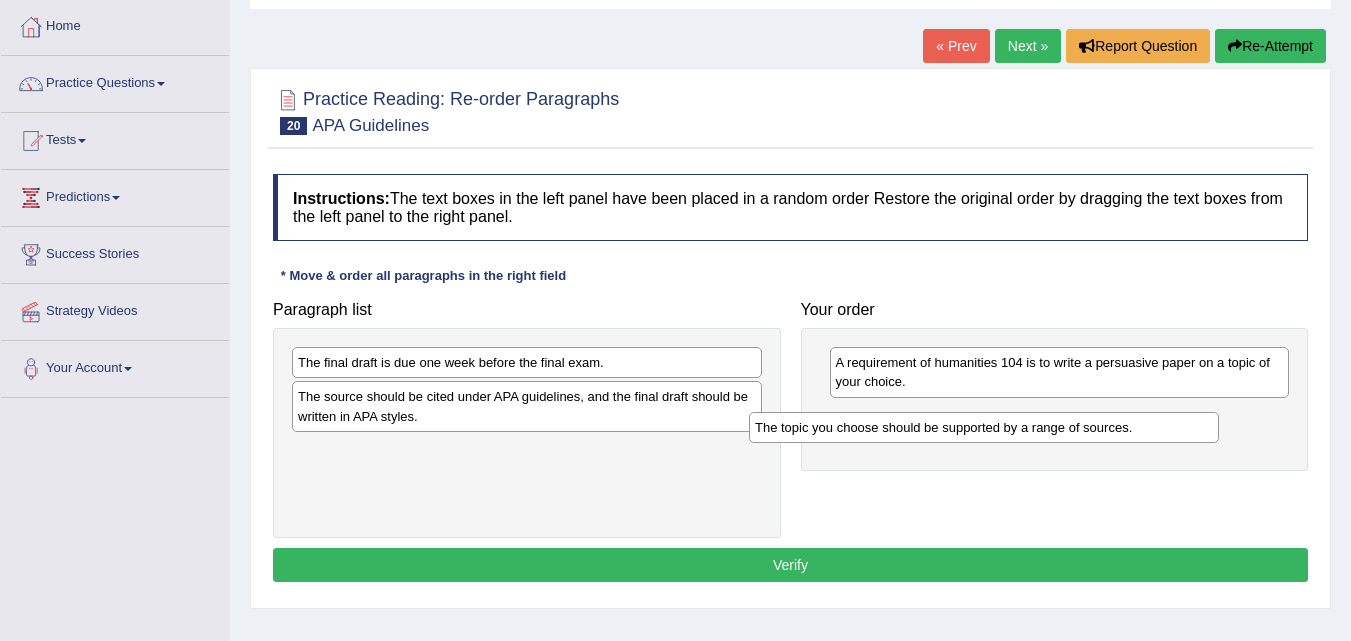 drag, startPoint x: 619, startPoint y: 361, endPoint x: 1077, endPoint y: 426, distance: 462.58945 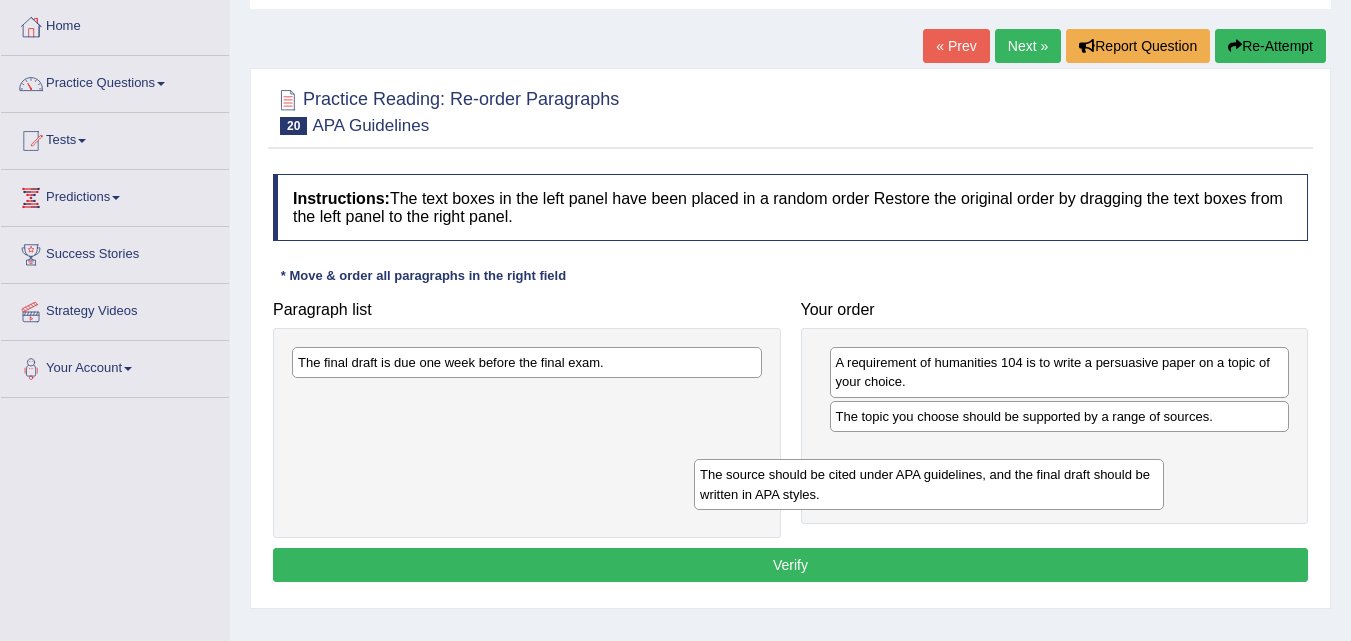 drag, startPoint x: 625, startPoint y: 405, endPoint x: 1028, endPoint y: 481, distance: 410.10364 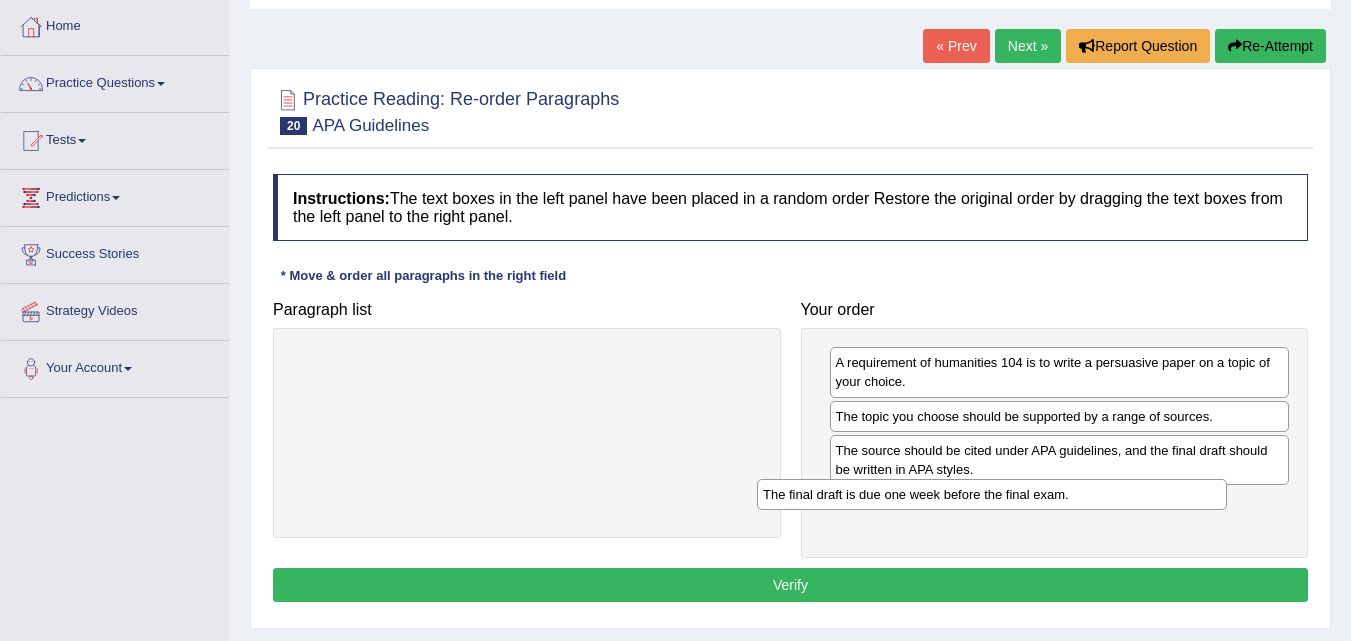 drag, startPoint x: 679, startPoint y: 362, endPoint x: 1149, endPoint y: 493, distance: 487.91495 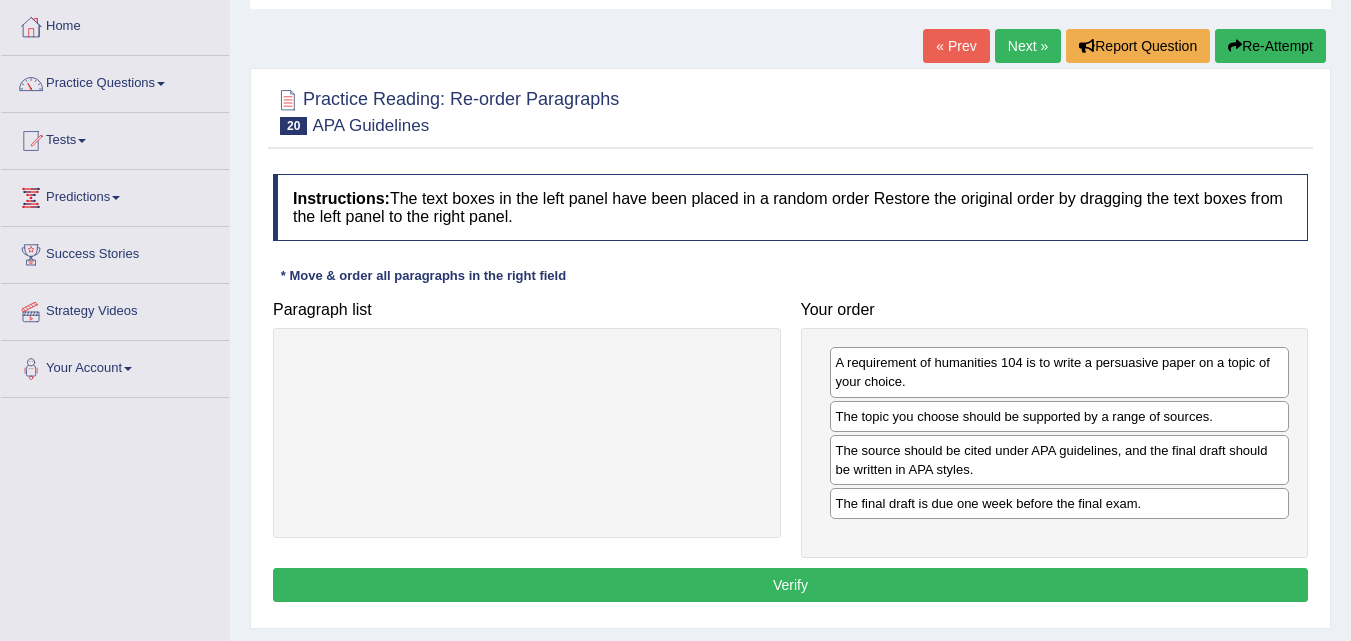 click on "Verify" at bounding box center (790, 585) 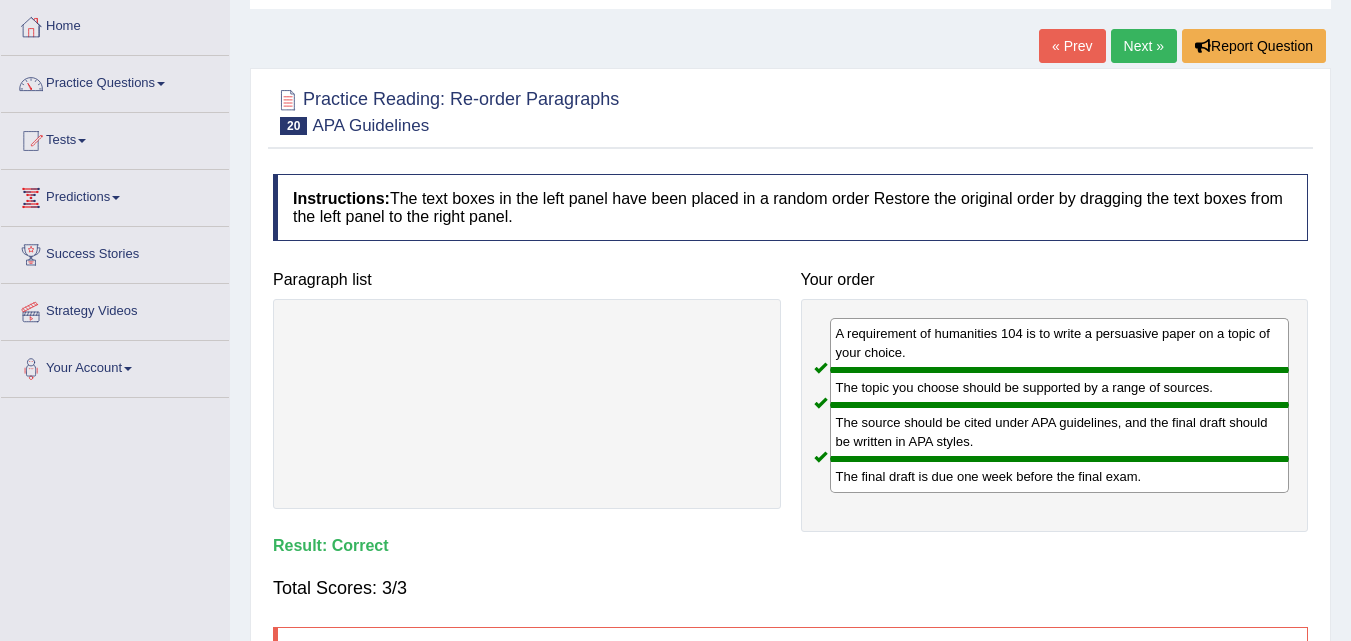 click on "Next »" at bounding box center [1144, 46] 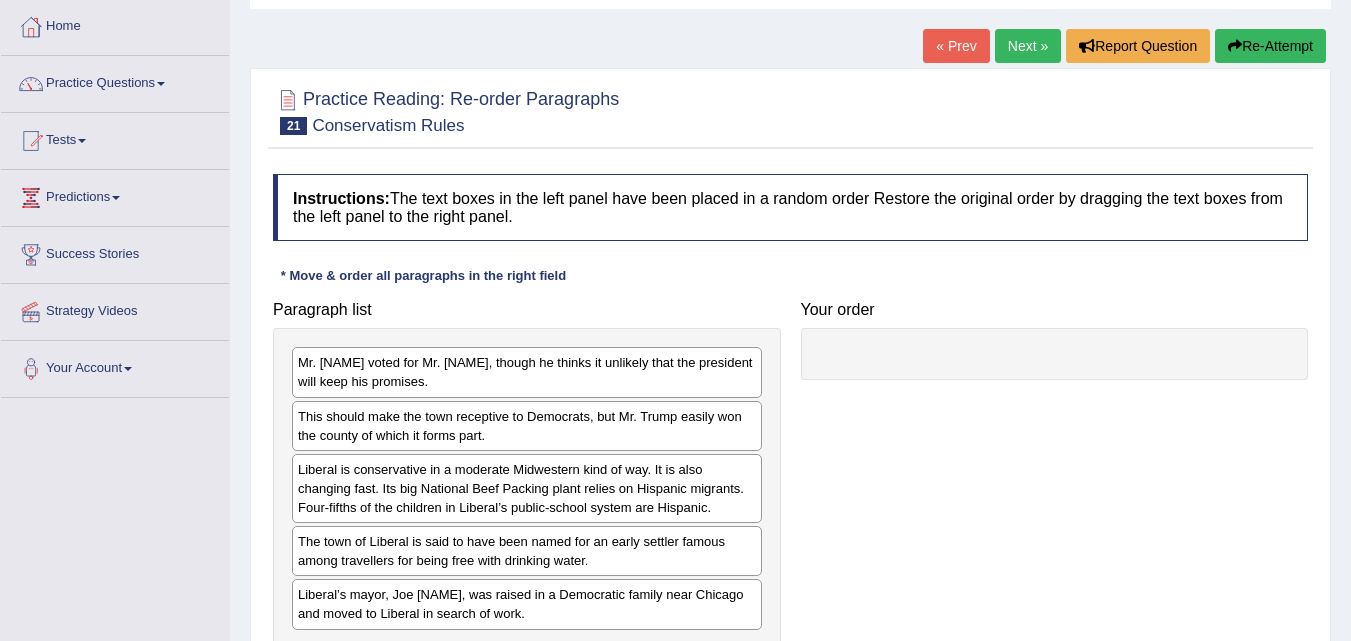 scroll, scrollTop: 100, scrollLeft: 0, axis: vertical 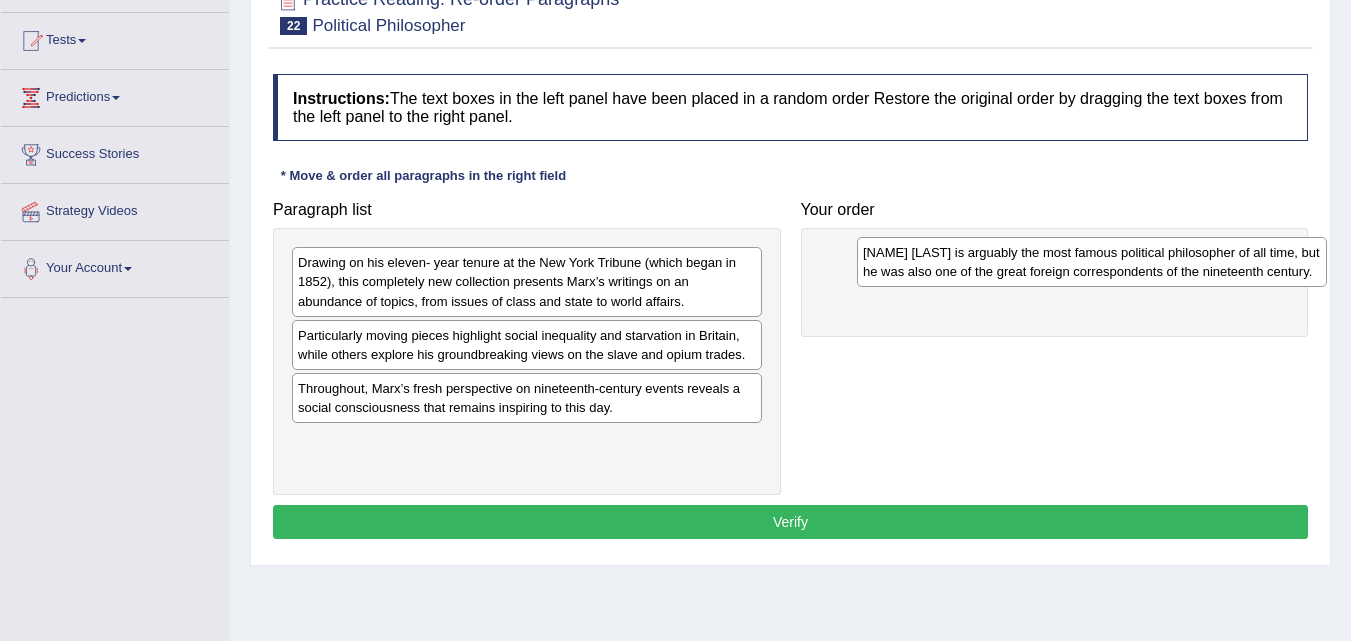 drag, startPoint x: 492, startPoint y: 346, endPoint x: 1060, endPoint y: 261, distance: 574.3248 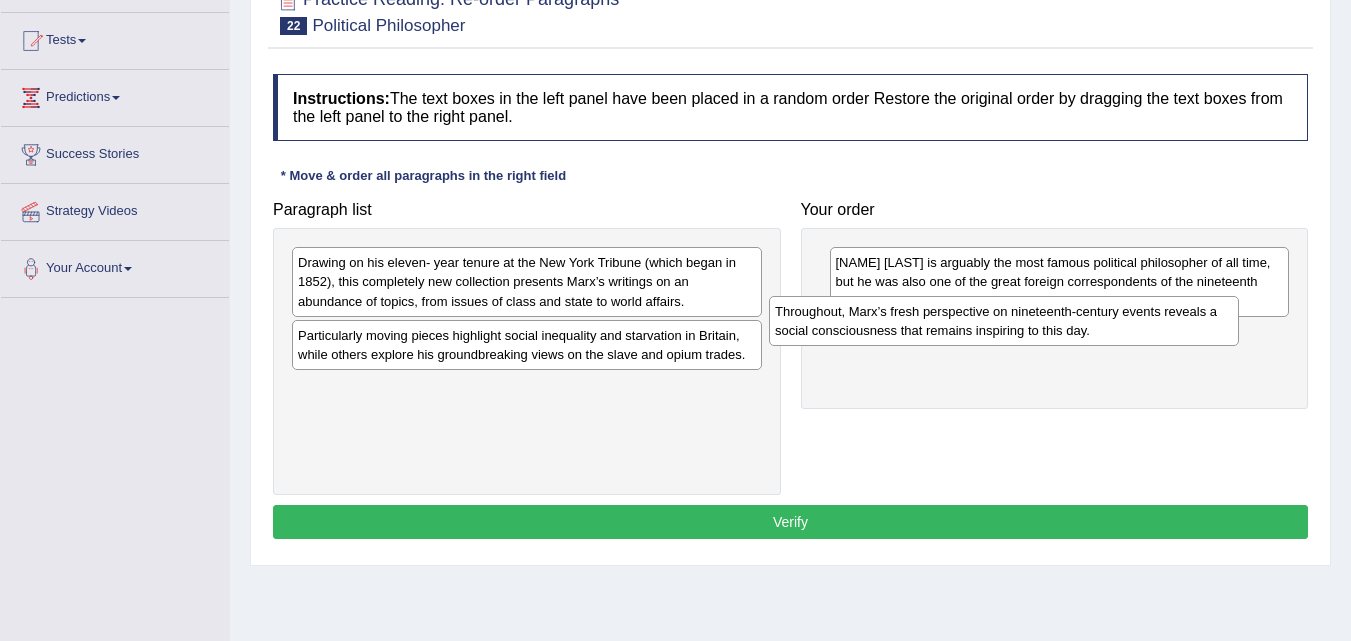 drag, startPoint x: 572, startPoint y: 406, endPoint x: 1065, endPoint y: 323, distance: 499.938 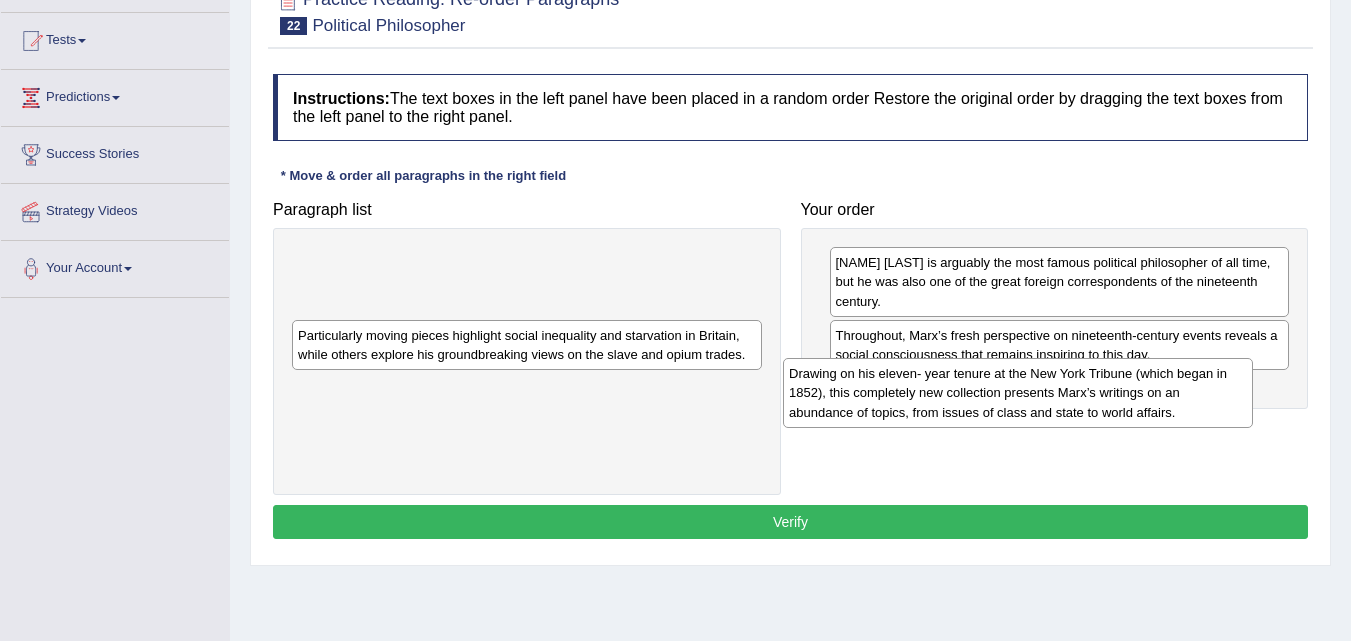 drag, startPoint x: 721, startPoint y: 286, endPoint x: 1211, endPoint y: 392, distance: 501.33423 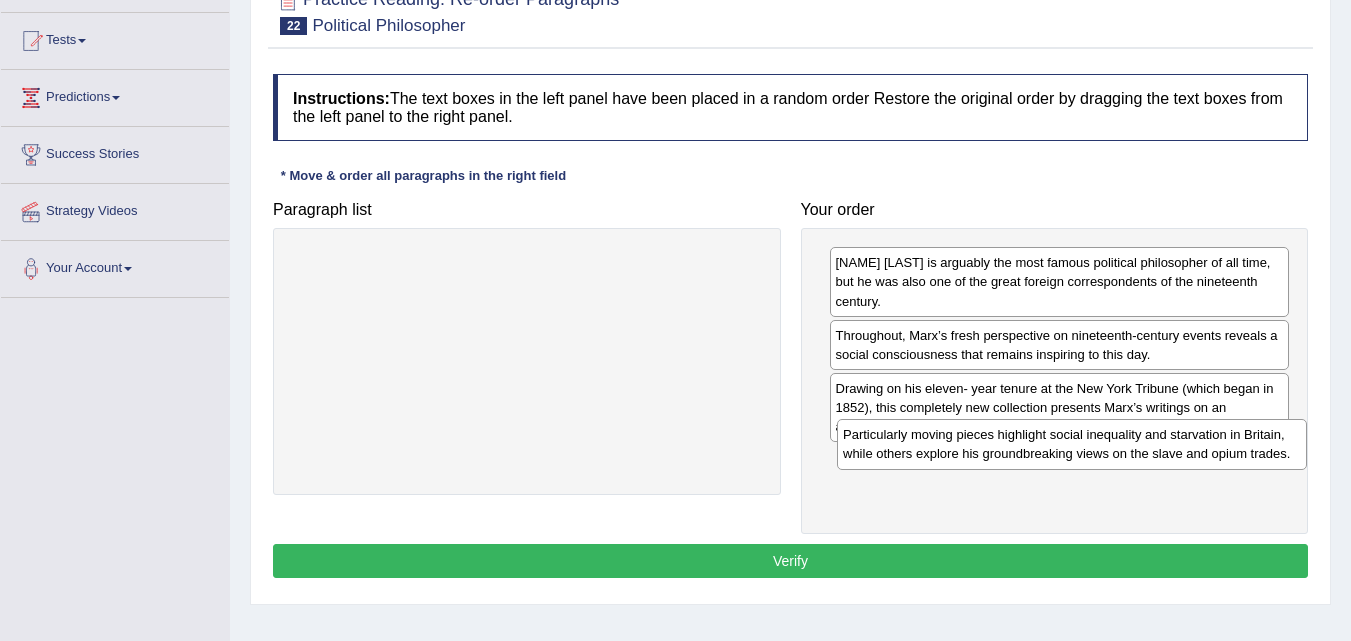 drag, startPoint x: 722, startPoint y: 281, endPoint x: 1267, endPoint y: 453, distance: 571.49713 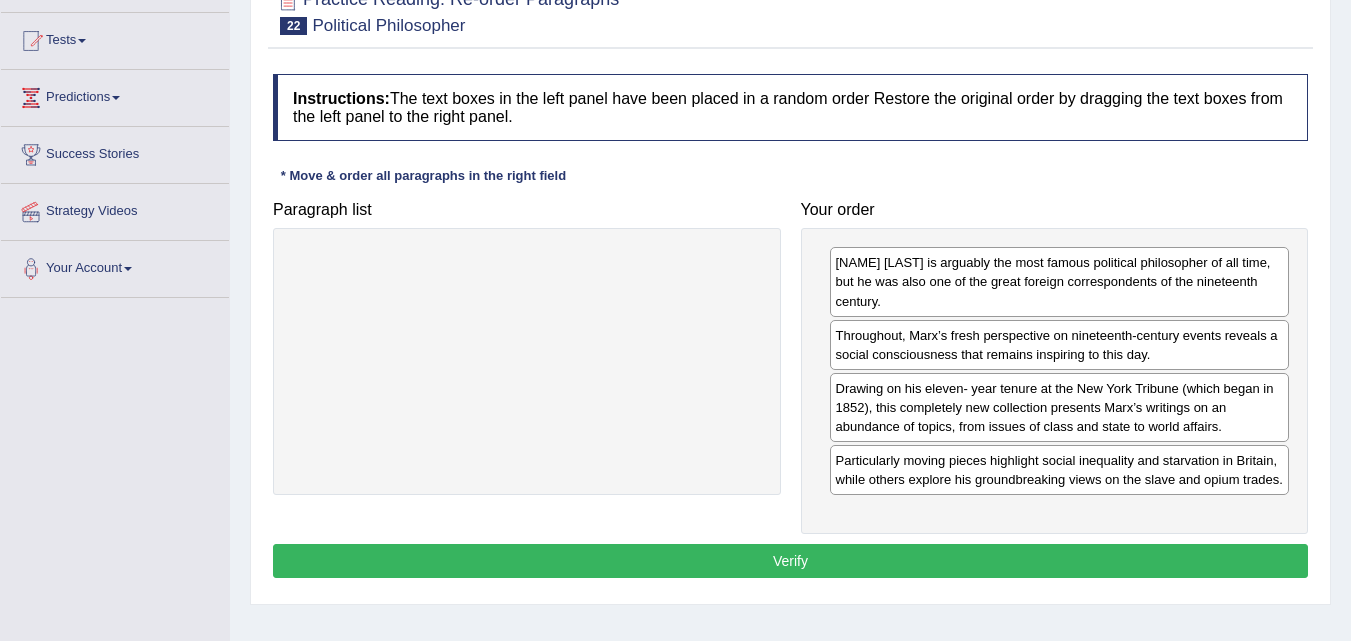 click on "Verify" at bounding box center [790, 561] 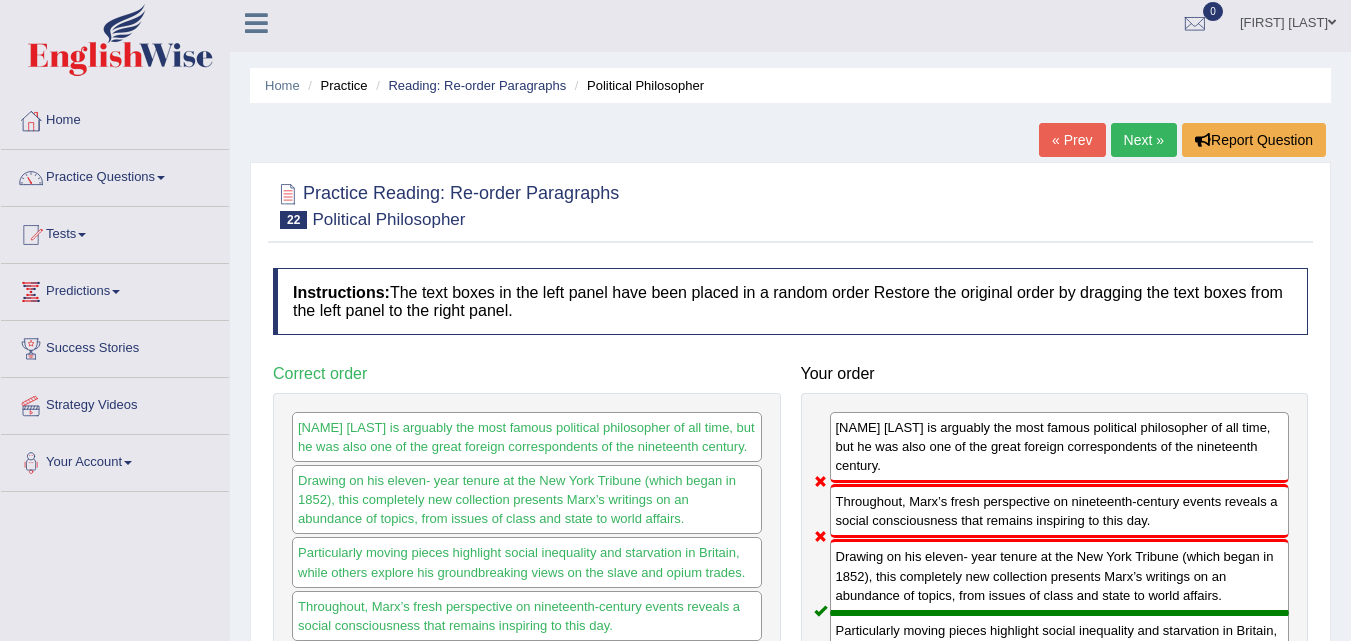 scroll, scrollTop: 0, scrollLeft: 0, axis: both 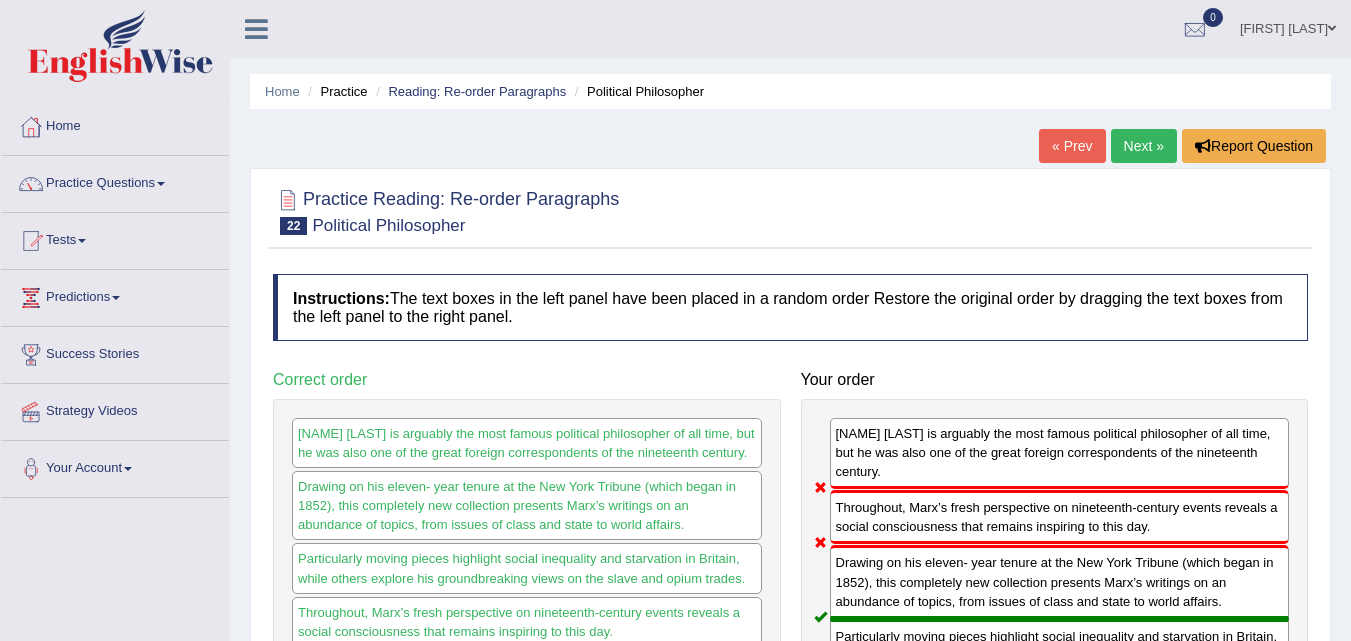 click on "Next »" at bounding box center [1144, 146] 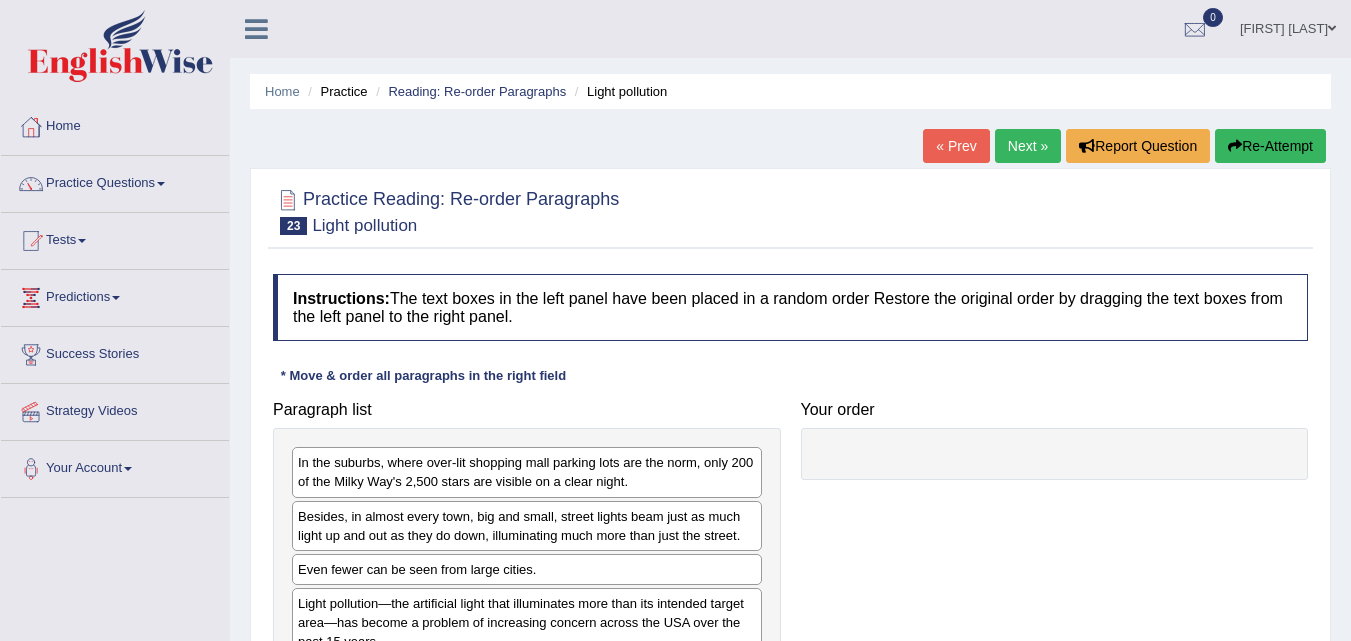 scroll, scrollTop: 300, scrollLeft: 0, axis: vertical 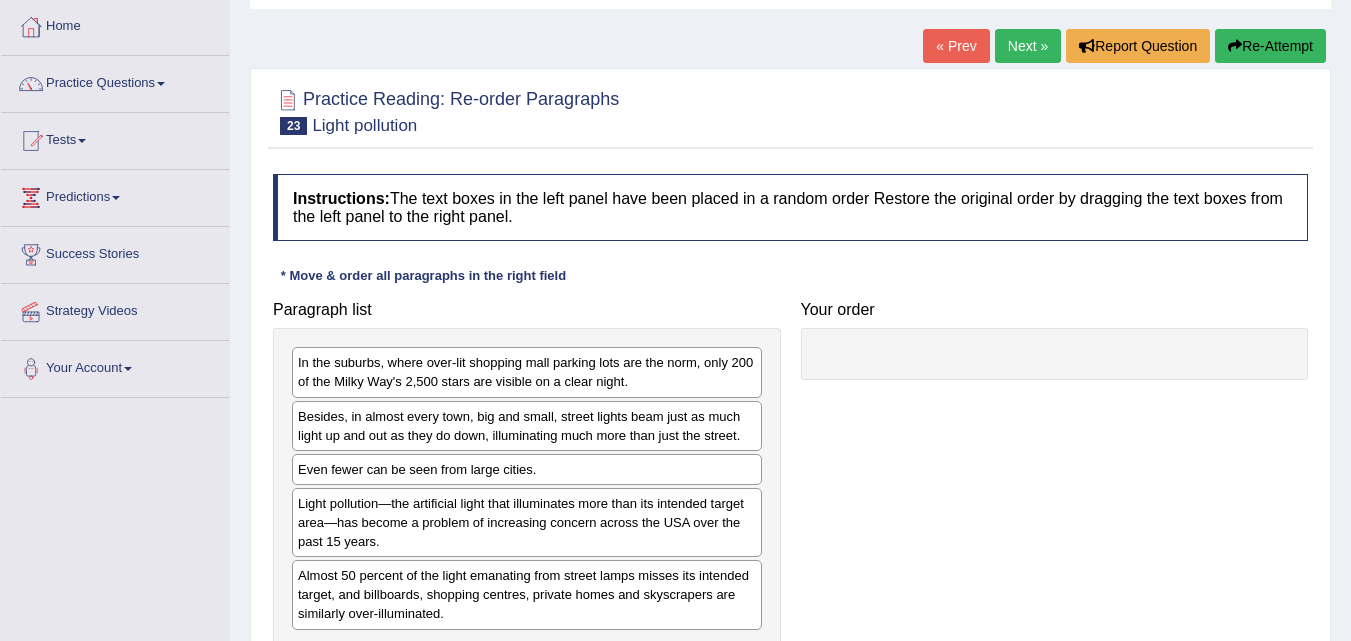 click on "Next »" at bounding box center (1028, 46) 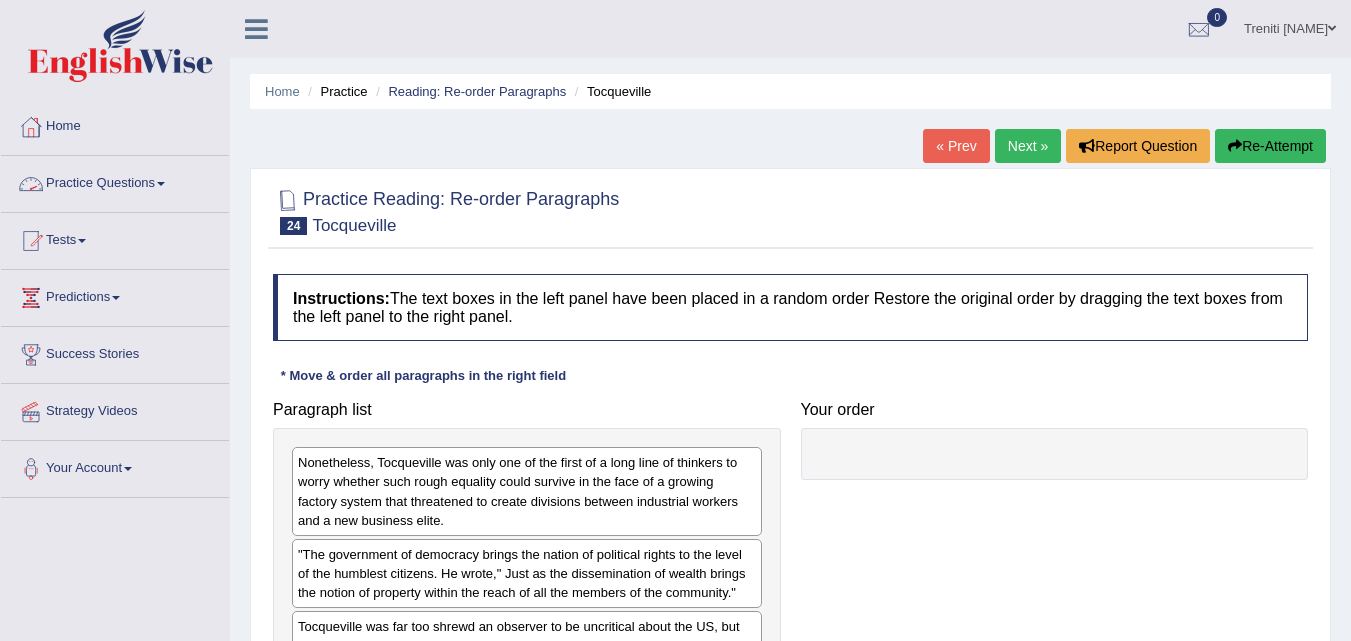 scroll, scrollTop: 0, scrollLeft: 0, axis: both 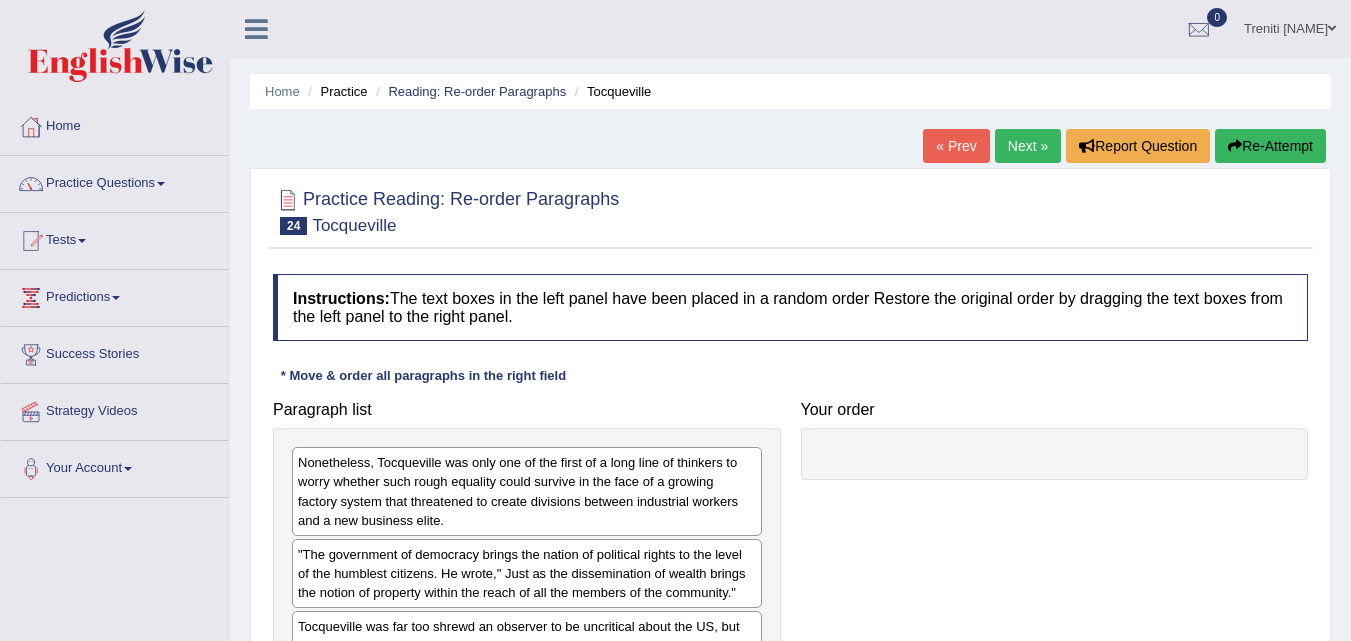click on "Practice Questions" at bounding box center [115, 181] 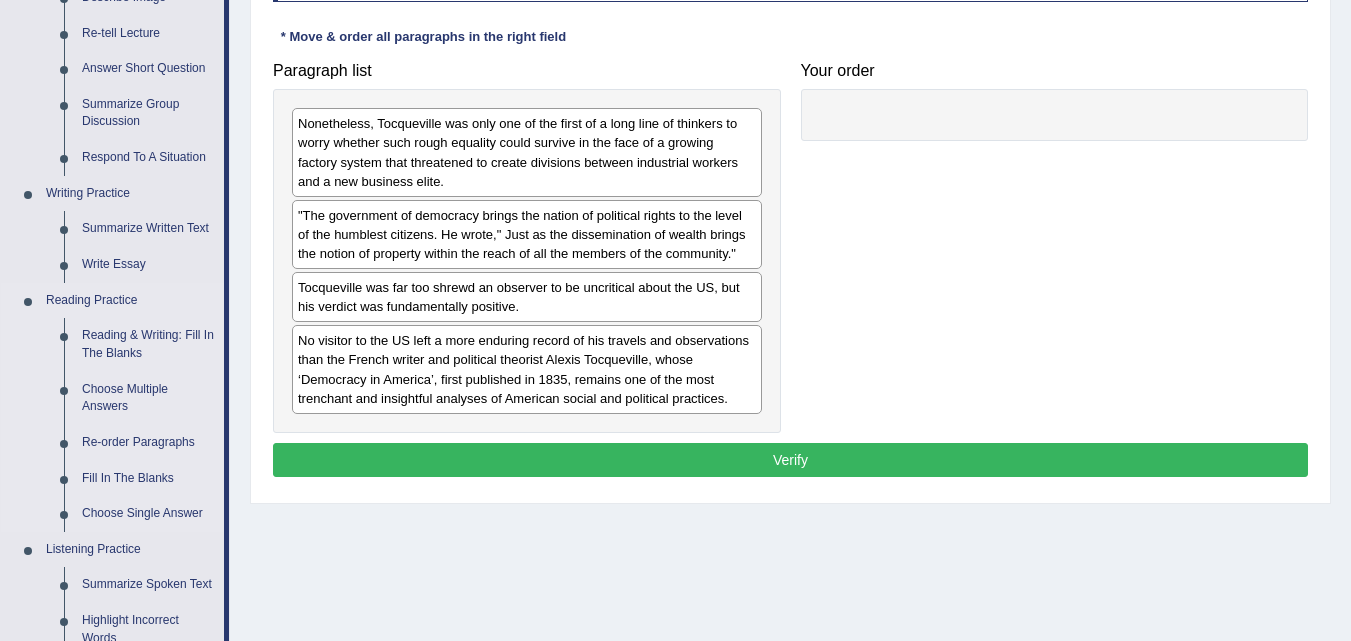 scroll, scrollTop: 400, scrollLeft: 0, axis: vertical 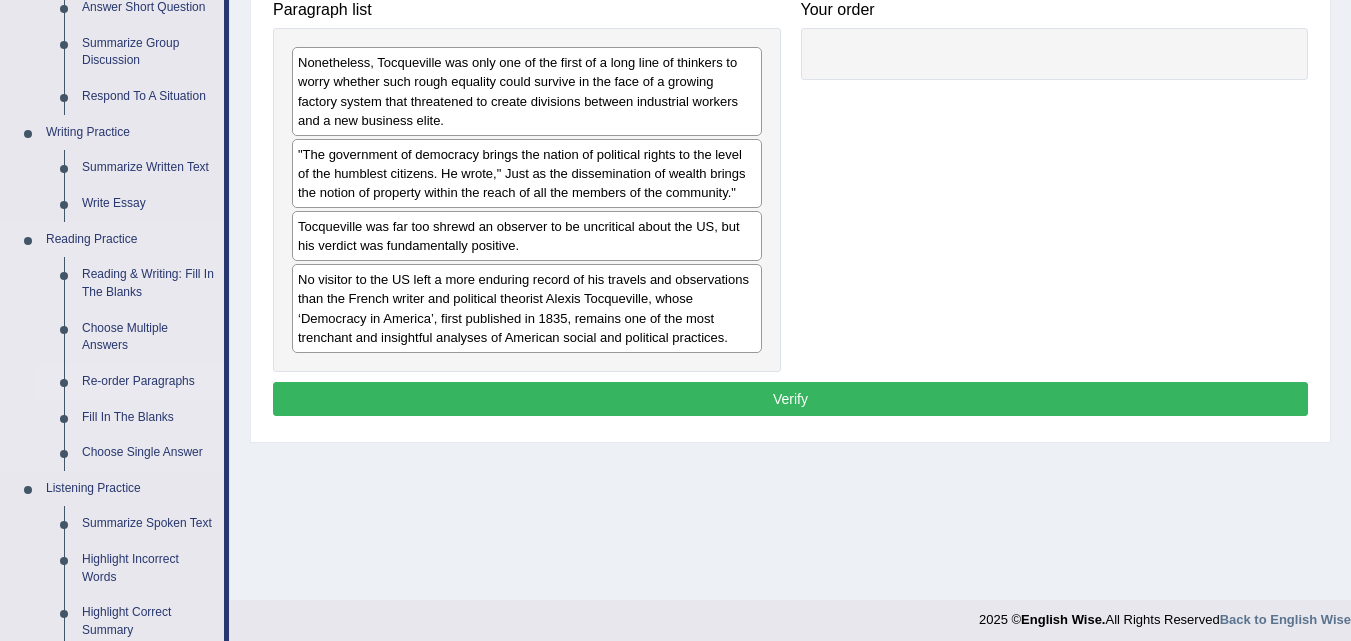 click on "Re-order Paragraphs" at bounding box center (148, 382) 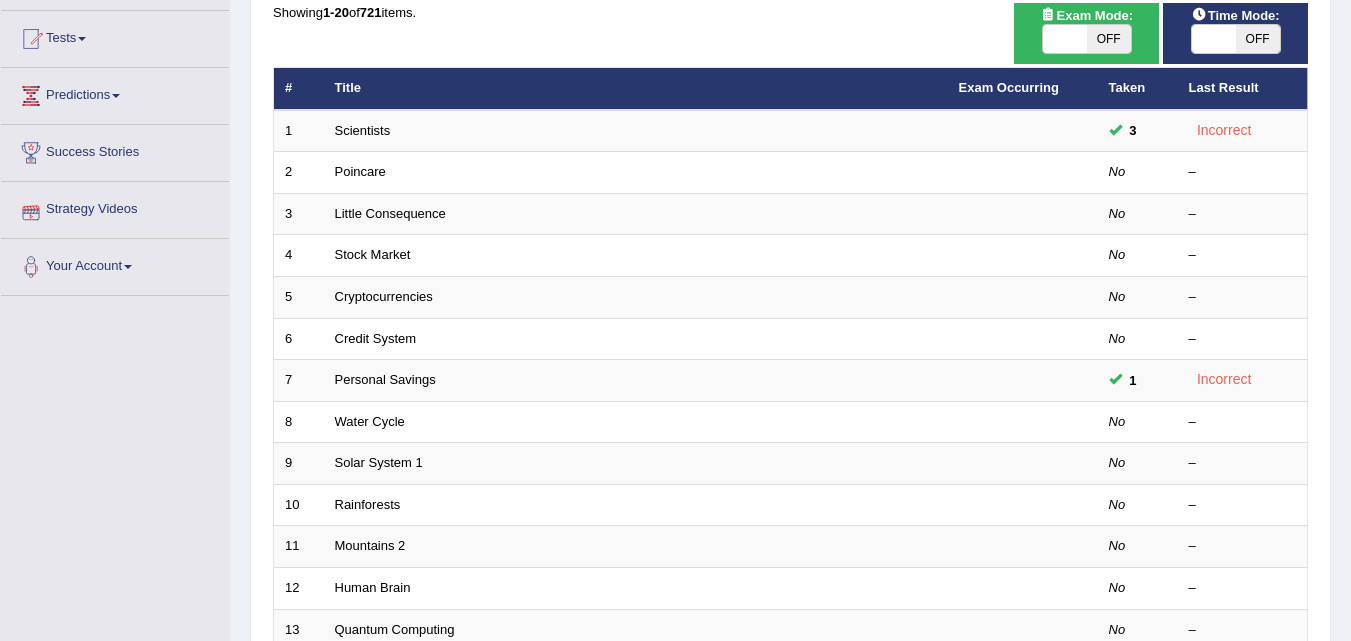 scroll, scrollTop: 0, scrollLeft: 0, axis: both 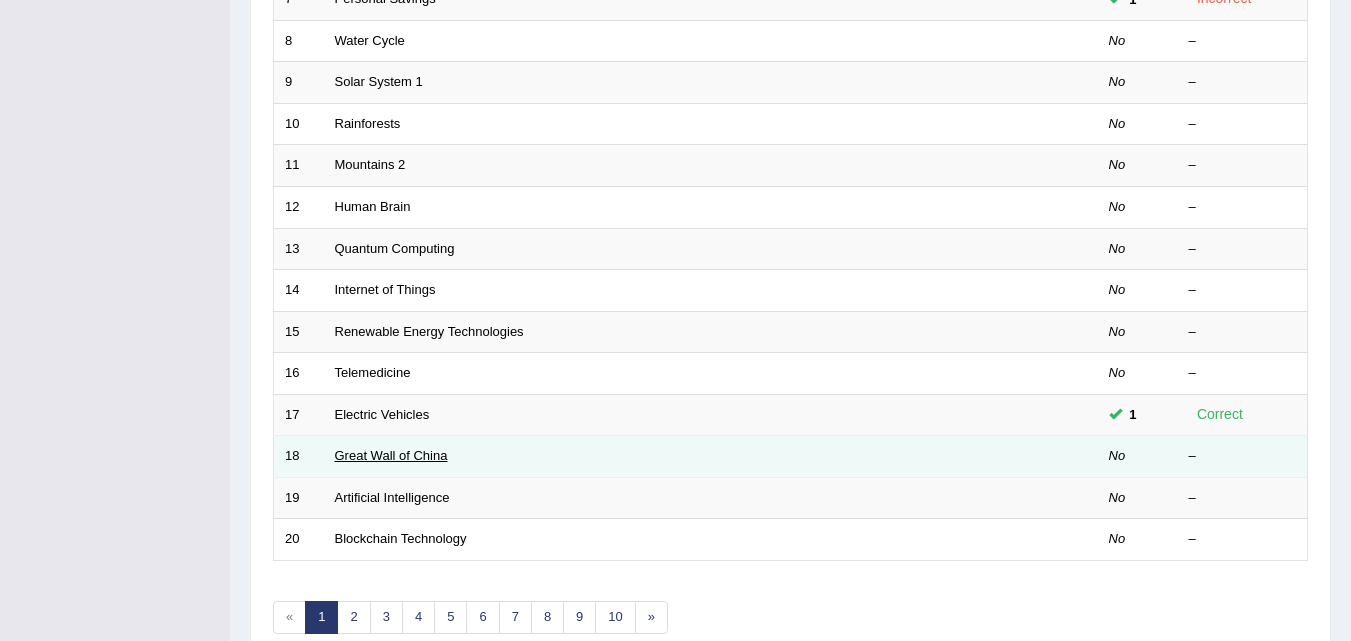 click on "Great Wall of China" at bounding box center [391, 455] 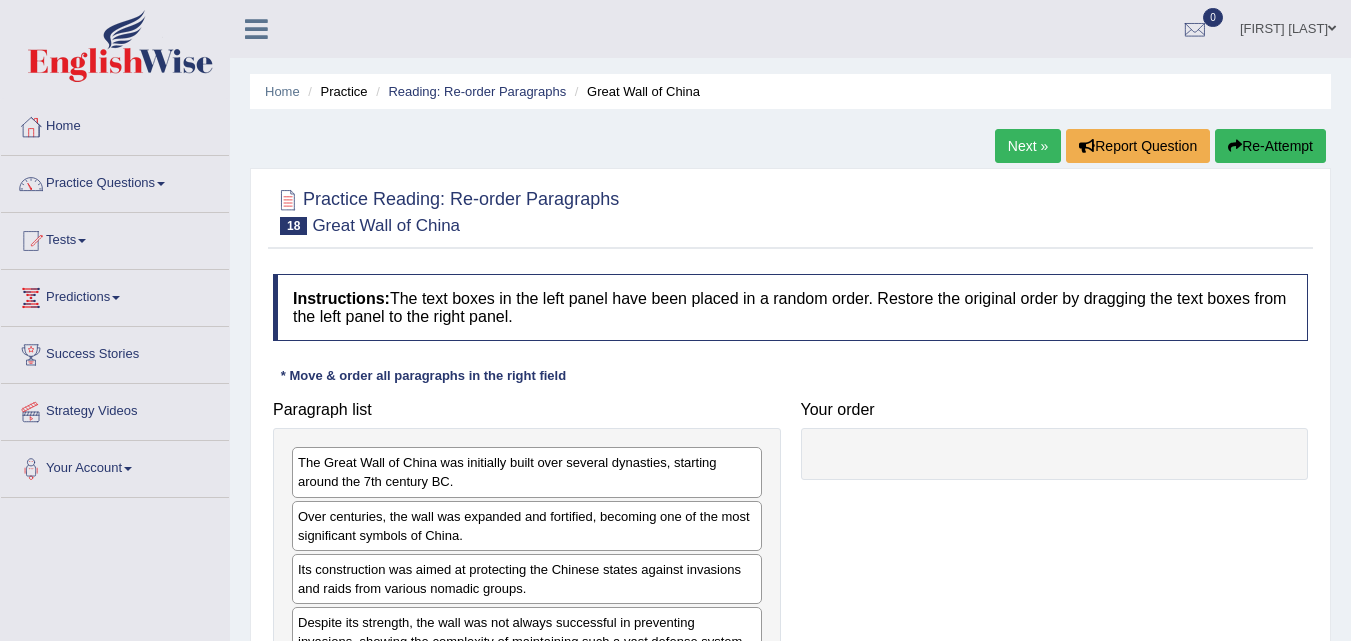scroll, scrollTop: 184, scrollLeft: 0, axis: vertical 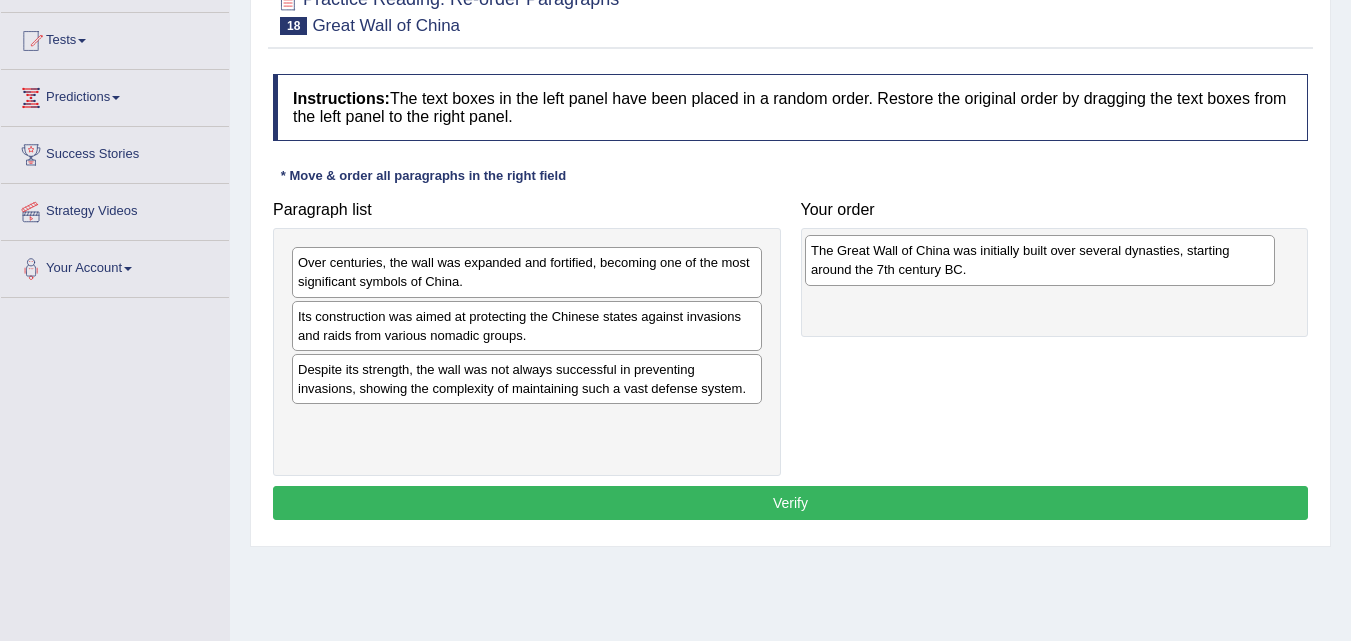 drag, startPoint x: 378, startPoint y: 285, endPoint x: 891, endPoint y: 273, distance: 513.1403 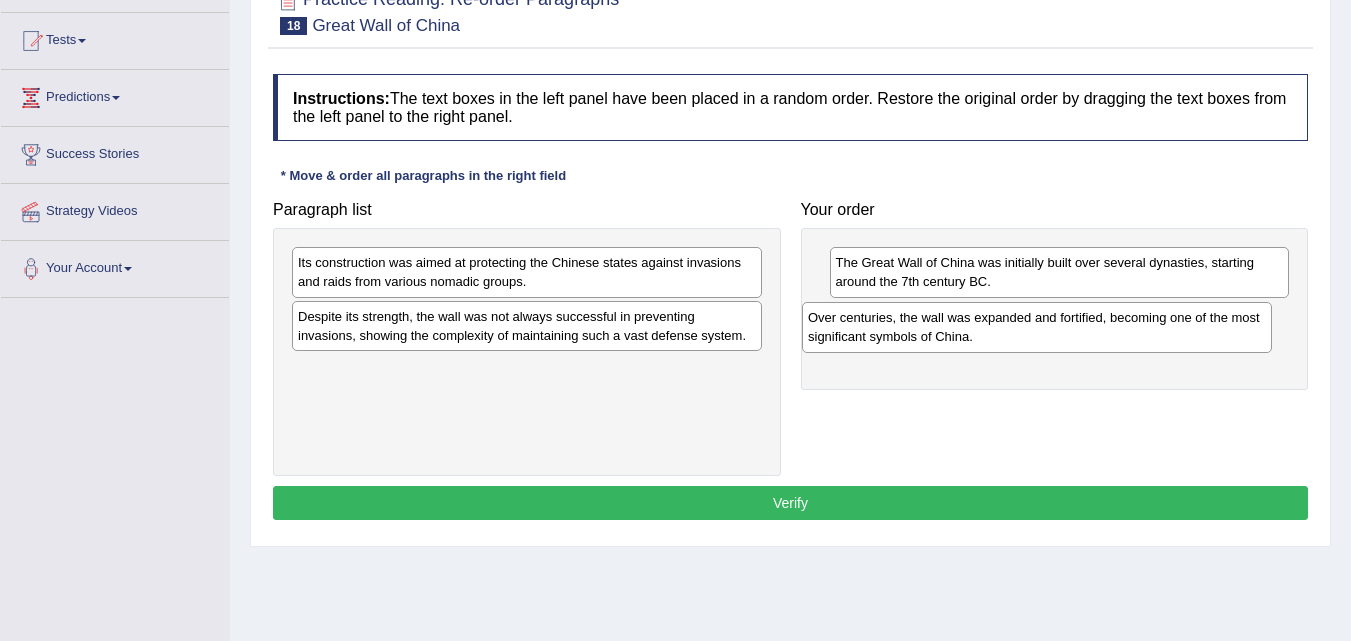 drag, startPoint x: 614, startPoint y: 275, endPoint x: 1125, endPoint y: 330, distance: 513.95135 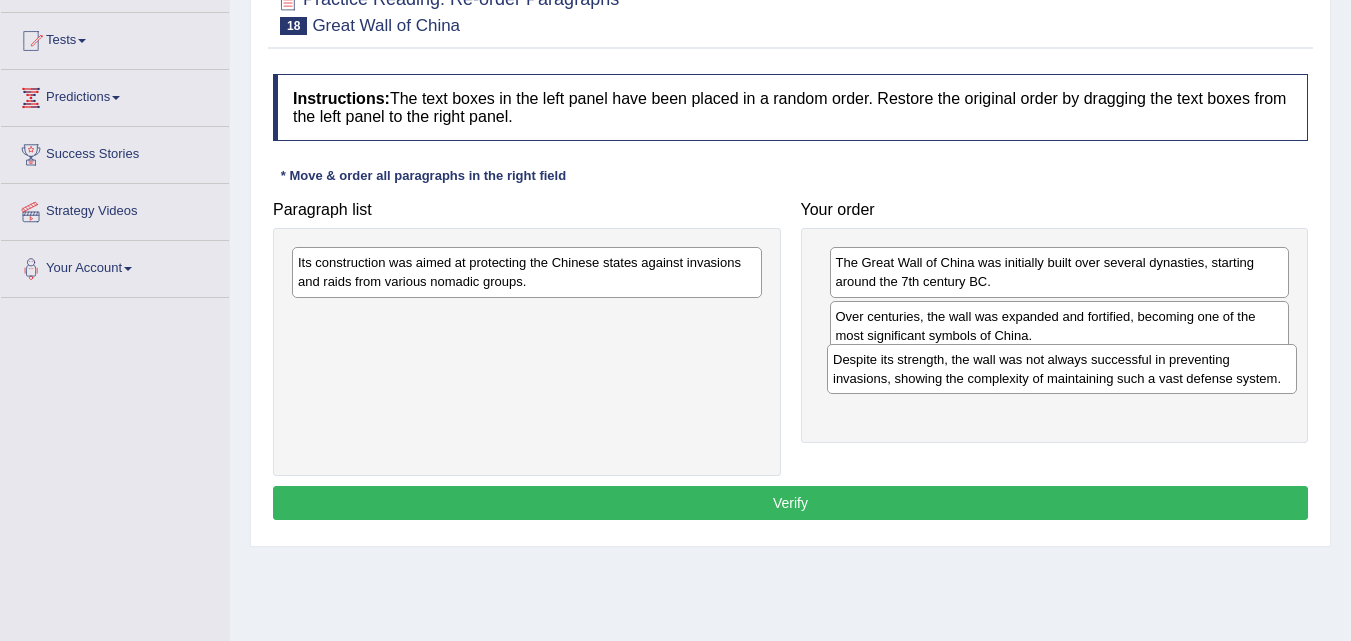 drag, startPoint x: 573, startPoint y: 335, endPoint x: 1108, endPoint y: 378, distance: 536.7253 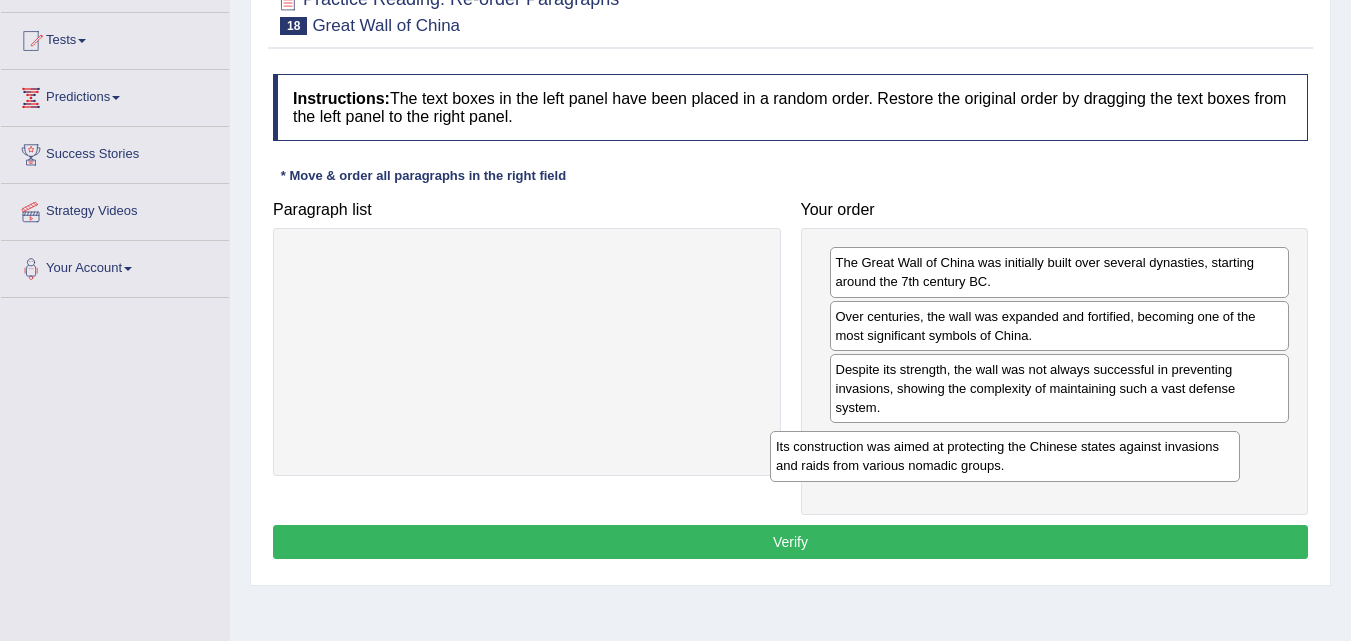 drag, startPoint x: 533, startPoint y: 274, endPoint x: 1014, endPoint y: 457, distance: 514.6358 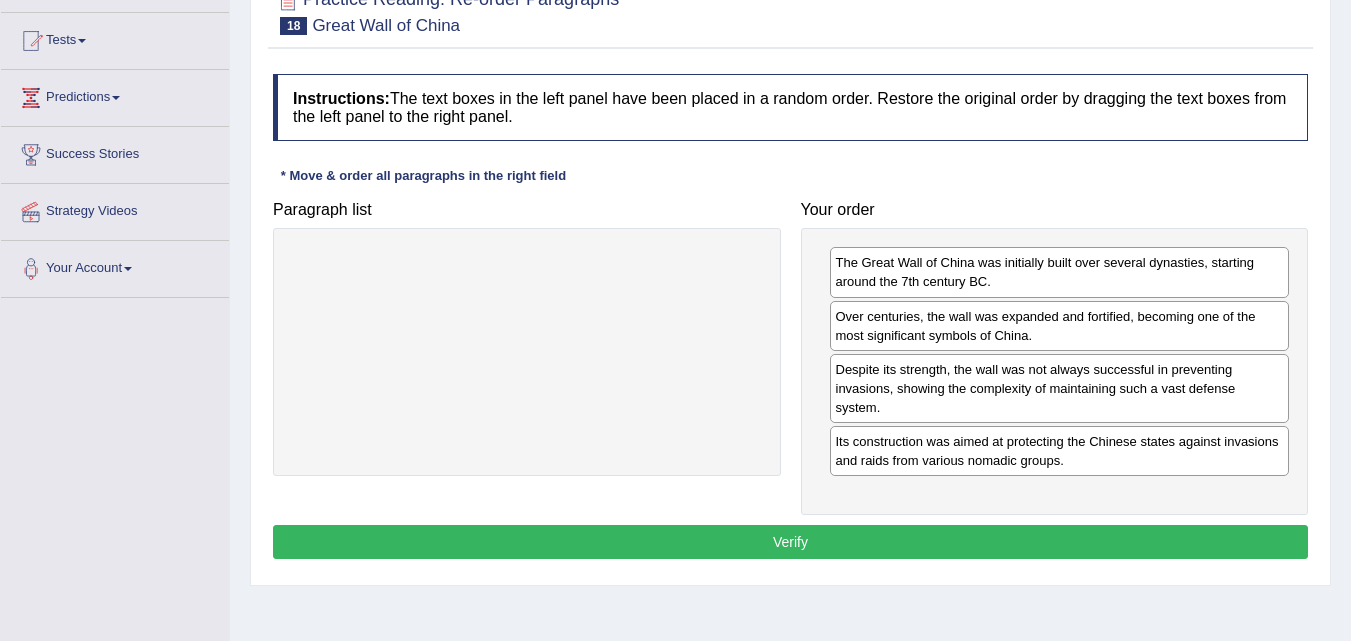 click on "Verify" at bounding box center [790, 542] 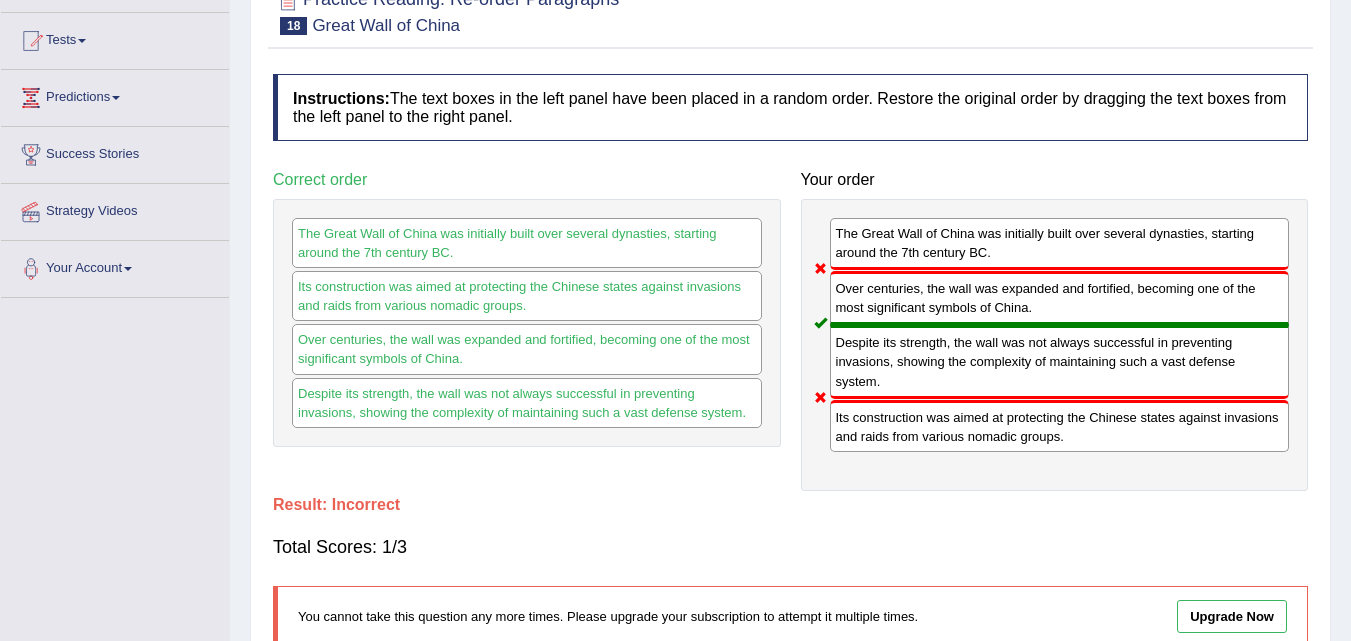 scroll, scrollTop: 100, scrollLeft: 0, axis: vertical 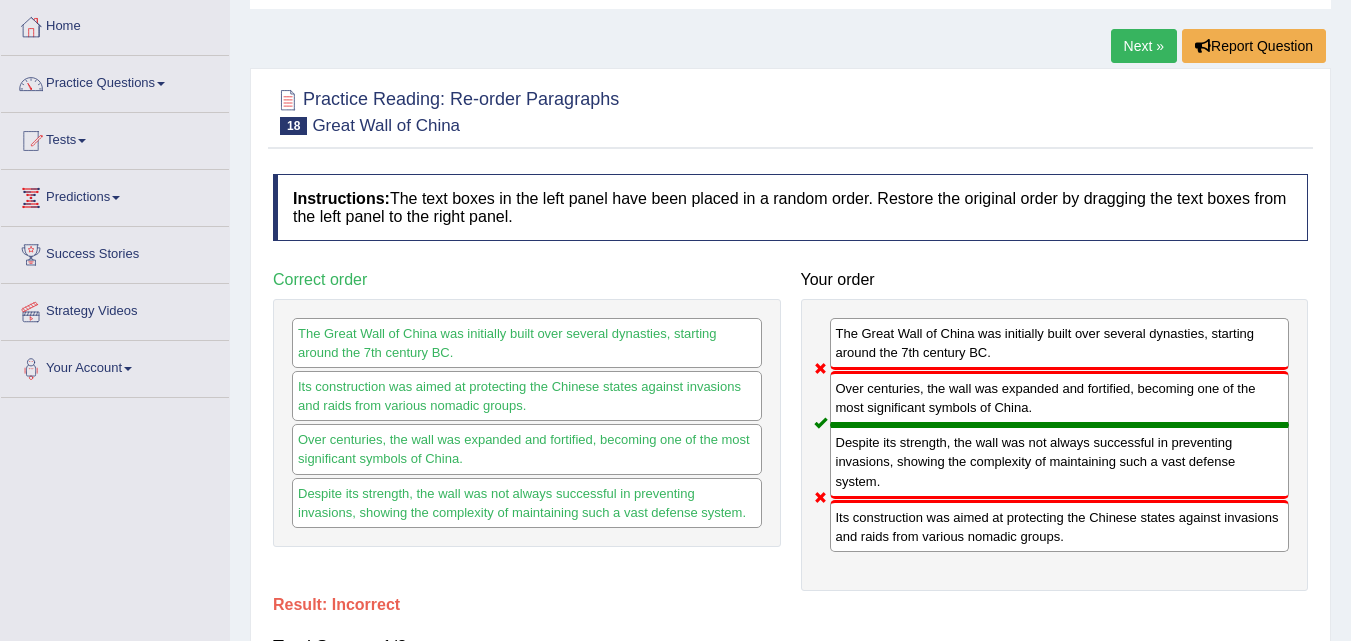 click on "Next »" at bounding box center [1144, 46] 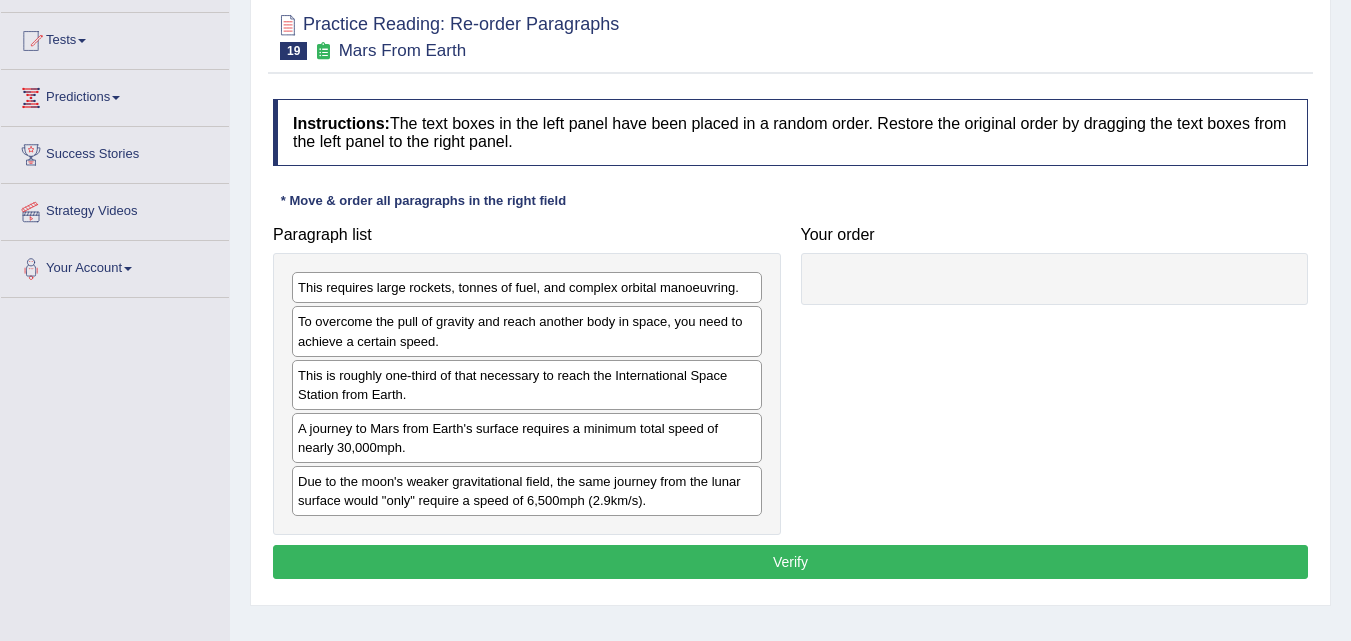 scroll, scrollTop: 200, scrollLeft: 0, axis: vertical 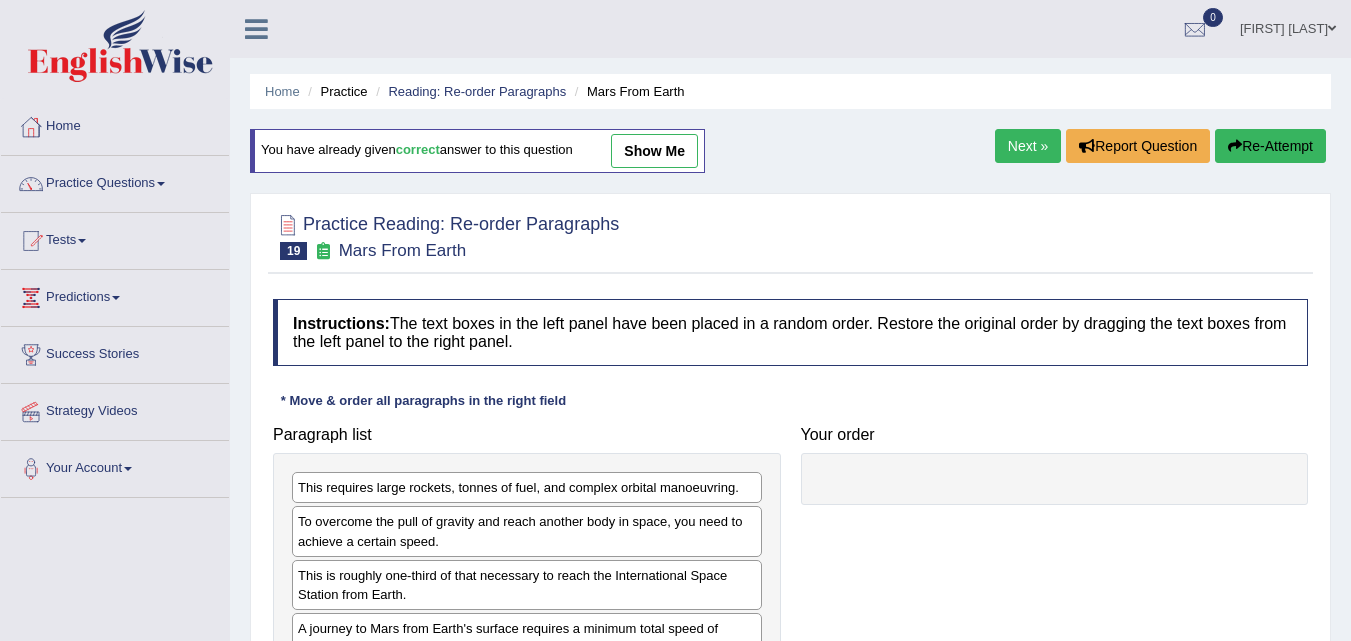 click on "Next »" at bounding box center [1028, 146] 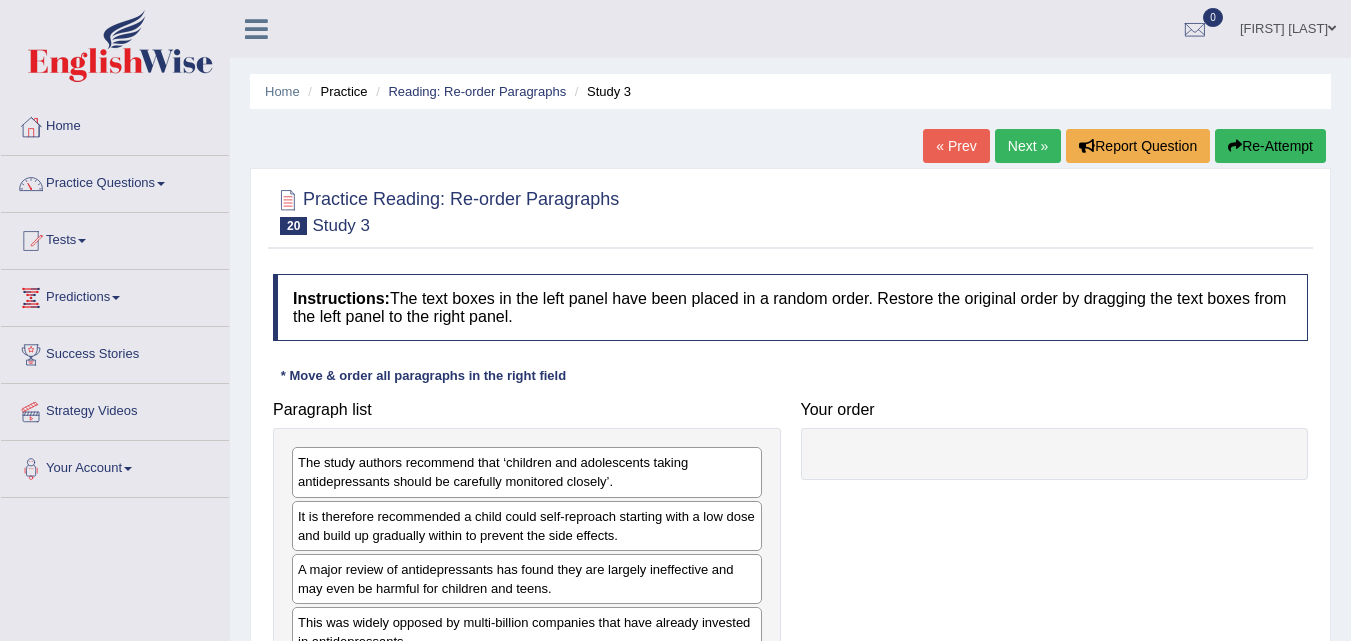 scroll, scrollTop: 100, scrollLeft: 0, axis: vertical 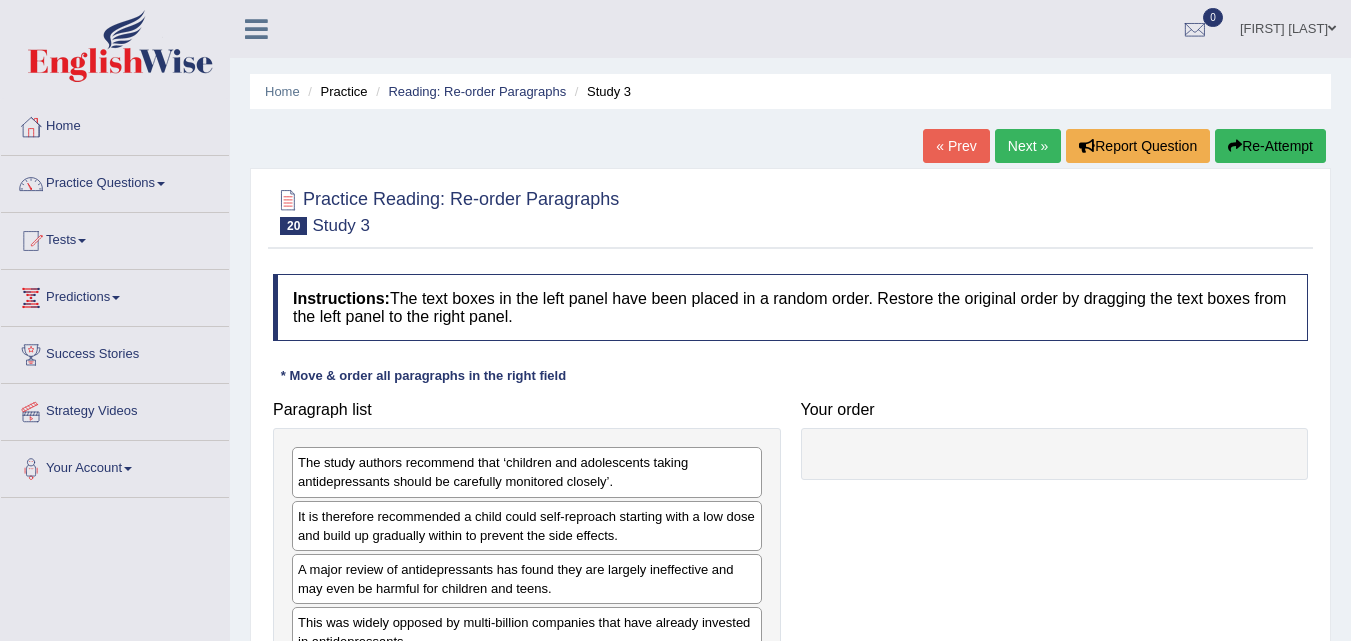 click on "Next »" at bounding box center (1028, 146) 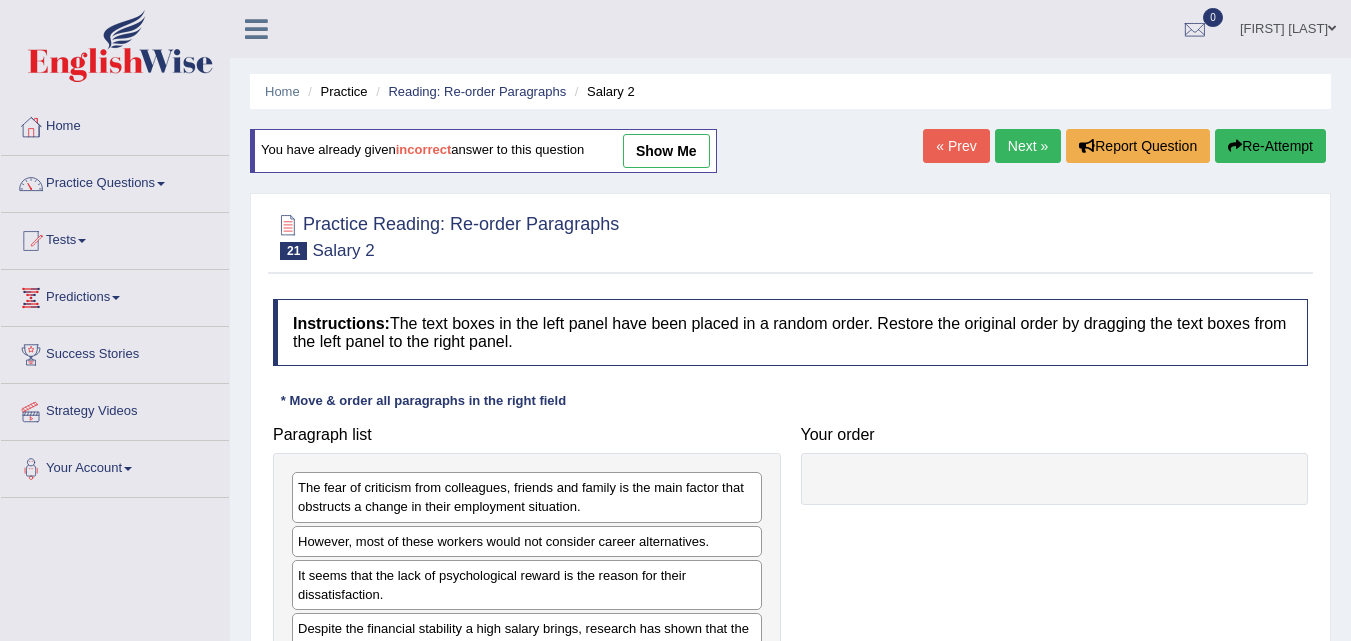 scroll, scrollTop: 200, scrollLeft: 0, axis: vertical 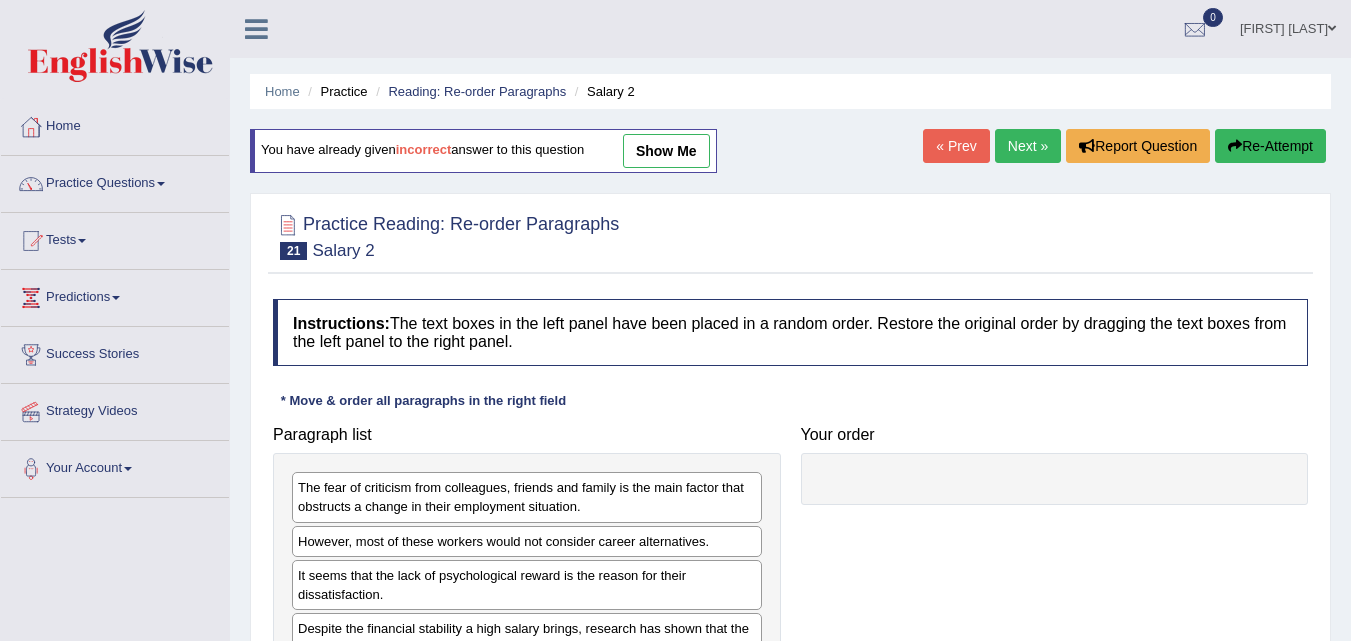 click on "Next »" at bounding box center [1028, 146] 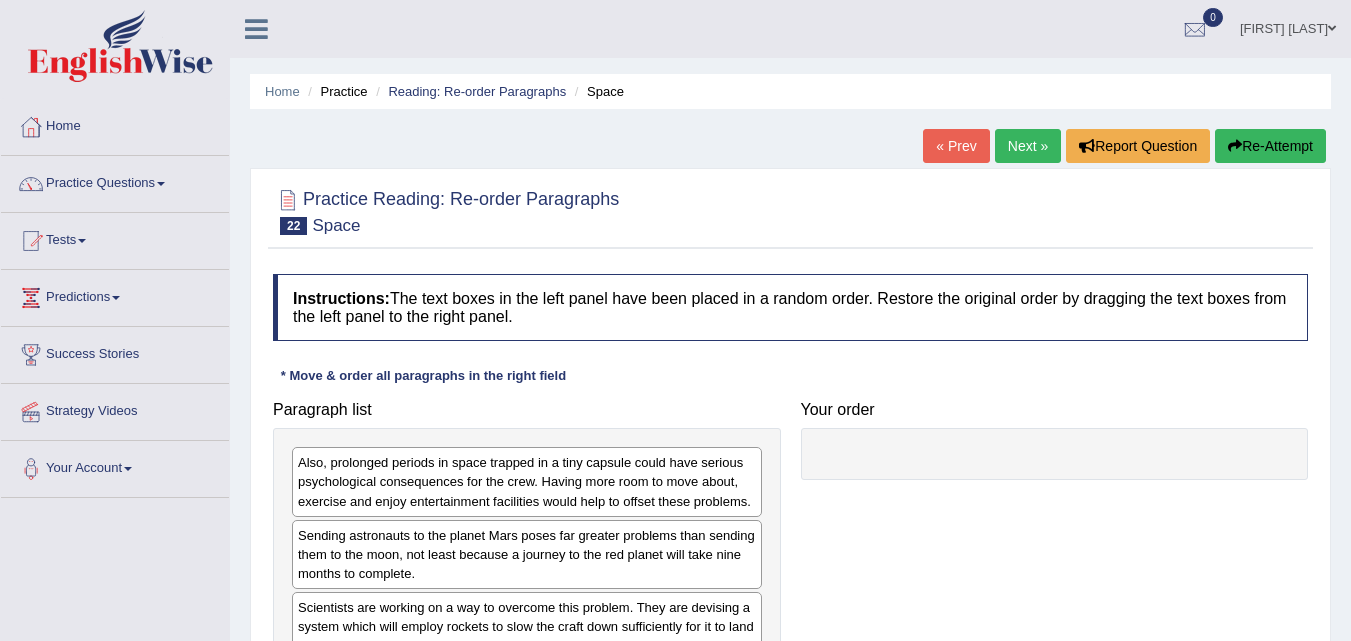 scroll, scrollTop: 100, scrollLeft: 0, axis: vertical 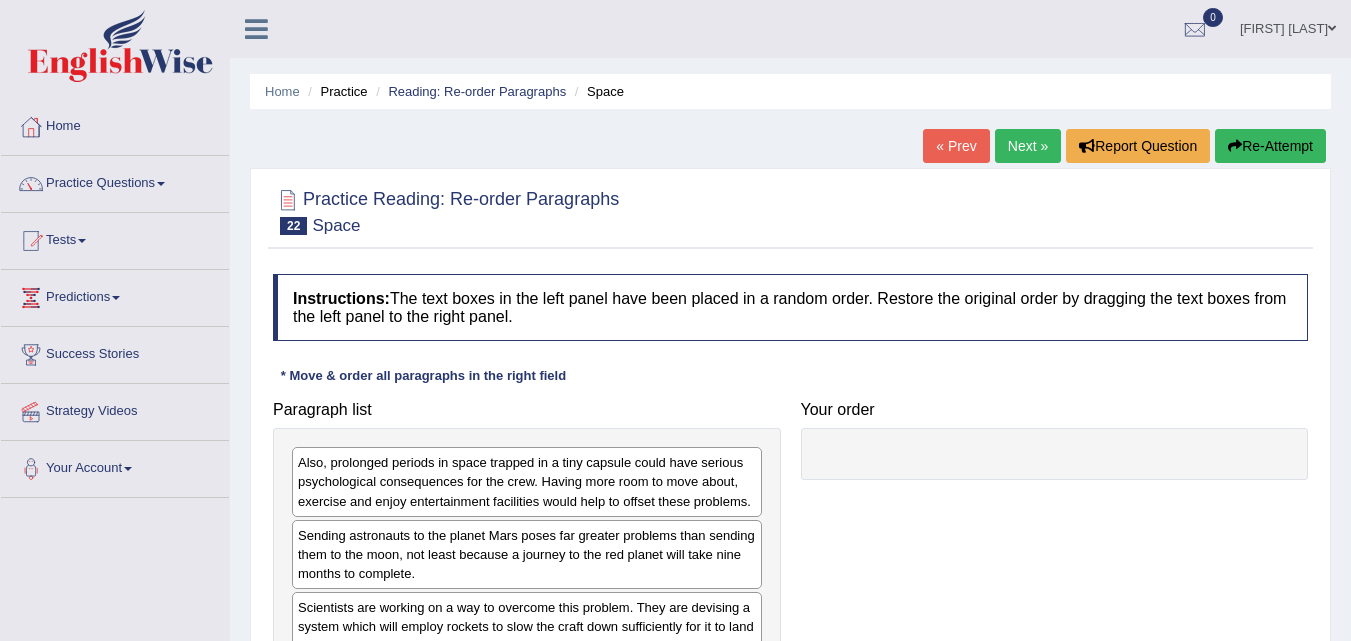 click on "Next »" at bounding box center [1028, 146] 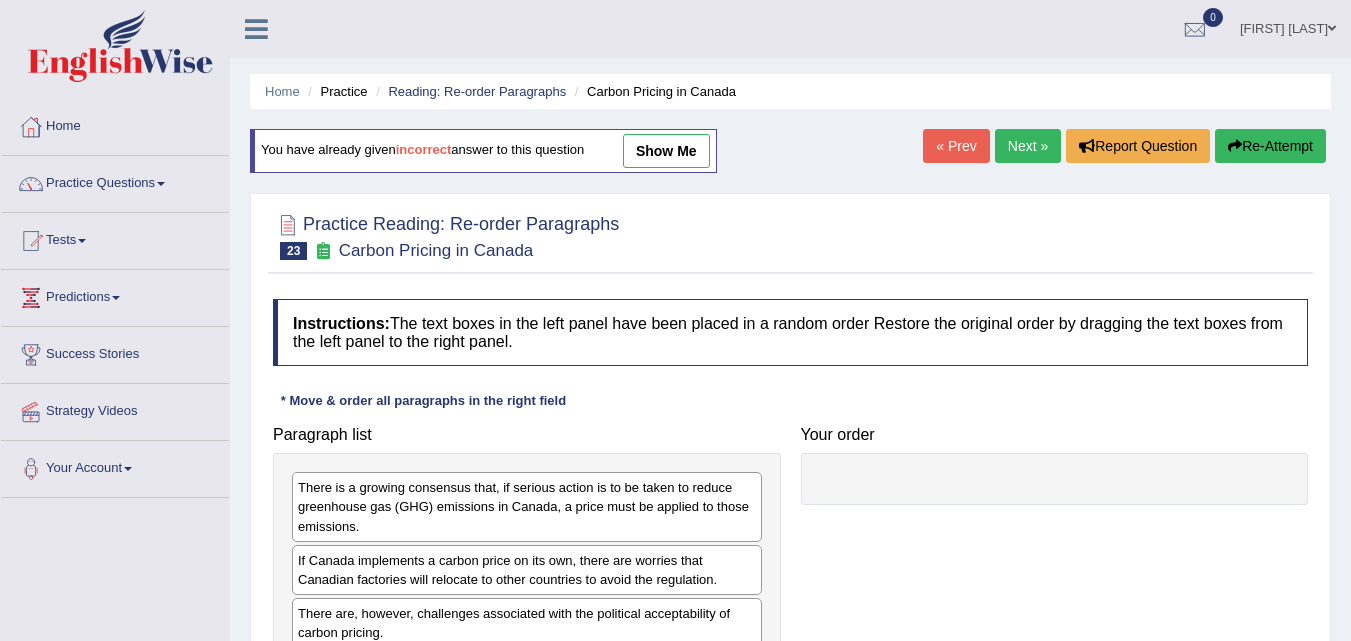 scroll, scrollTop: 100, scrollLeft: 0, axis: vertical 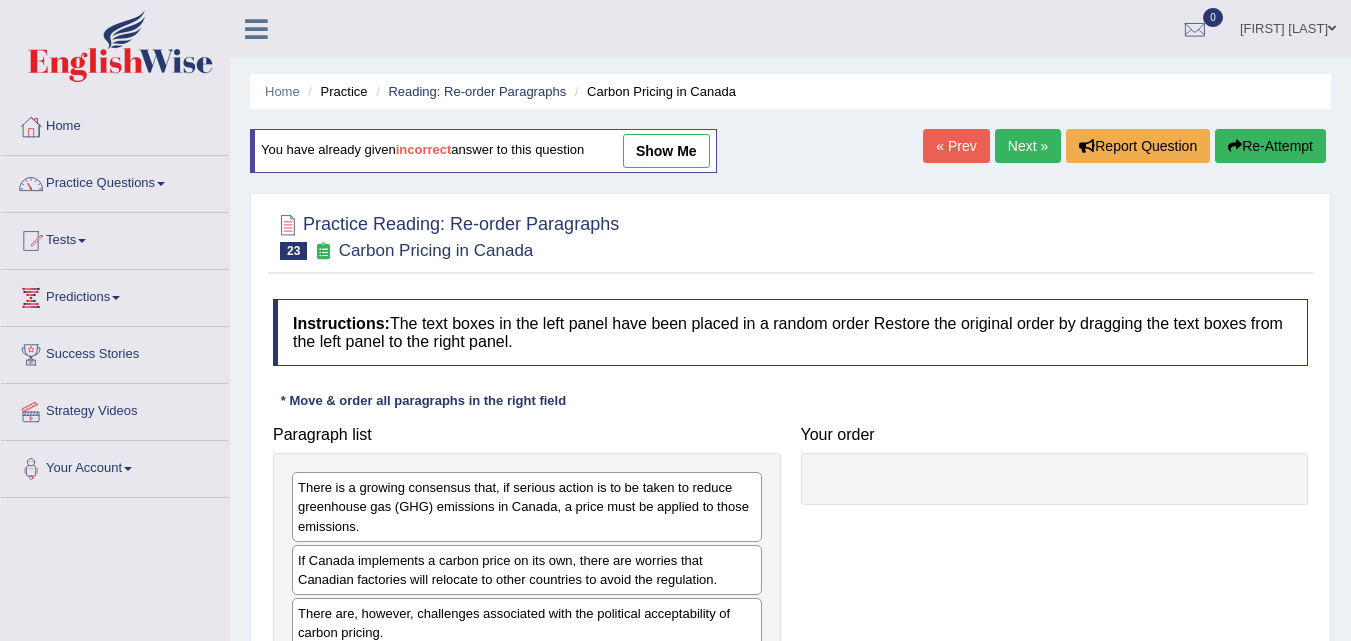click on "Next »" at bounding box center (1028, 146) 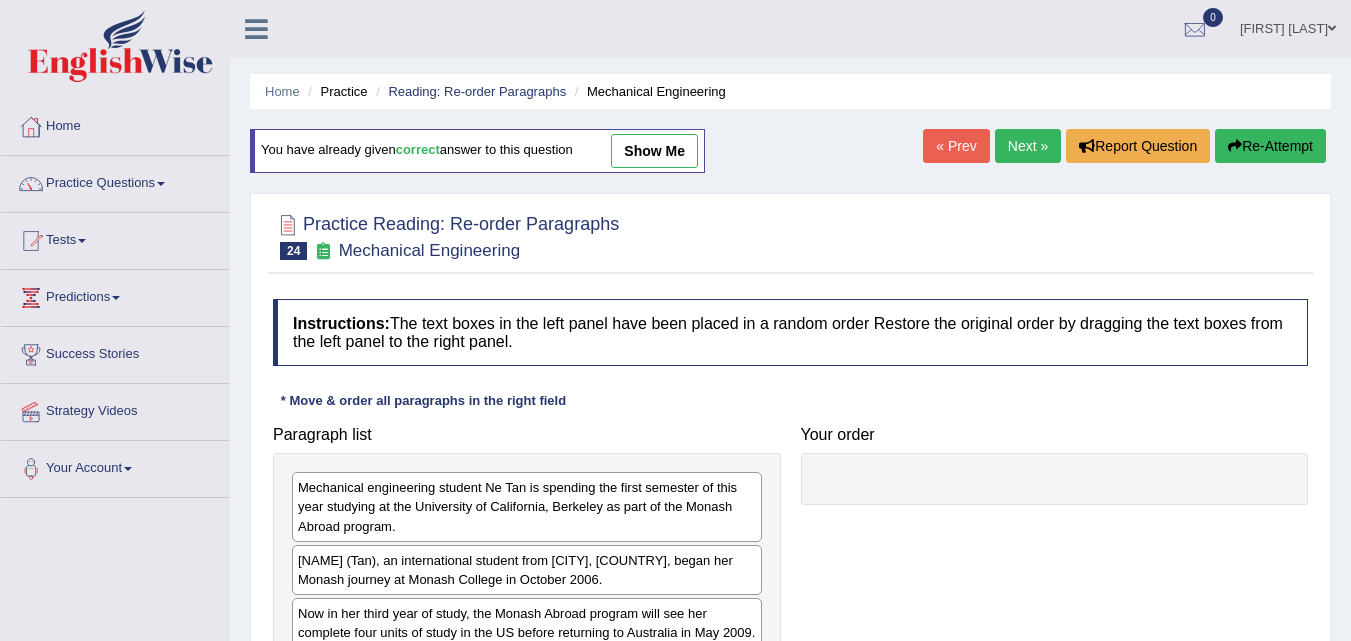 scroll, scrollTop: 200, scrollLeft: 0, axis: vertical 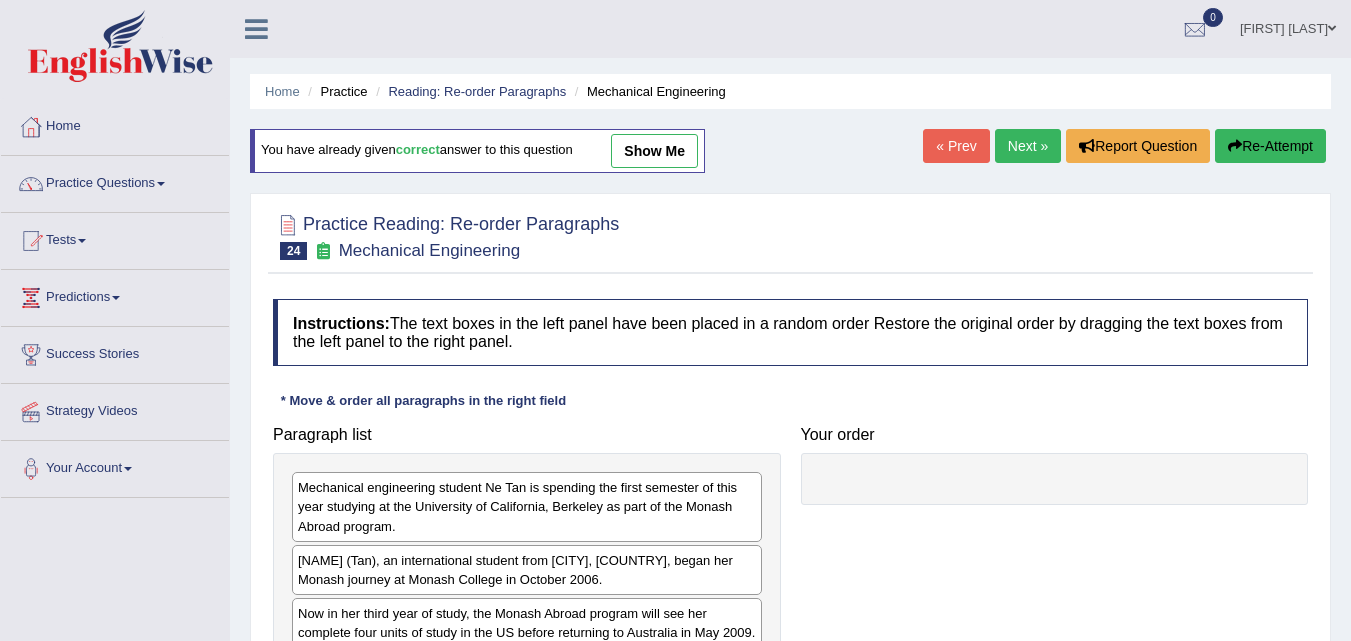 click on "Next »" at bounding box center [1028, 146] 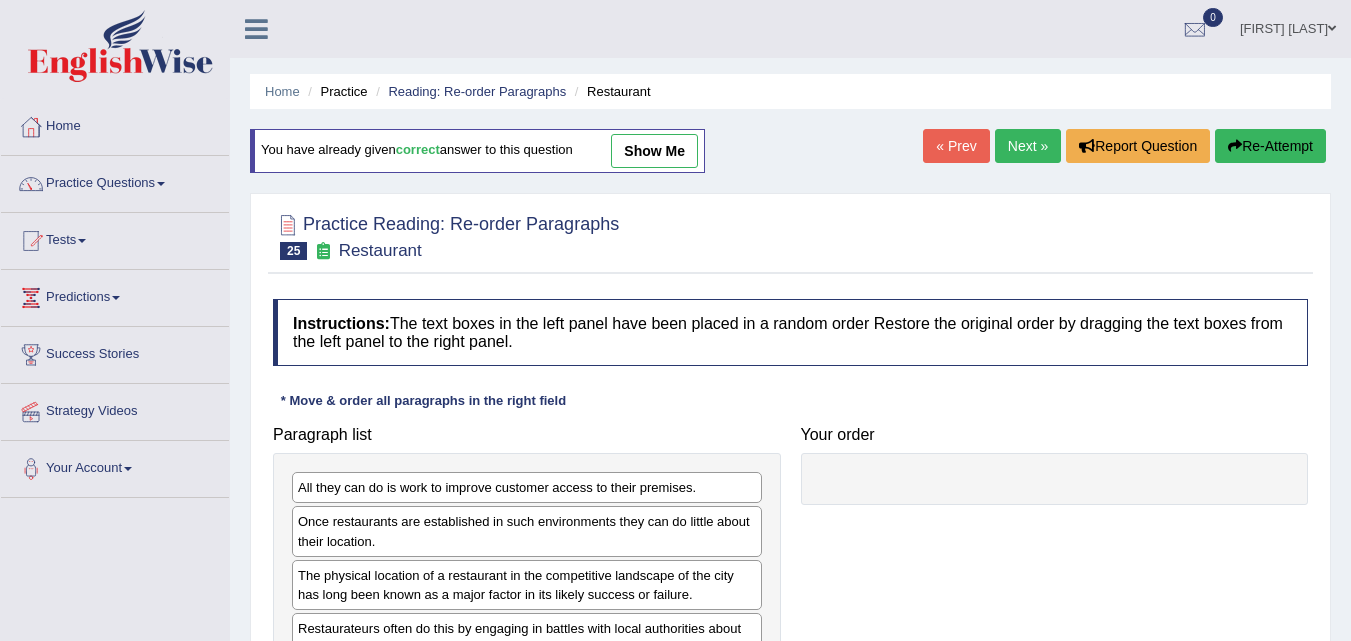 scroll, scrollTop: 100, scrollLeft: 0, axis: vertical 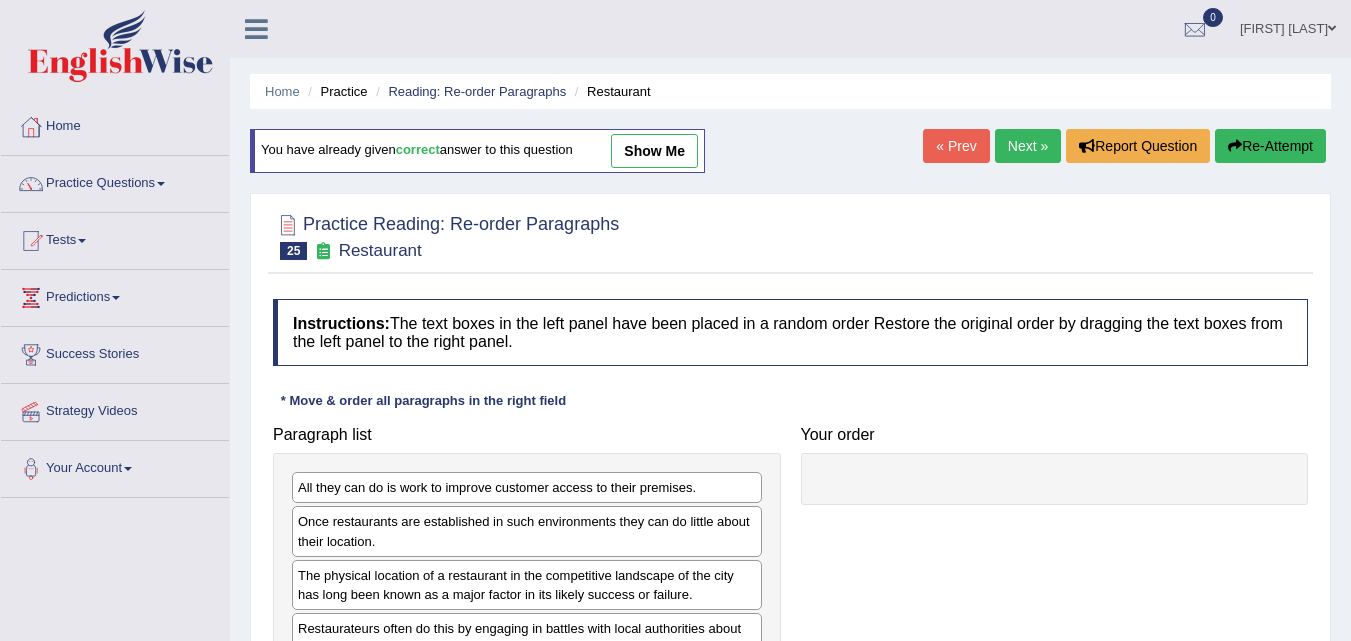 click on "Next »" at bounding box center [1028, 146] 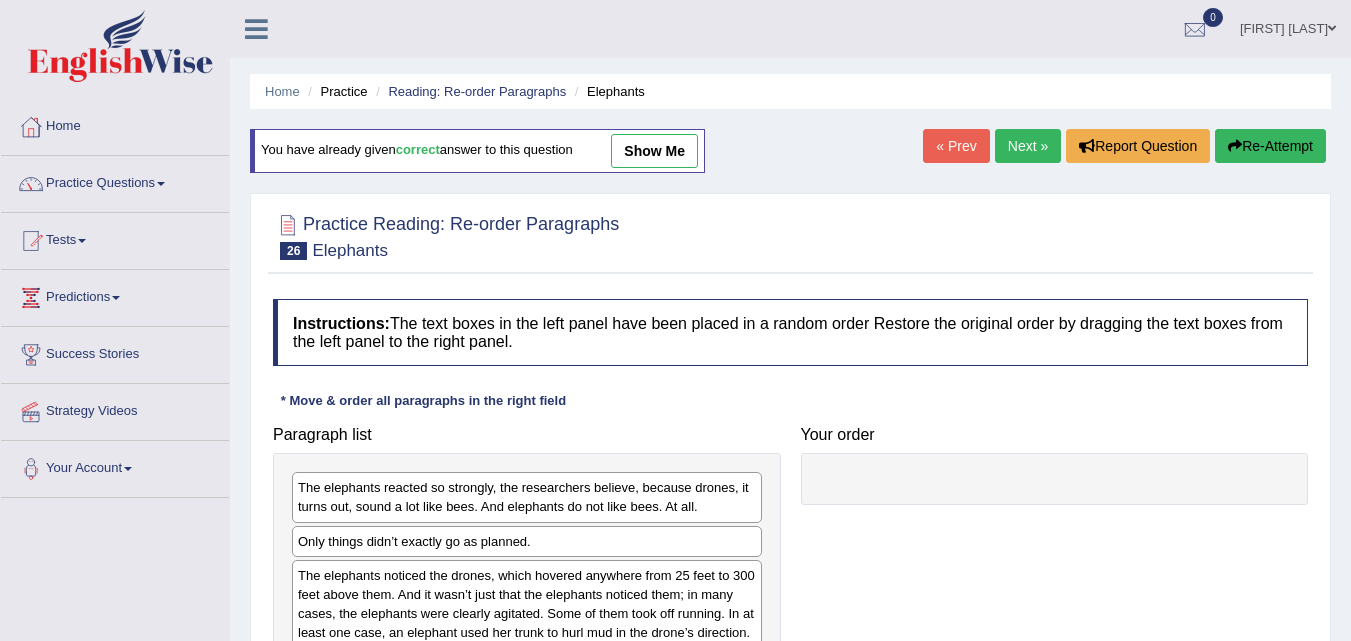 scroll, scrollTop: 0, scrollLeft: 0, axis: both 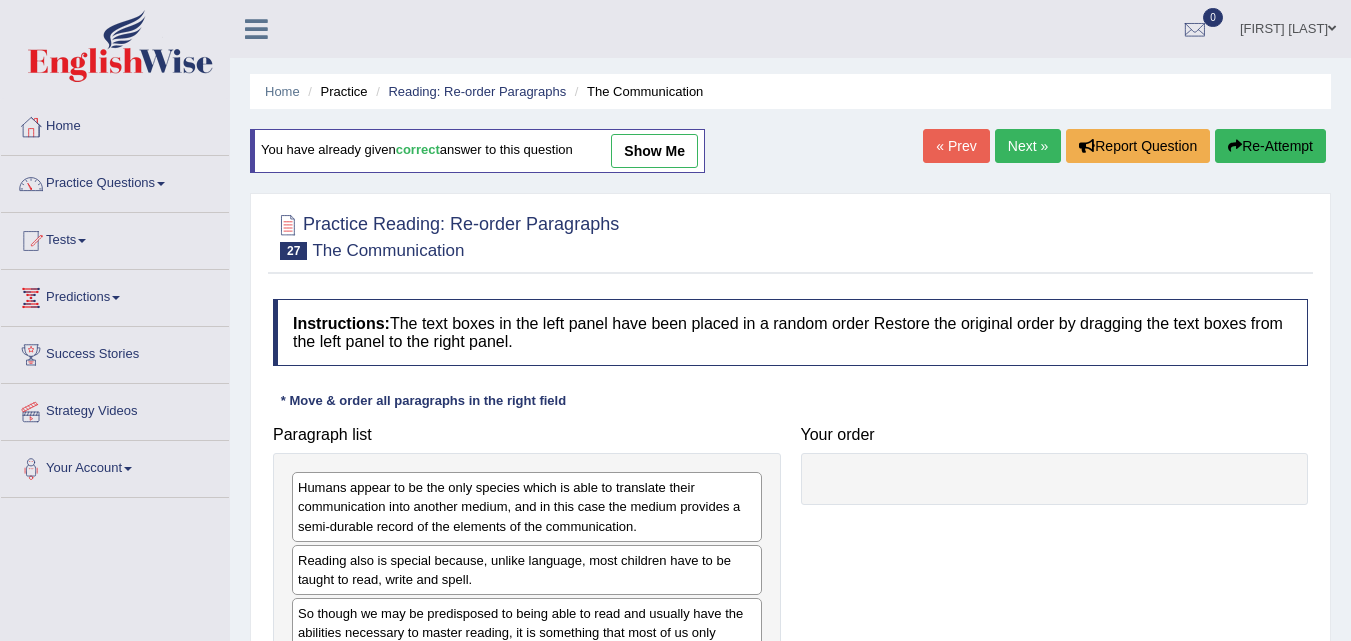click on "Next »" at bounding box center (1028, 146) 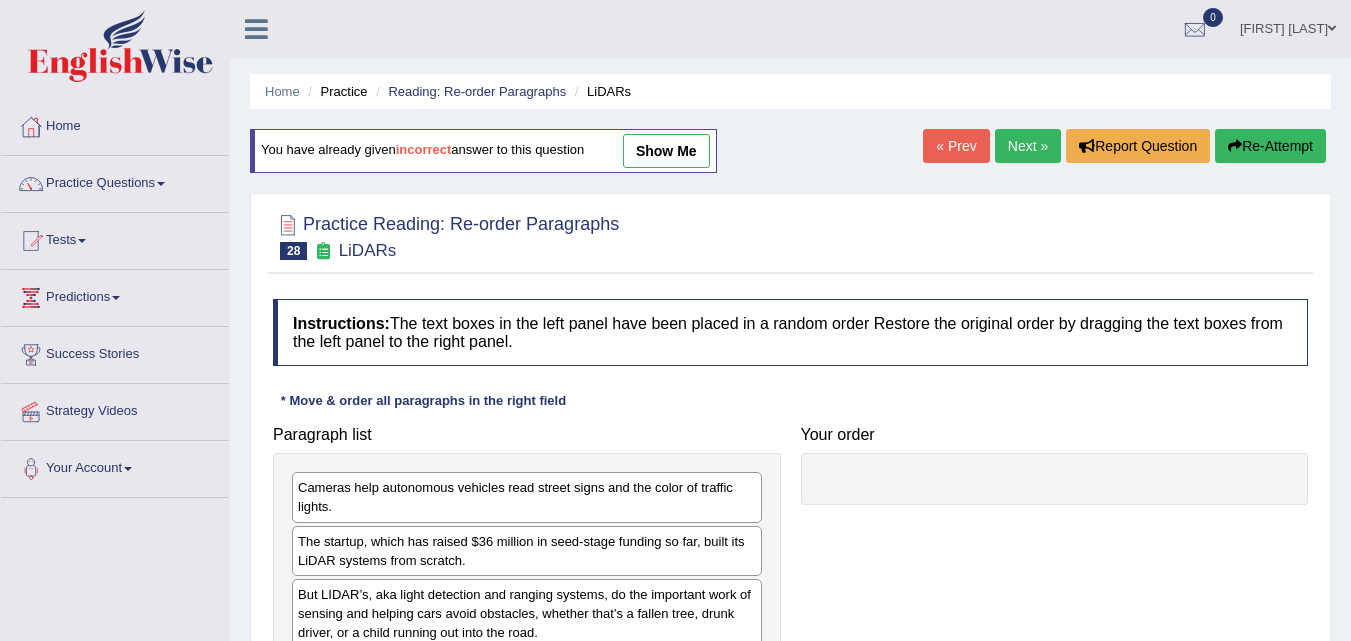 scroll, scrollTop: 0, scrollLeft: 0, axis: both 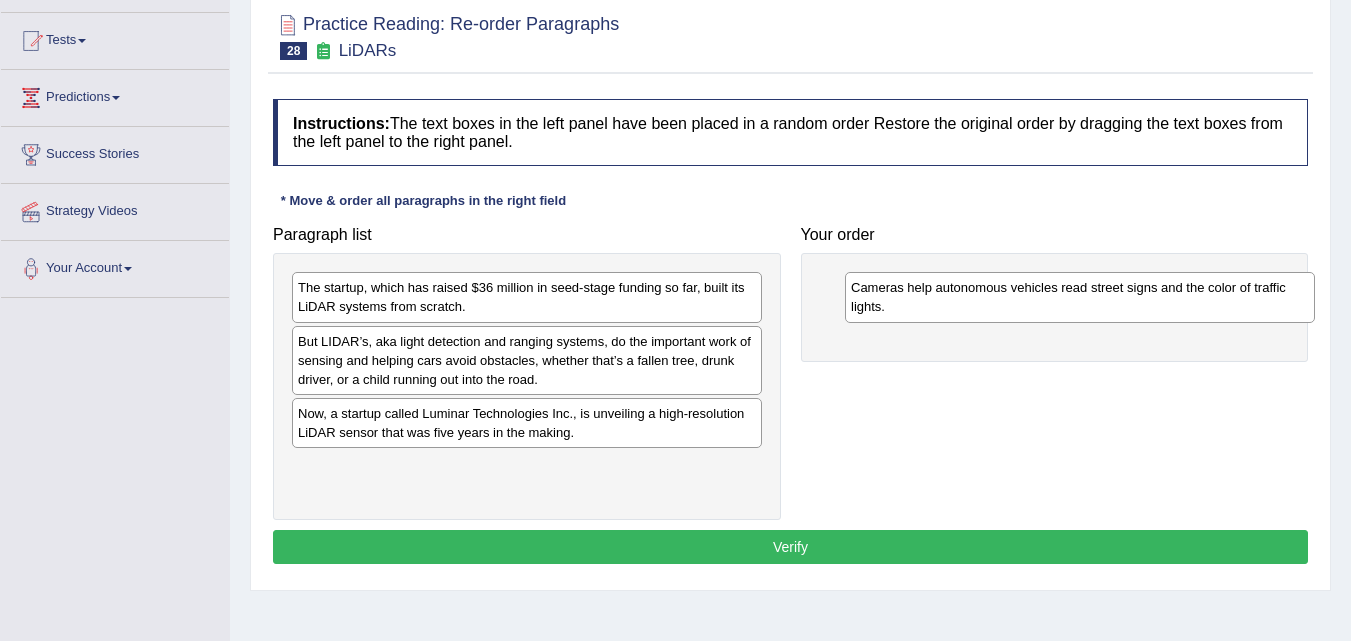 drag, startPoint x: 704, startPoint y: 308, endPoint x: 1259, endPoint y: 308, distance: 555 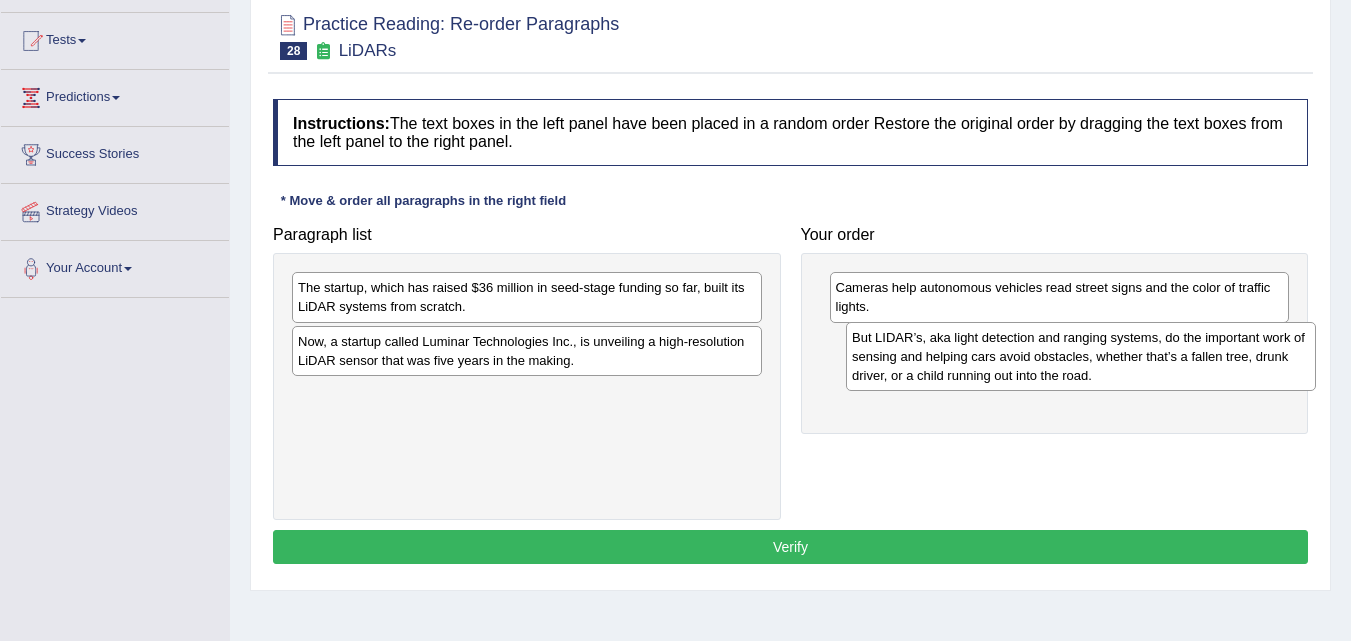 drag, startPoint x: 566, startPoint y: 360, endPoint x: 1120, endPoint y: 356, distance: 554.01447 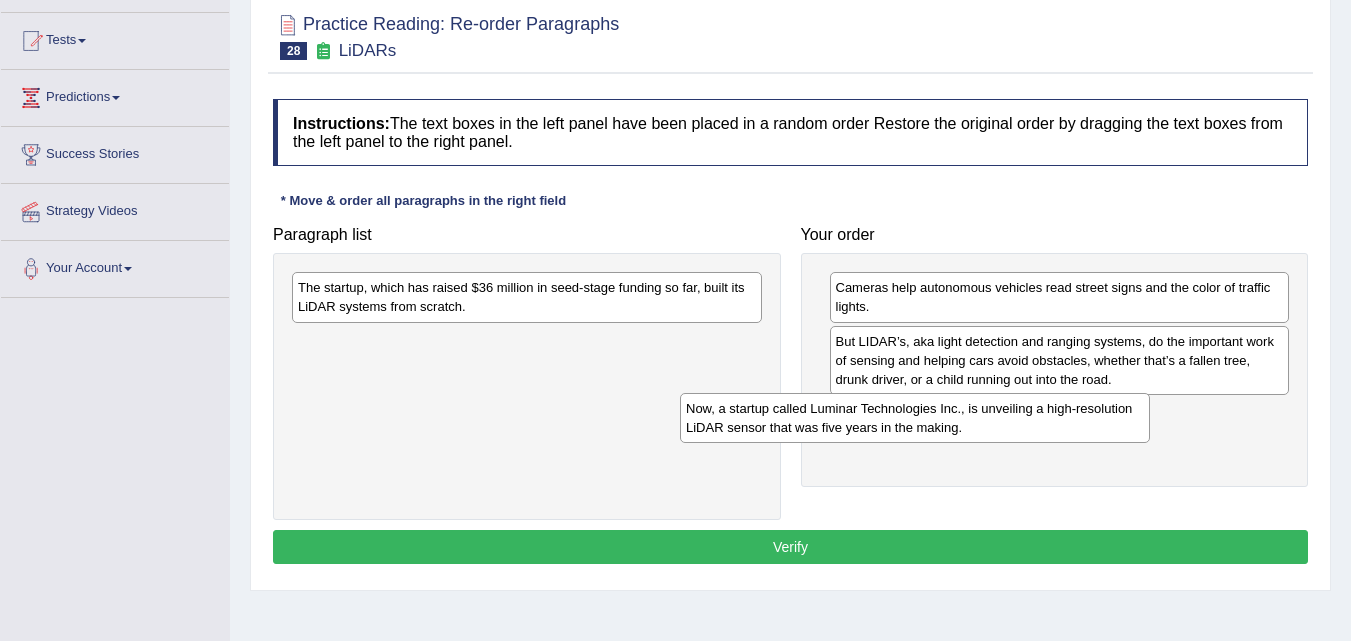 drag, startPoint x: 681, startPoint y: 343, endPoint x: 1069, endPoint y: 410, distance: 393.7423 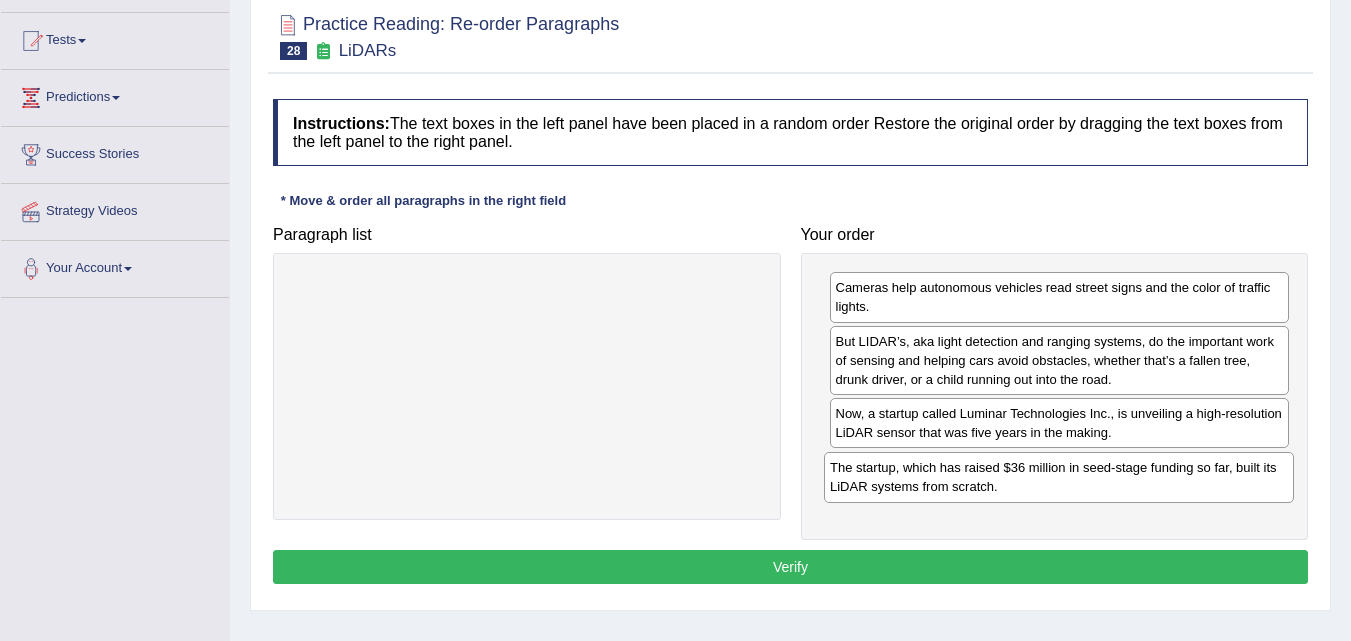 drag, startPoint x: 669, startPoint y: 280, endPoint x: 1210, endPoint y: 458, distance: 569.5305 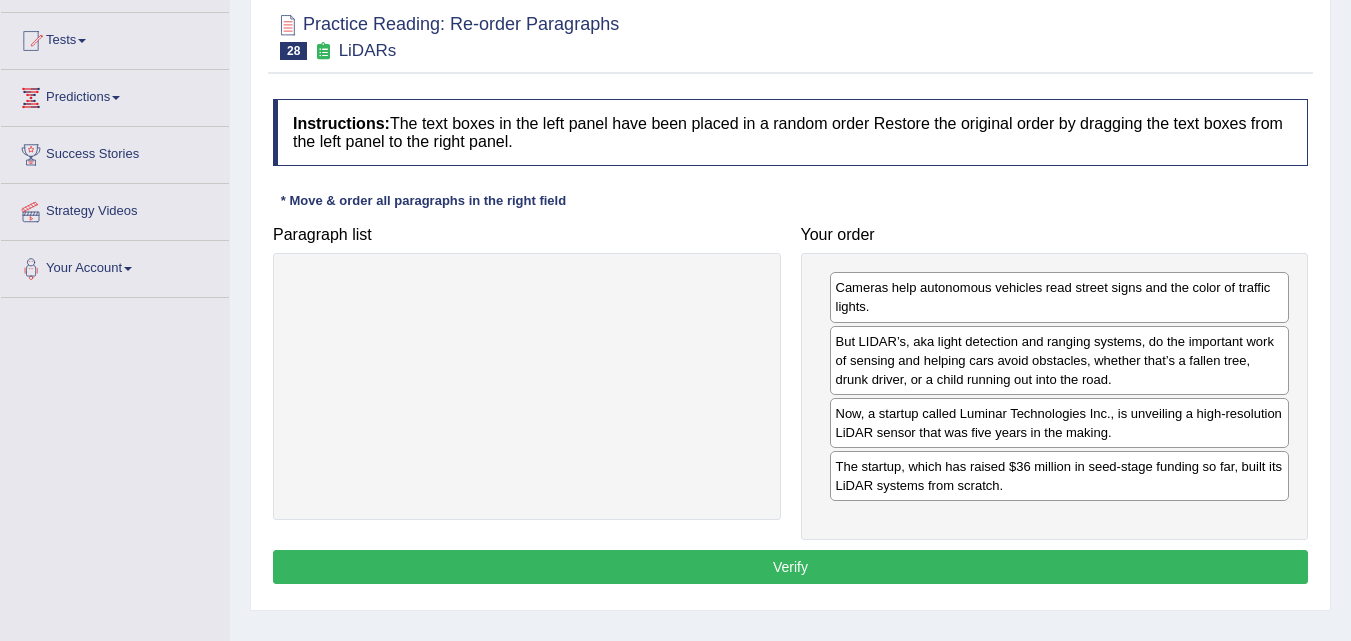 click on "Verify" at bounding box center (790, 567) 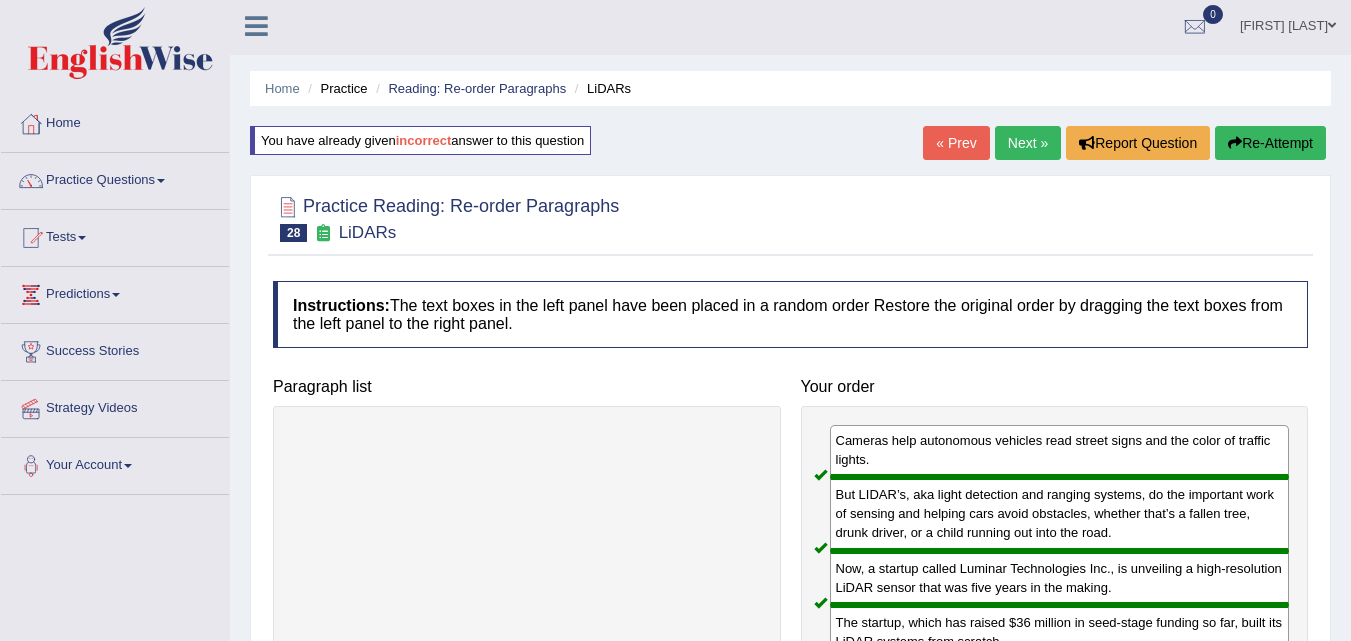 scroll, scrollTop: 0, scrollLeft: 0, axis: both 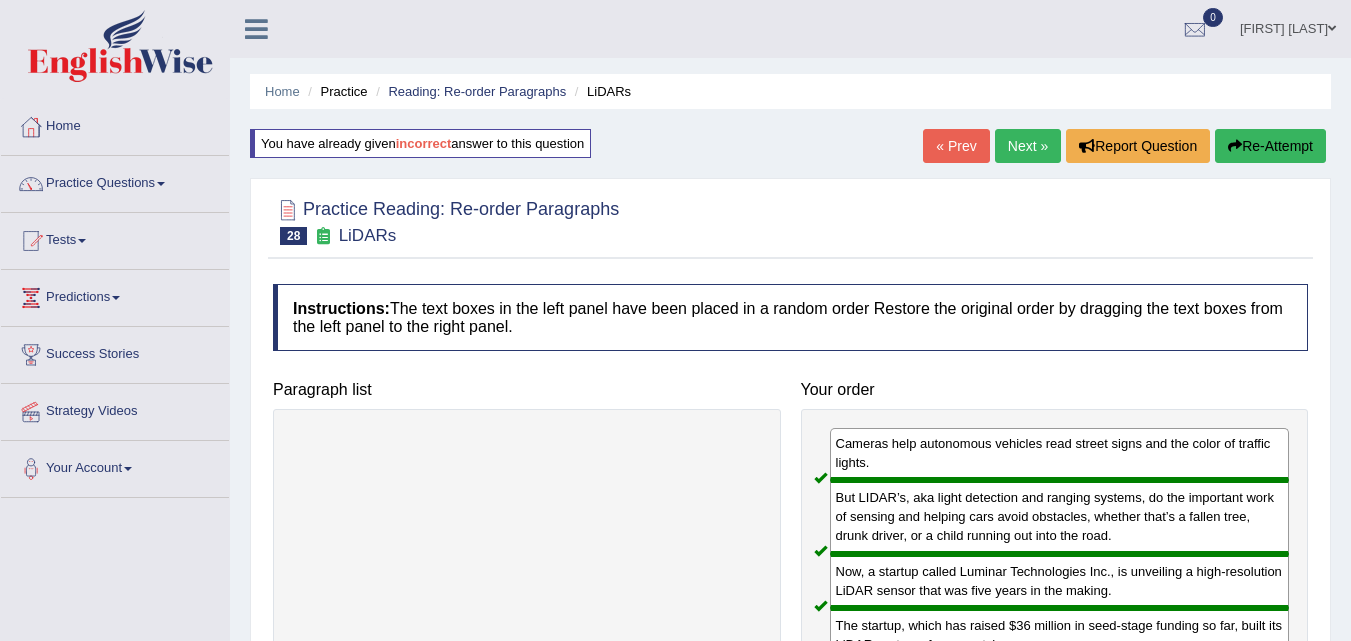 click on "Next »" at bounding box center [1028, 146] 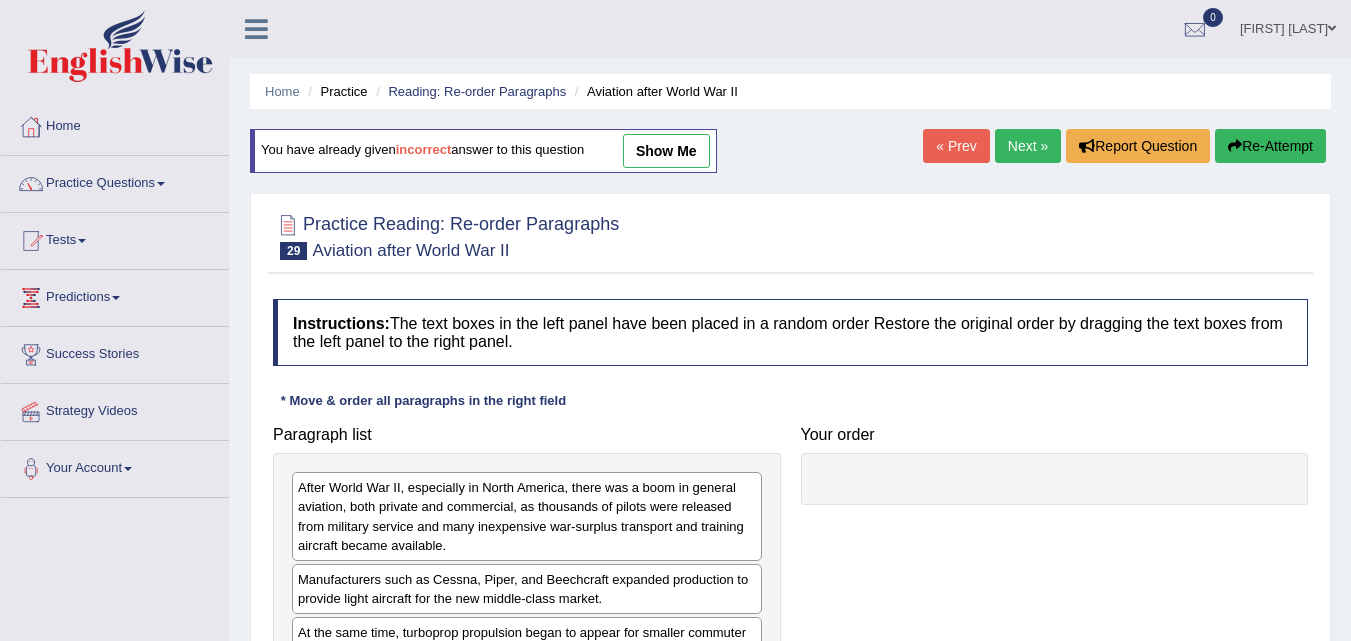 scroll, scrollTop: 200, scrollLeft: 0, axis: vertical 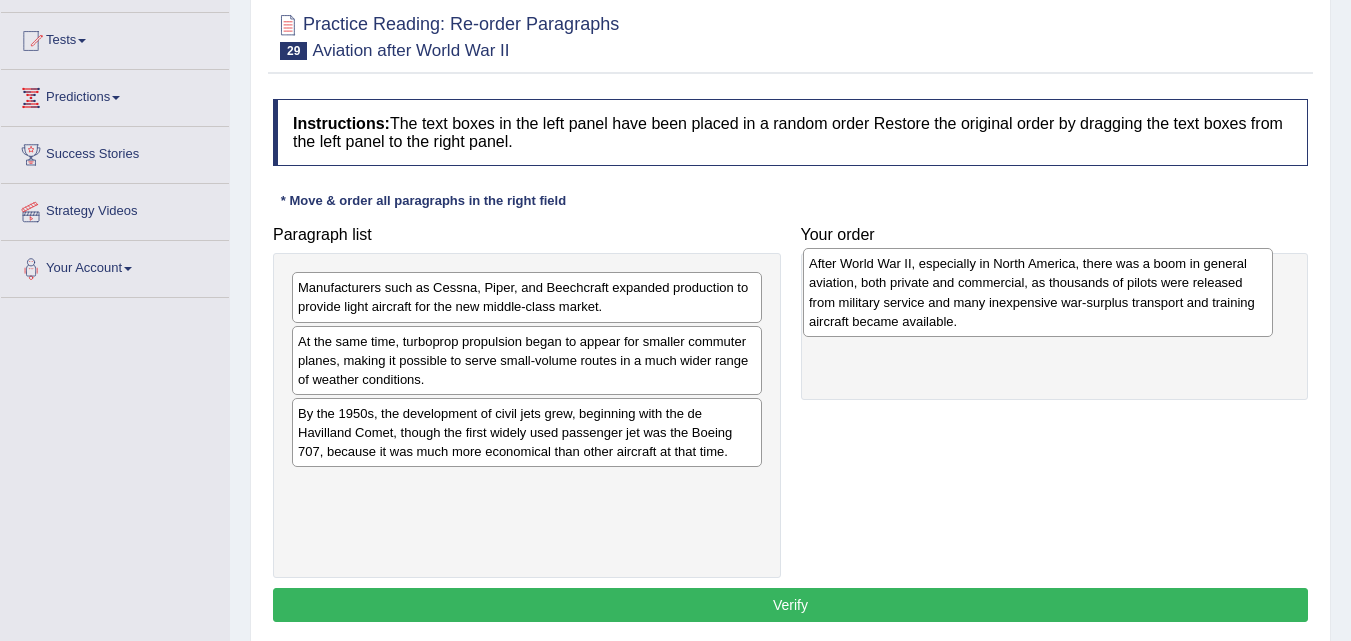 drag, startPoint x: 637, startPoint y: 304, endPoint x: 1165, endPoint y: 280, distance: 528.54517 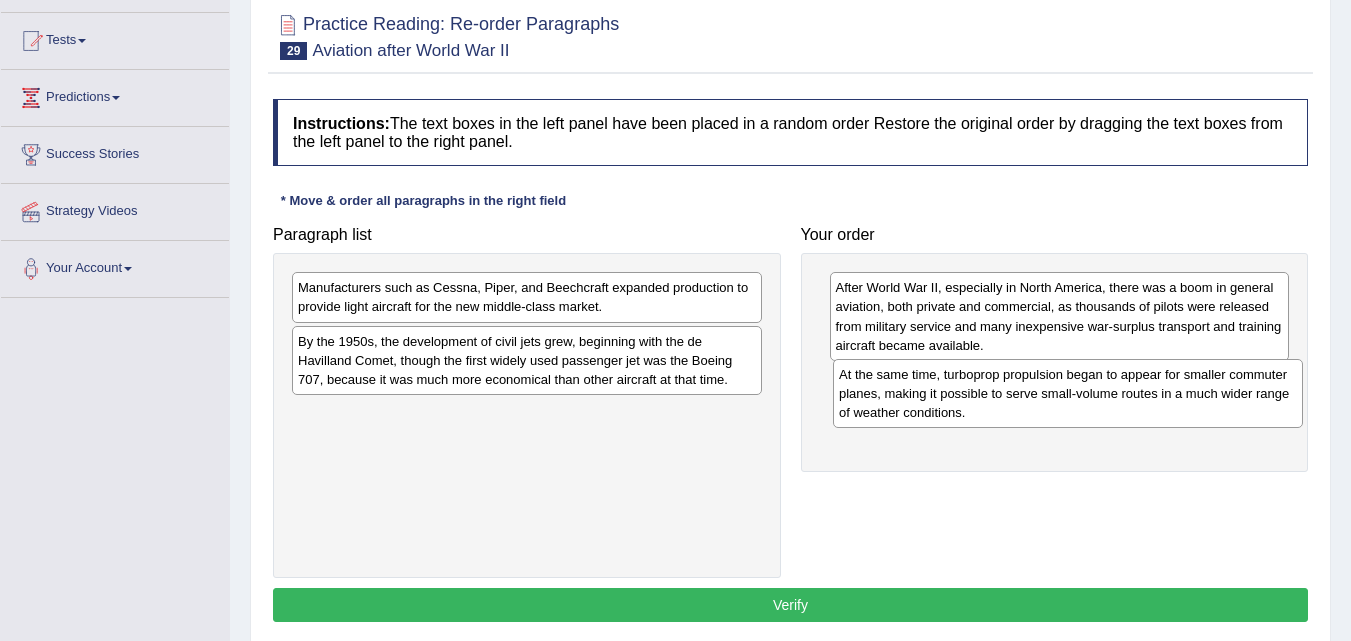 drag, startPoint x: 426, startPoint y: 343, endPoint x: 967, endPoint y: 376, distance: 542.00555 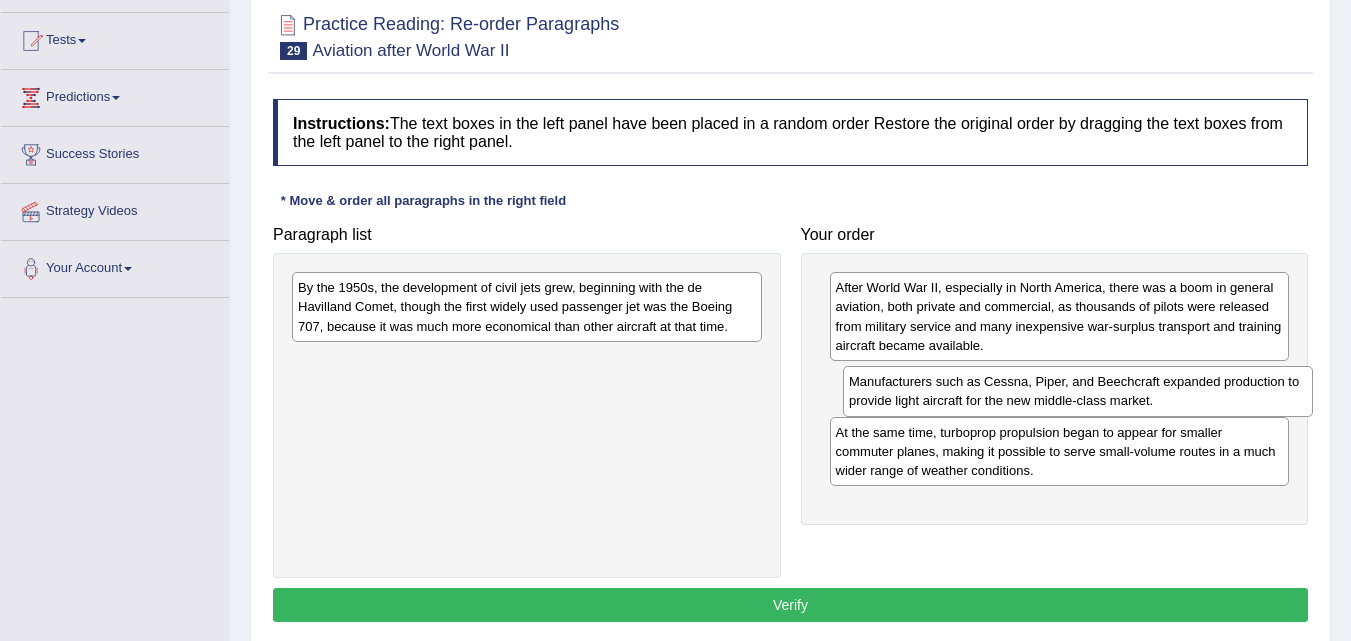 drag, startPoint x: 720, startPoint y: 287, endPoint x: 1271, endPoint y: 381, distance: 558.96063 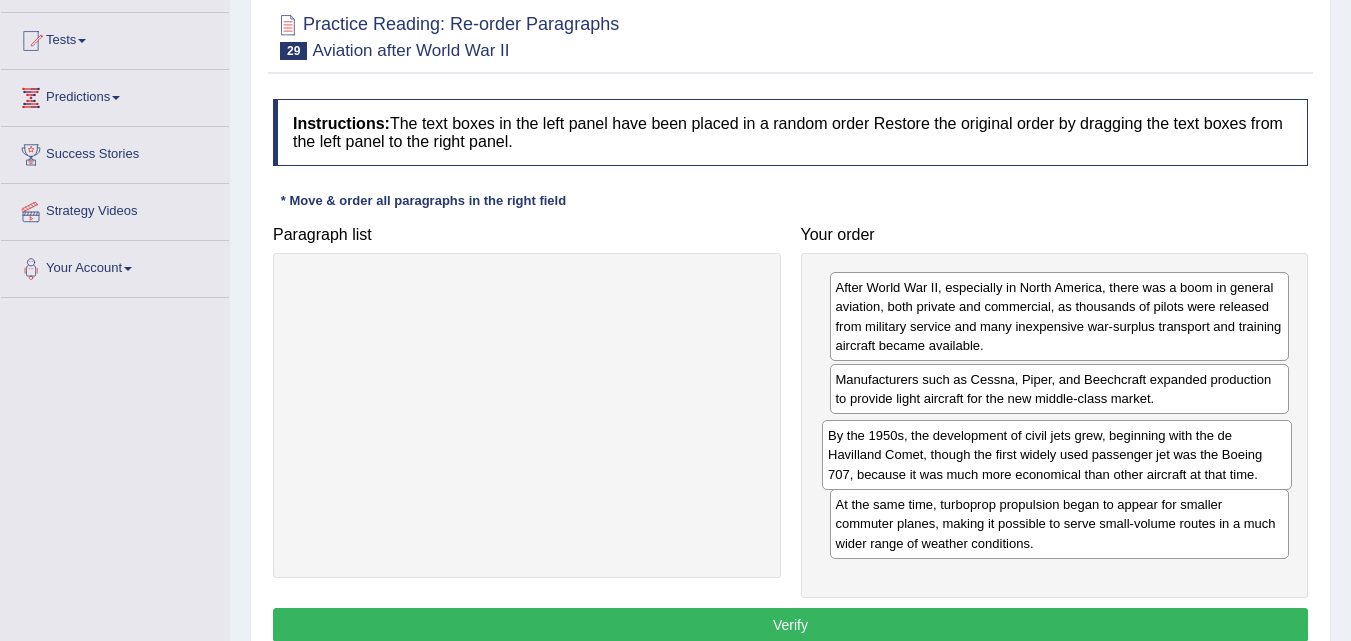 drag, startPoint x: 693, startPoint y: 310, endPoint x: 1223, endPoint y: 458, distance: 550.2763 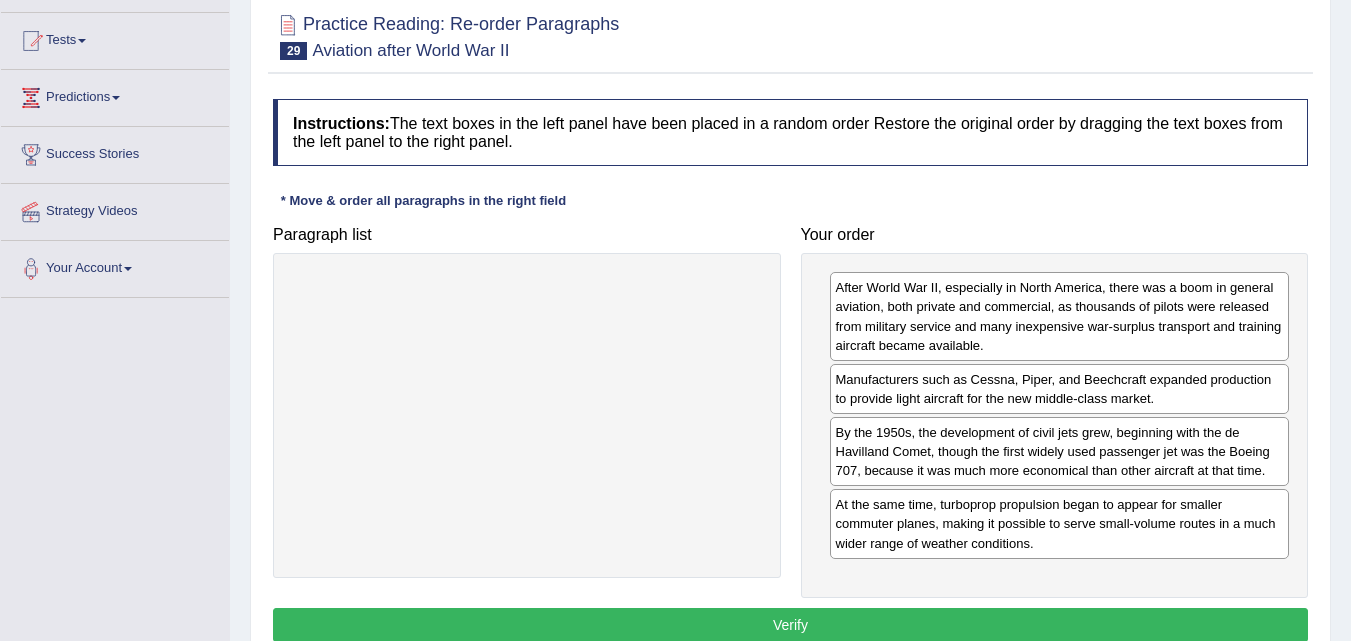 scroll, scrollTop: 400, scrollLeft: 0, axis: vertical 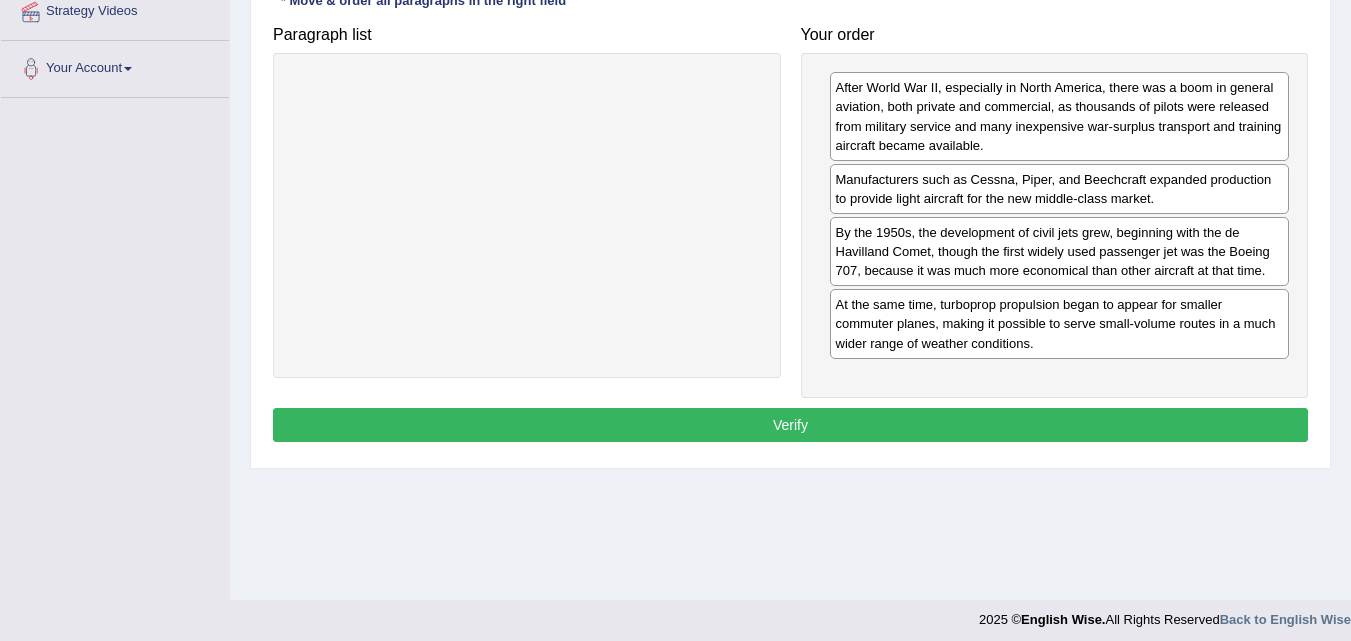 click on "Verify" at bounding box center [790, 425] 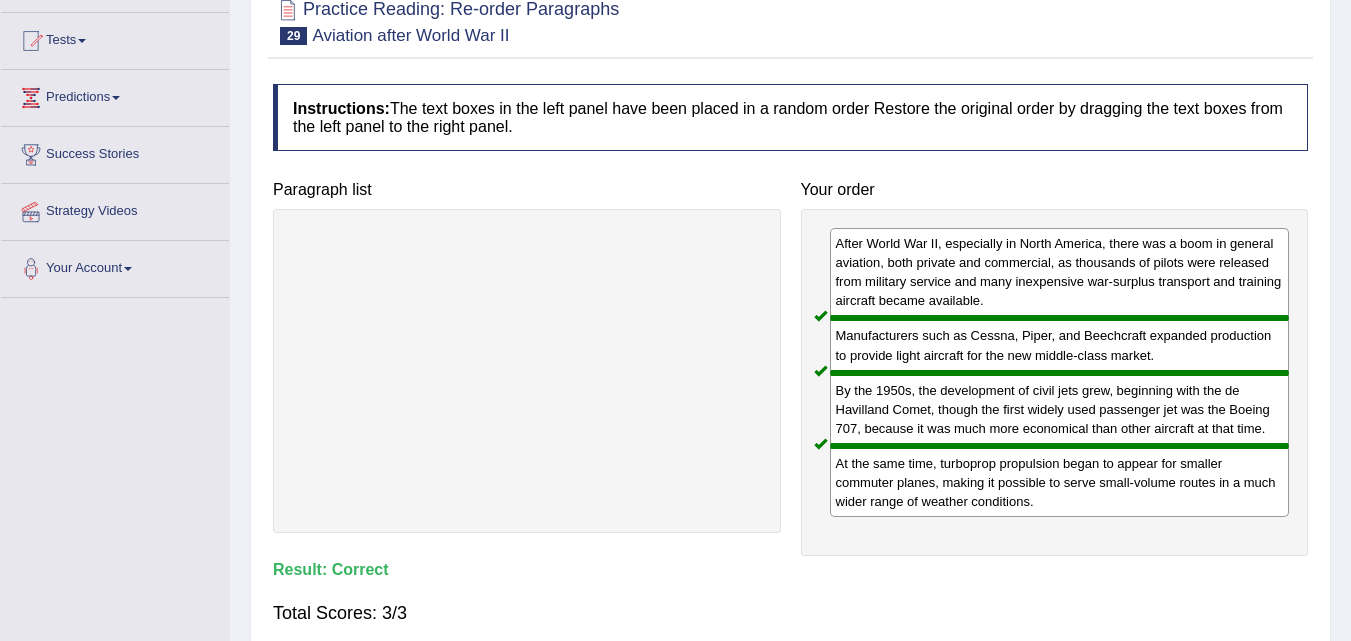 scroll, scrollTop: 100, scrollLeft: 0, axis: vertical 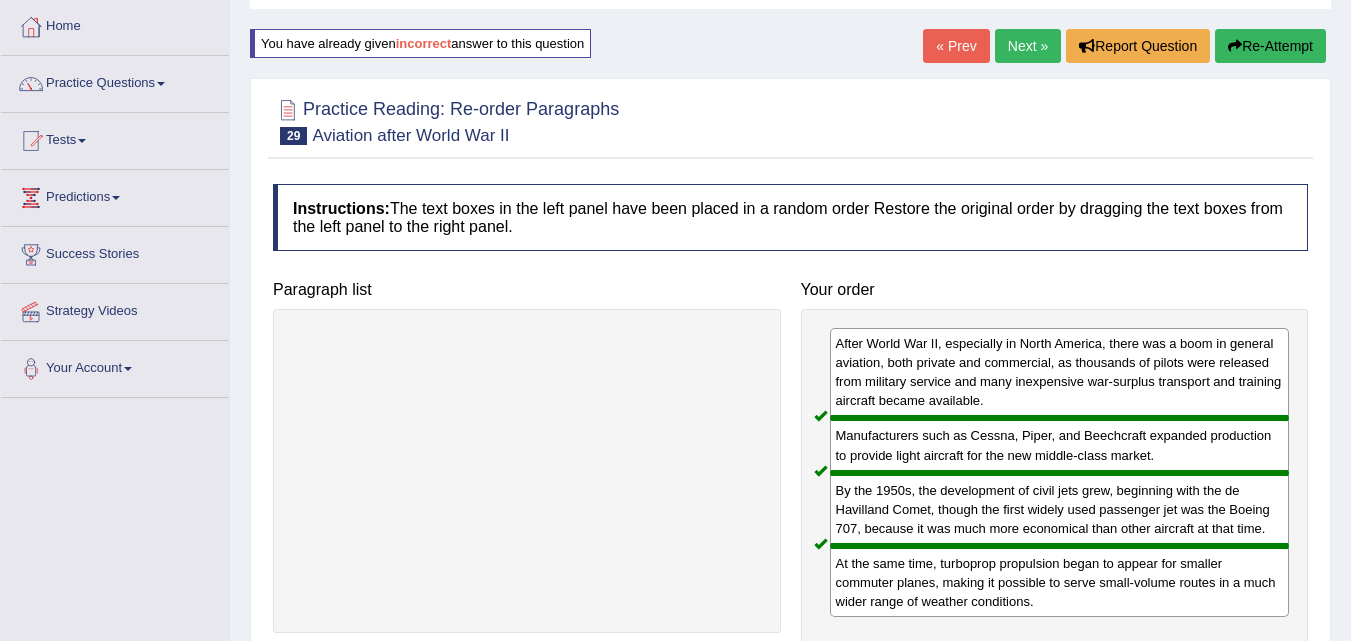 click on "Next »" at bounding box center [1028, 46] 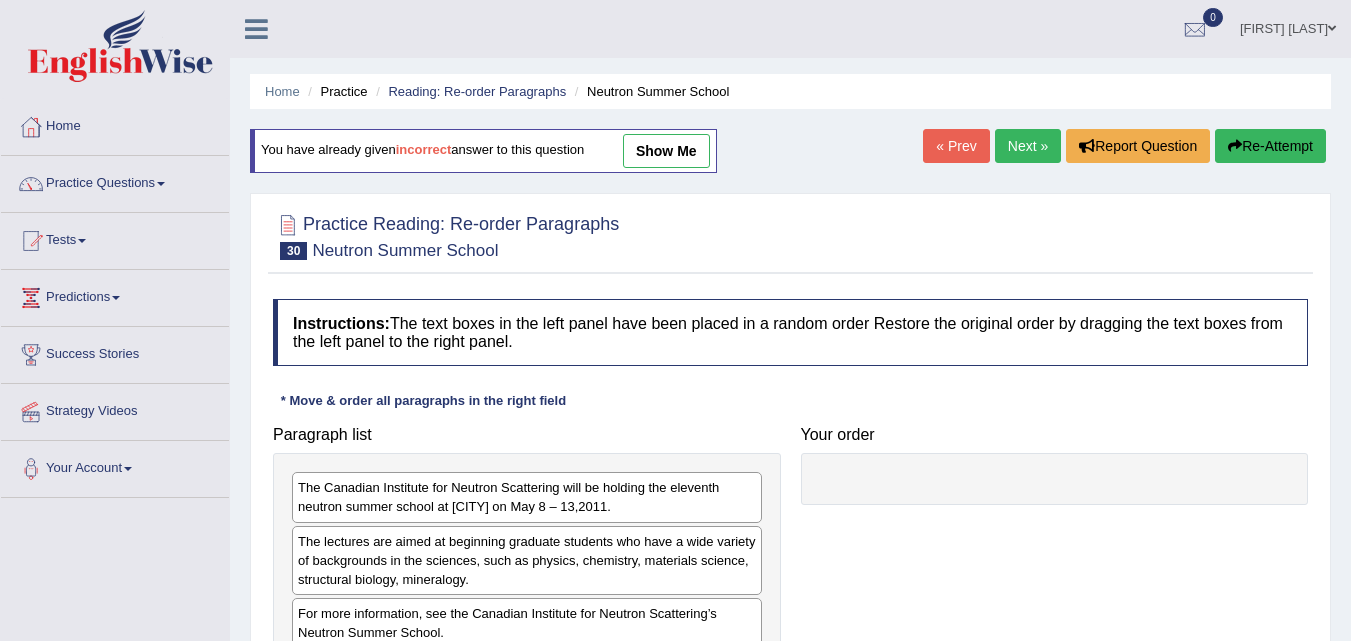 scroll, scrollTop: 200, scrollLeft: 0, axis: vertical 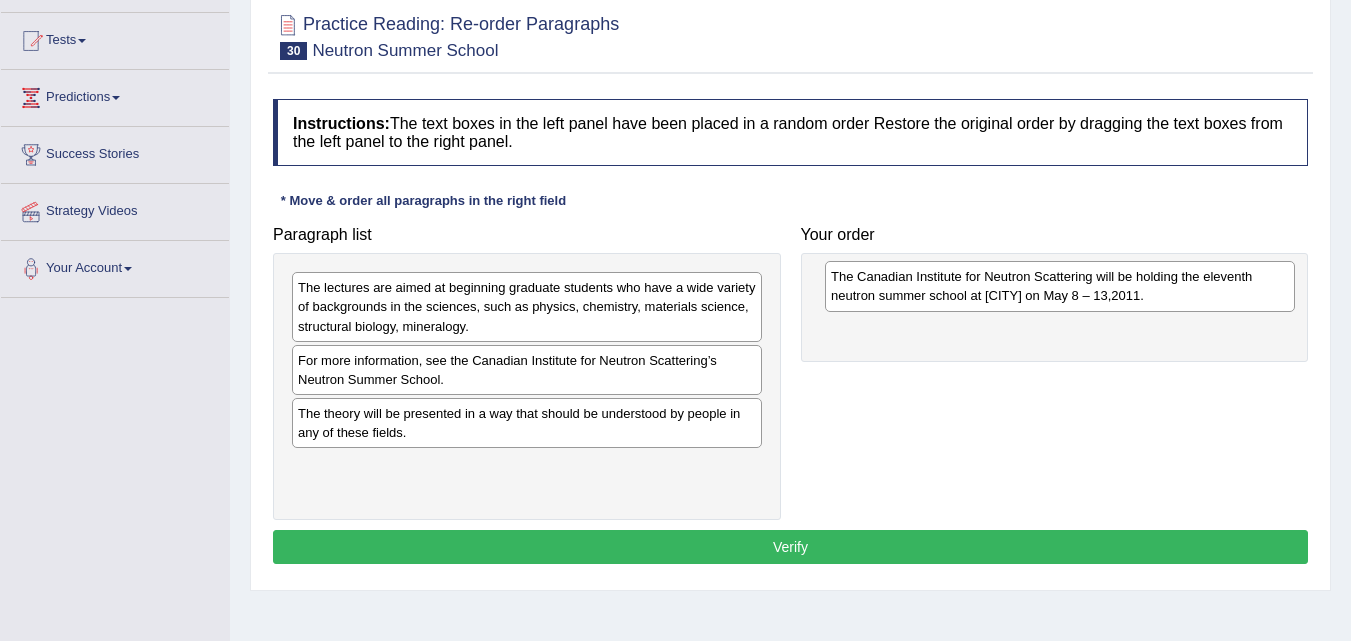 drag, startPoint x: 672, startPoint y: 303, endPoint x: 1205, endPoint y: 292, distance: 533.1135 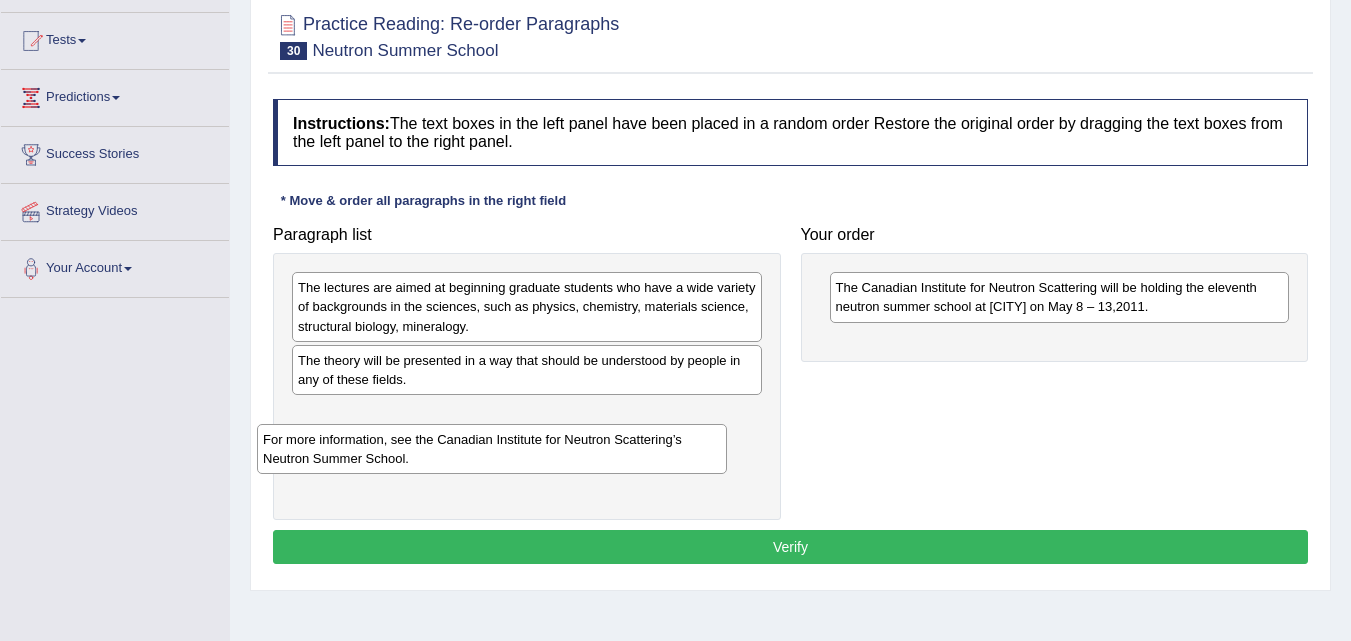 drag, startPoint x: 603, startPoint y: 380, endPoint x: 601, endPoint y: 460, distance: 80.024994 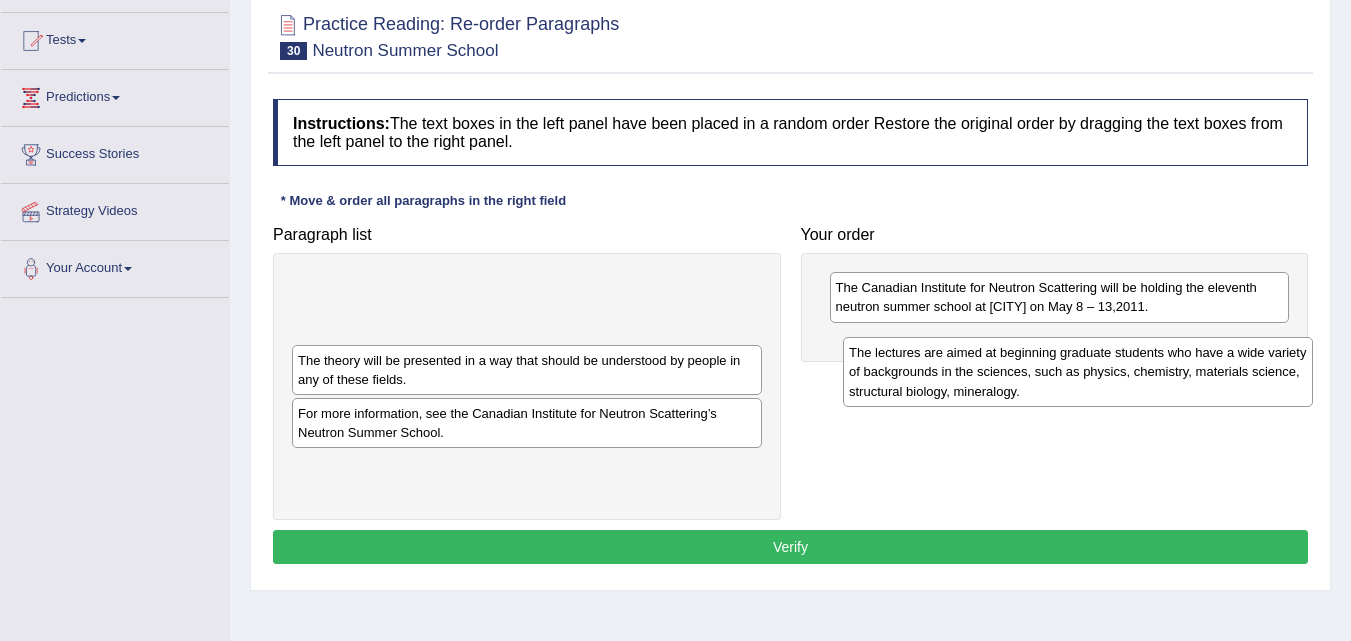 drag, startPoint x: 603, startPoint y: 316, endPoint x: 1160, endPoint y: 378, distance: 560.44 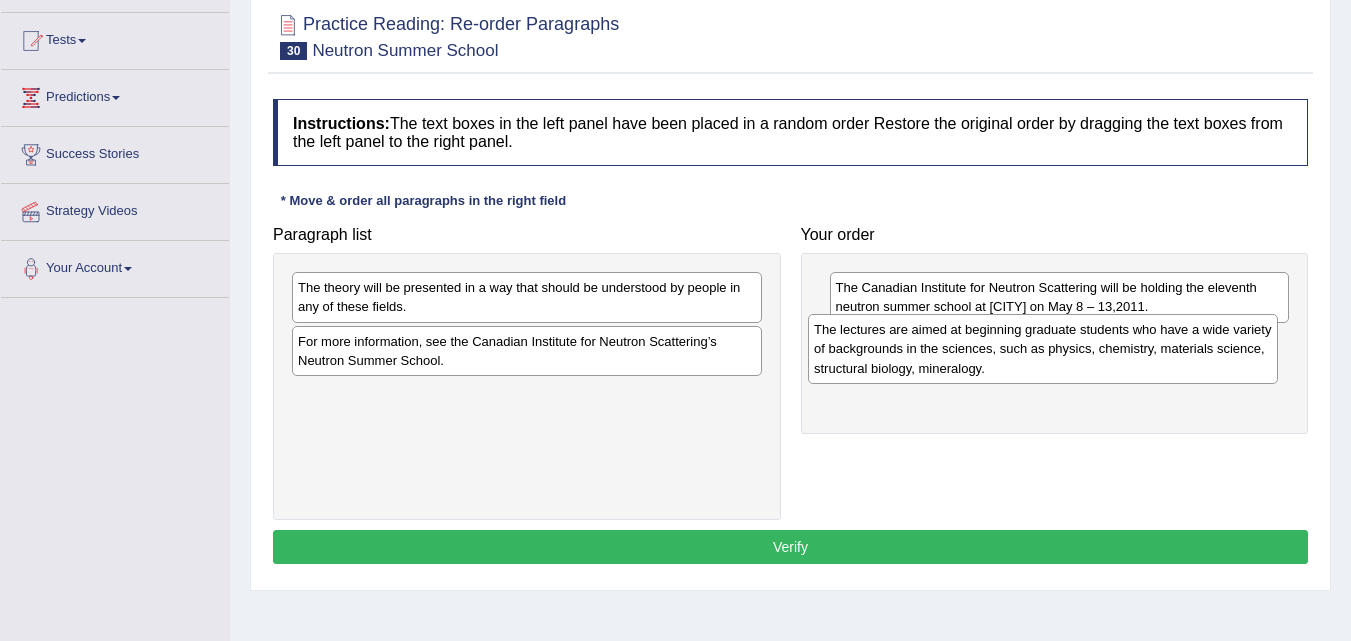 drag, startPoint x: 706, startPoint y: 316, endPoint x: 1222, endPoint y: 358, distance: 517.7065 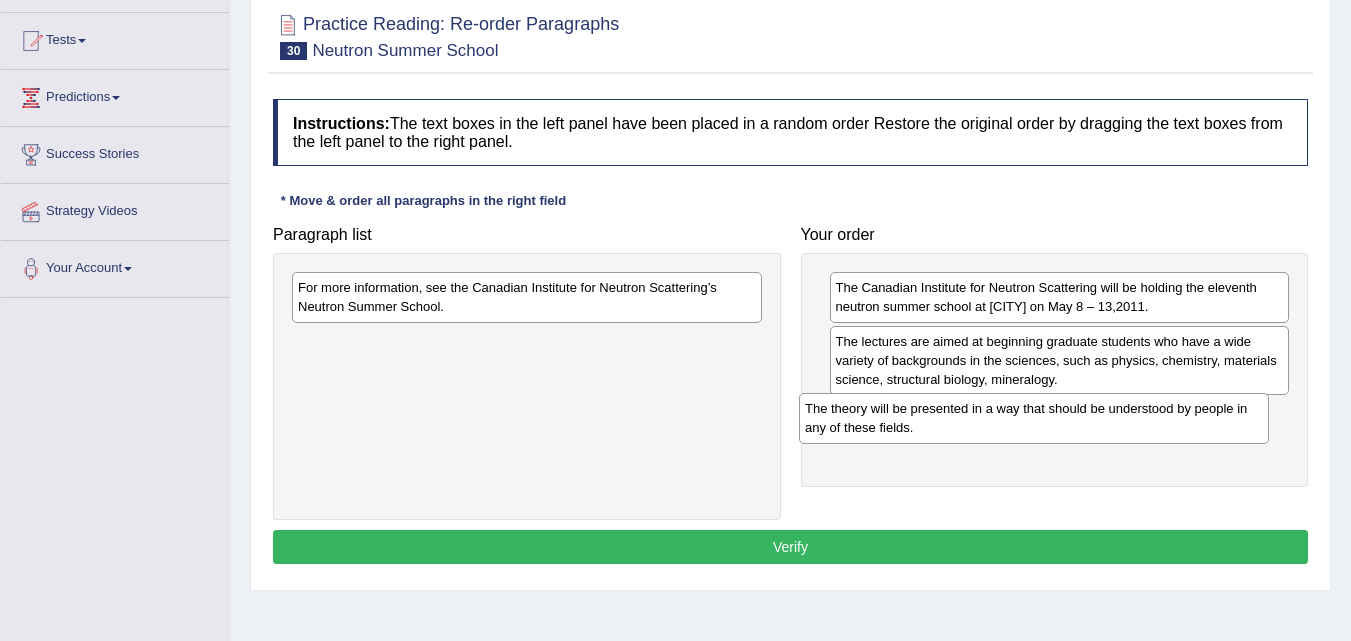 drag, startPoint x: 676, startPoint y: 306, endPoint x: 1191, endPoint y: 427, distance: 529.0236 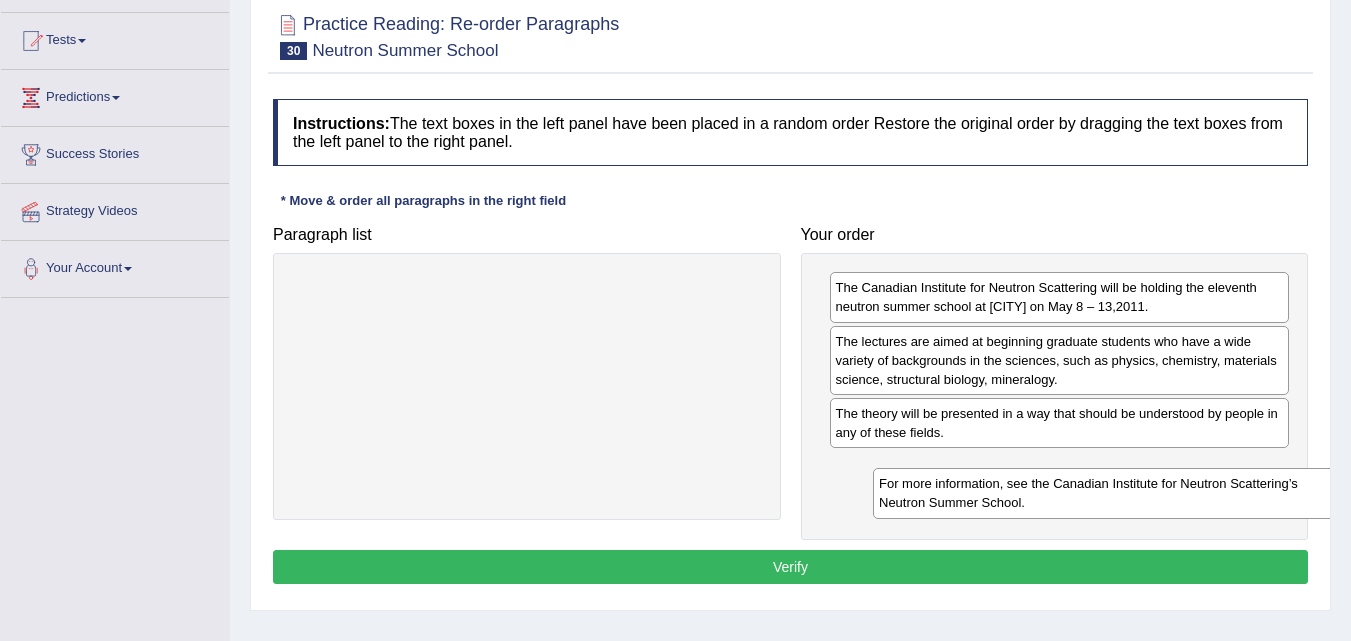 drag, startPoint x: 588, startPoint y: 283, endPoint x: 1187, endPoint y: 475, distance: 629.0191 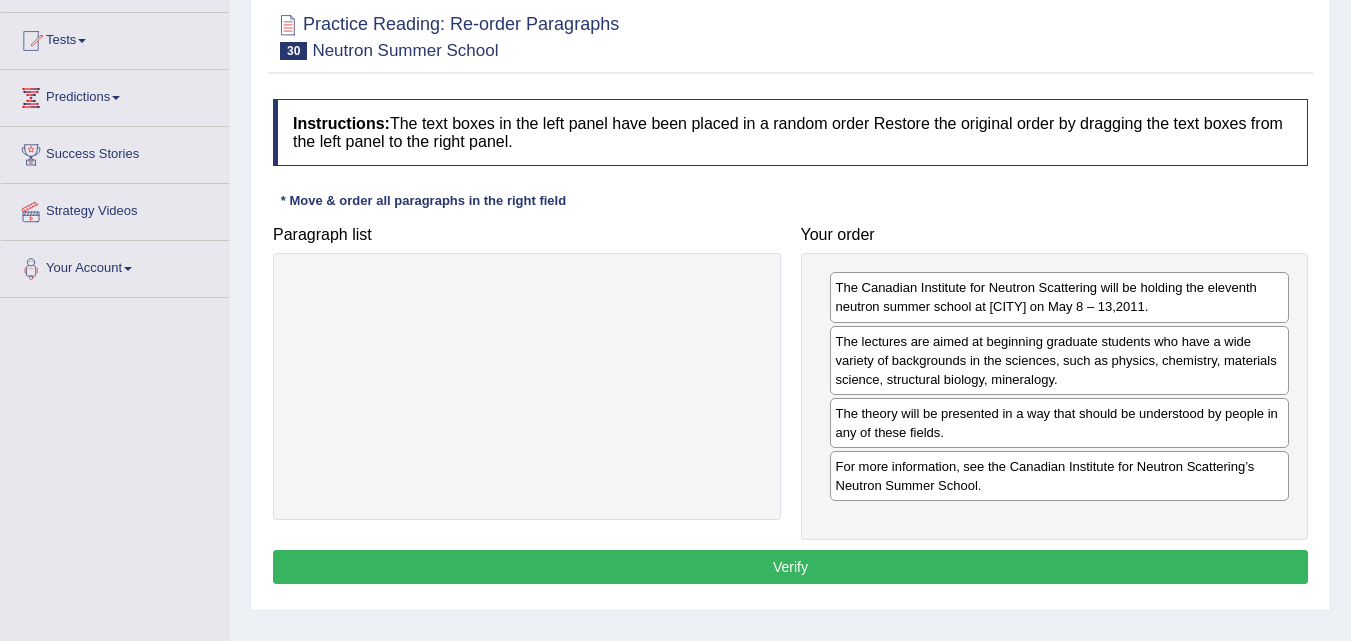 click on "Verify" at bounding box center [790, 567] 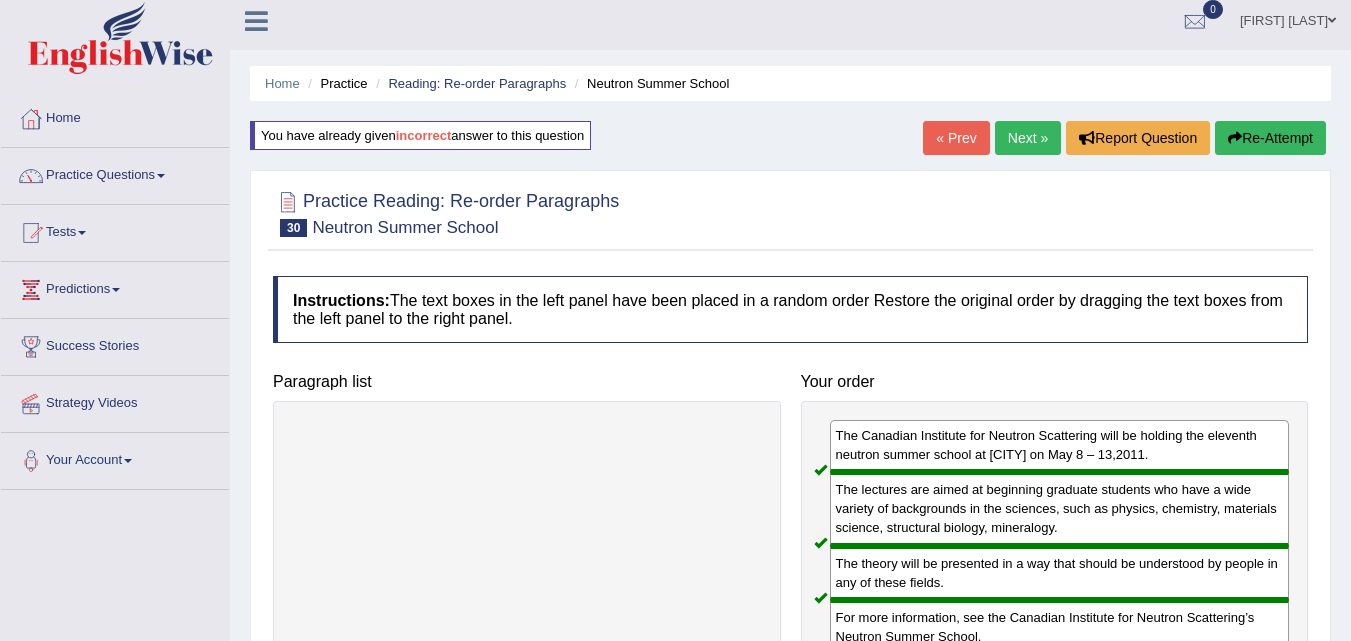 scroll, scrollTop: 0, scrollLeft: 0, axis: both 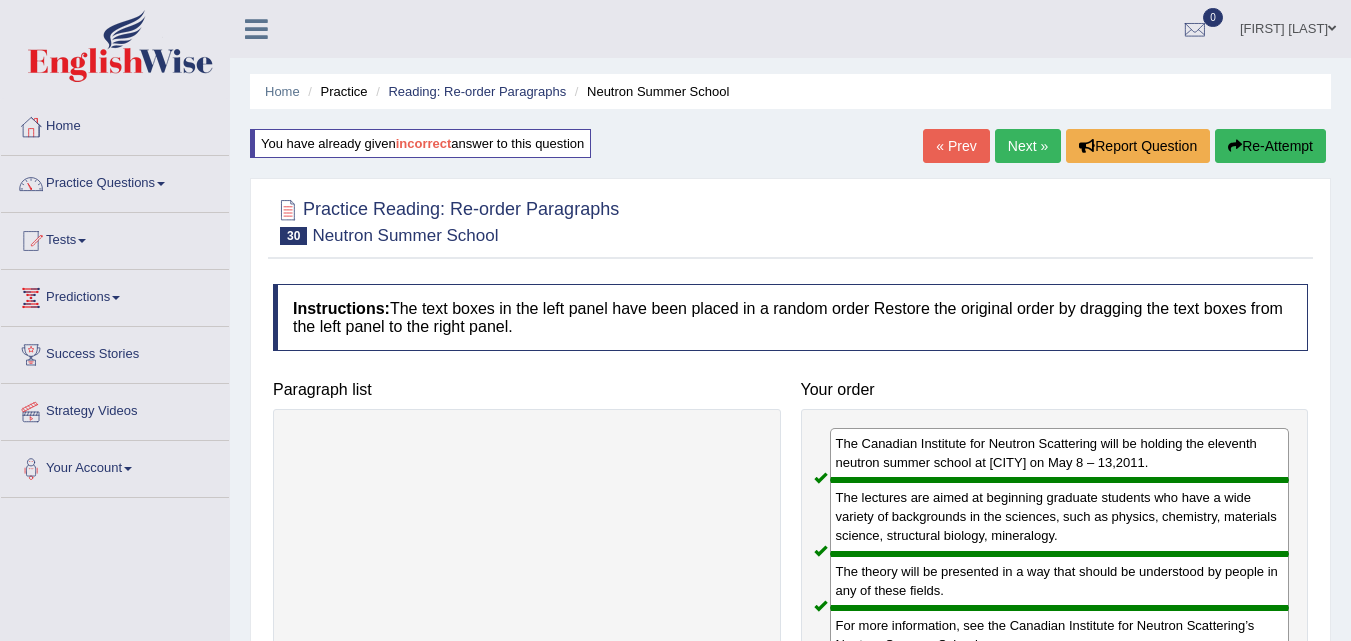 click on "Next »" at bounding box center (1028, 146) 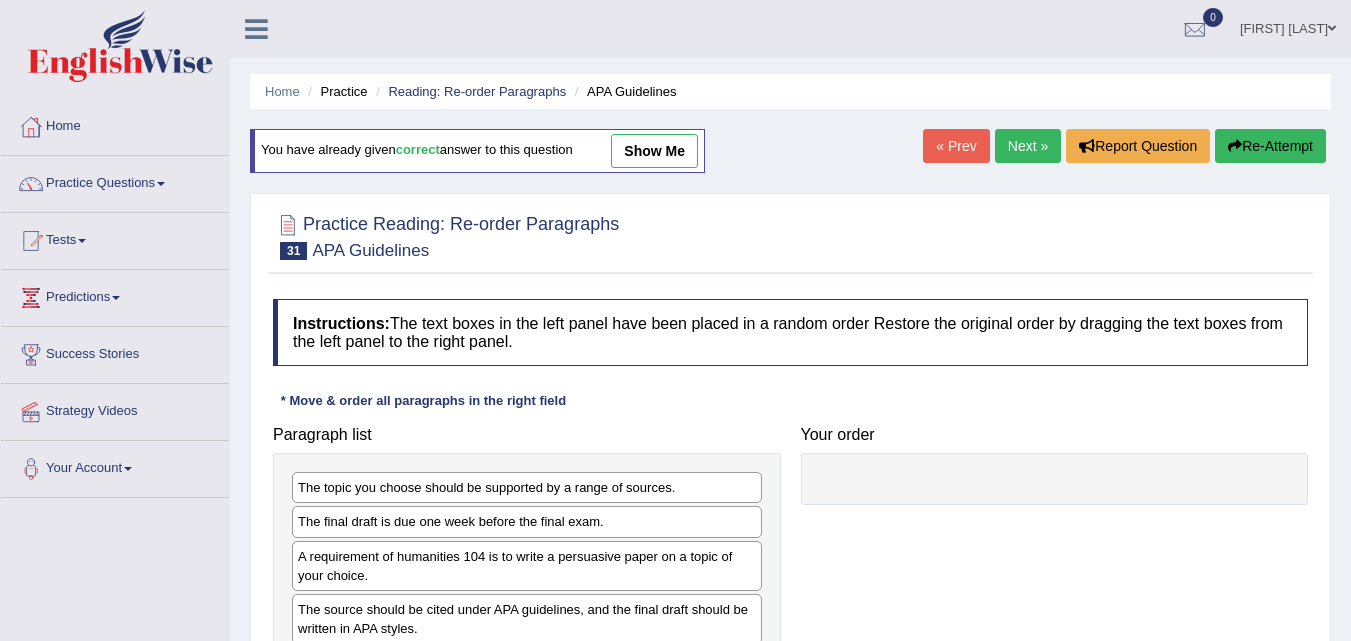 scroll, scrollTop: 200, scrollLeft: 0, axis: vertical 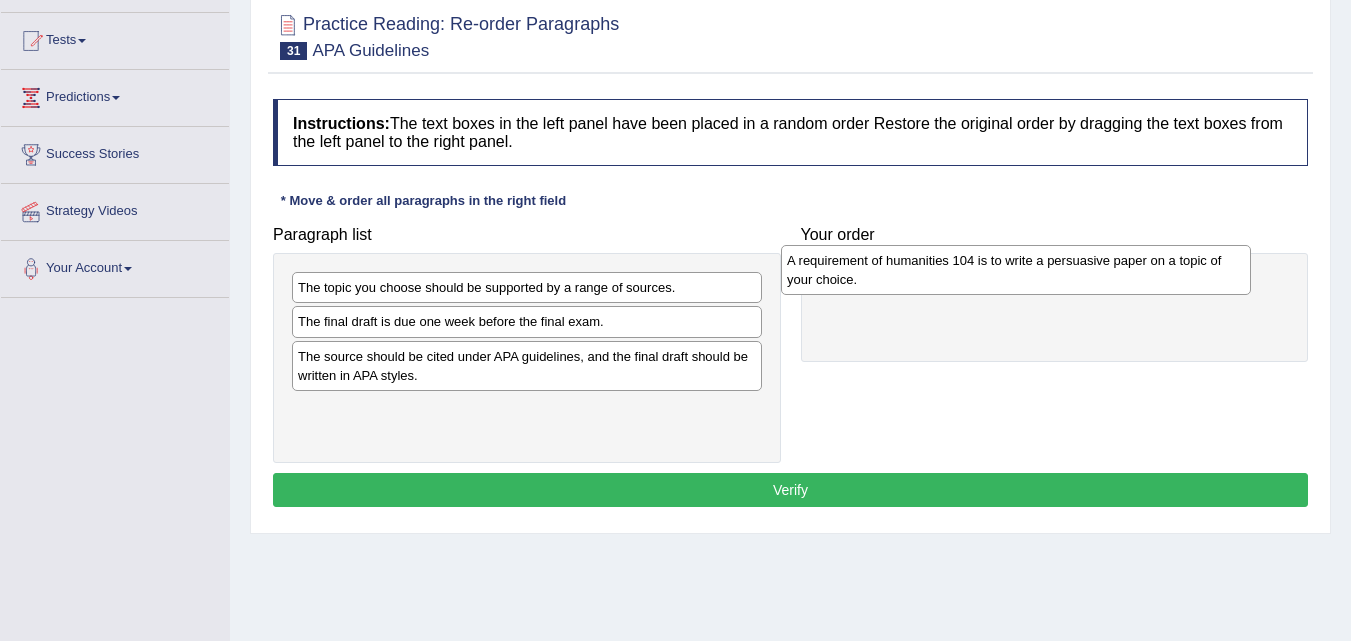 drag, startPoint x: 633, startPoint y: 361, endPoint x: 1143, endPoint y: 261, distance: 519.7115 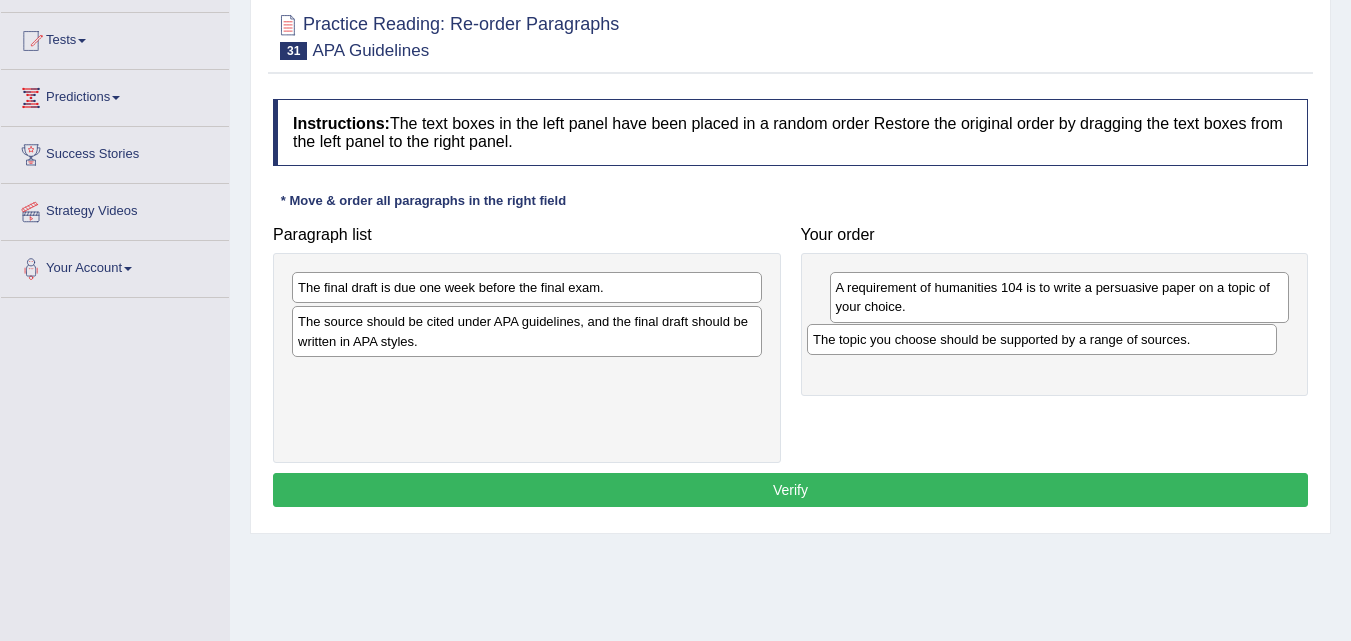 drag, startPoint x: 618, startPoint y: 291, endPoint x: 1133, endPoint y: 343, distance: 517.6186 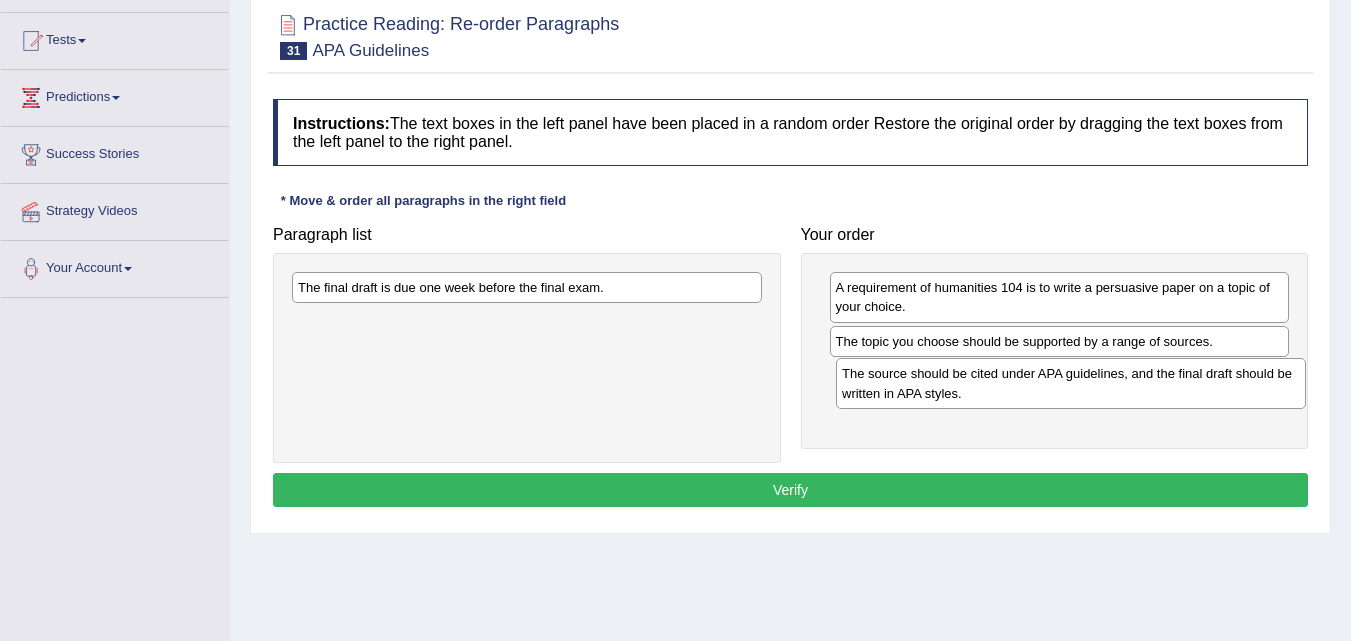 drag, startPoint x: 551, startPoint y: 344, endPoint x: 1095, endPoint y: 396, distance: 546.4796 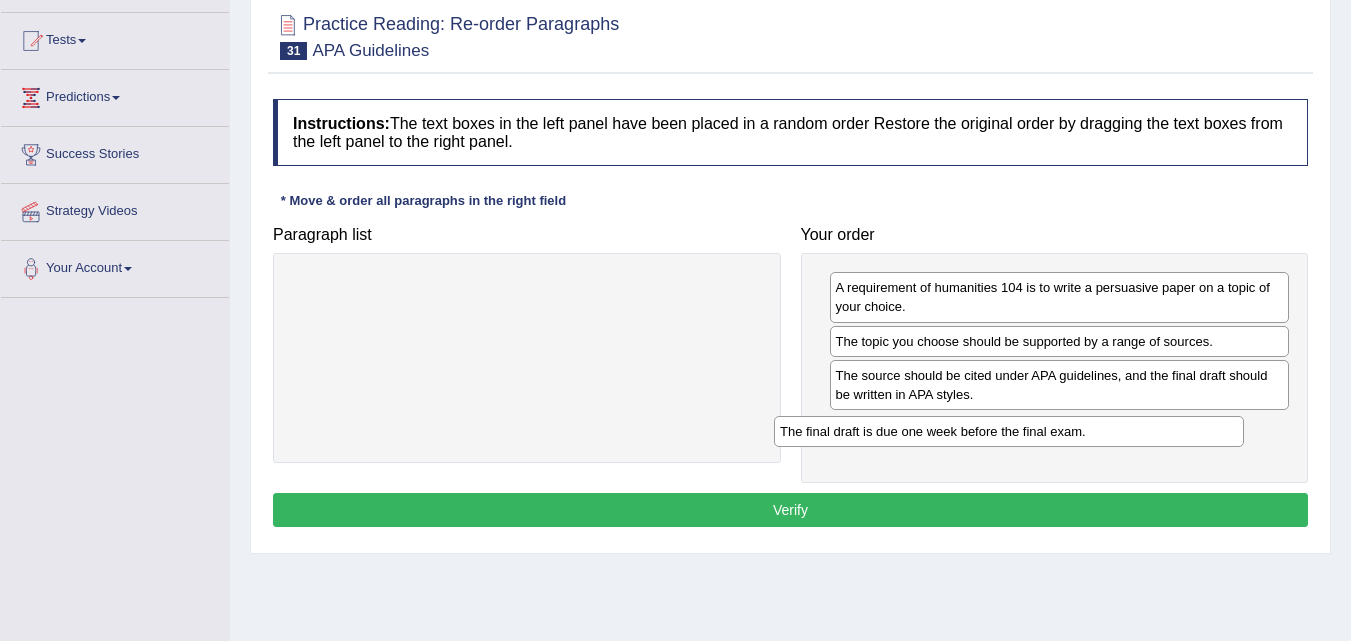 drag, startPoint x: 712, startPoint y: 297, endPoint x: 1208, endPoint y: 438, distance: 515.65204 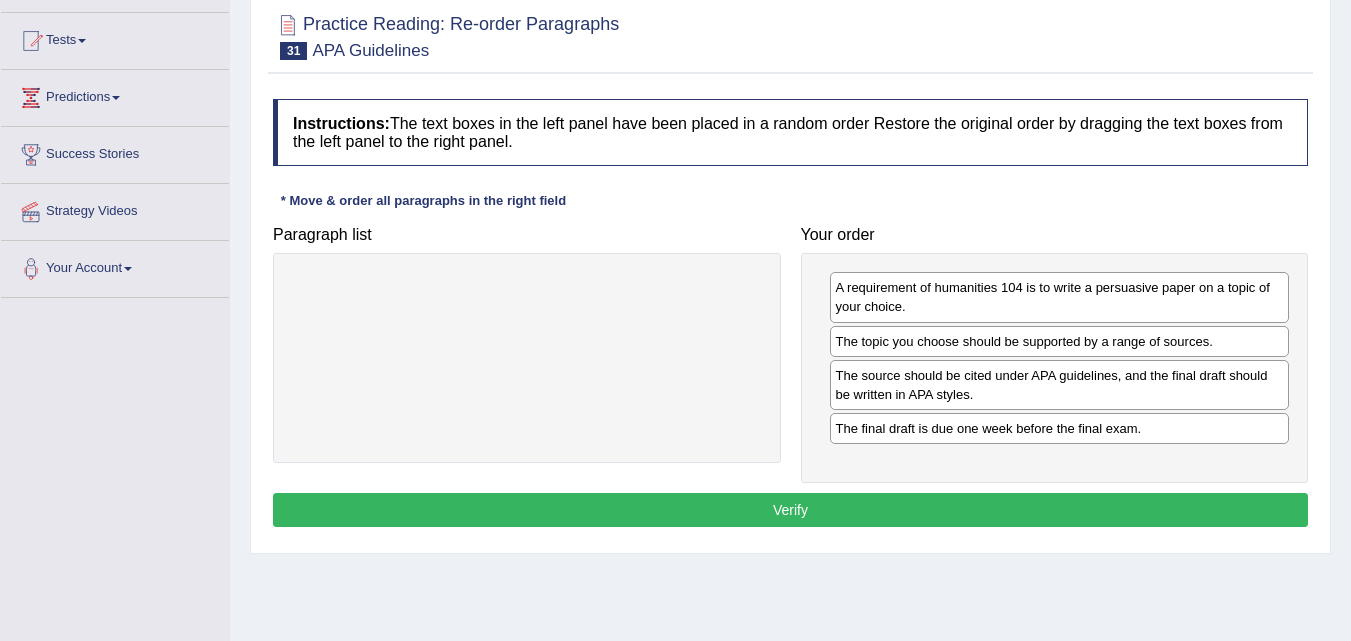 click on "Verify" at bounding box center (790, 510) 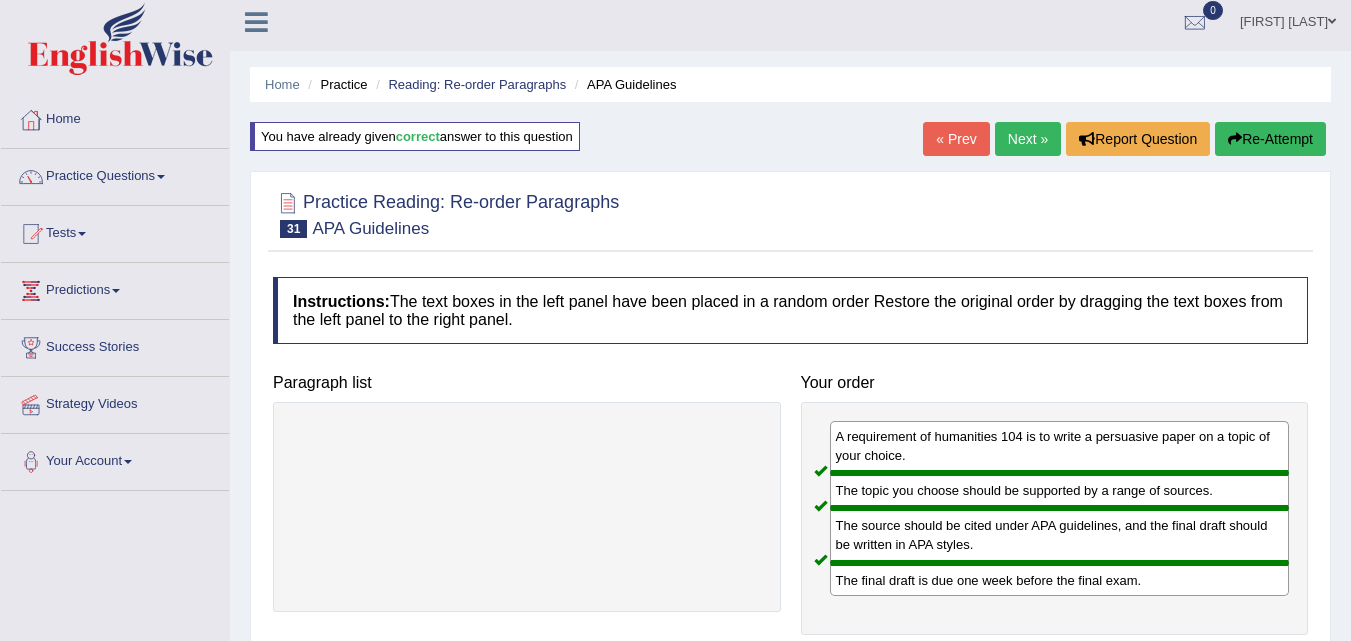 scroll, scrollTop: 0, scrollLeft: 0, axis: both 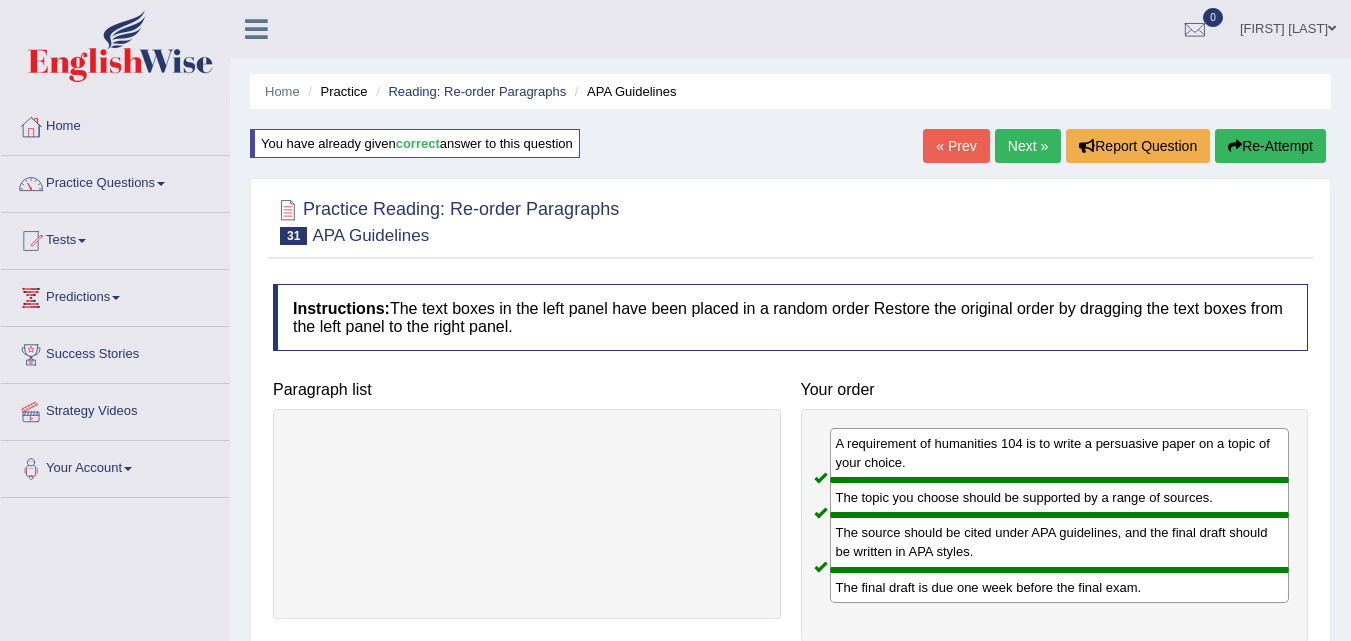 click on "Next »" at bounding box center (1028, 146) 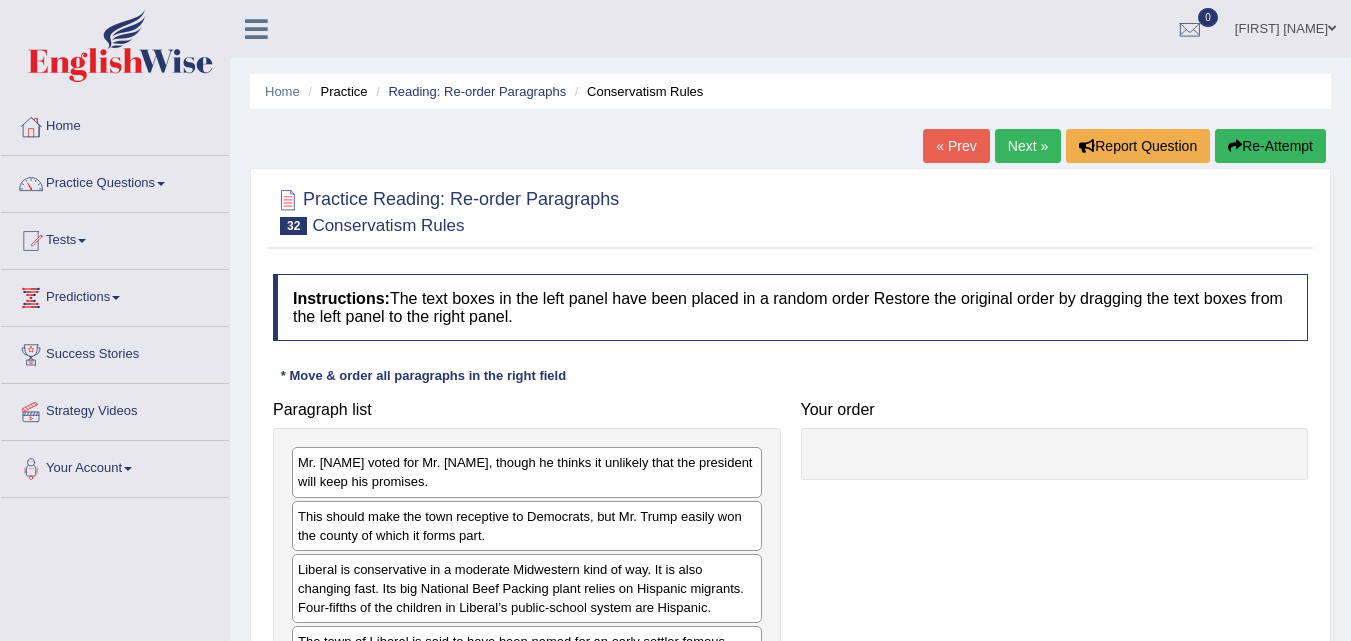 scroll, scrollTop: 100, scrollLeft: 0, axis: vertical 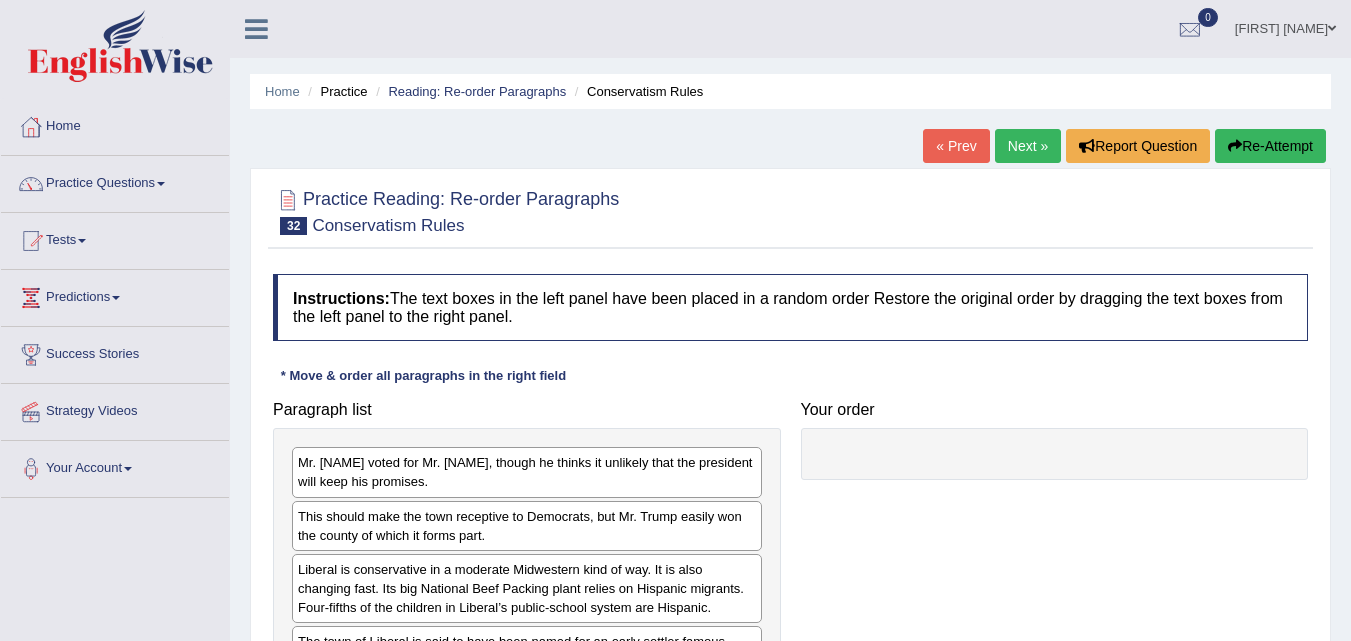 click on "Next »" at bounding box center [1028, 146] 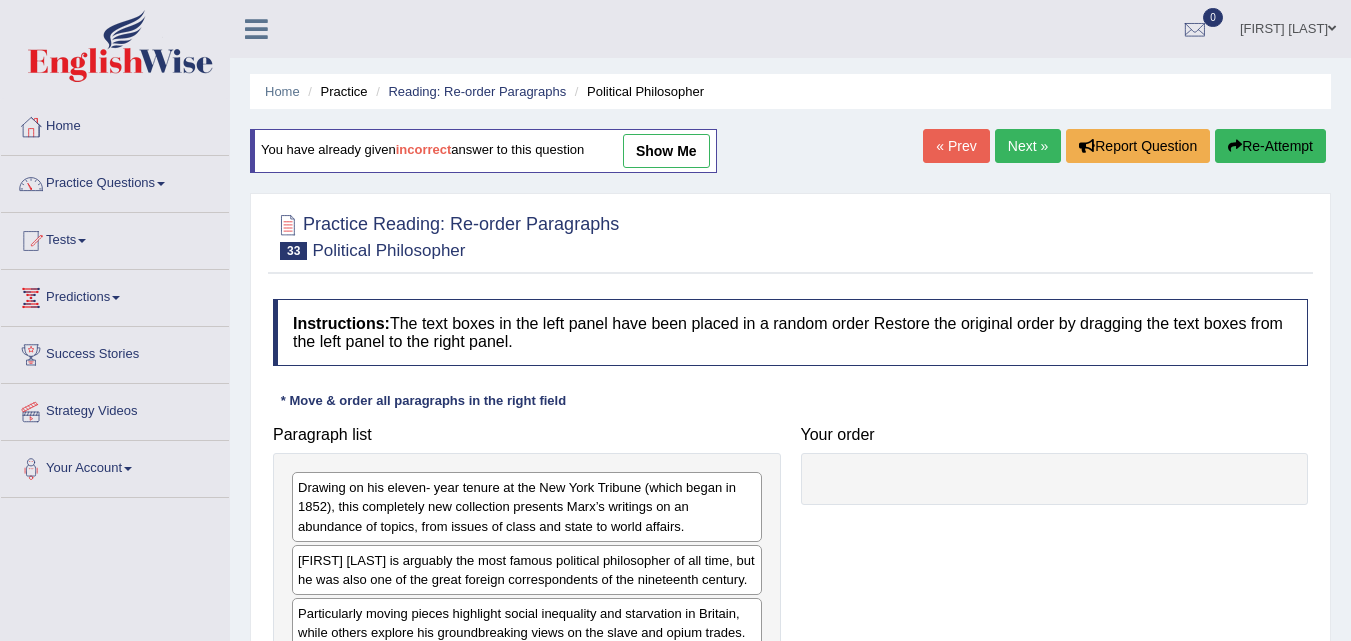 scroll, scrollTop: 0, scrollLeft: 0, axis: both 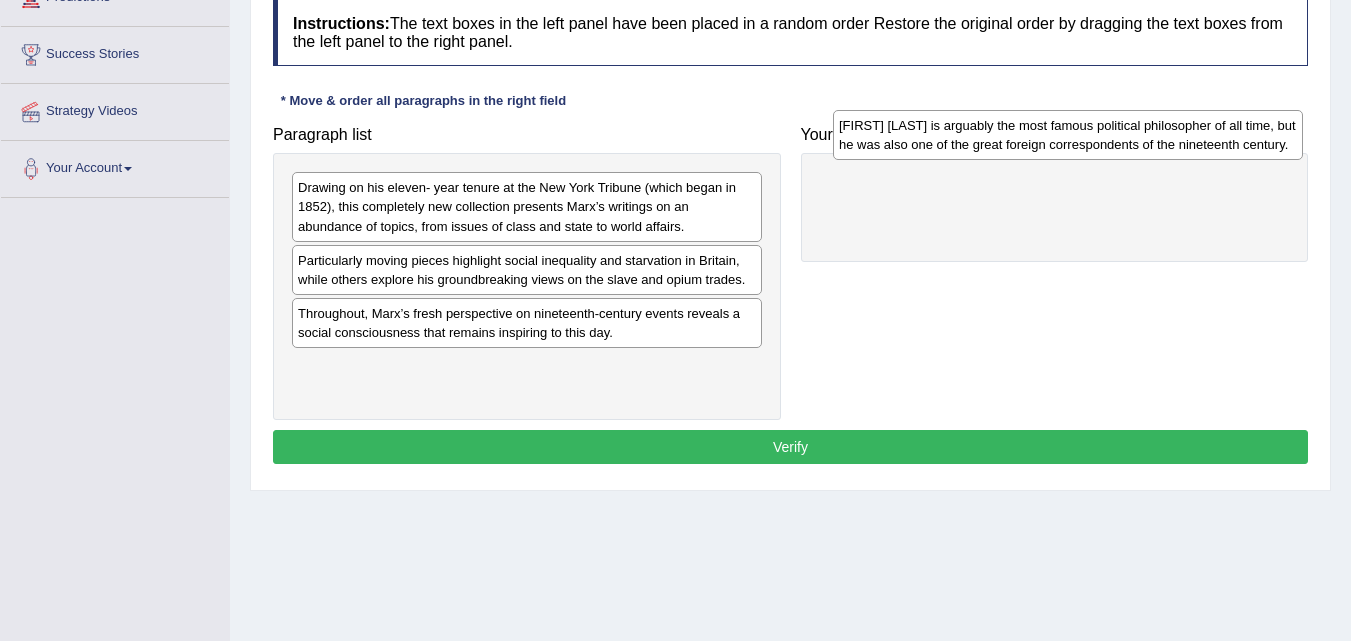 drag, startPoint x: 652, startPoint y: 274, endPoint x: 1193, endPoint y: 139, distance: 557.5895 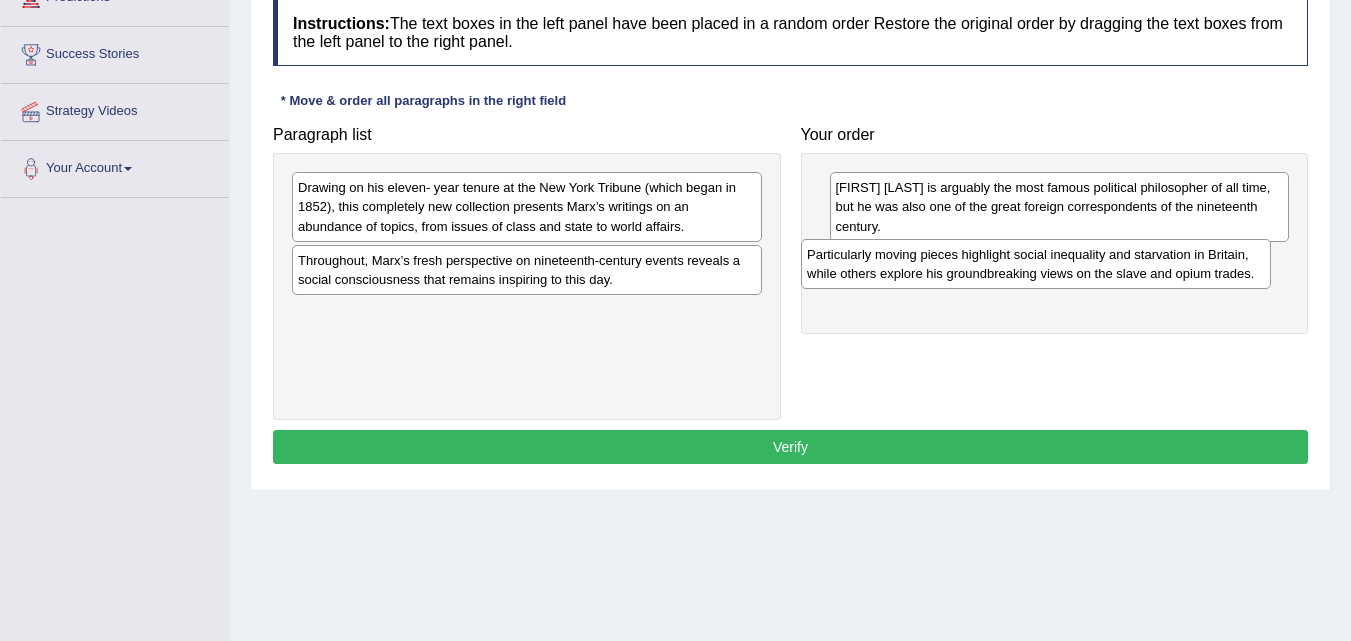 drag, startPoint x: 475, startPoint y: 268, endPoint x: 992, endPoint y: 251, distance: 517.2794 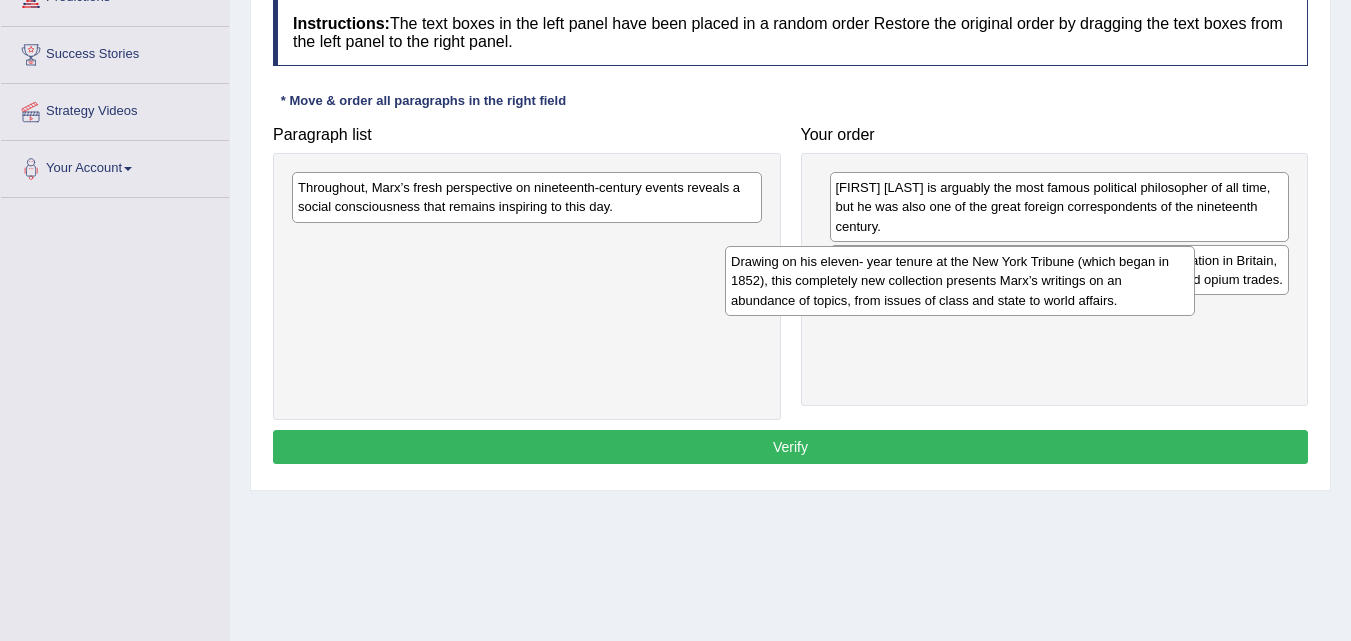 drag, startPoint x: 644, startPoint y: 201, endPoint x: 1116, endPoint y: 281, distance: 478.73166 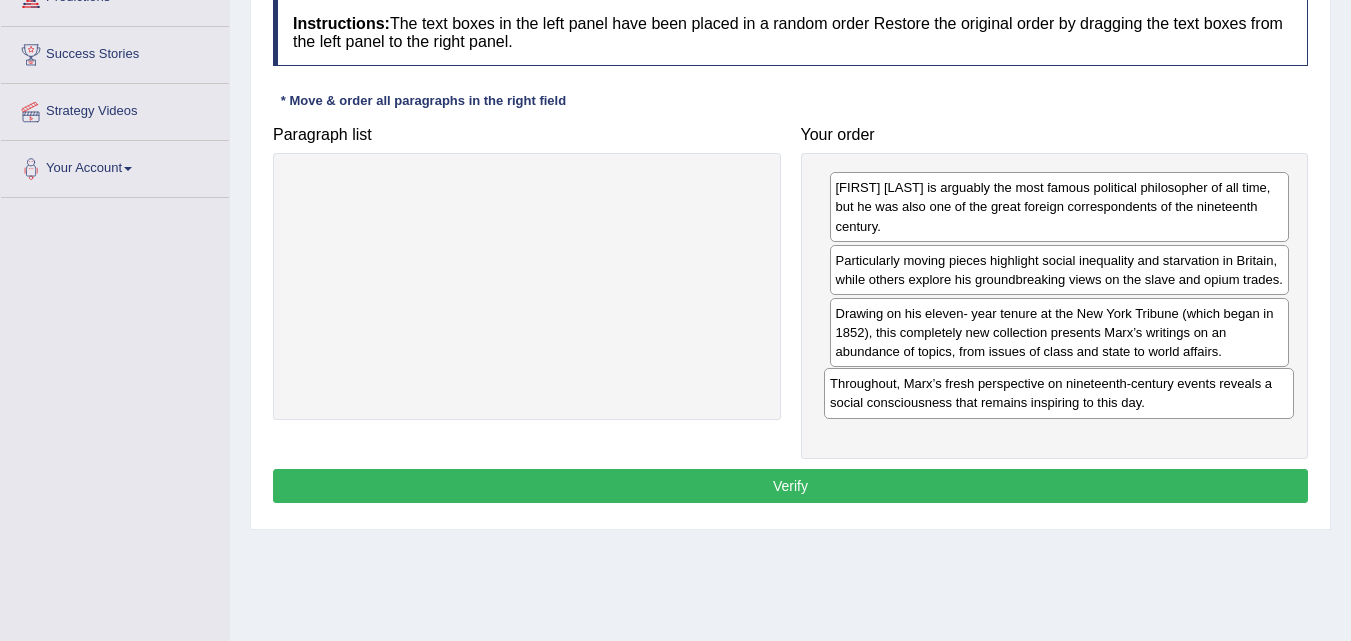 drag, startPoint x: 644, startPoint y: 210, endPoint x: 1166, endPoint y: 416, distance: 561.1773 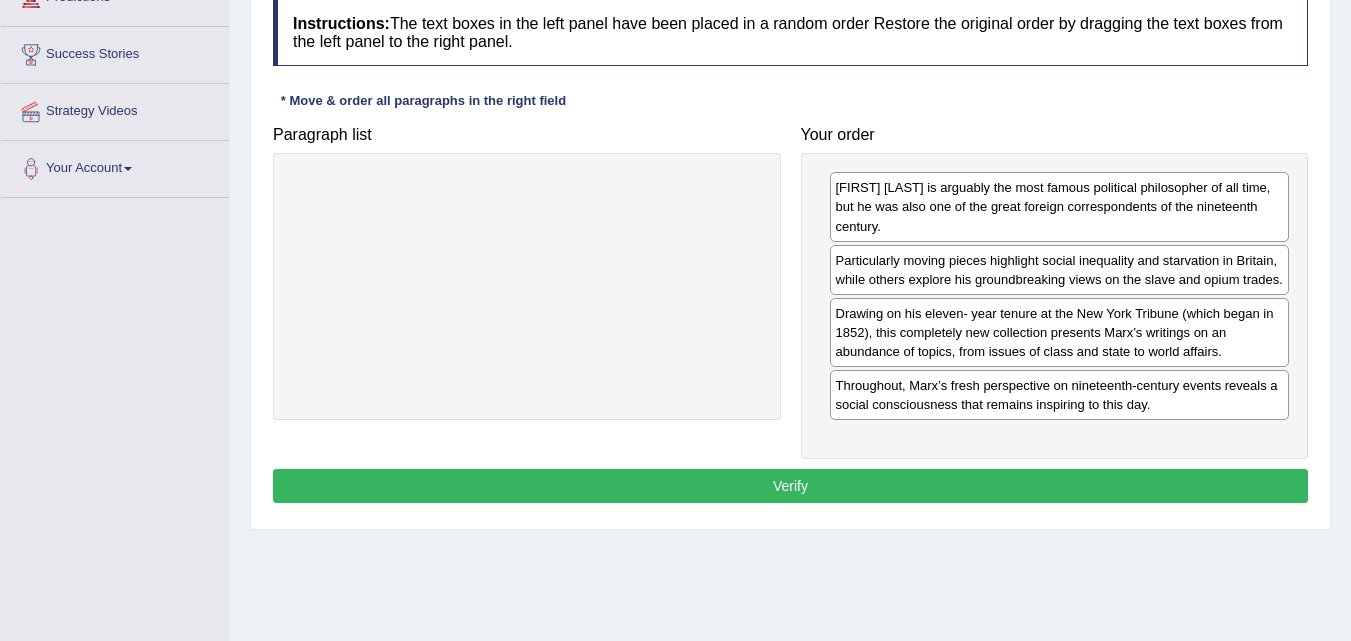 click on "Verify" at bounding box center [790, 486] 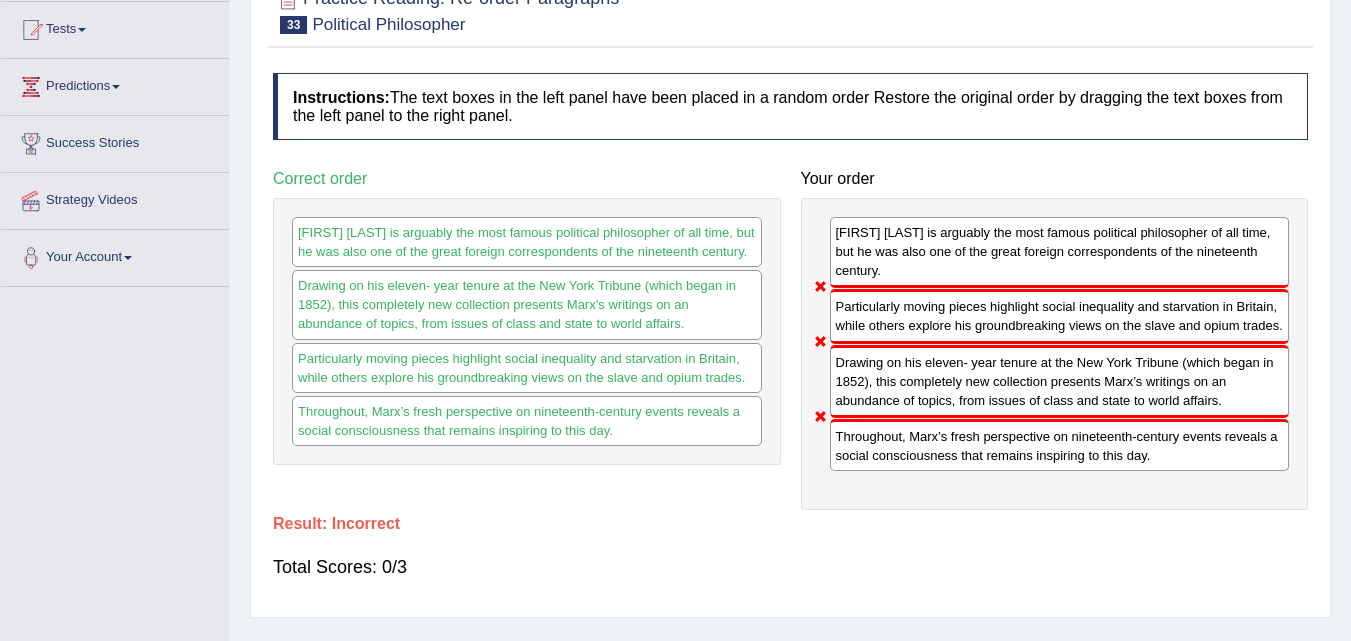 scroll, scrollTop: 100, scrollLeft: 0, axis: vertical 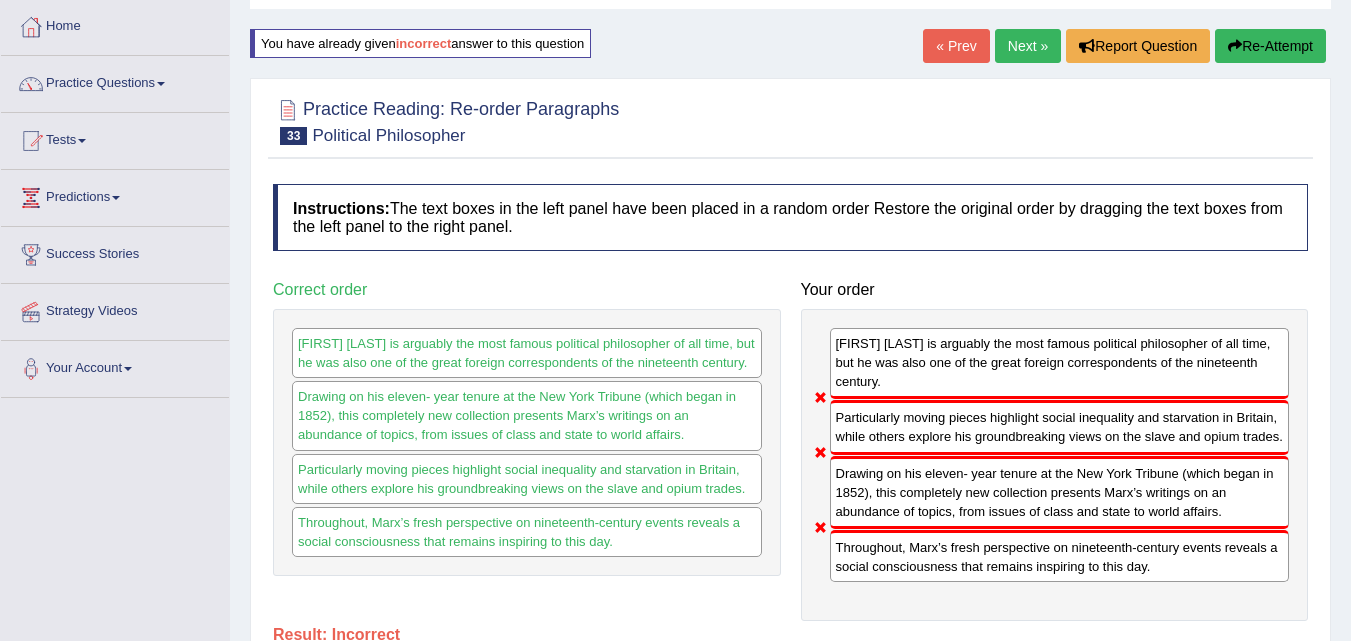 click on "Re-Attempt" at bounding box center [1270, 46] 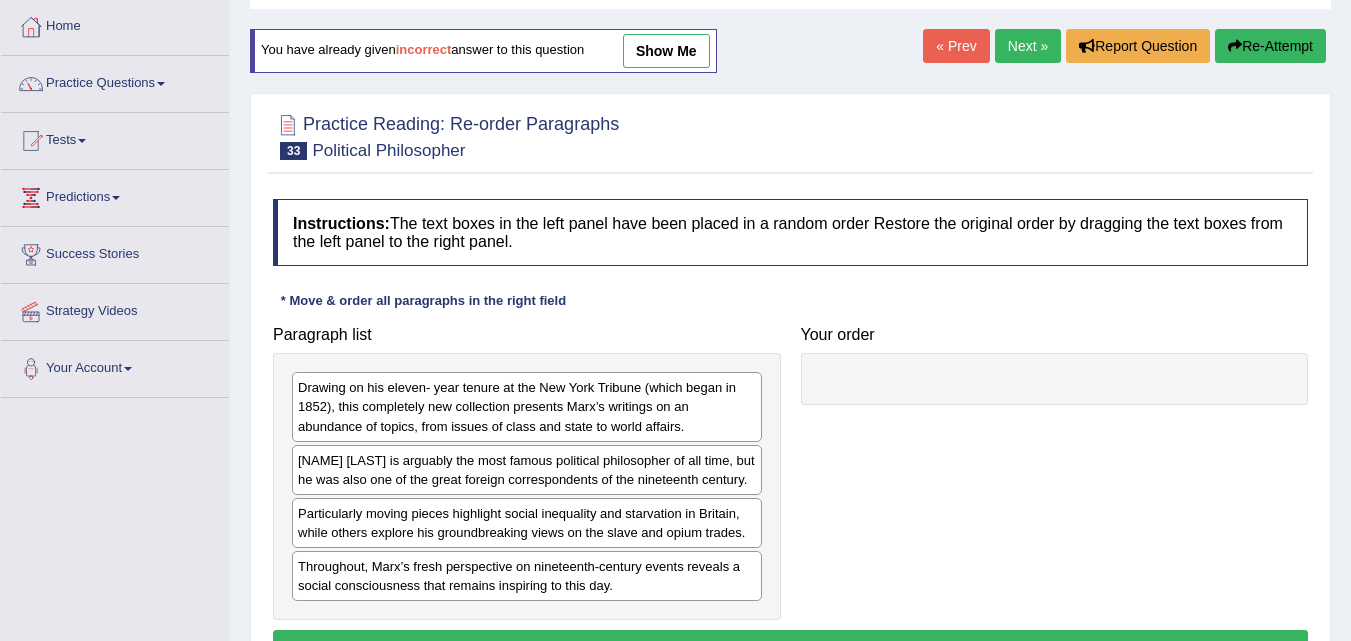 scroll, scrollTop: 100, scrollLeft: 0, axis: vertical 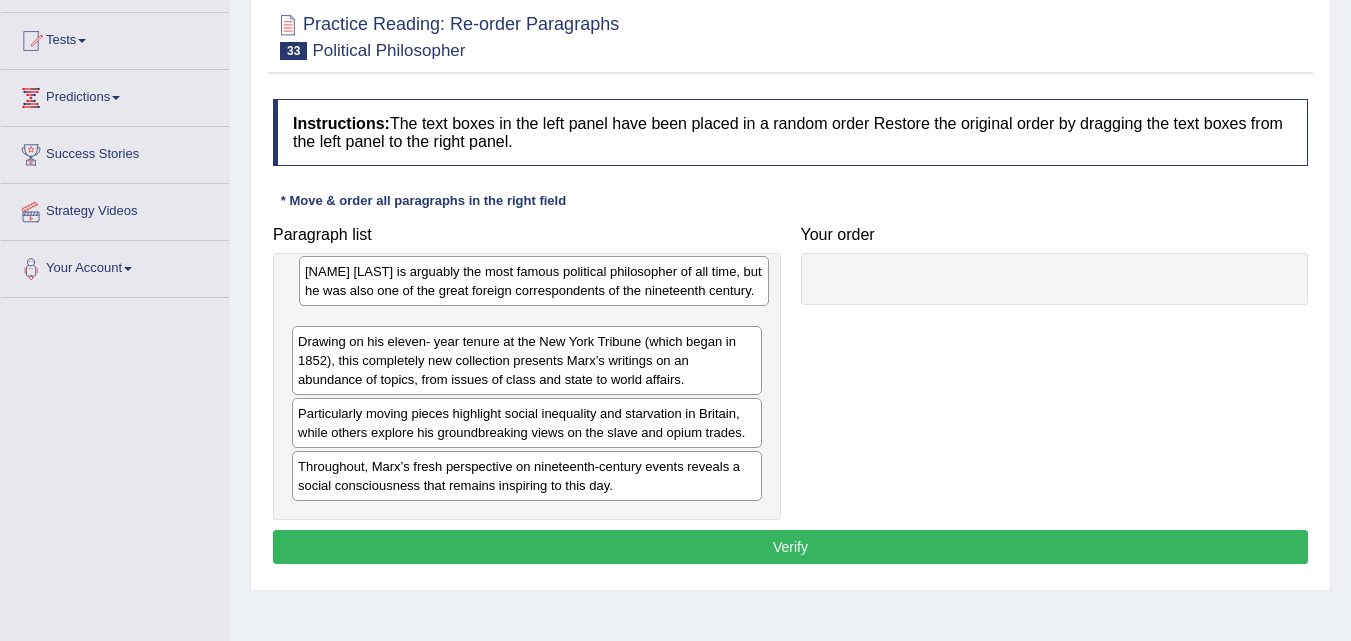 drag, startPoint x: 679, startPoint y: 358, endPoint x: 686, endPoint y: 269, distance: 89.27486 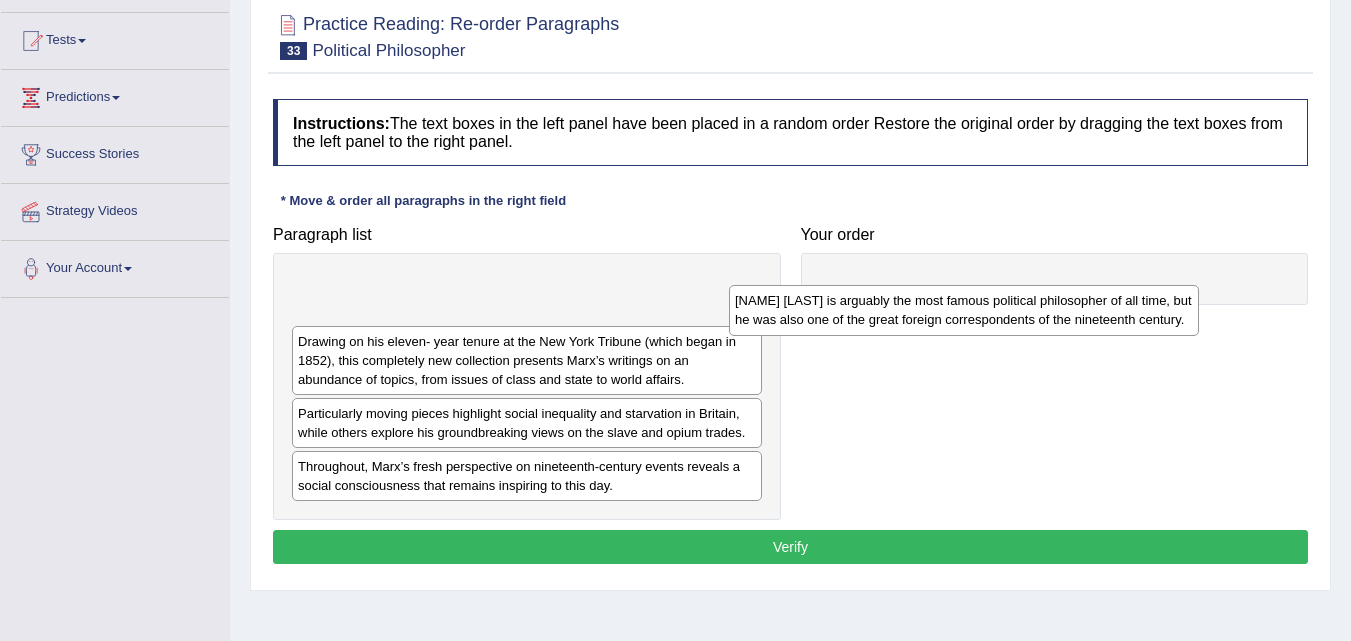 drag, startPoint x: 619, startPoint y: 295, endPoint x: 1069, endPoint y: 294, distance: 450.0011 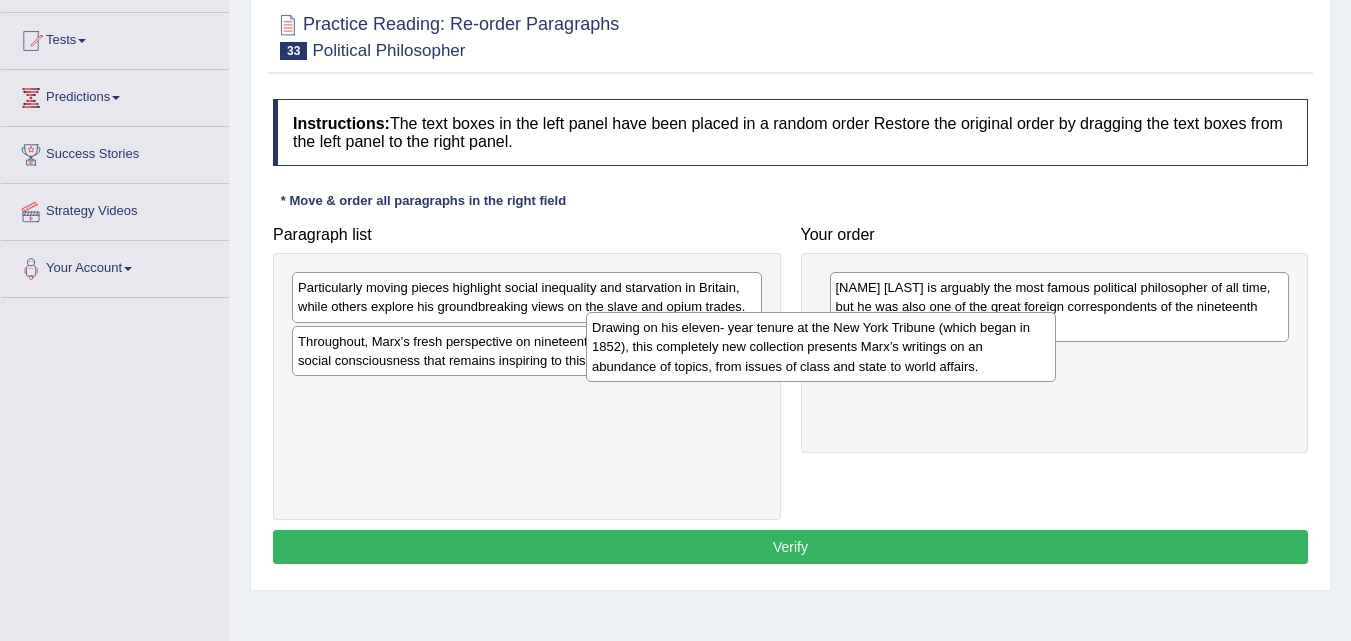 drag, startPoint x: 717, startPoint y: 282, endPoint x: 1011, endPoint y: 322, distance: 296.70862 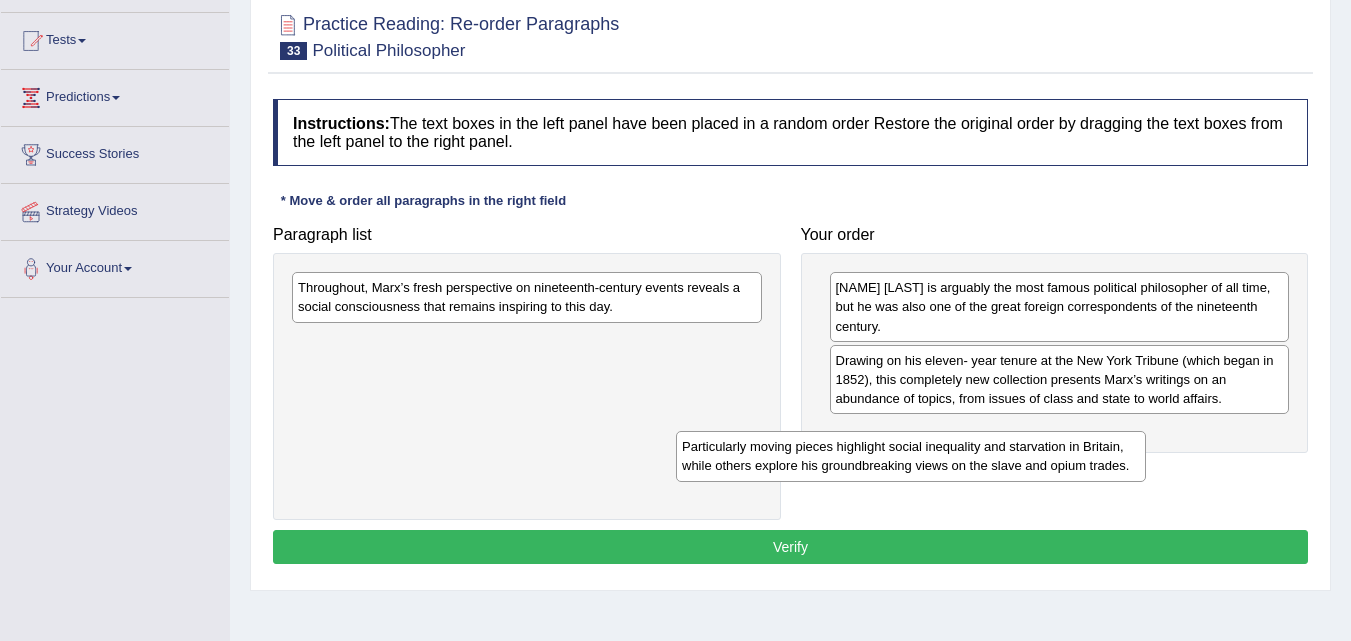 drag, startPoint x: 715, startPoint y: 303, endPoint x: 1146, endPoint y: 462, distance: 459.39307 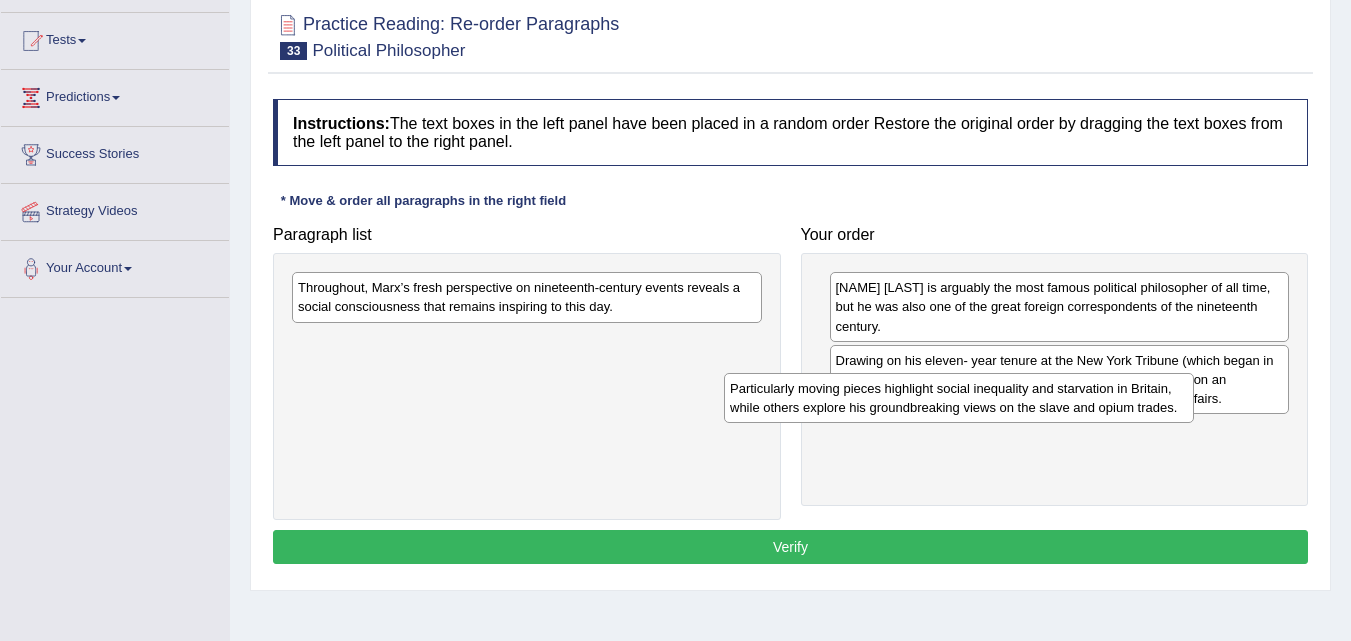 drag, startPoint x: 728, startPoint y: 337, endPoint x: 1223, endPoint y: 411, distance: 500.50076 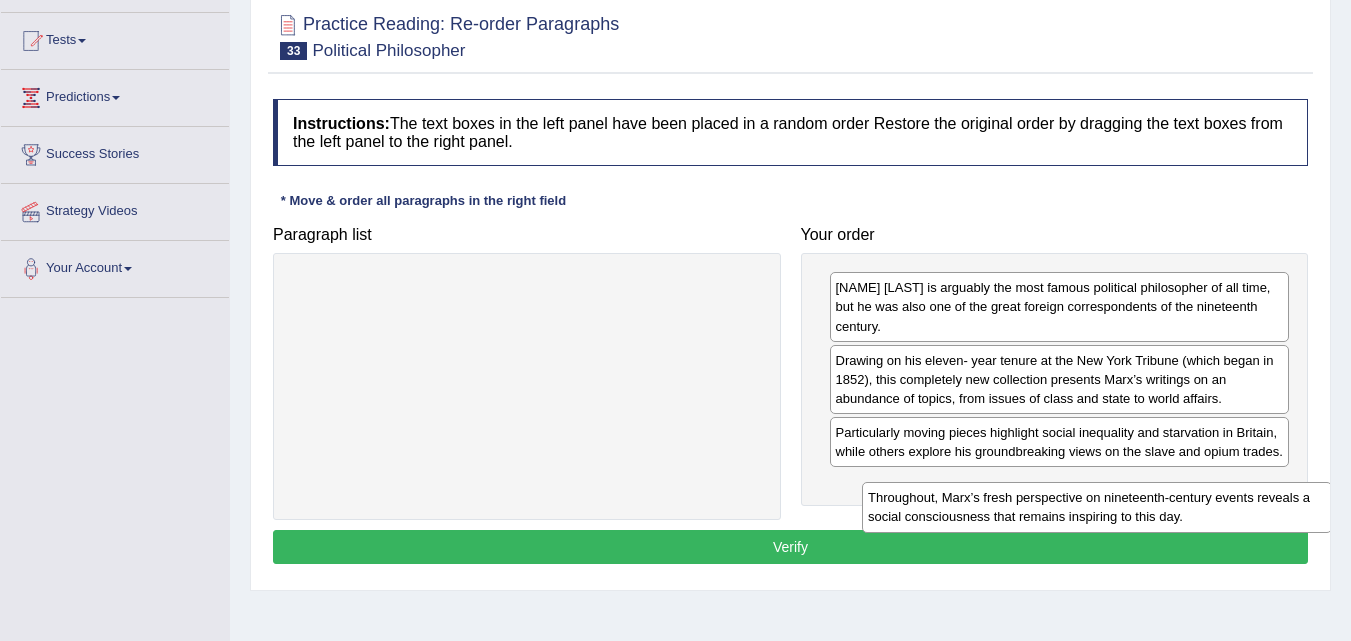 drag, startPoint x: 634, startPoint y: 284, endPoint x: 1225, endPoint y: 478, distance: 622.02655 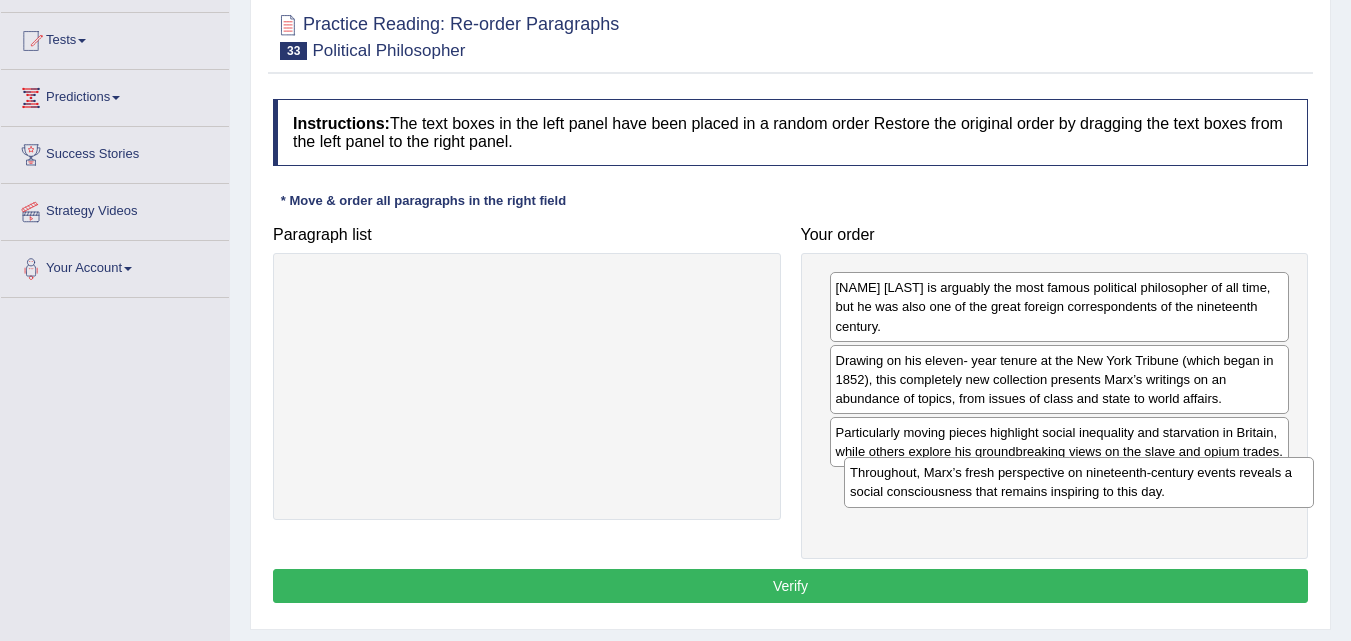 drag, startPoint x: 473, startPoint y: 308, endPoint x: 1025, endPoint y: 493, distance: 582.1761 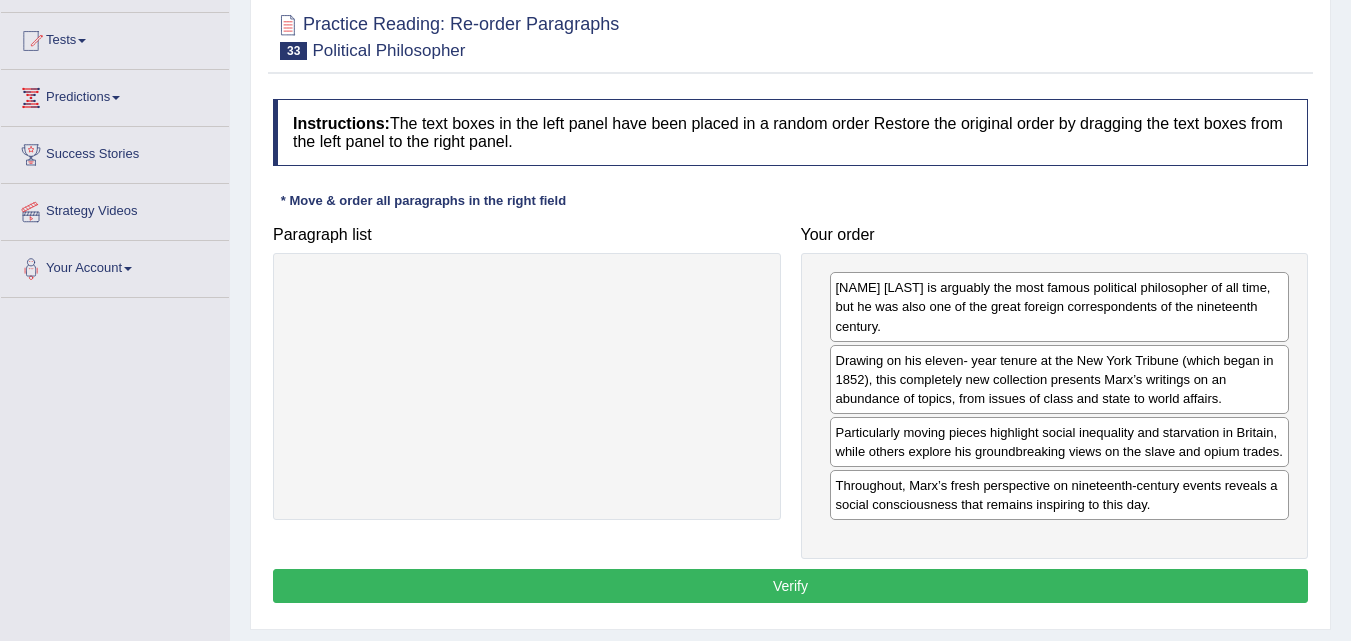 click on "Verify" at bounding box center (790, 586) 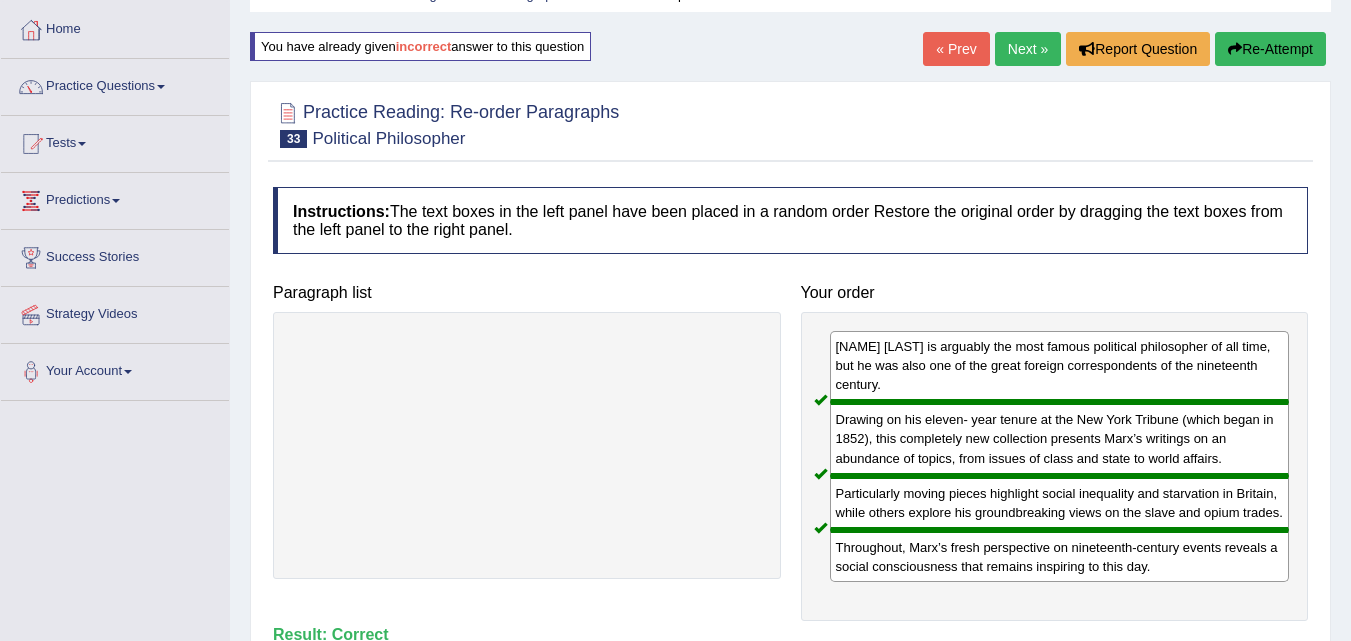 scroll, scrollTop: 0, scrollLeft: 0, axis: both 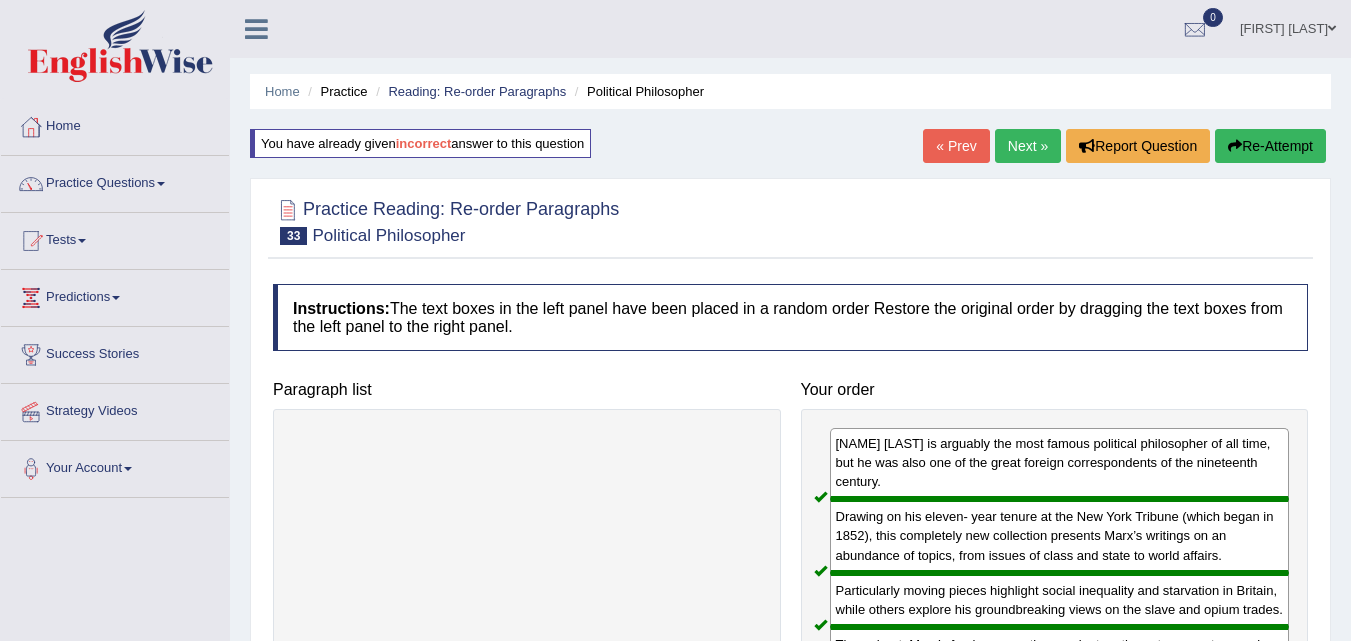 click on "Next »" at bounding box center [1028, 146] 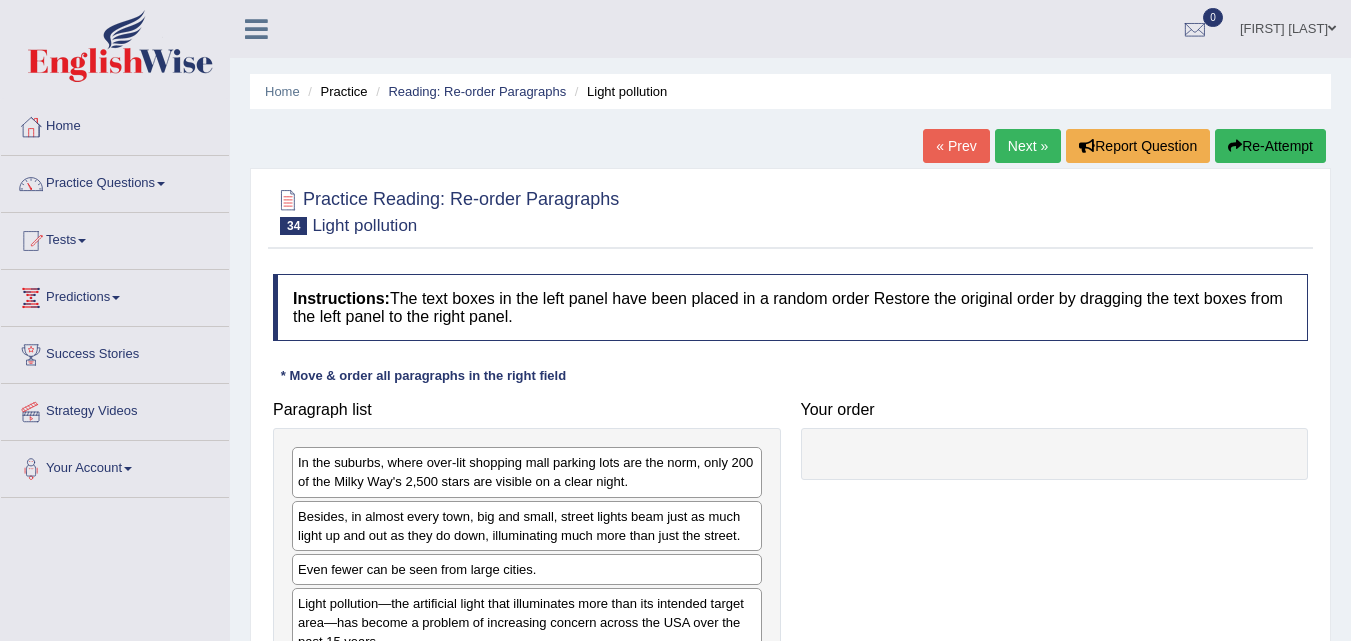 scroll, scrollTop: 100, scrollLeft: 0, axis: vertical 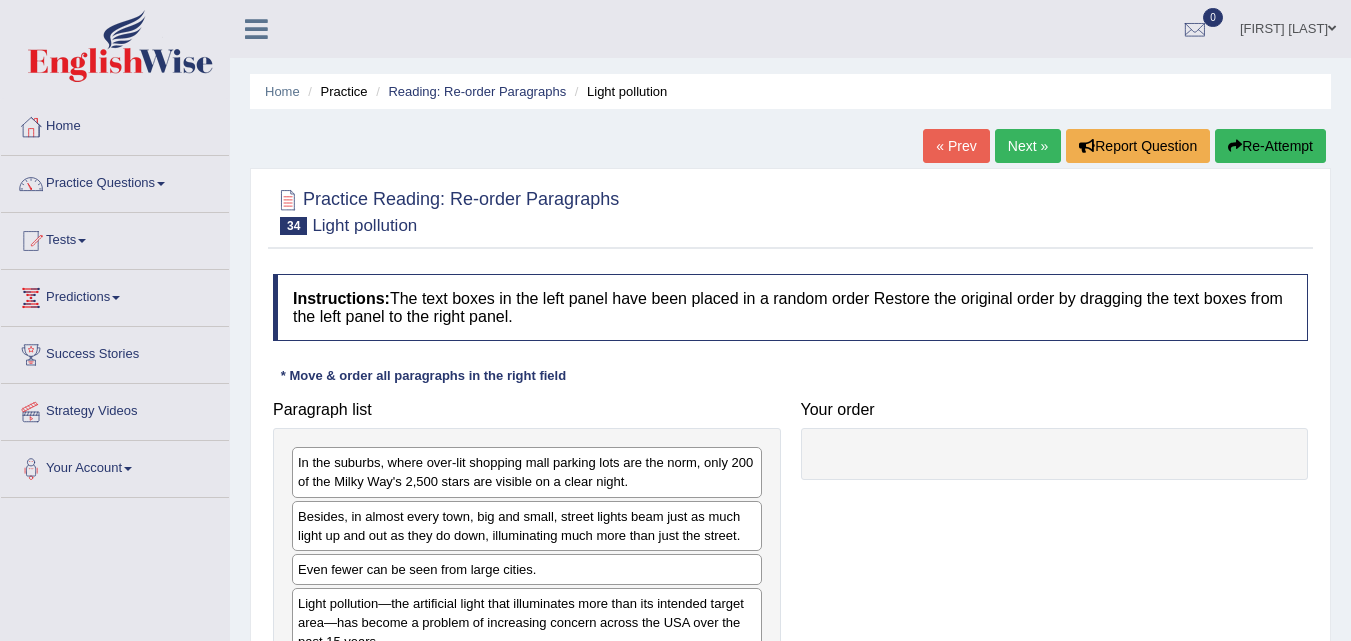 click on "Next »" at bounding box center [1028, 146] 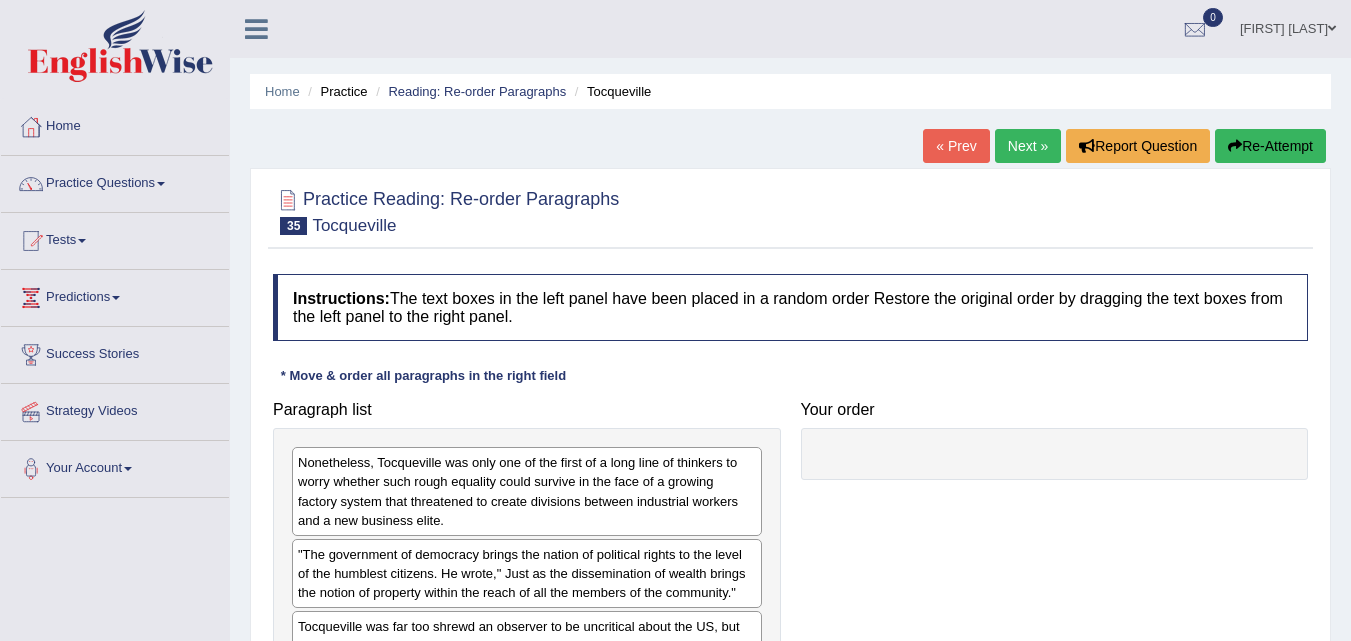 scroll, scrollTop: 0, scrollLeft: 0, axis: both 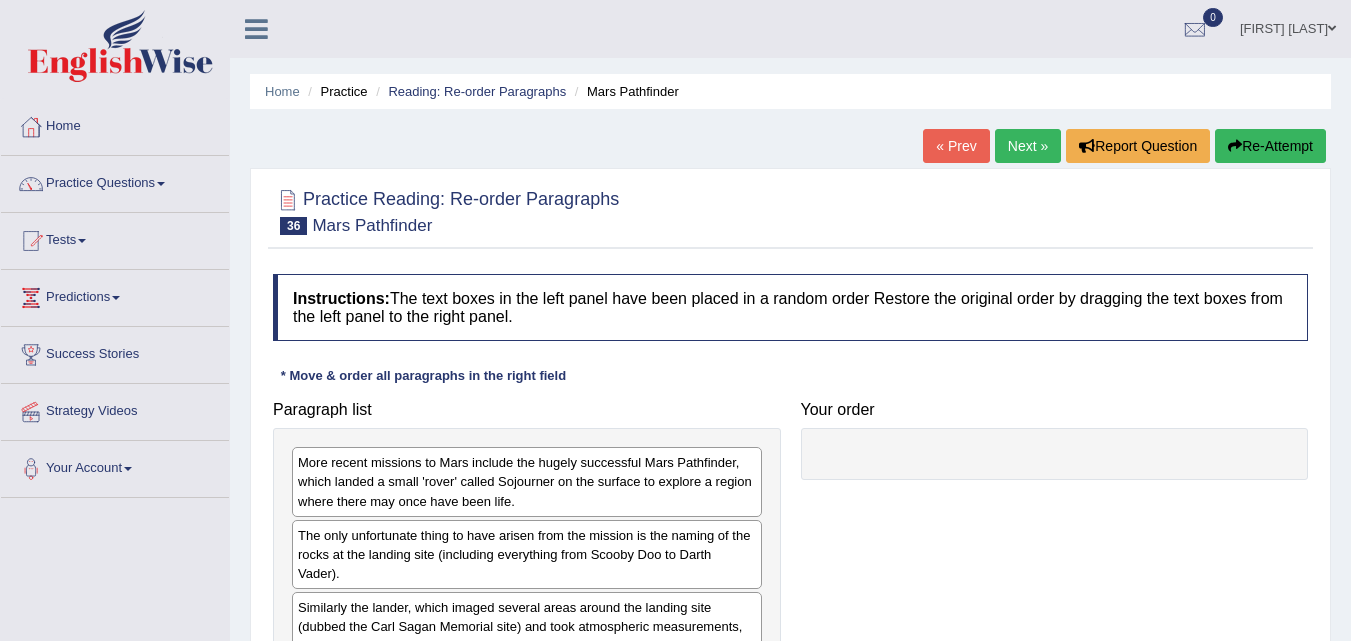 click on "[FIRST] [LAST]" at bounding box center [1288, 26] 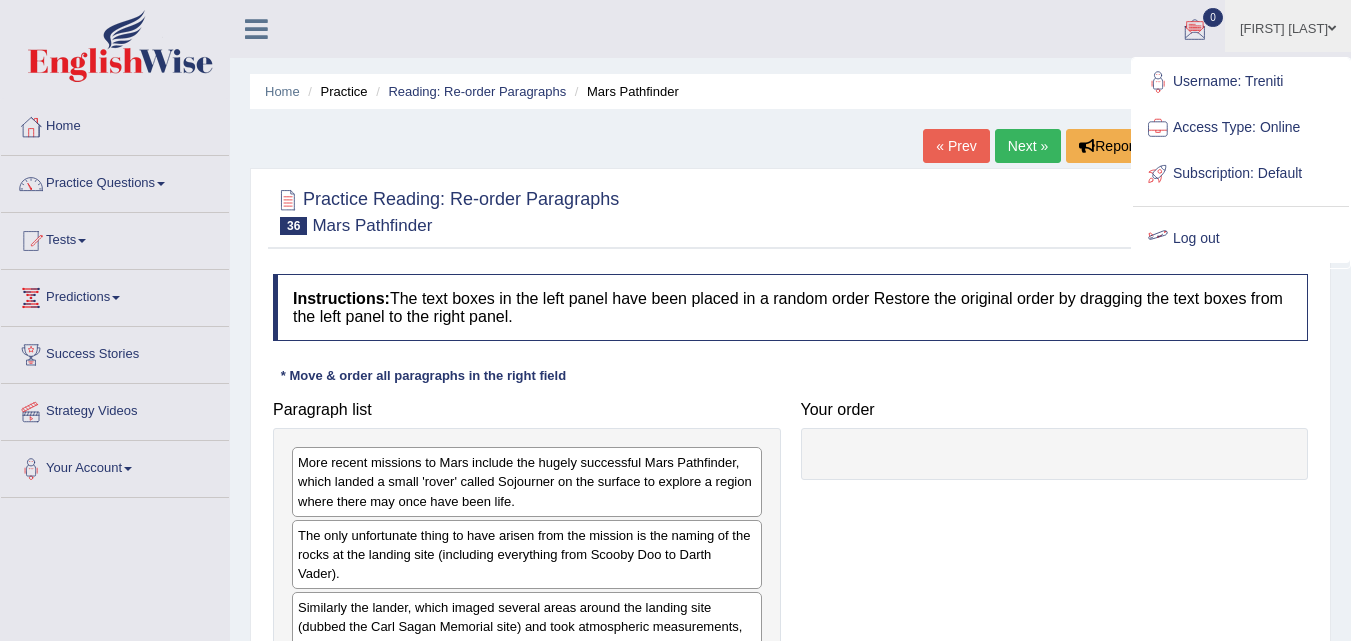 click on "Log out" at bounding box center [1241, 239] 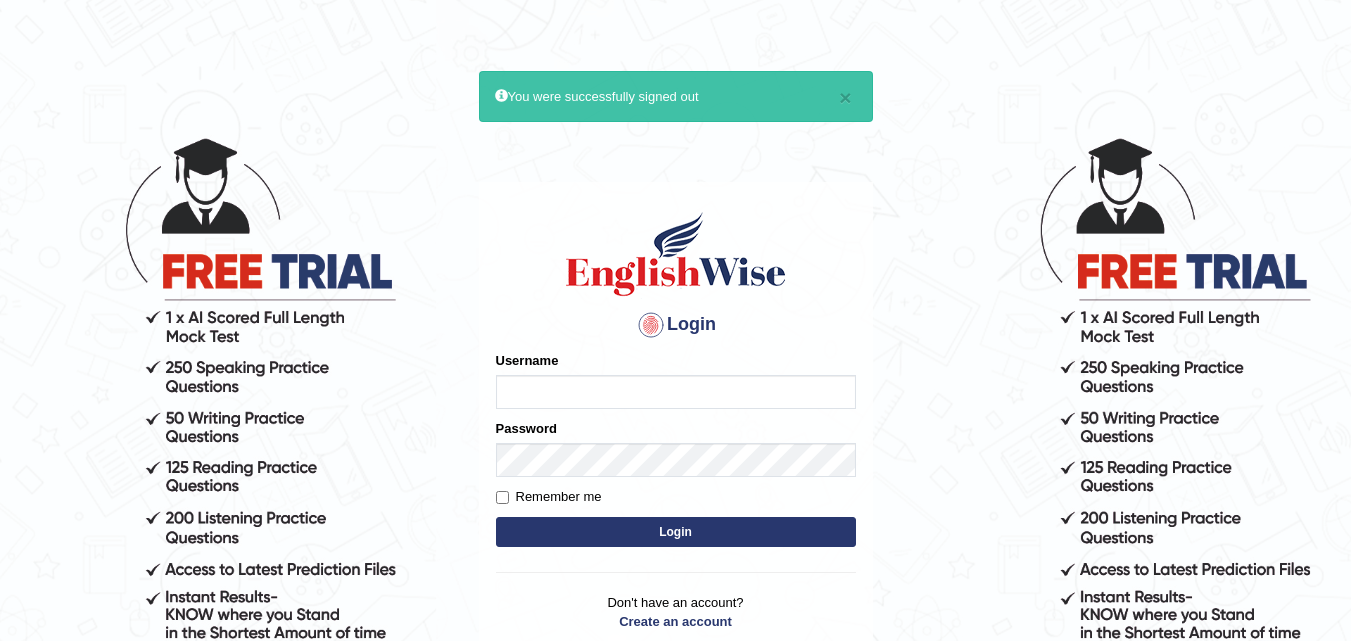scroll, scrollTop: 0, scrollLeft: 0, axis: both 